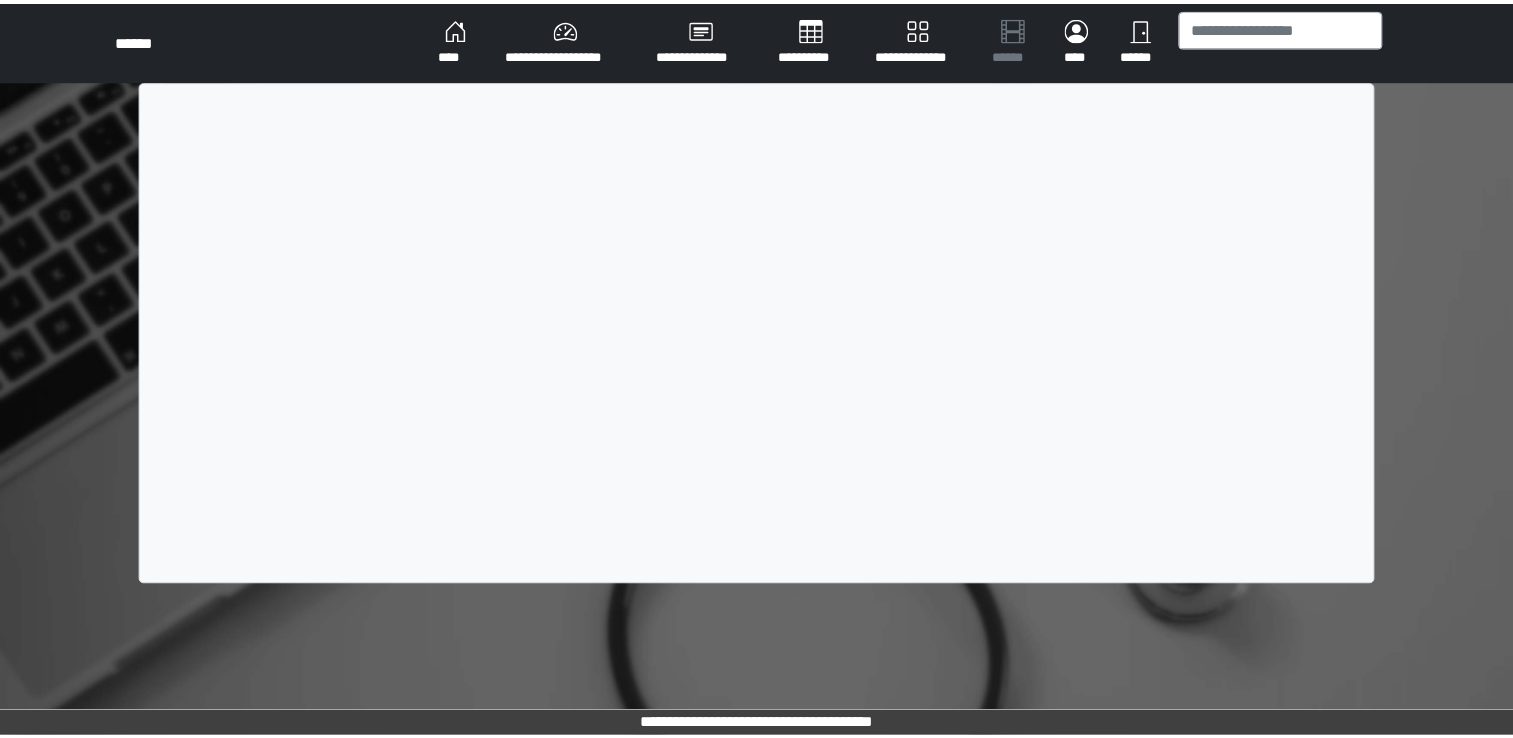 scroll, scrollTop: 0, scrollLeft: 0, axis: both 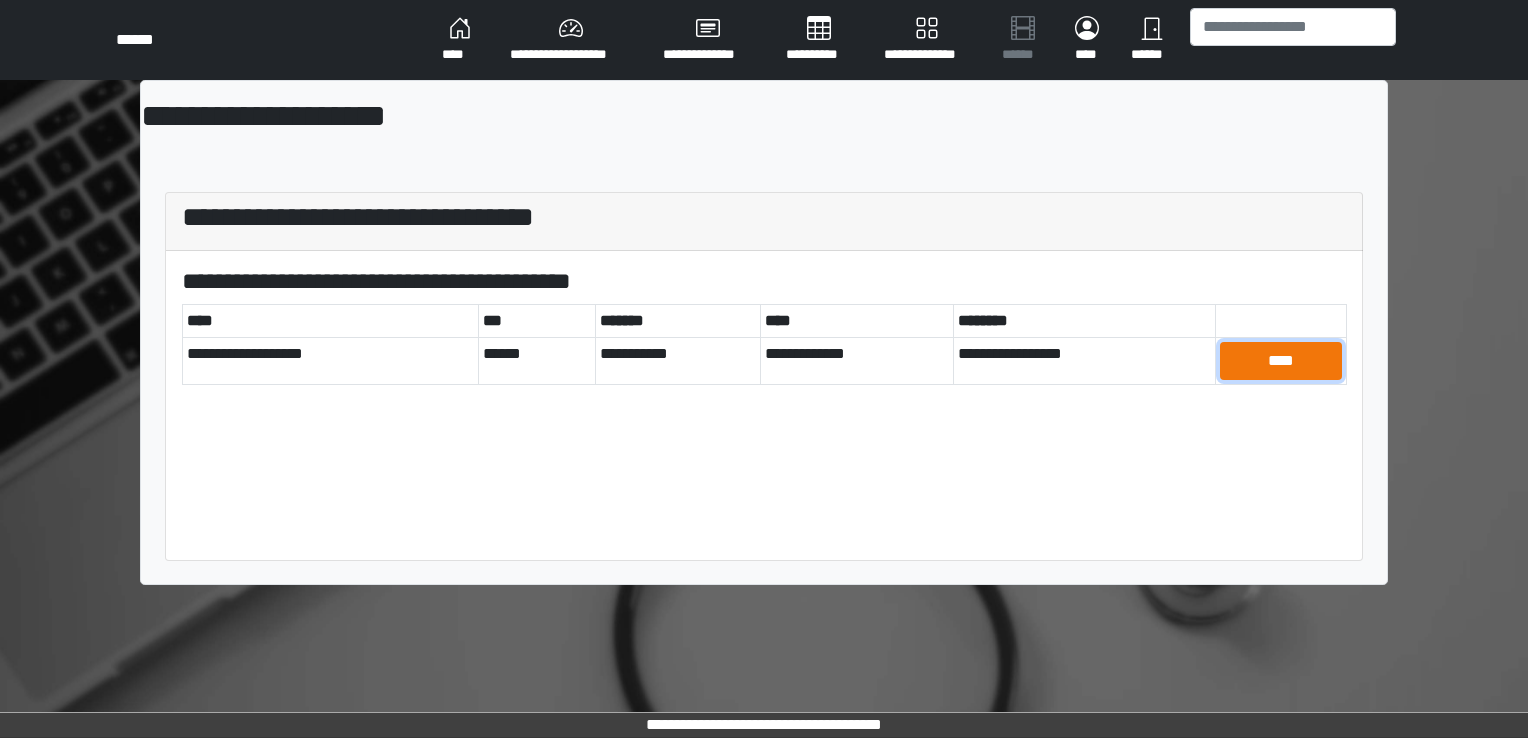 click on "****" at bounding box center [1281, 361] 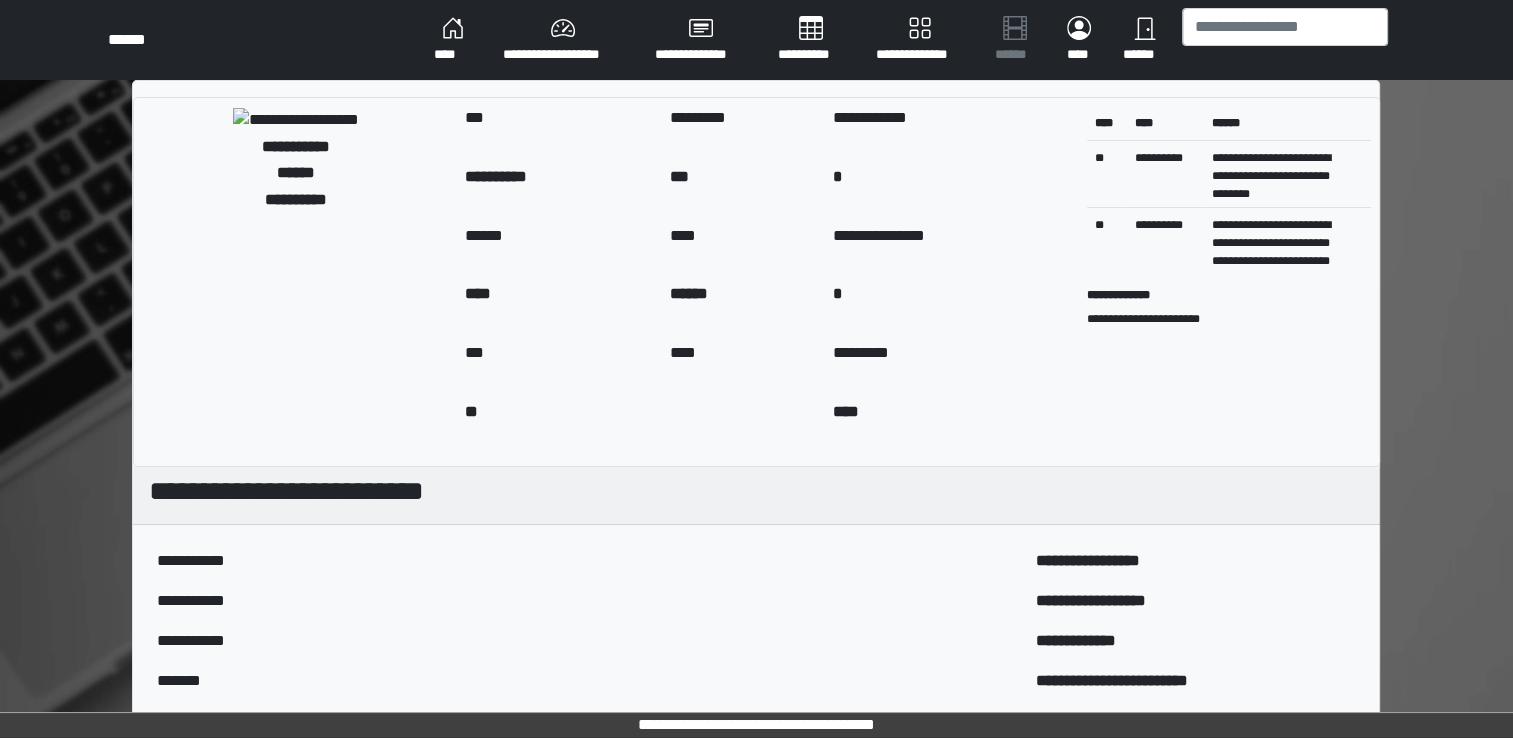scroll, scrollTop: 157, scrollLeft: 0, axis: vertical 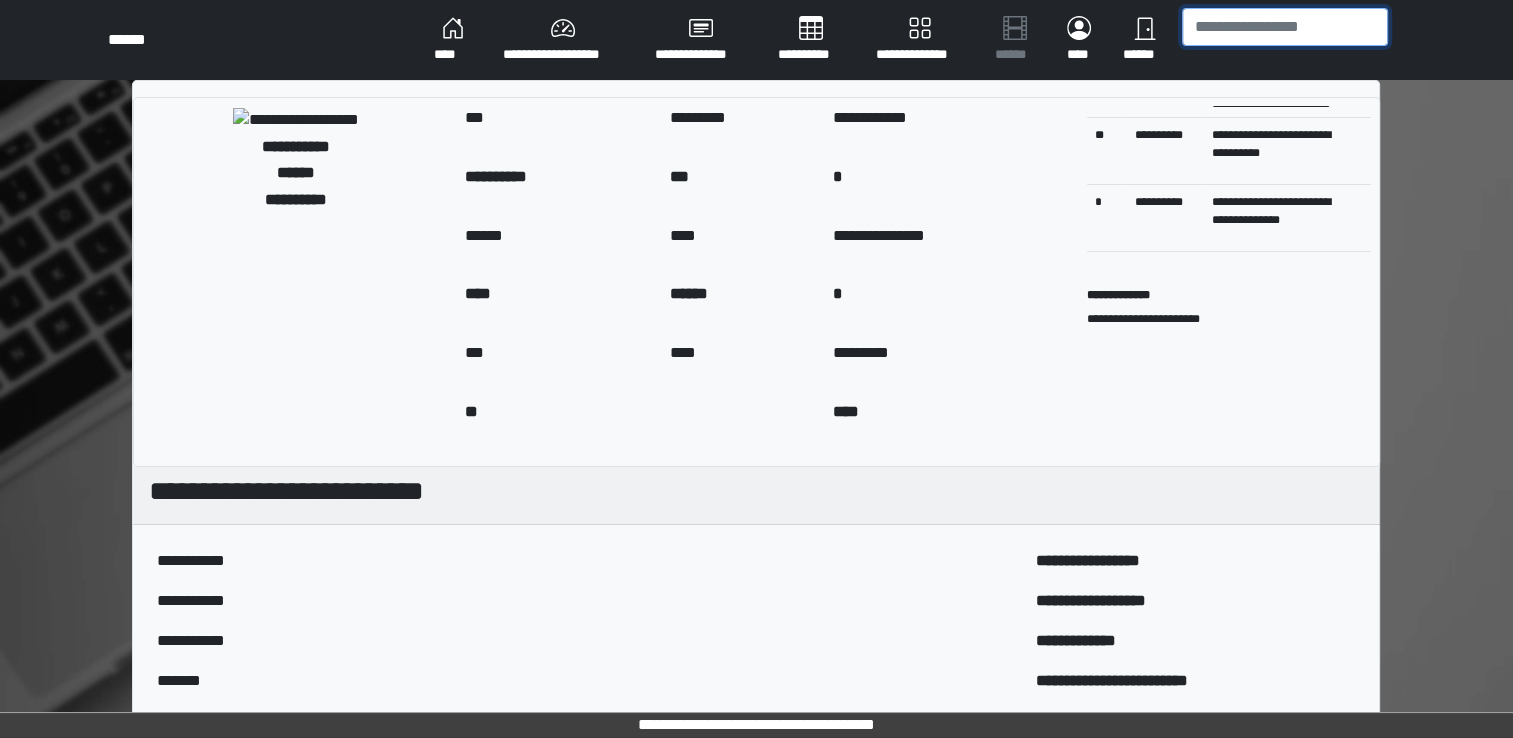 click at bounding box center (1285, 27) 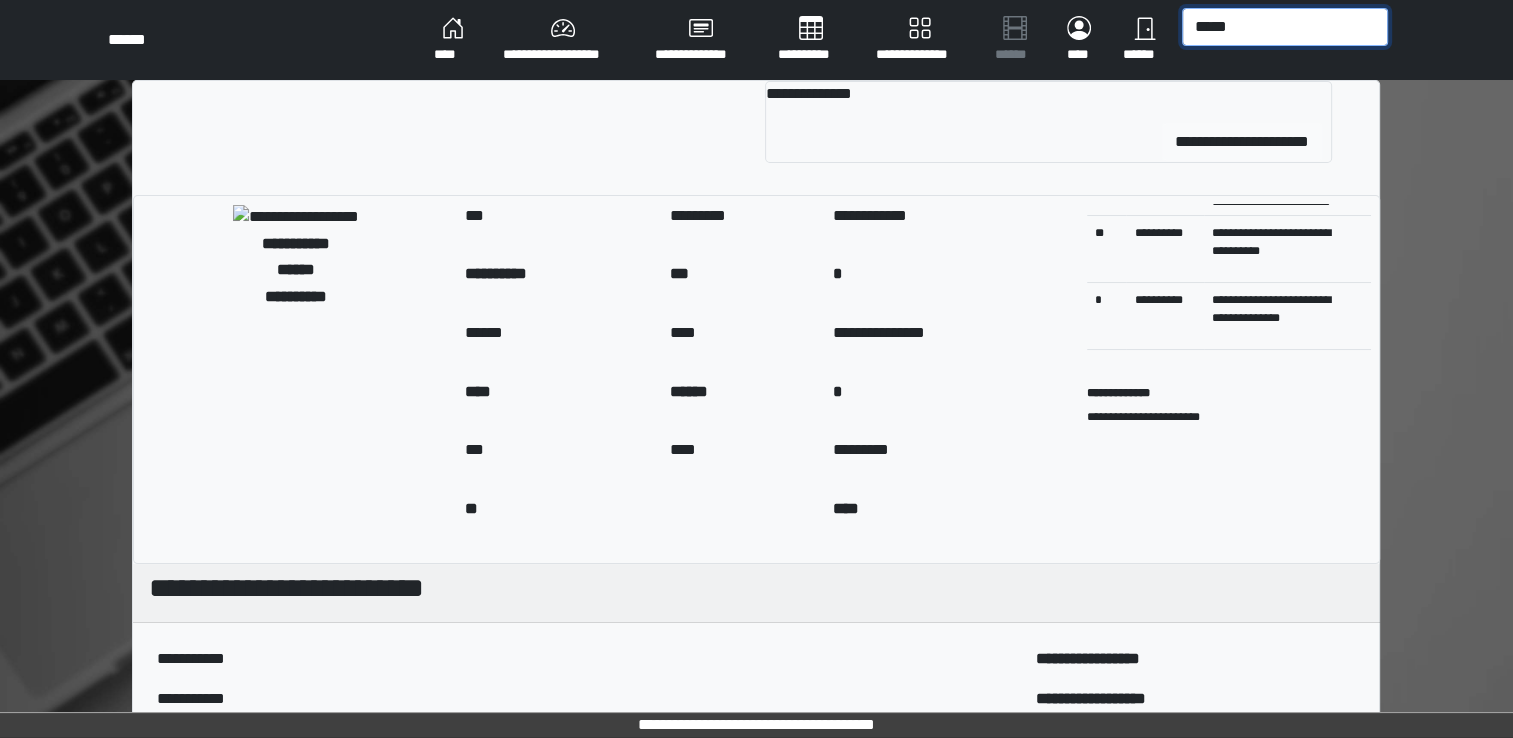 type on "*****" 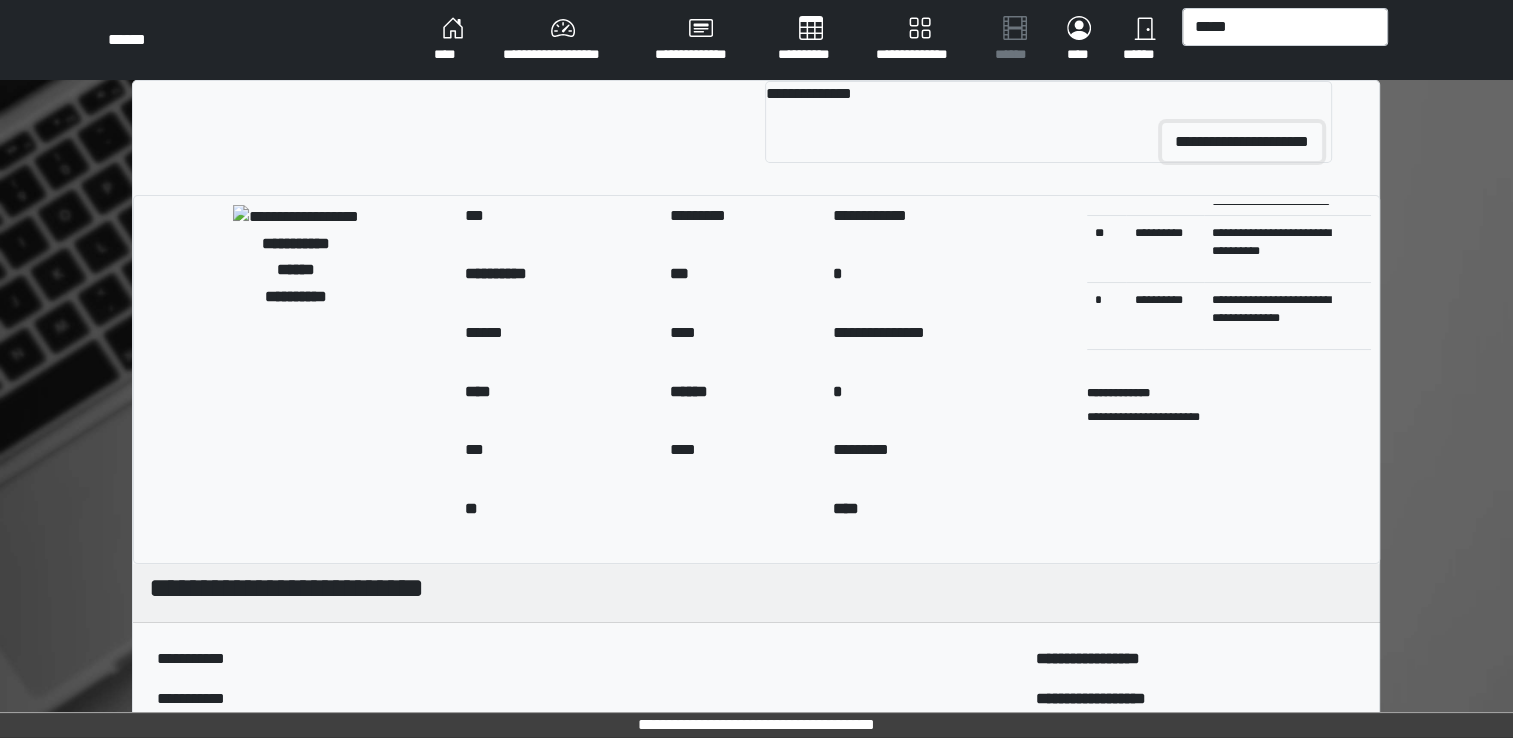click on "**********" at bounding box center (1242, 142) 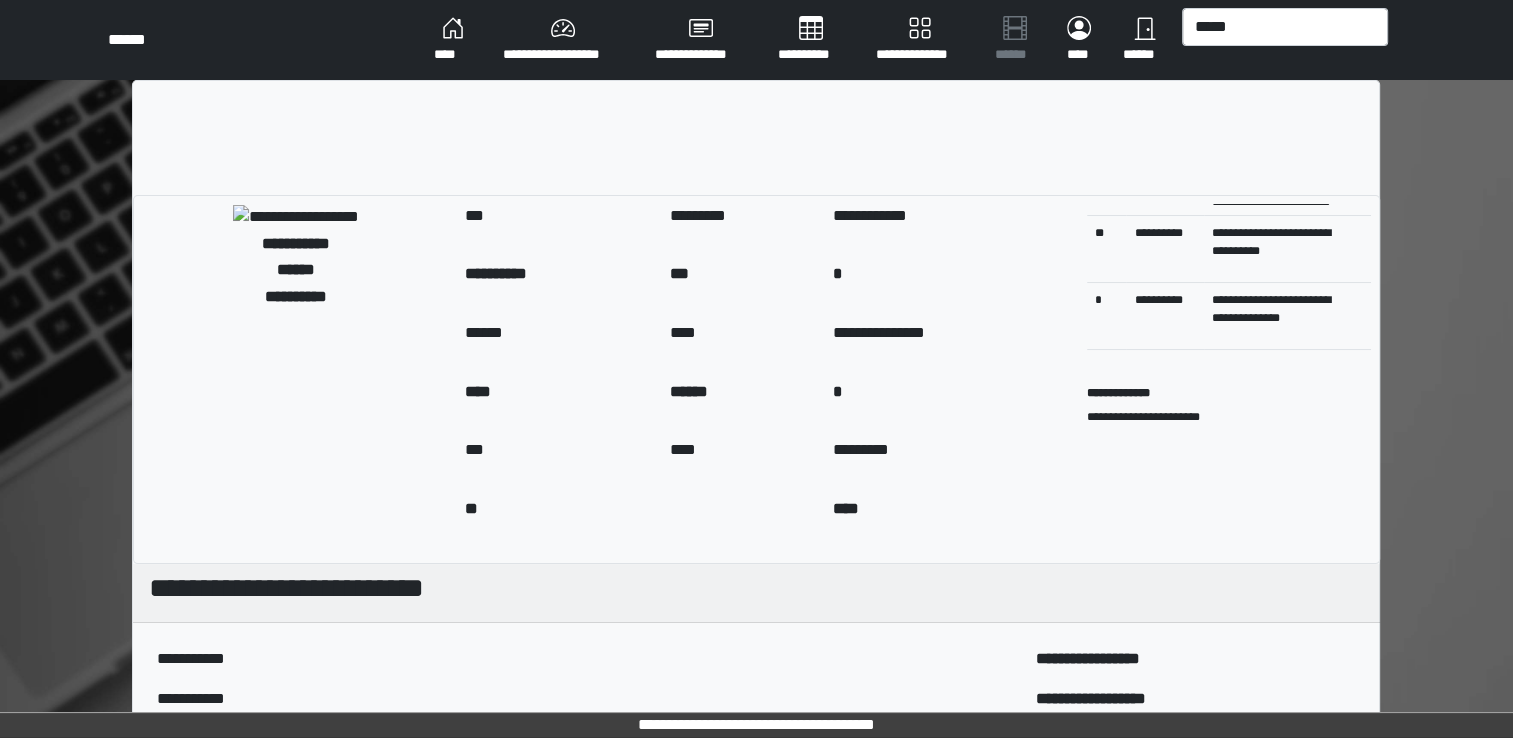 type 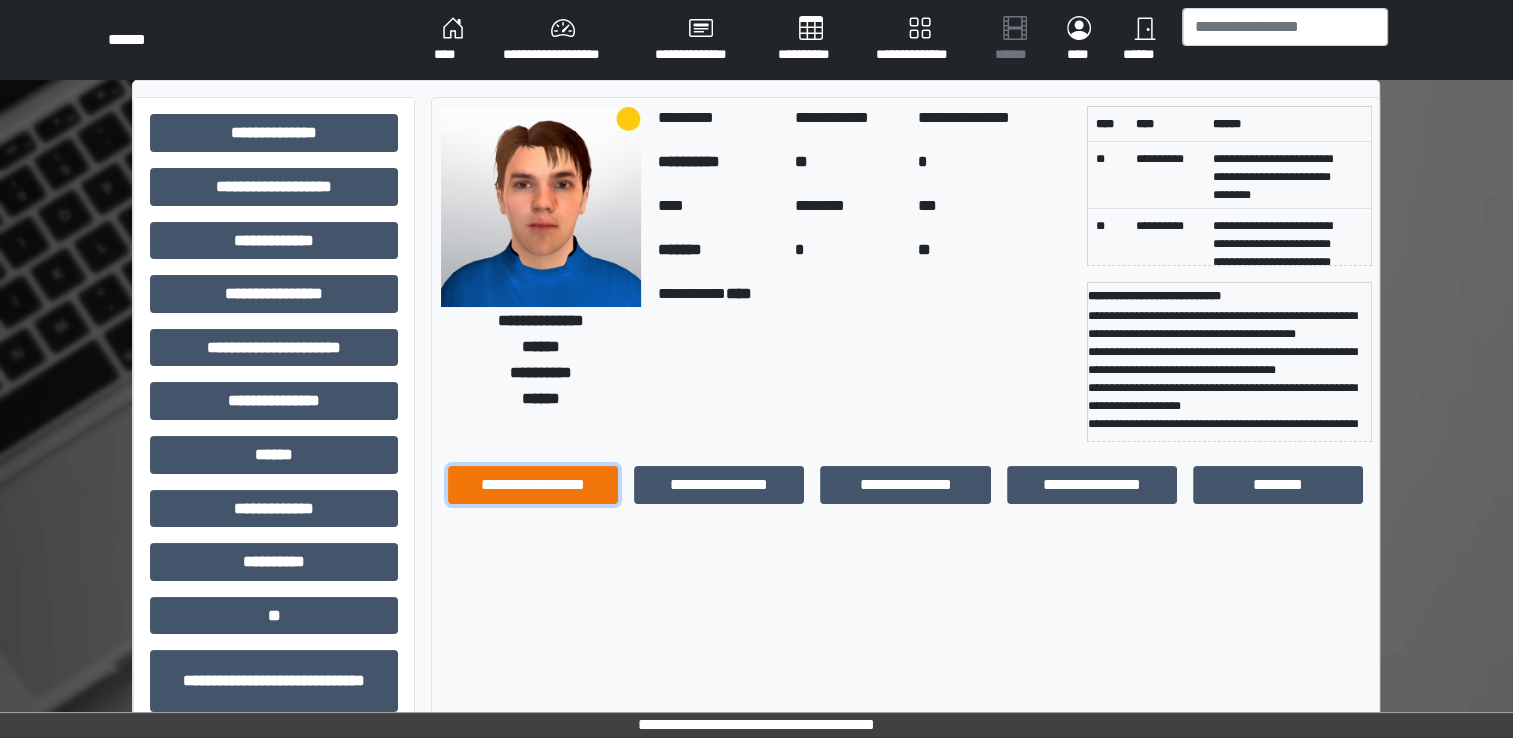 click on "**********" at bounding box center (533, 485) 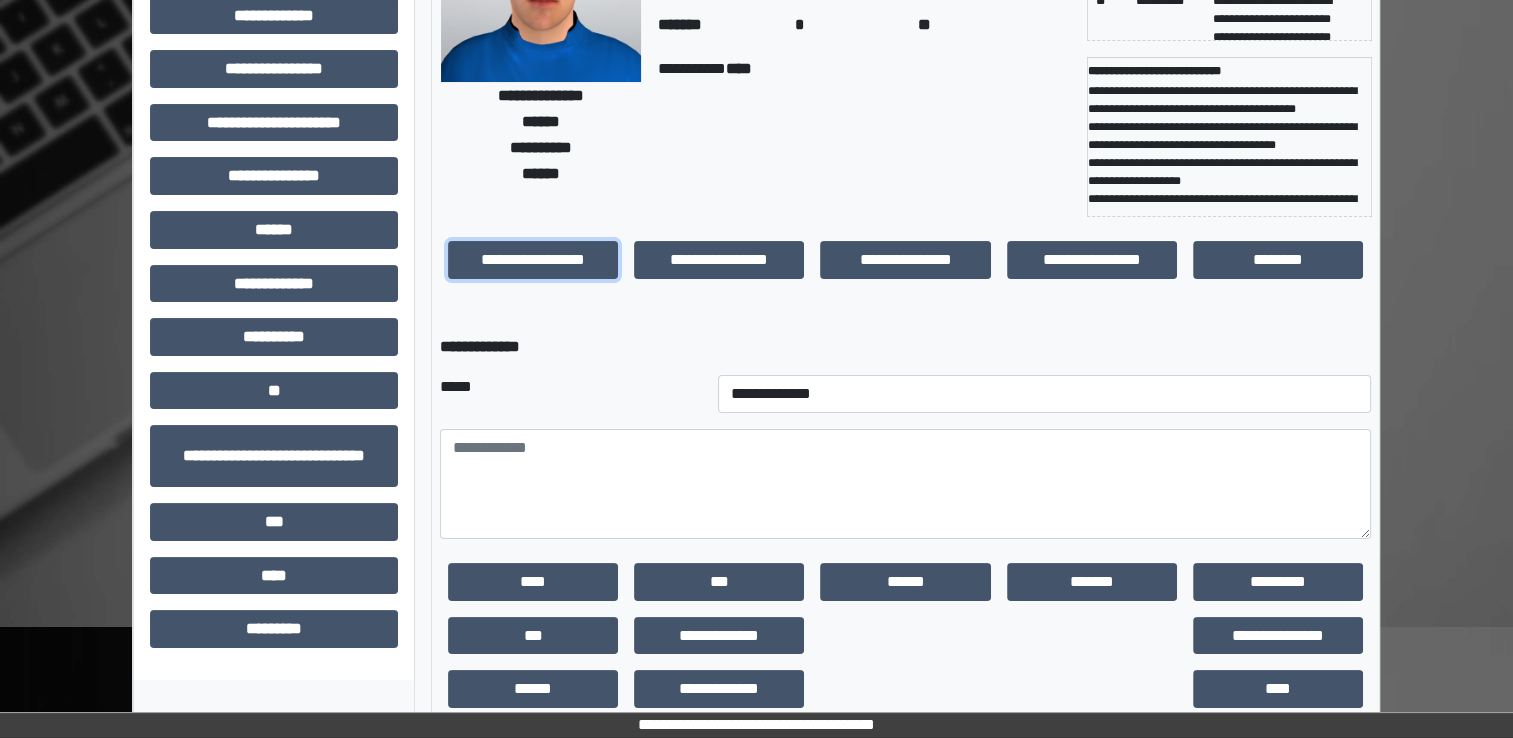 scroll, scrollTop: 259, scrollLeft: 0, axis: vertical 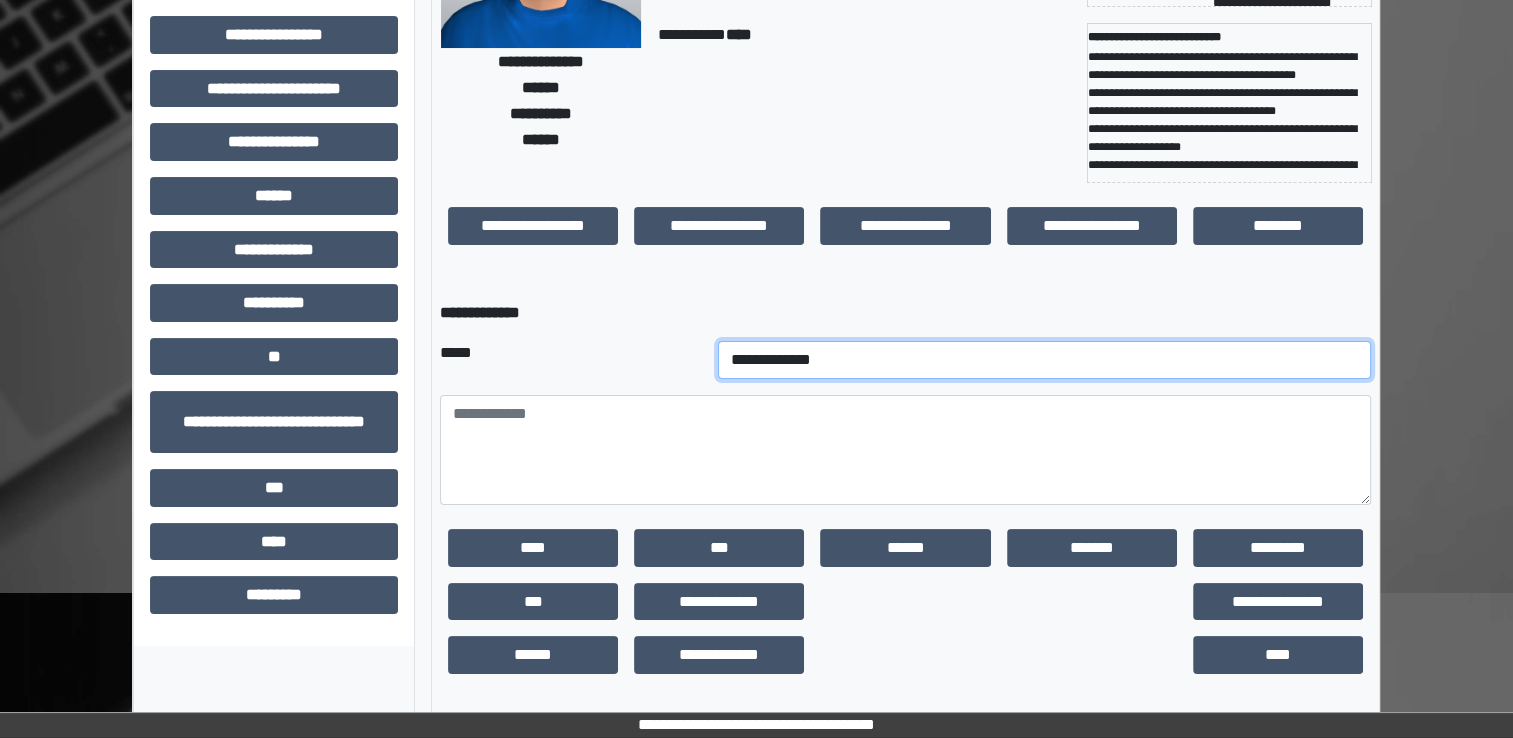 click on "**********" at bounding box center (1045, 360) 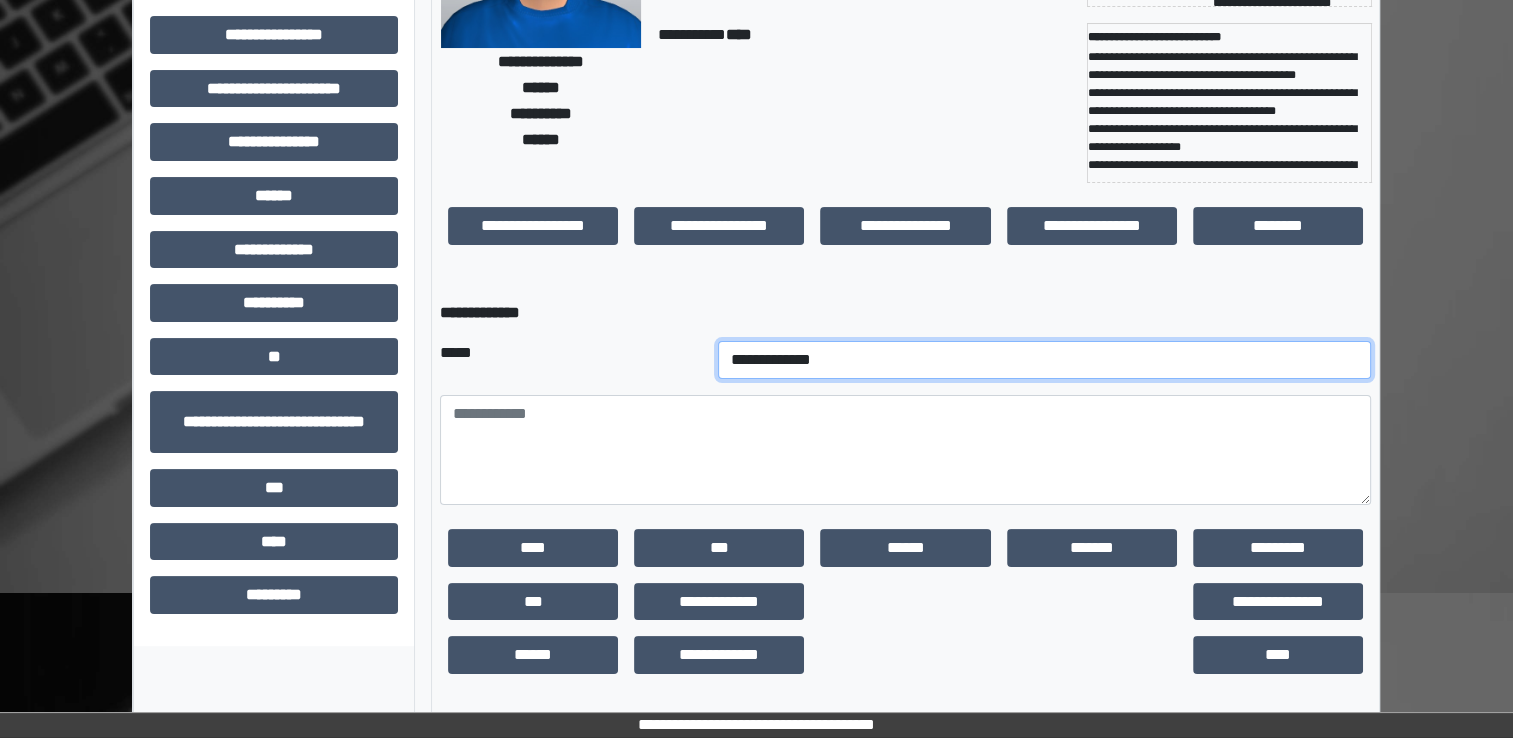 select on "*" 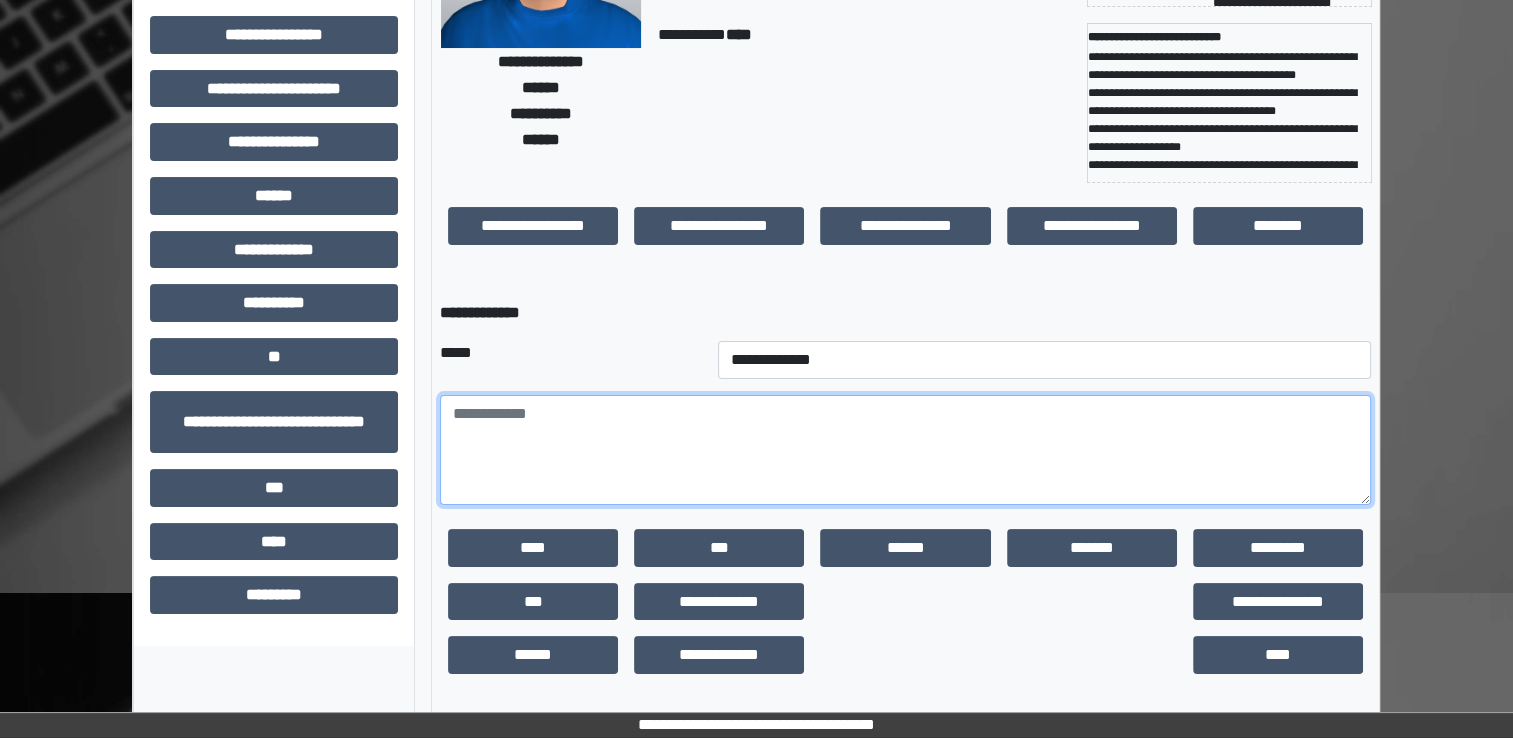 click at bounding box center (905, 450) 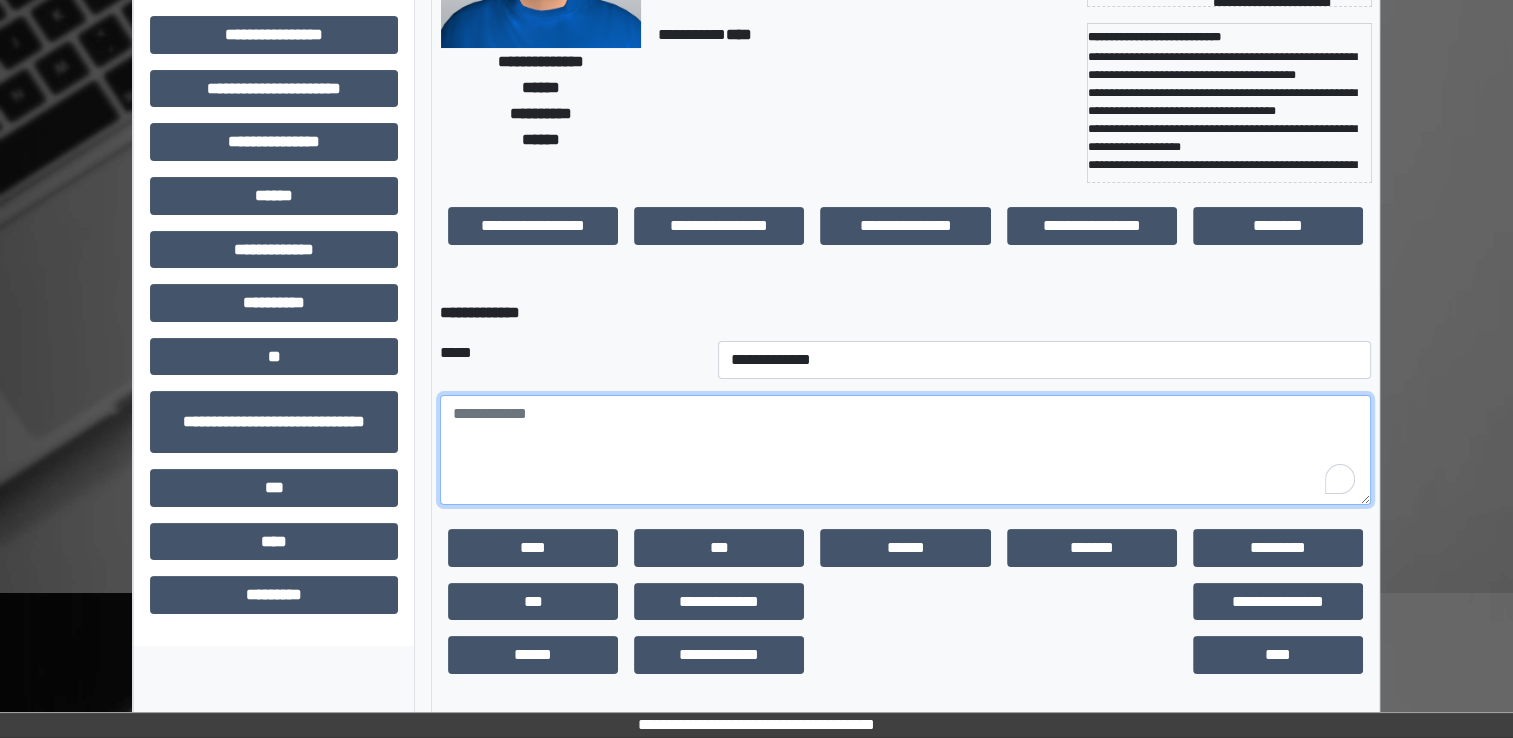click at bounding box center [905, 450] 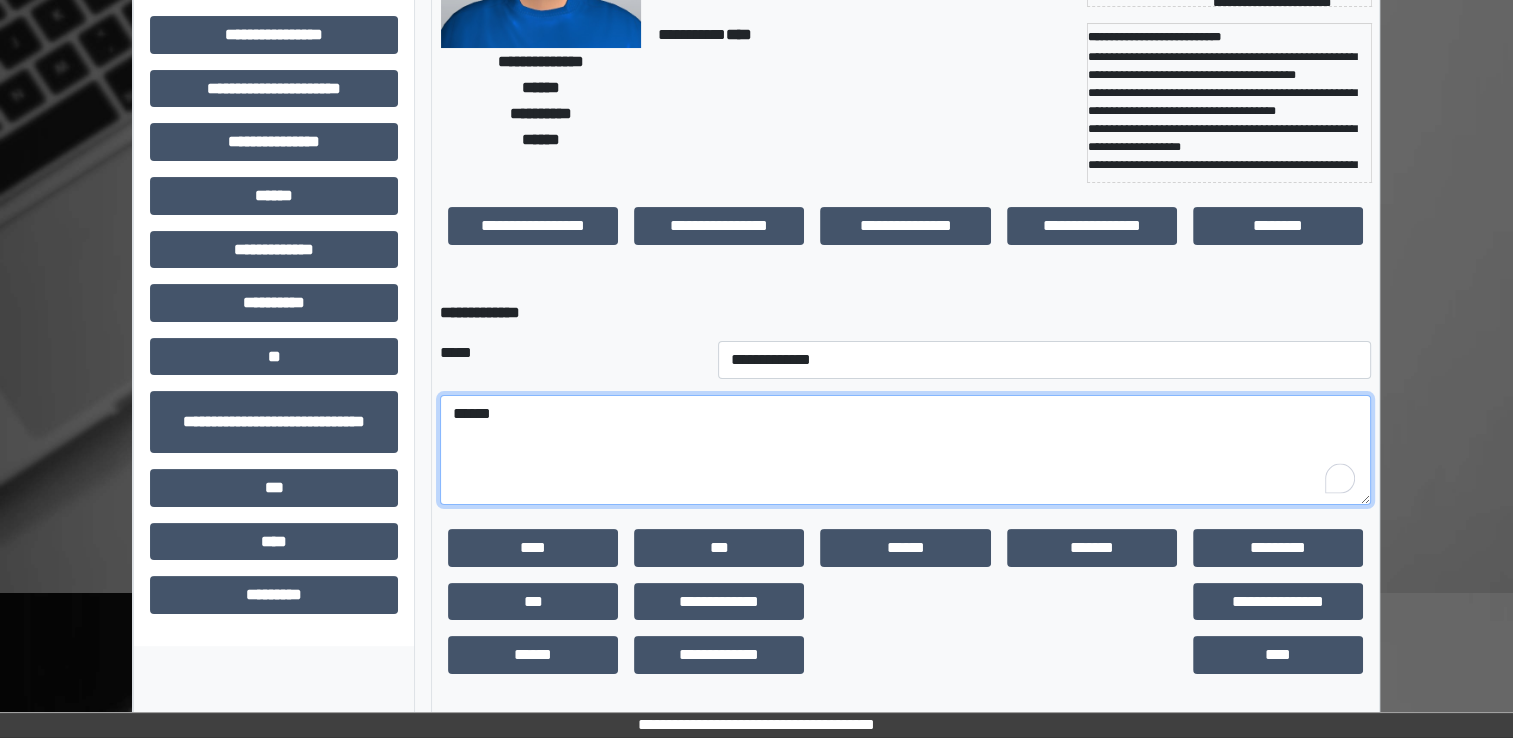 click on "******" at bounding box center [905, 450] 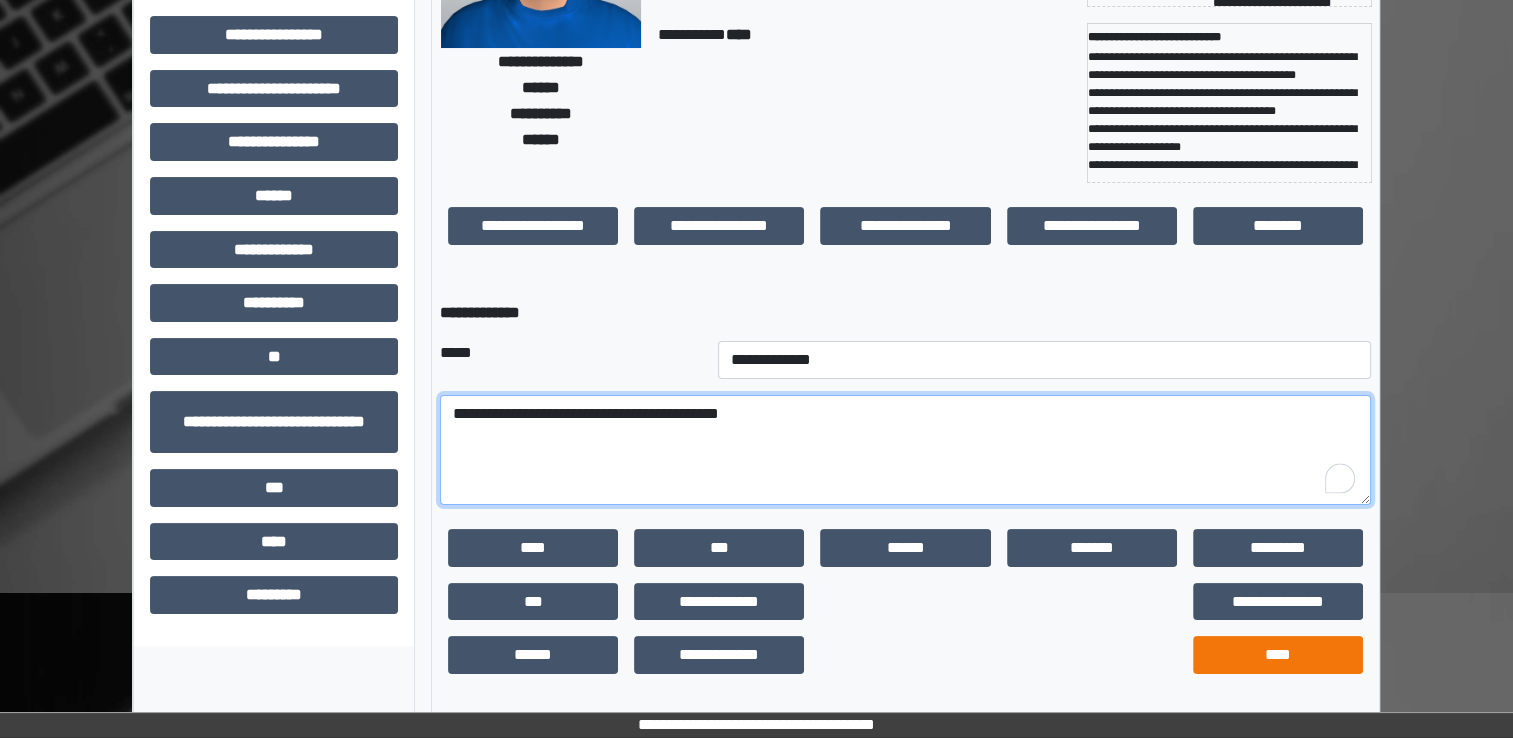 type on "**********" 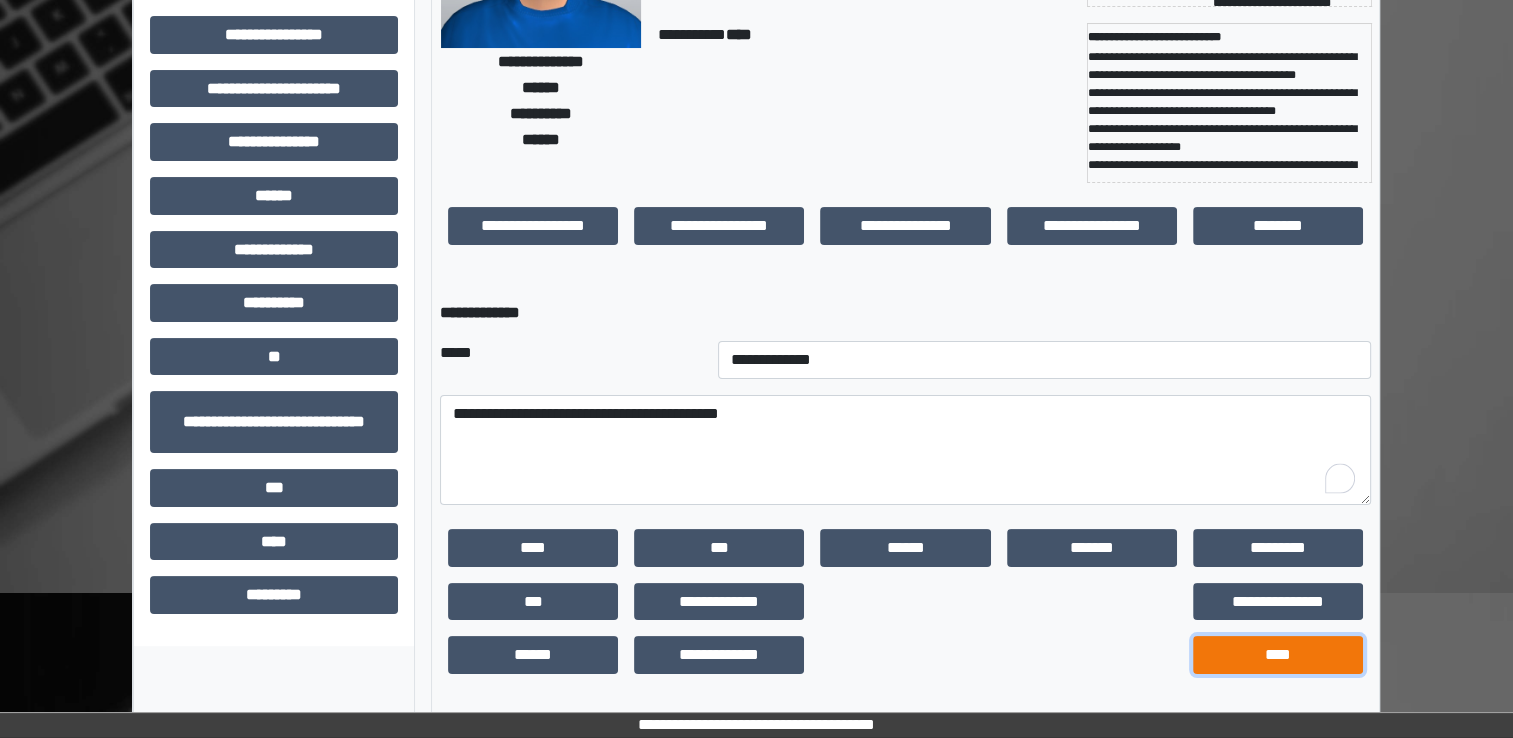 click on "****" at bounding box center [1278, 655] 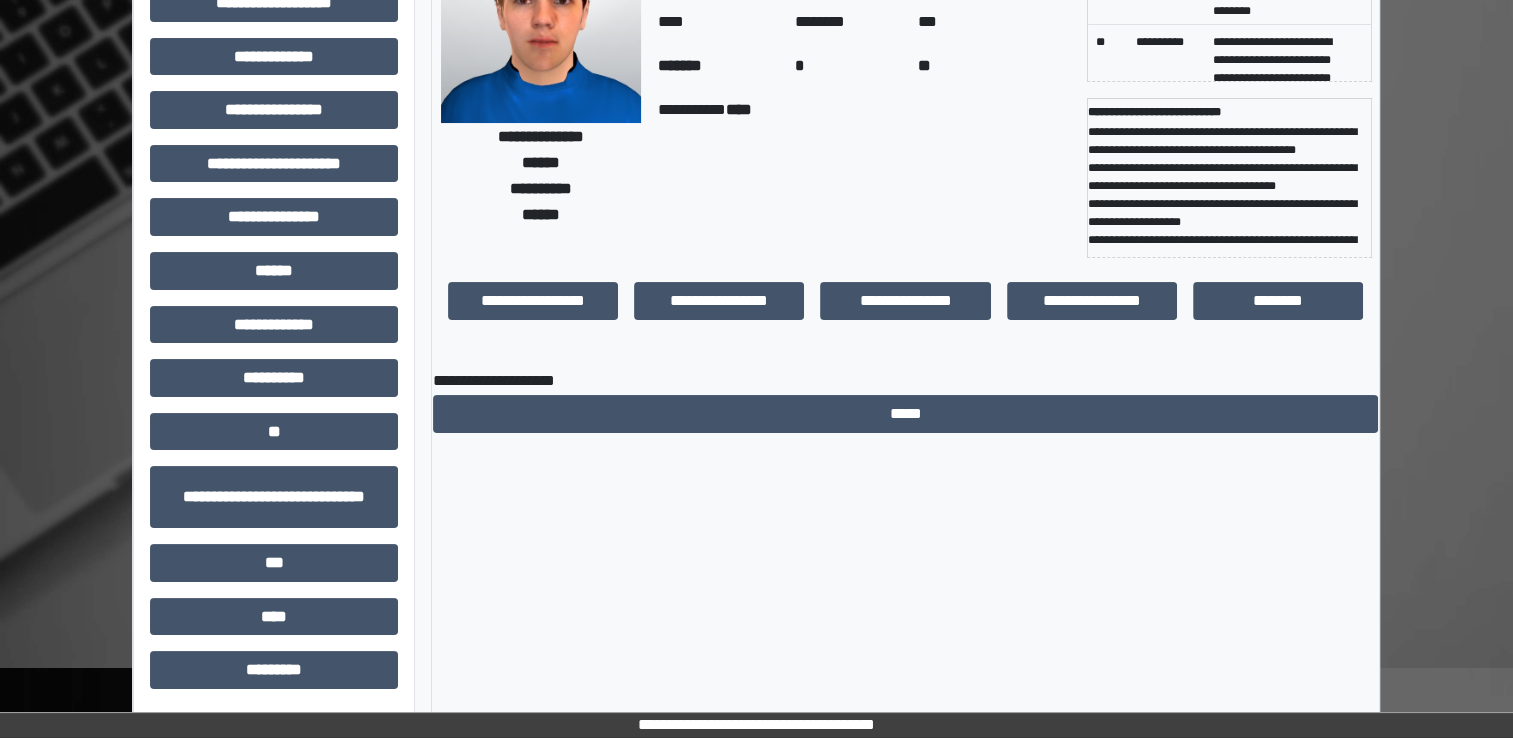scroll, scrollTop: 184, scrollLeft: 0, axis: vertical 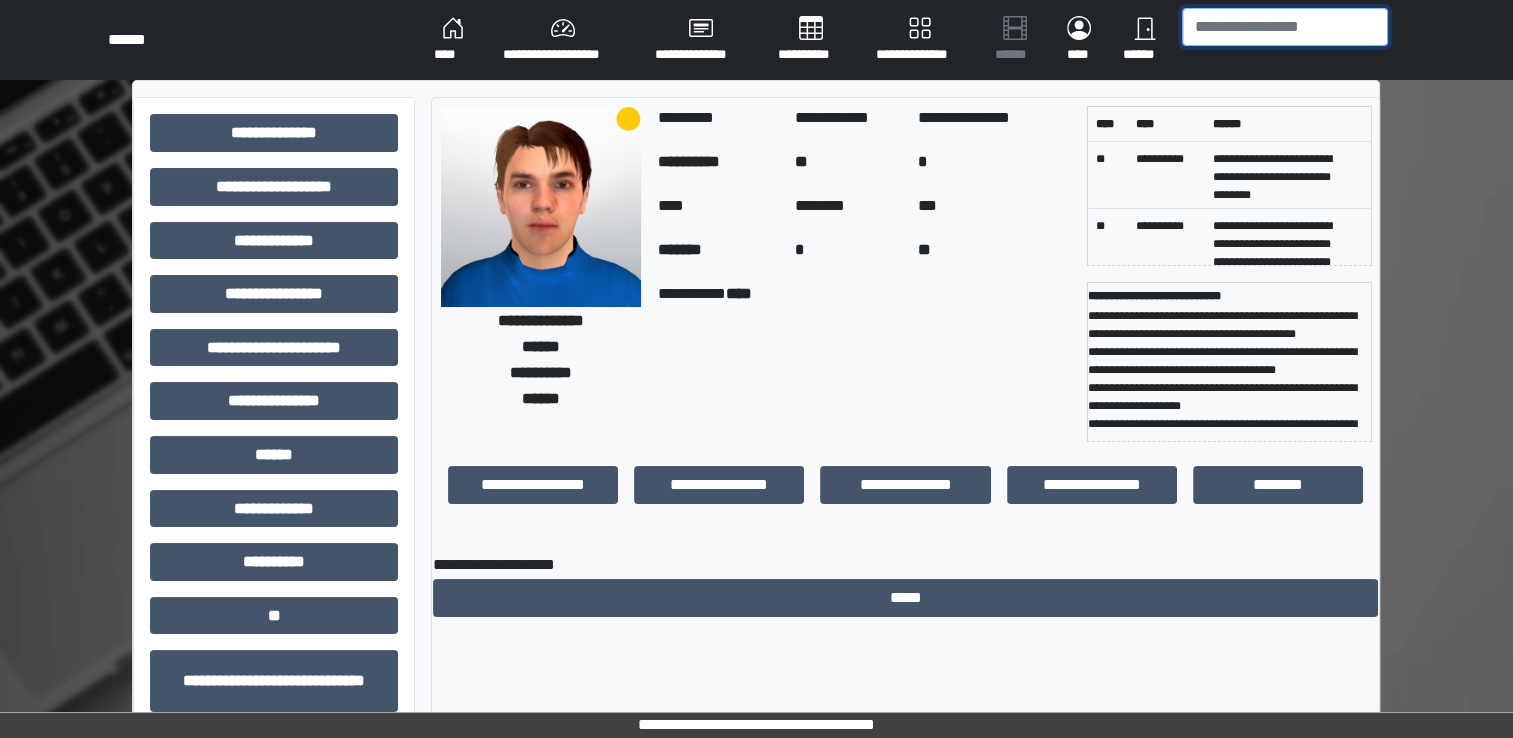 click at bounding box center [1285, 27] 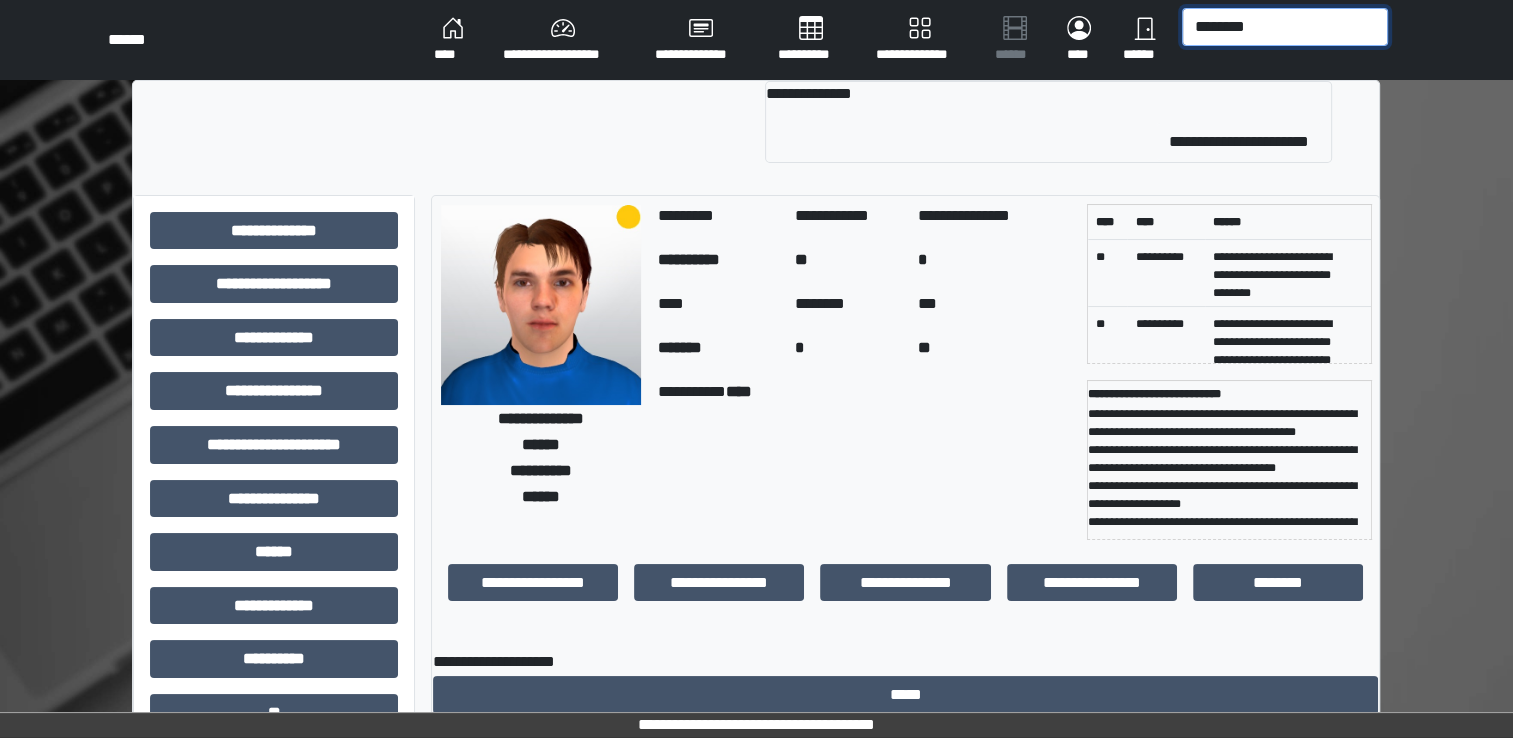 type on "********" 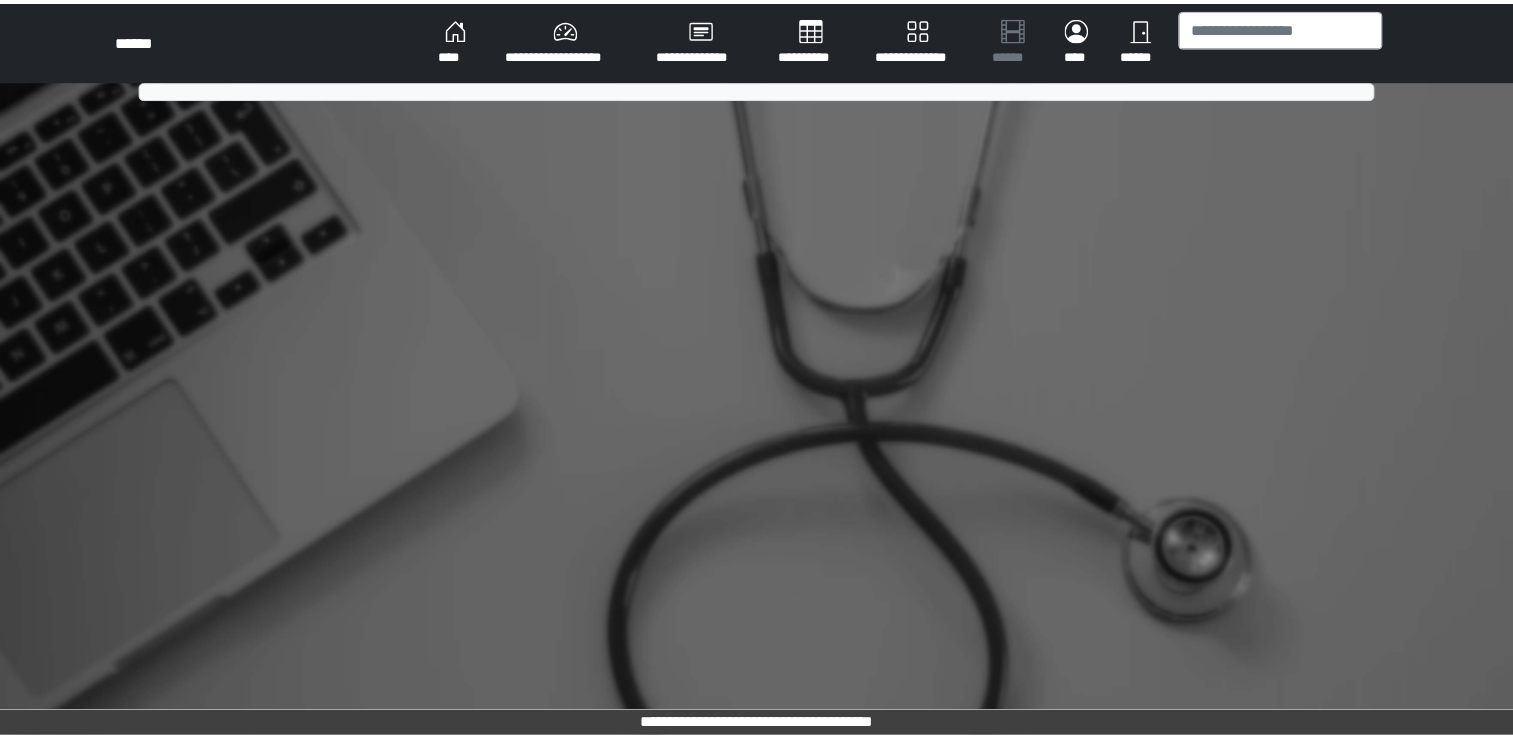 scroll, scrollTop: 0, scrollLeft: 0, axis: both 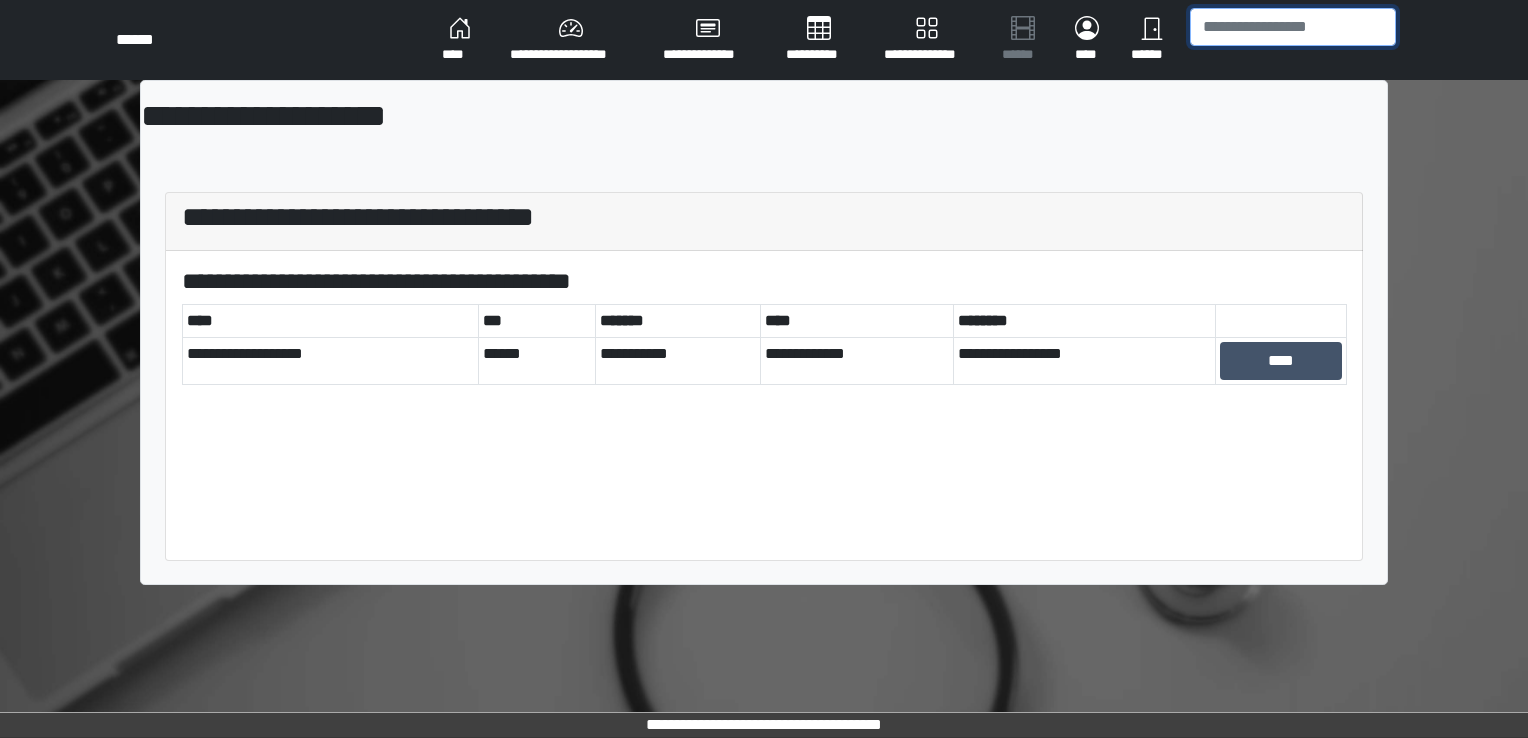click at bounding box center (1293, 27) 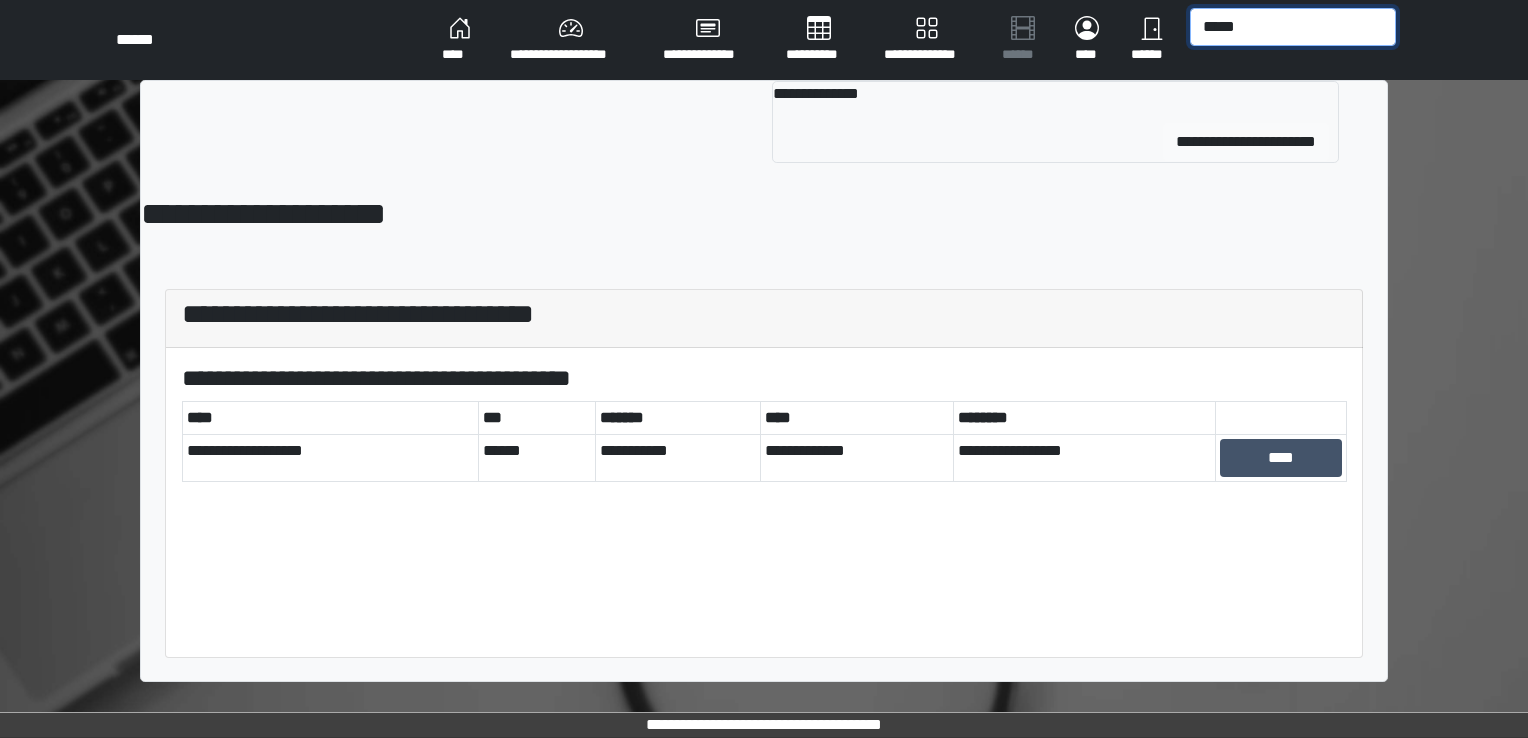 type on "*****" 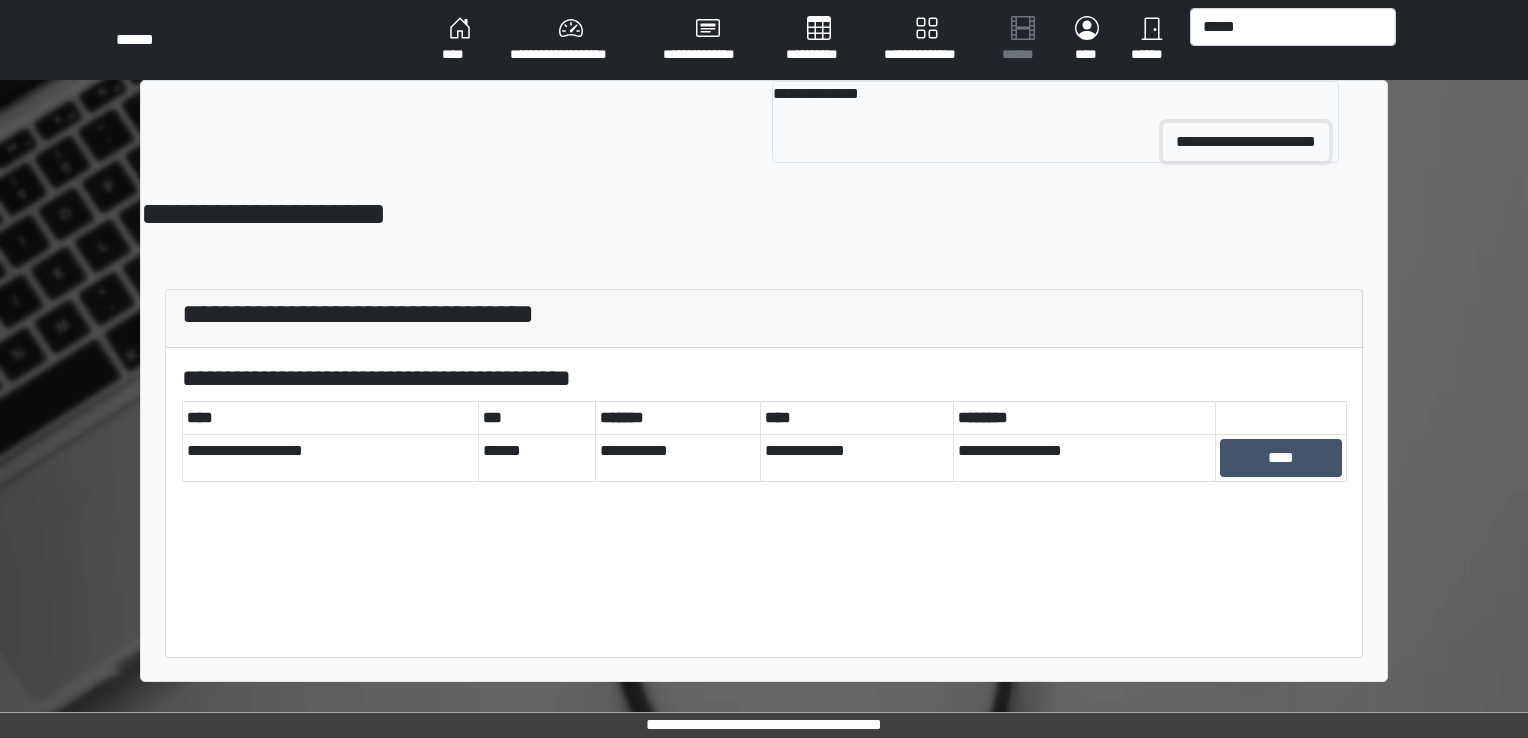 click on "**********" at bounding box center (1246, 142) 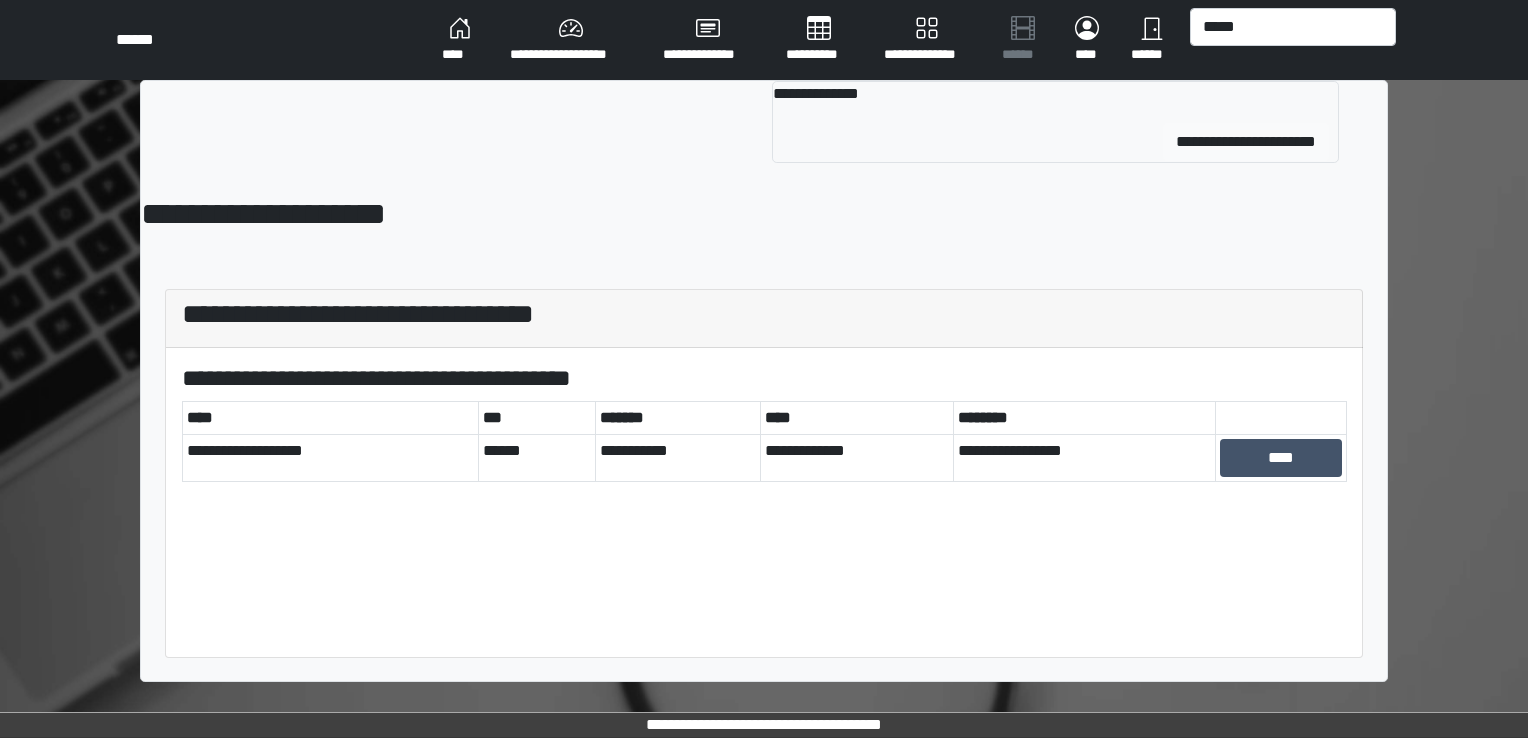 type 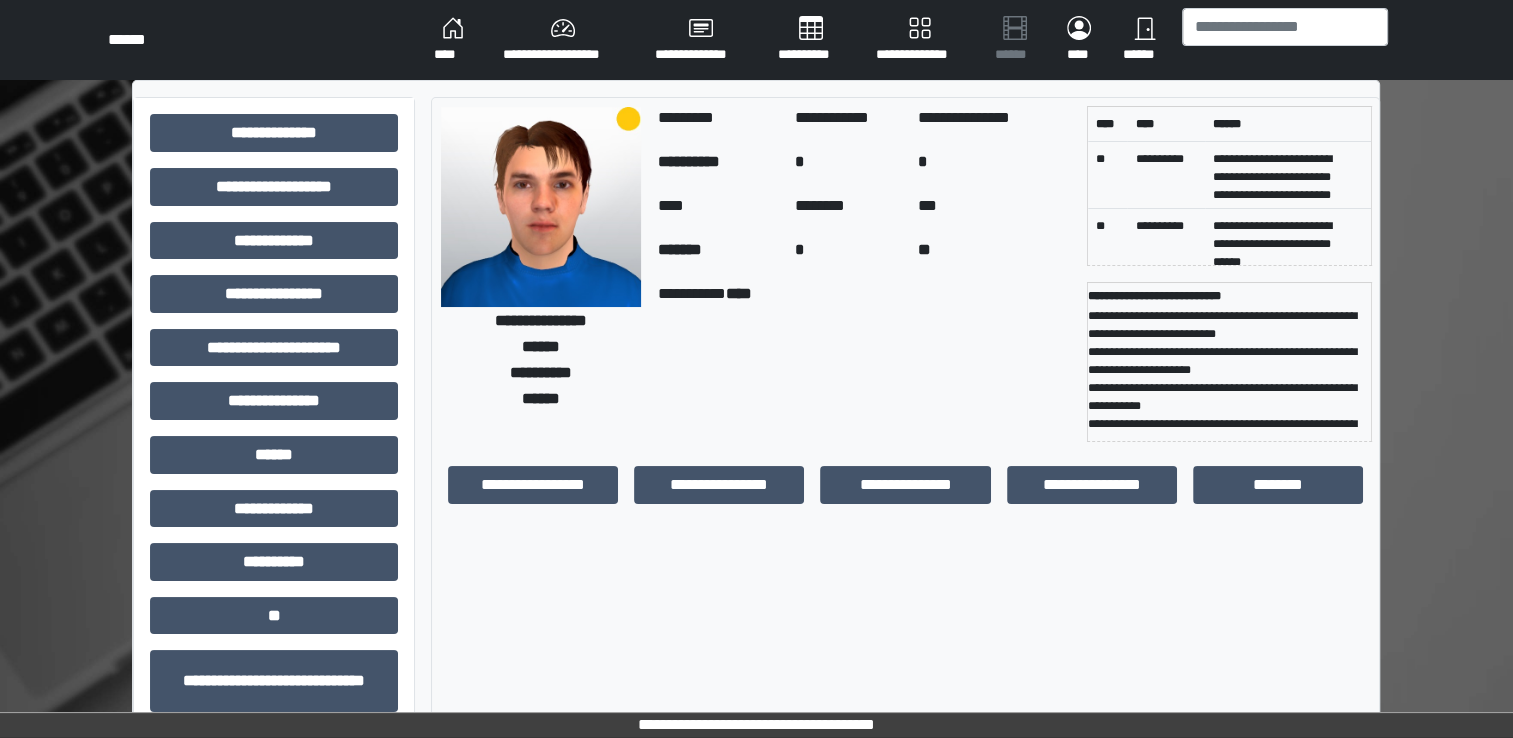 drag, startPoint x: 1510, startPoint y: 239, endPoint x: 1520, endPoint y: 256, distance: 19.723083 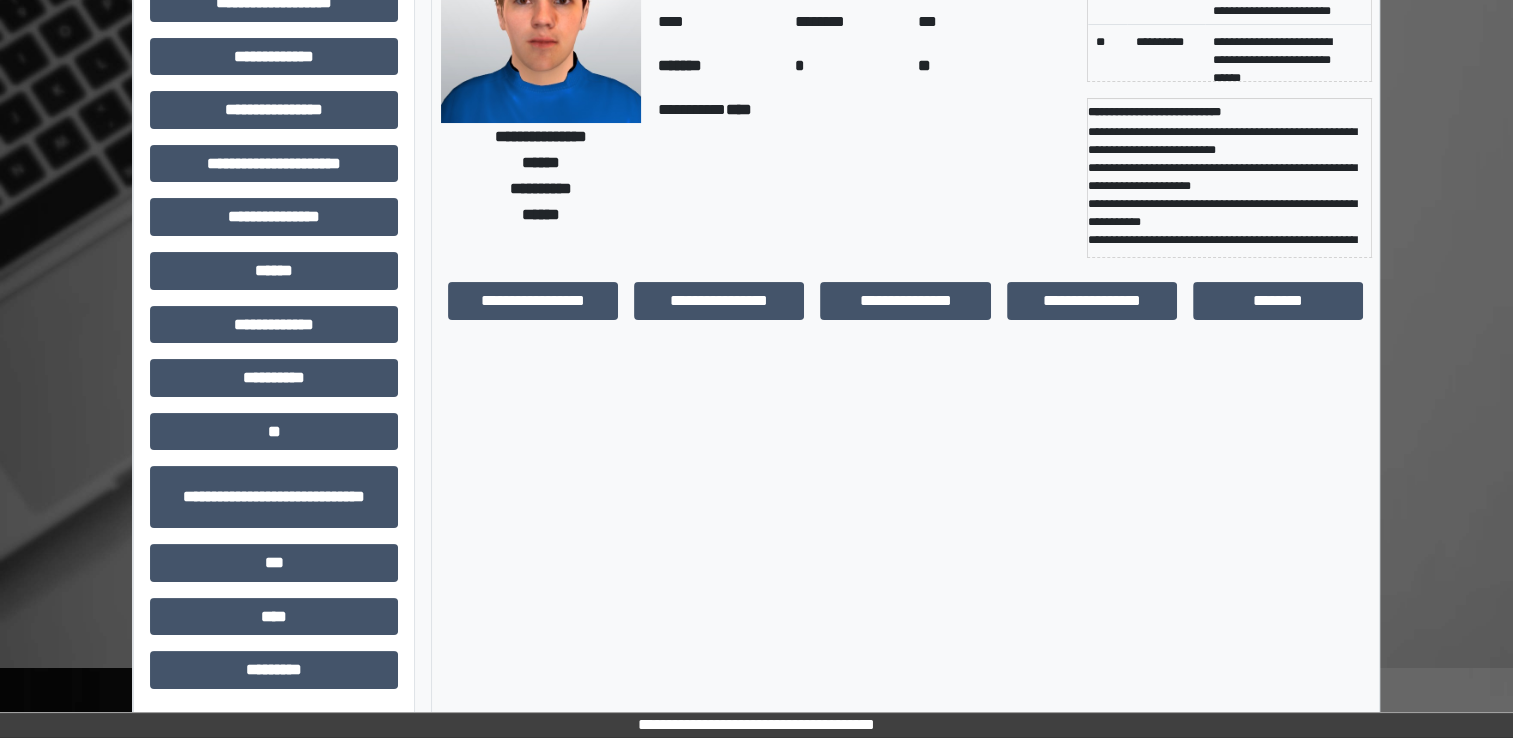 scroll, scrollTop: 0, scrollLeft: 0, axis: both 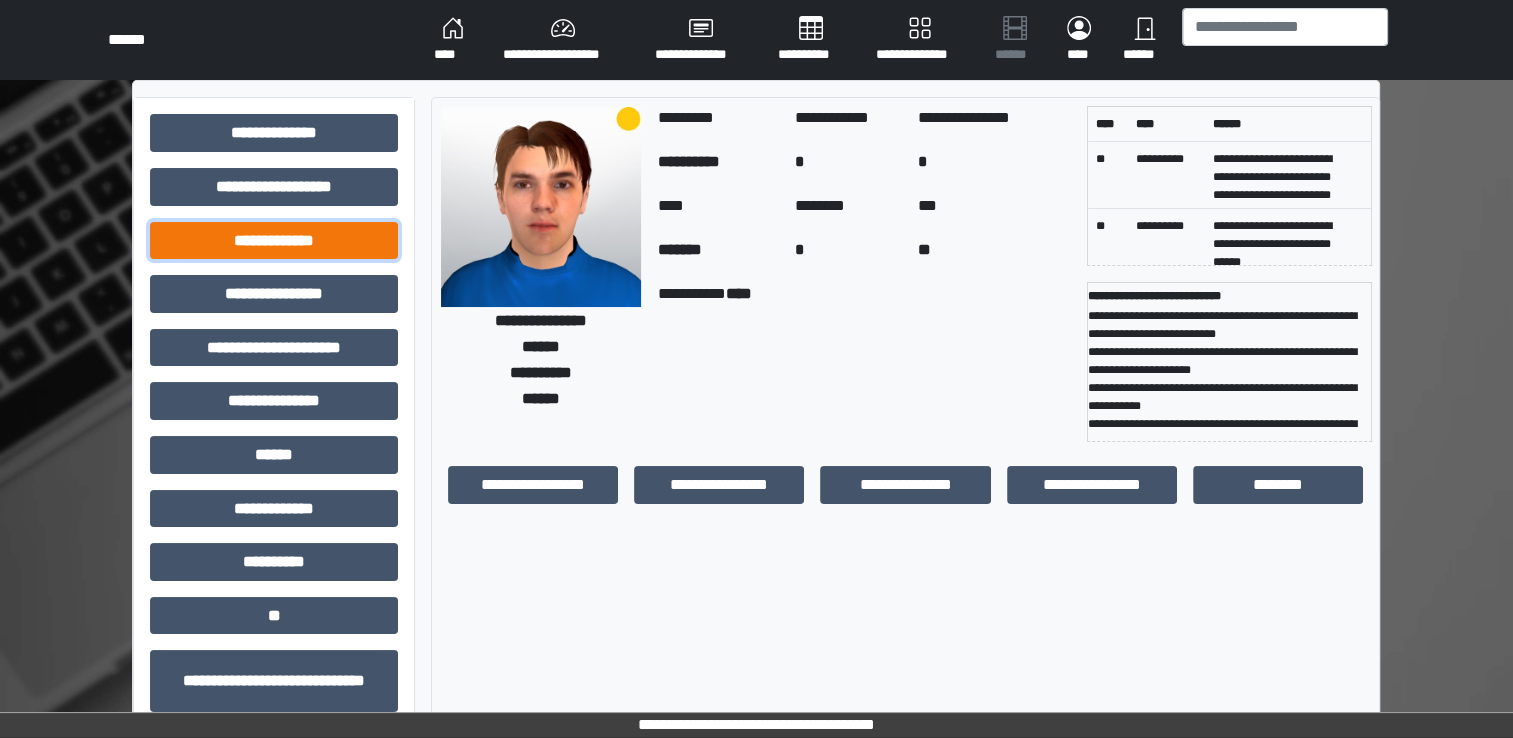 click on "**********" at bounding box center (274, 241) 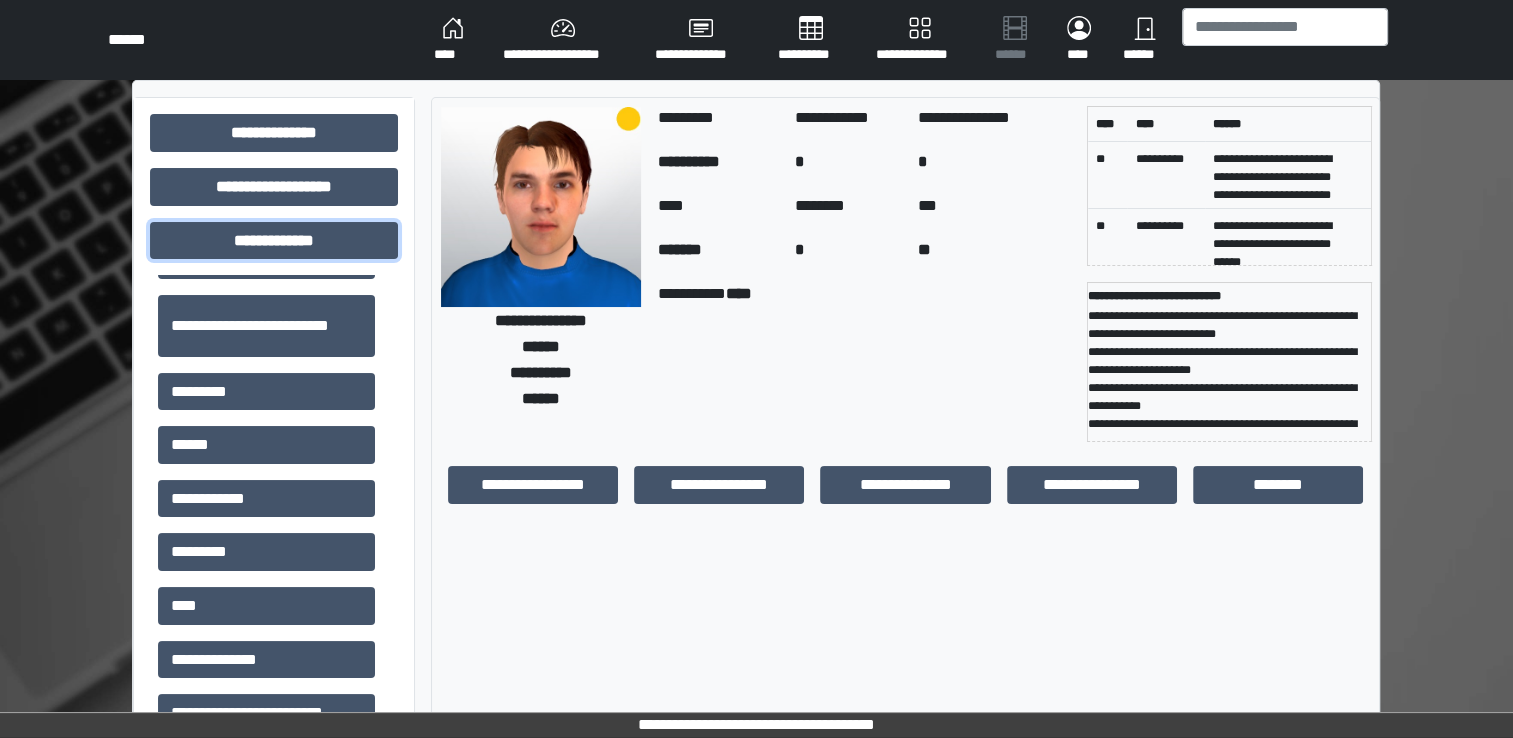 scroll, scrollTop: 529, scrollLeft: 0, axis: vertical 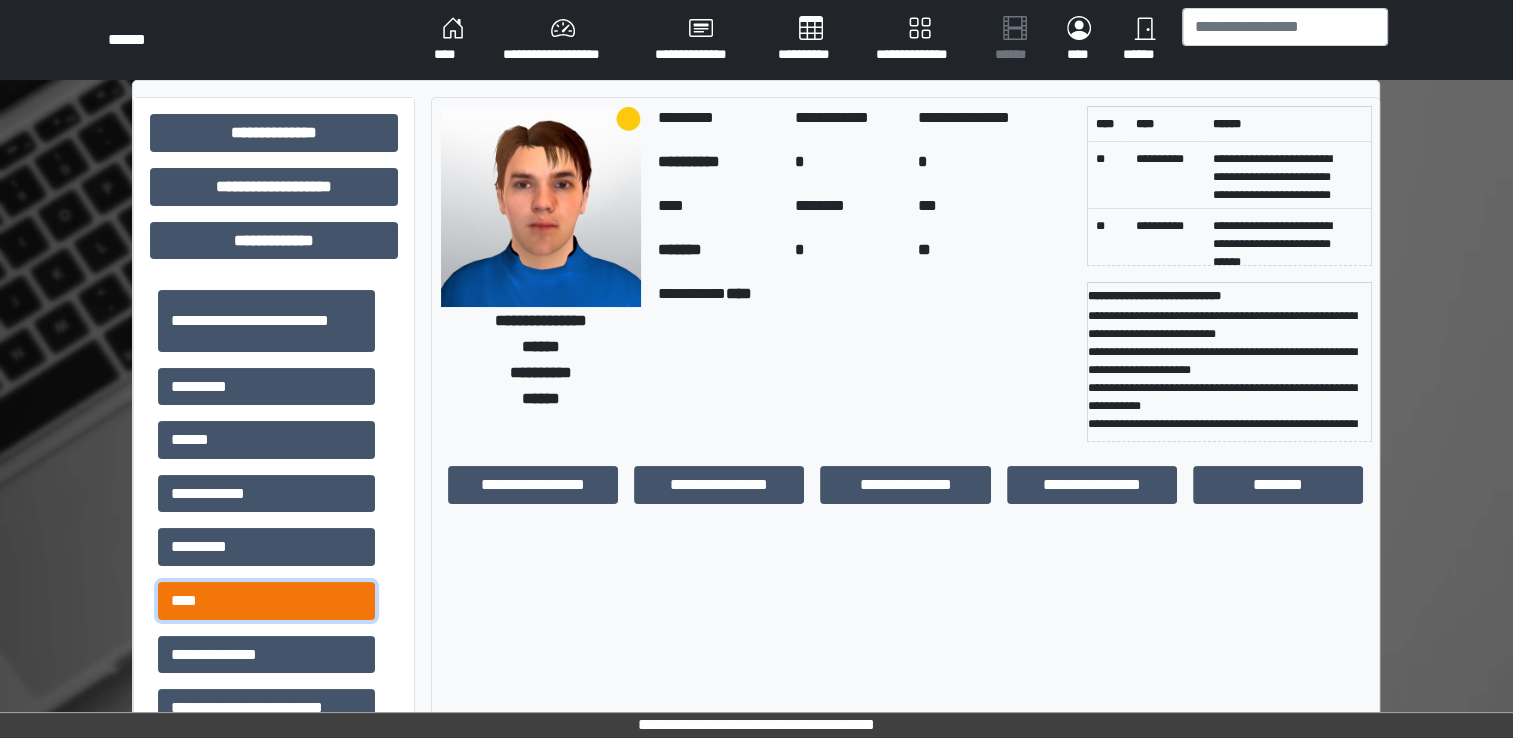 click on "****" at bounding box center [266, 601] 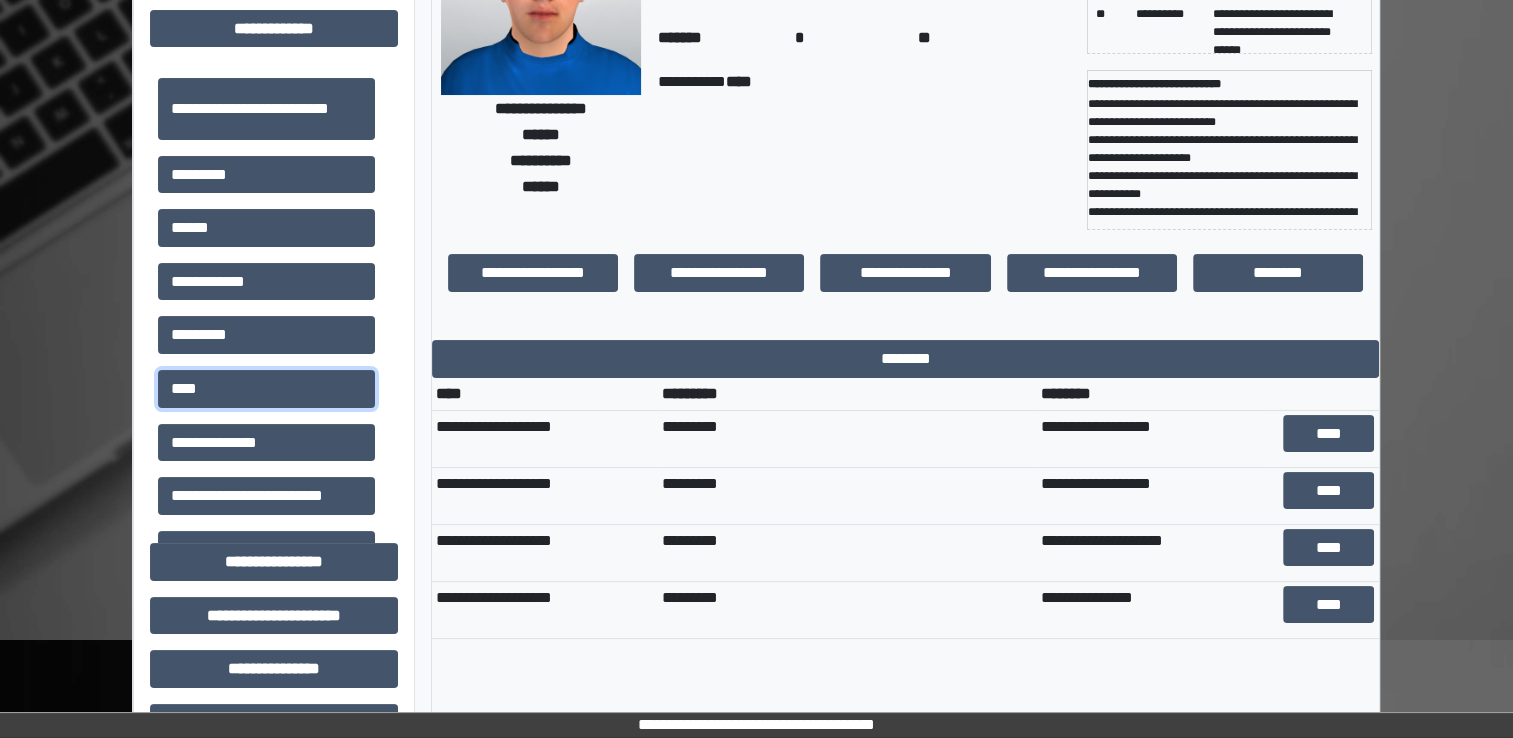 scroll, scrollTop: 214, scrollLeft: 0, axis: vertical 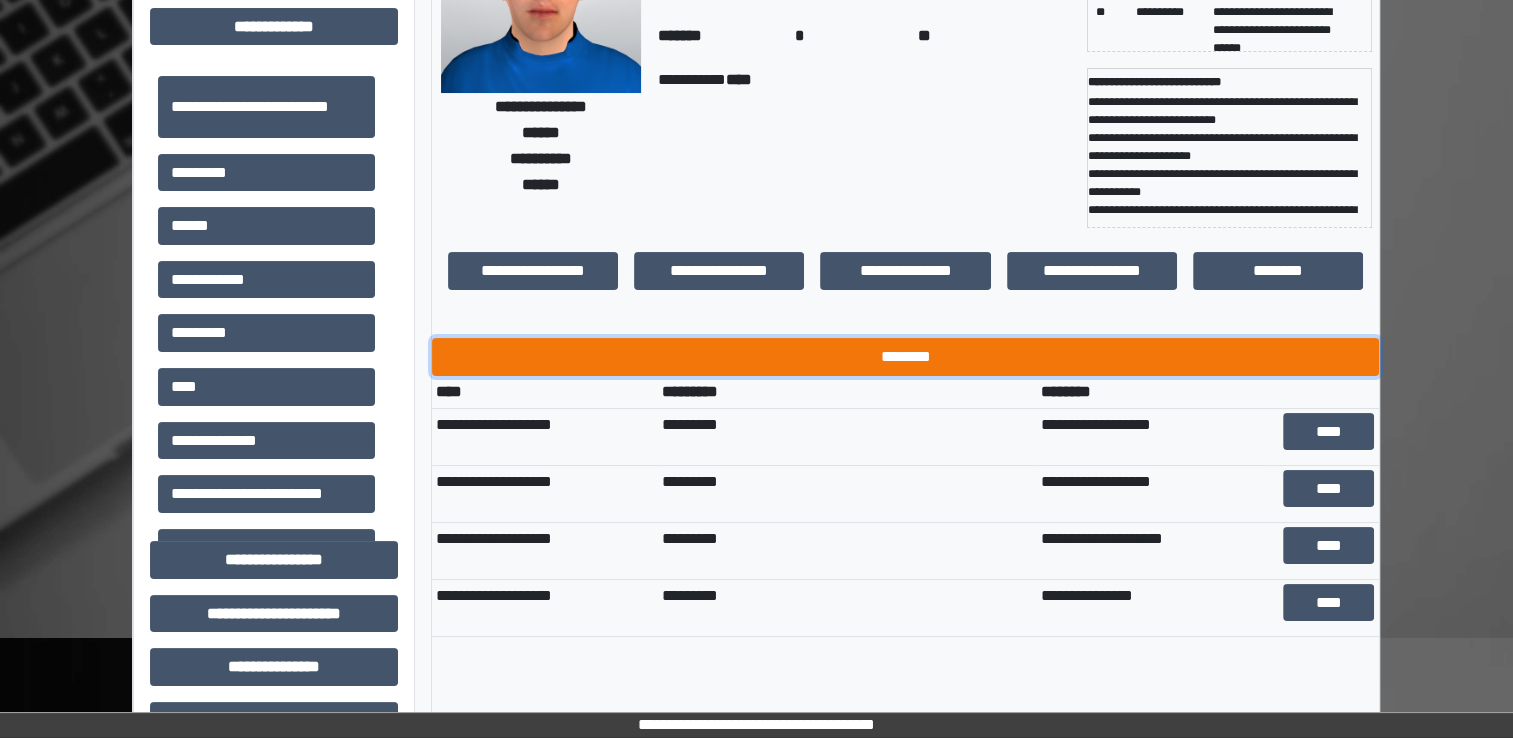 click on "********" at bounding box center [905, 357] 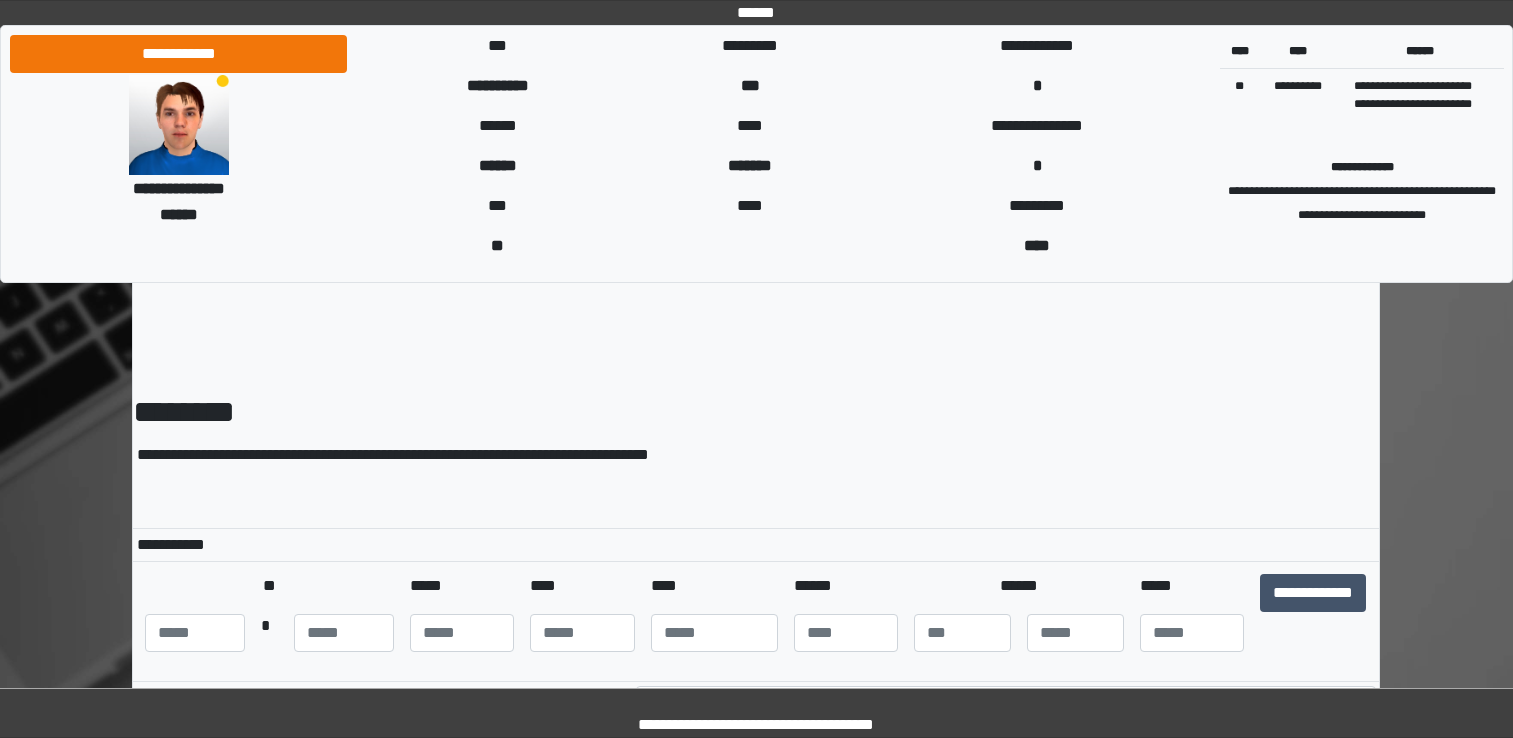 scroll, scrollTop: 0, scrollLeft: 0, axis: both 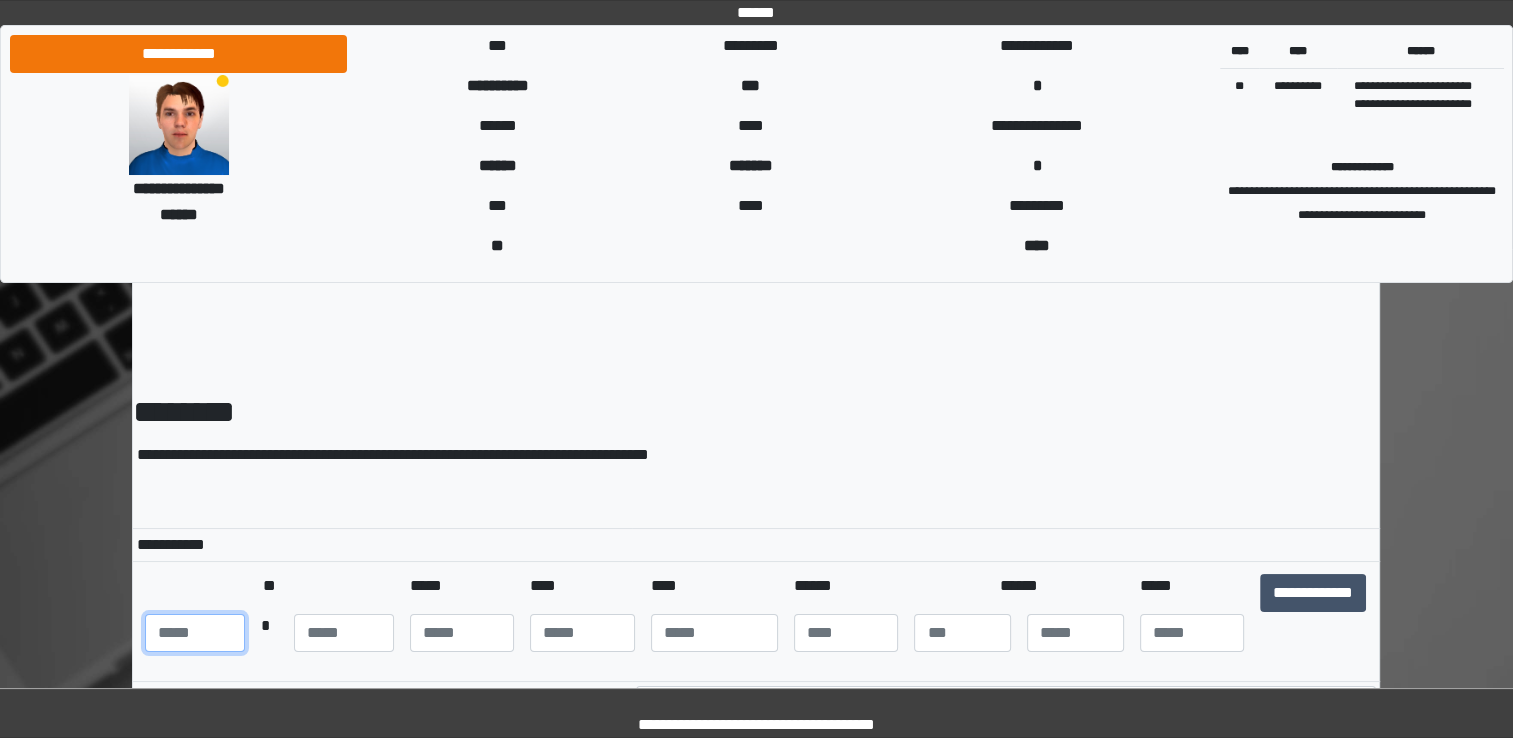 click at bounding box center (195, 633) 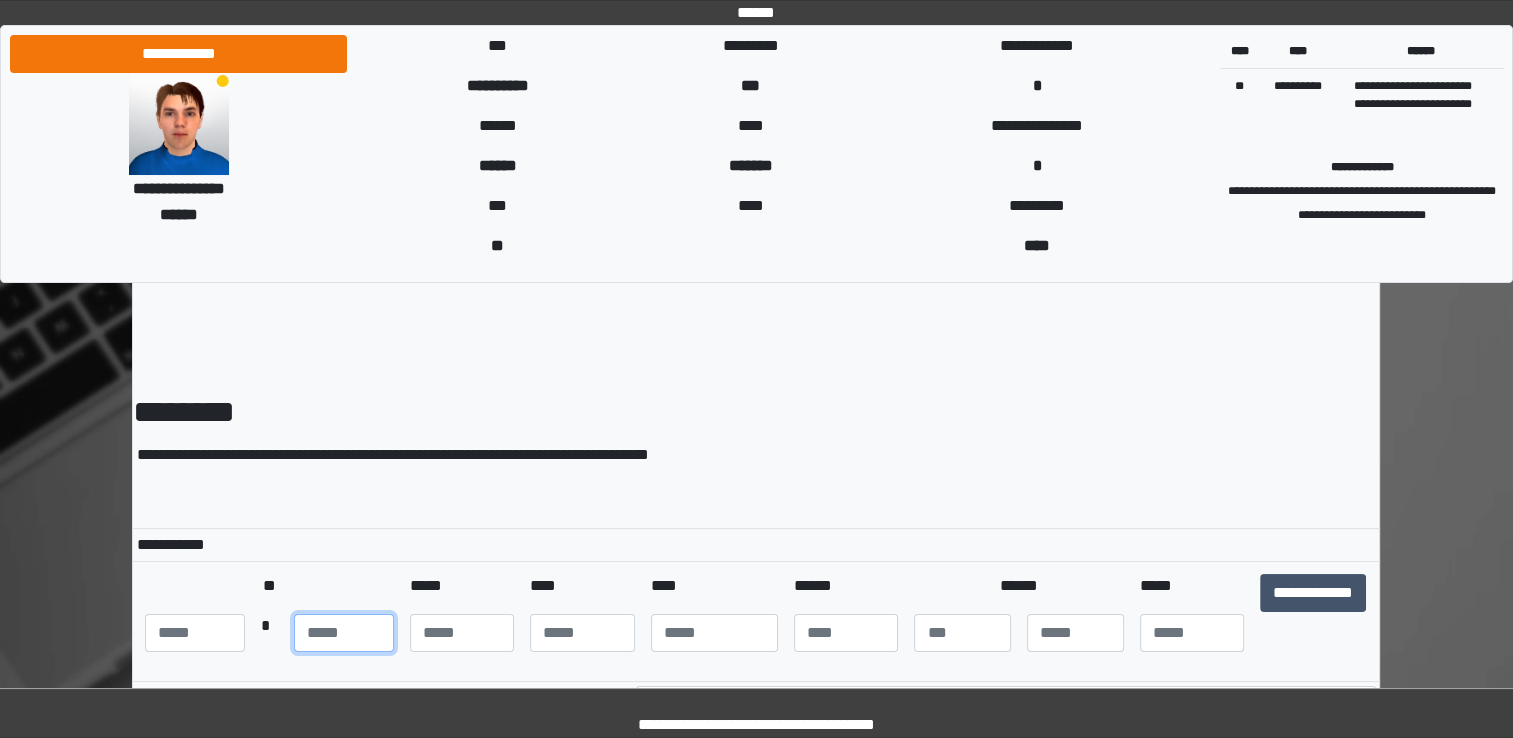 type on "***" 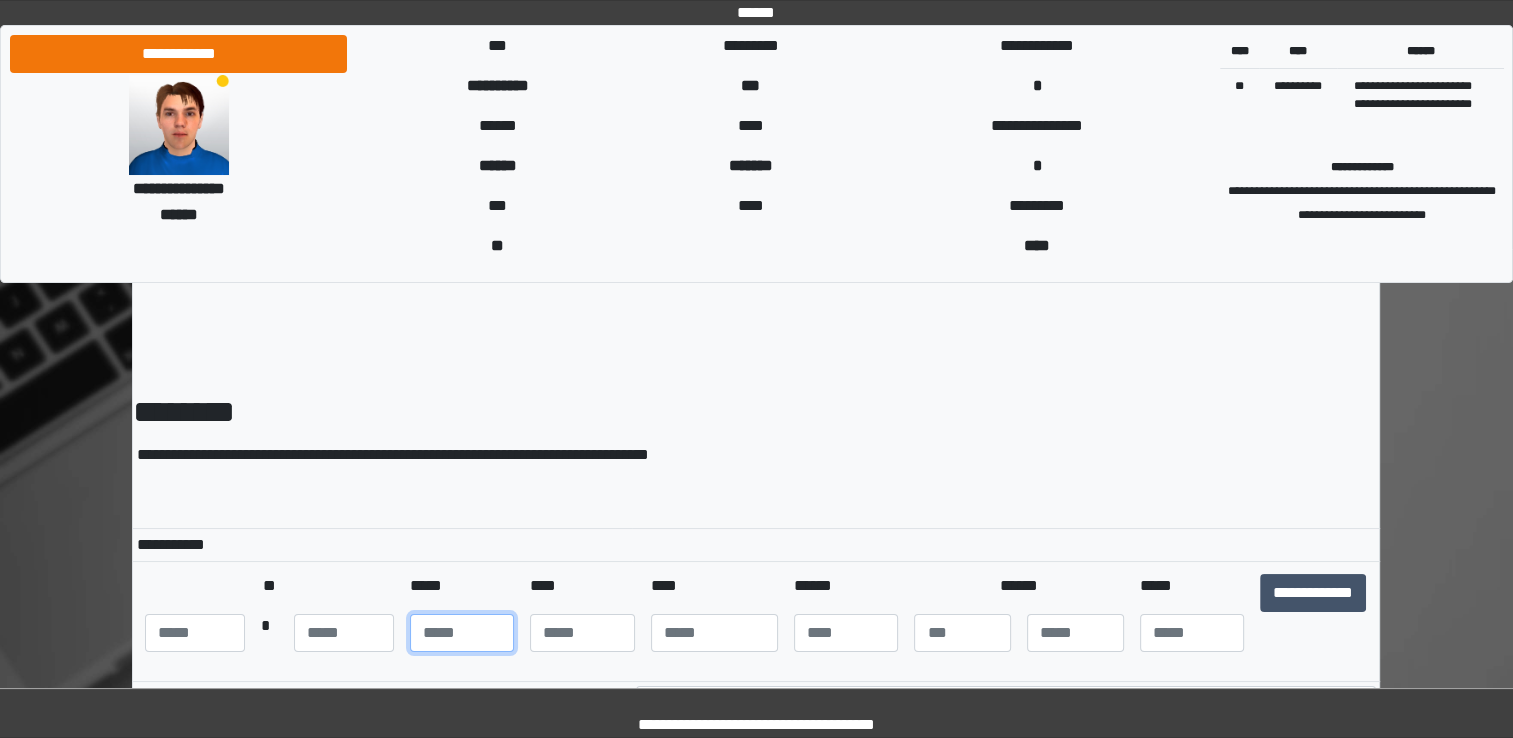 type on "**" 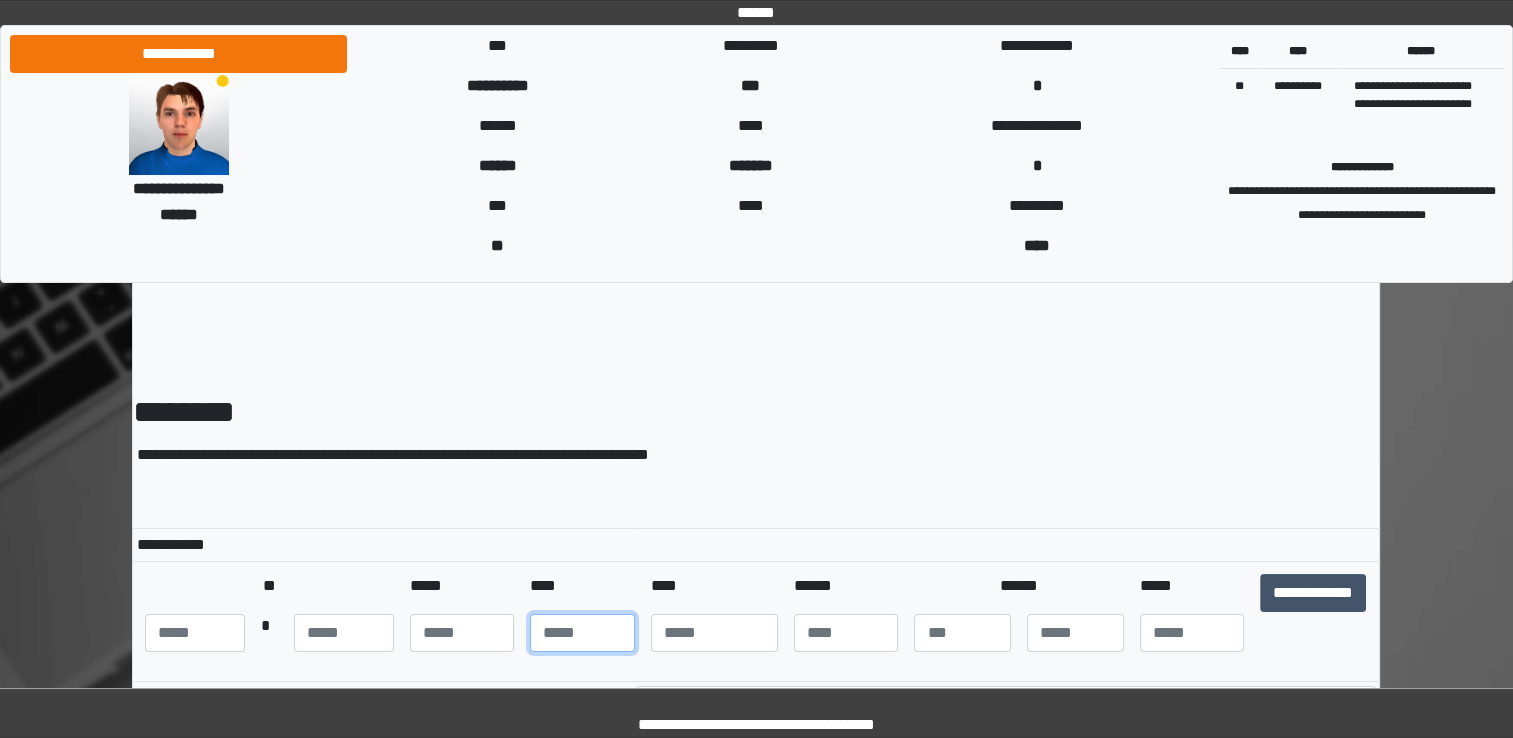 type on "**" 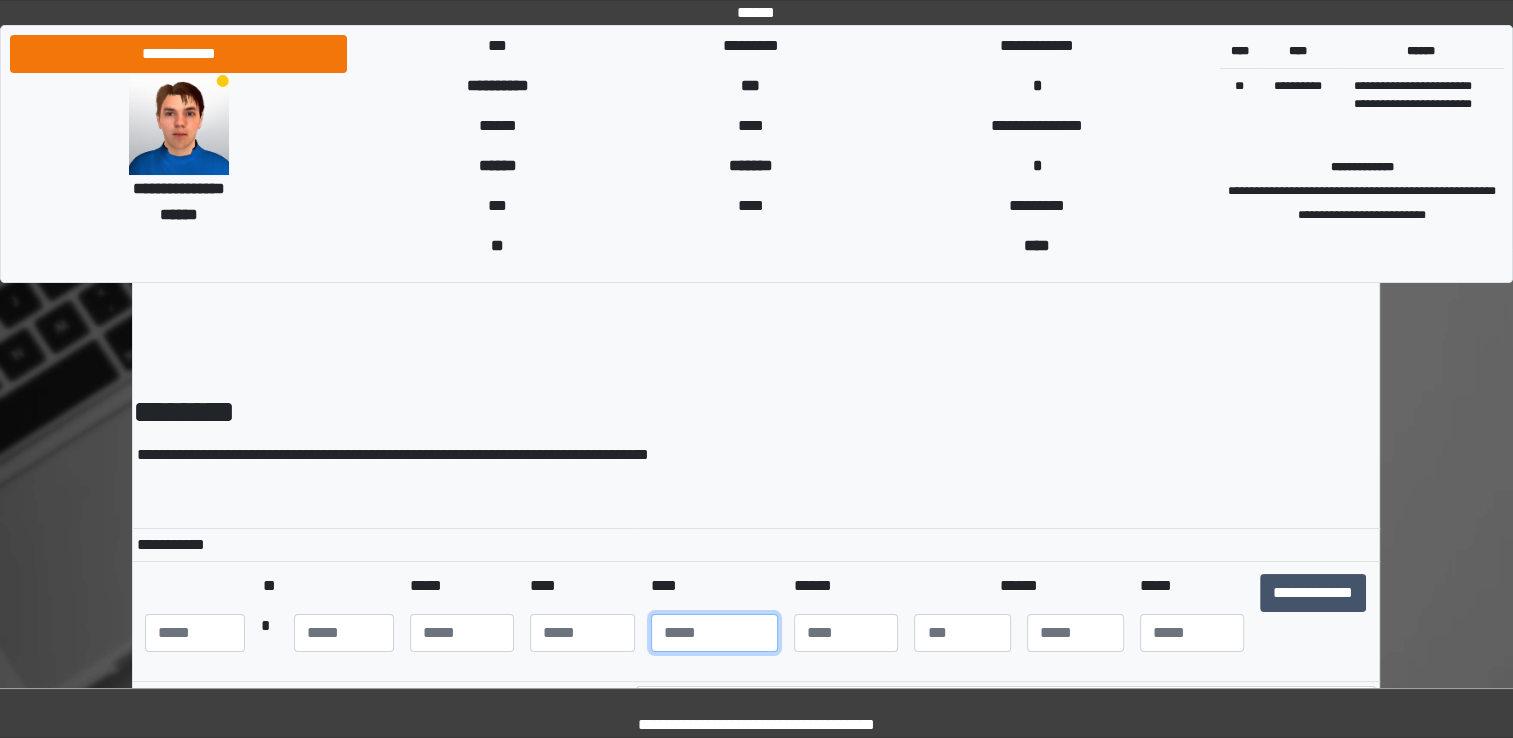 type on "****" 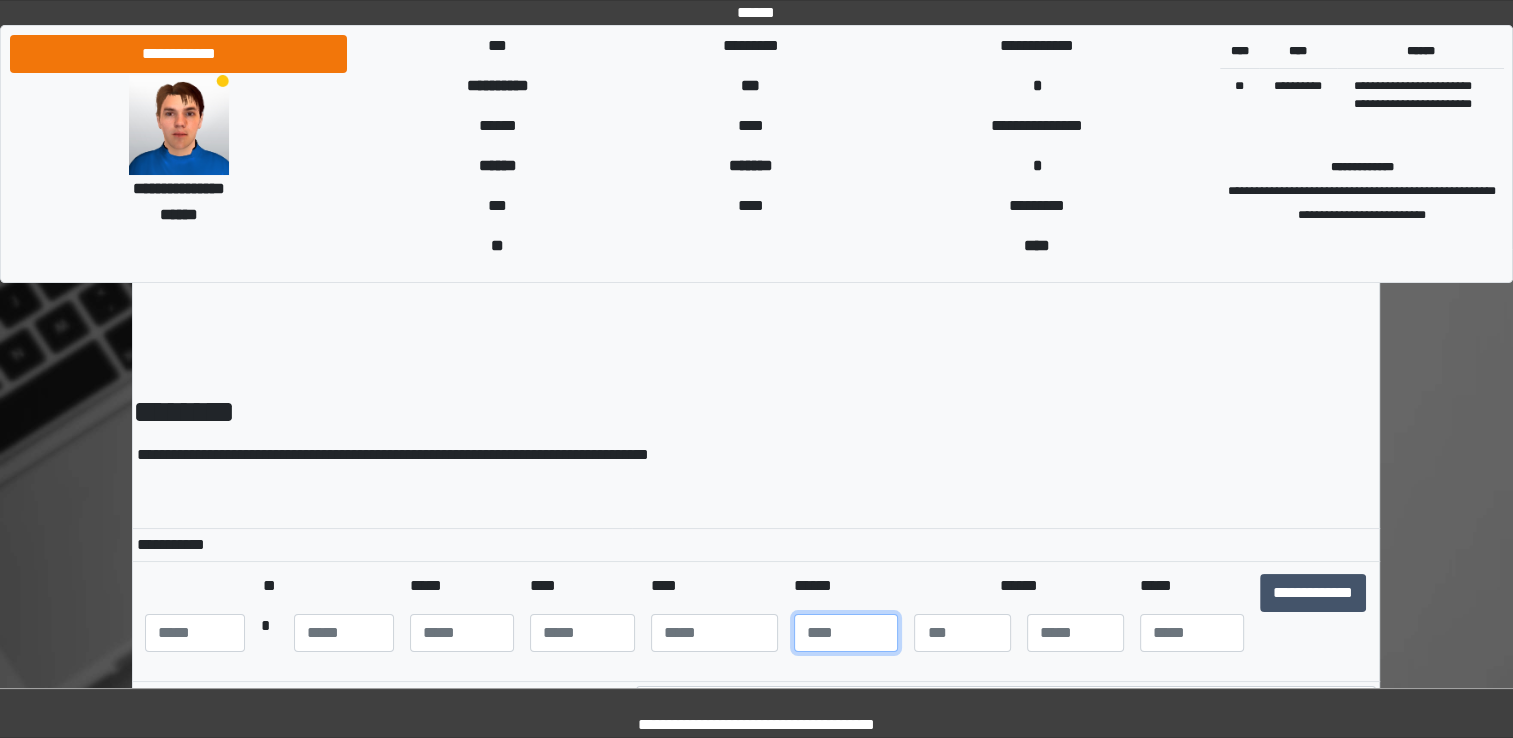 type on "***" 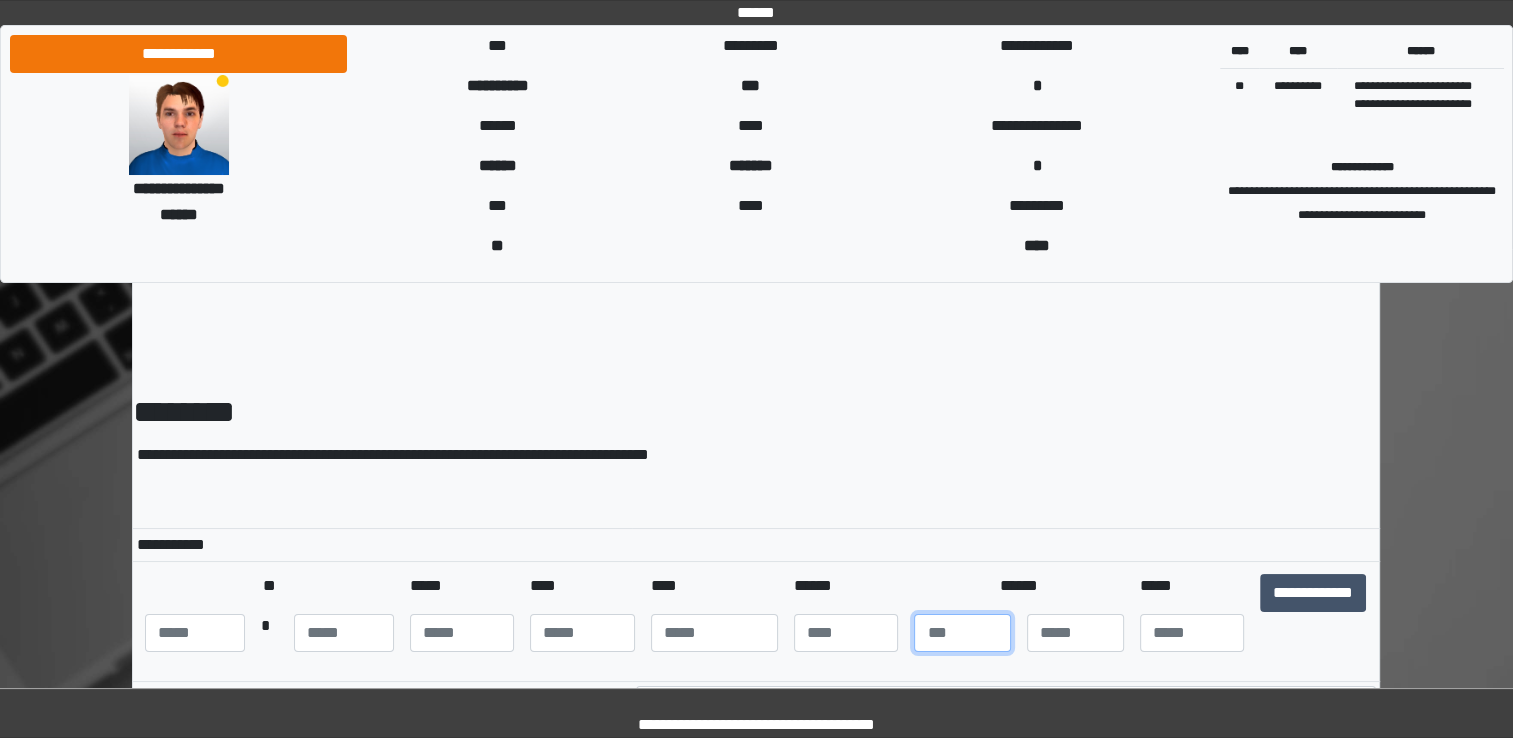 type on "*" 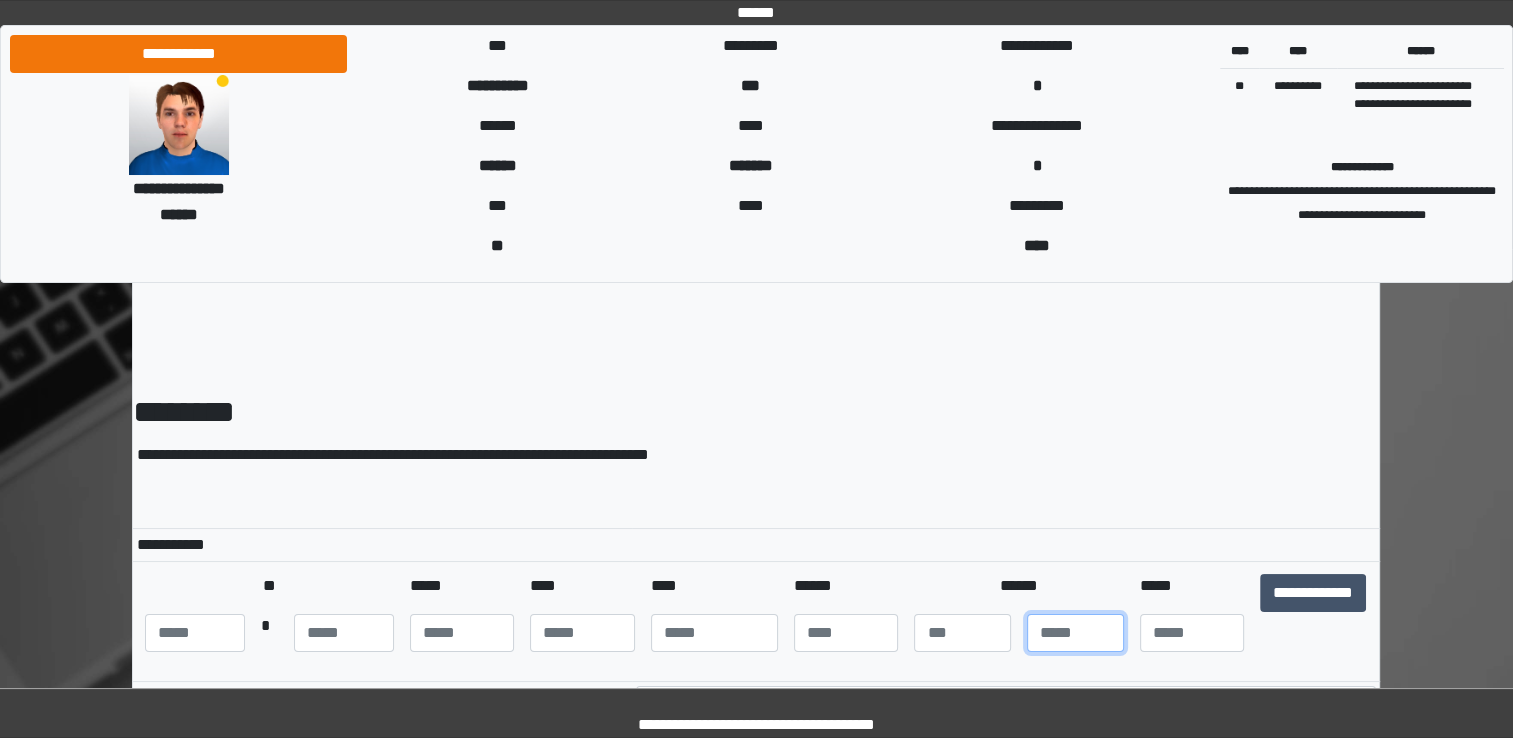 type on "*" 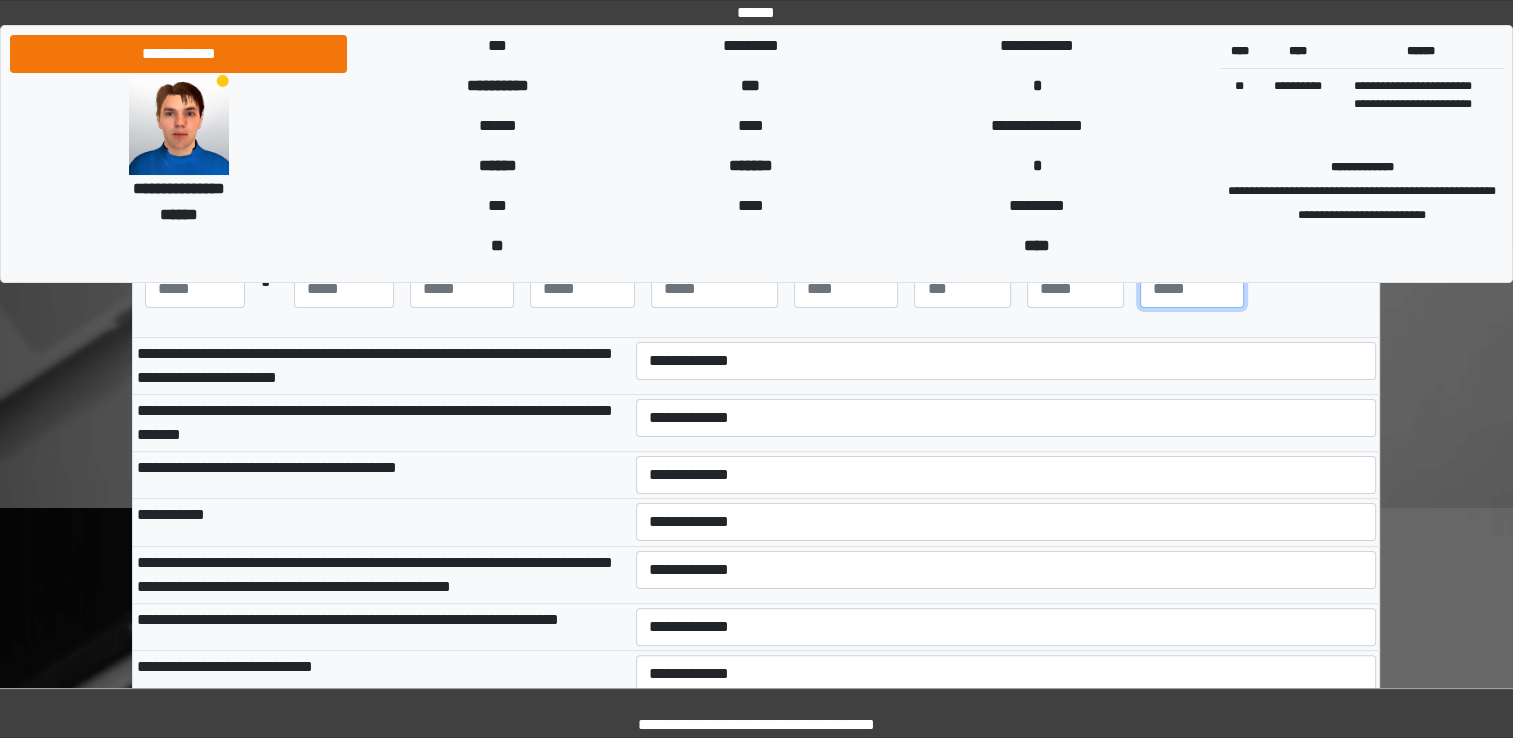 scroll, scrollTop: 313, scrollLeft: 0, axis: vertical 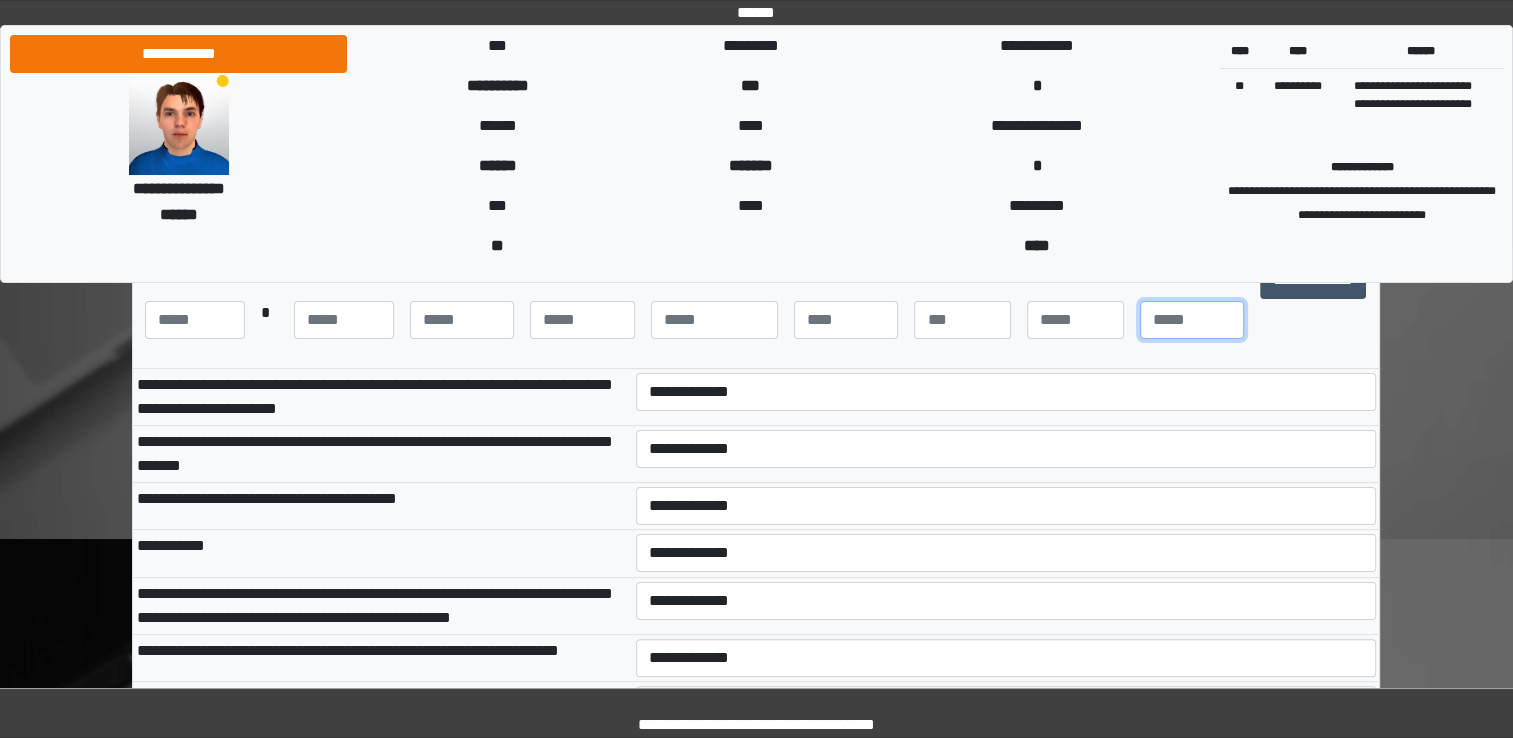 type on "**" 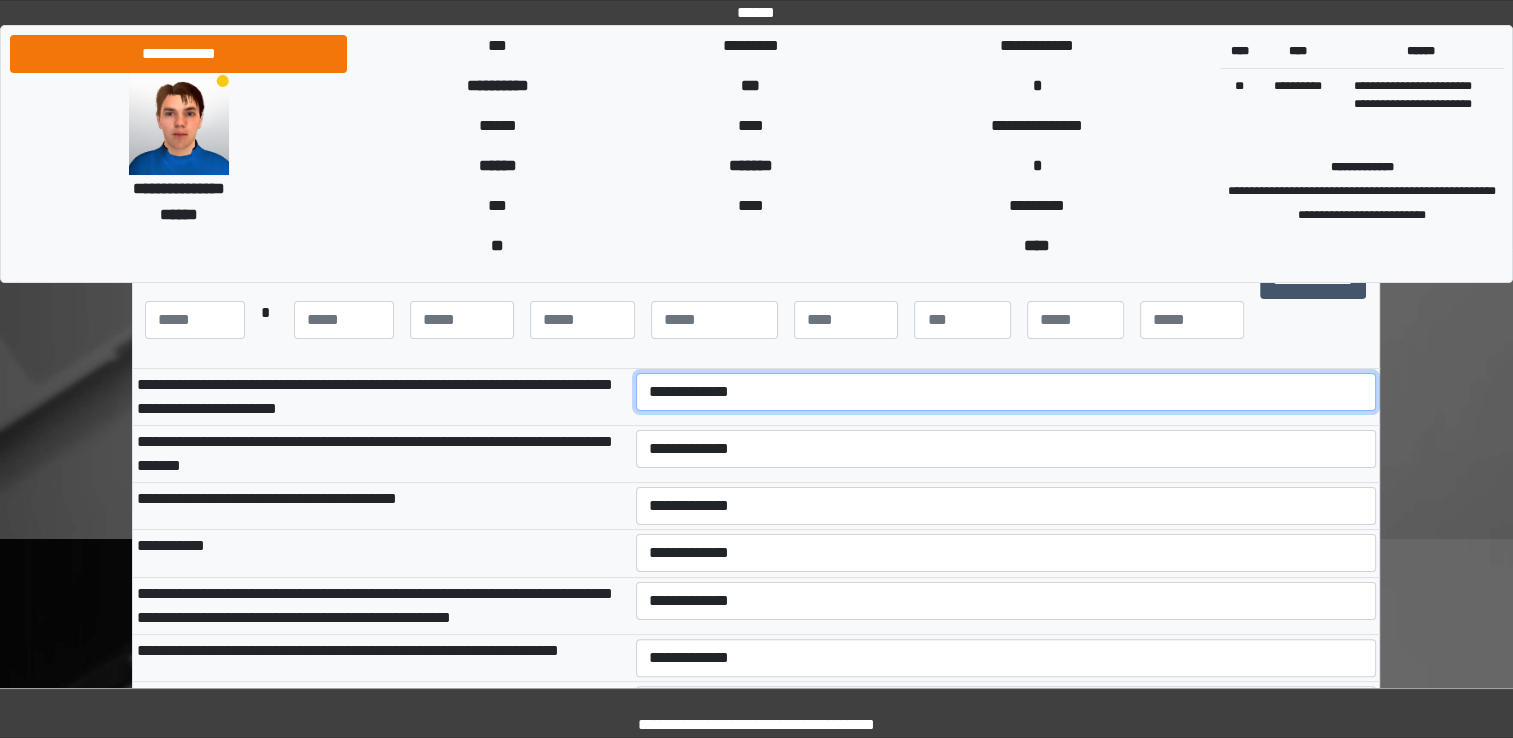 click on "**********" at bounding box center (1006, 392) 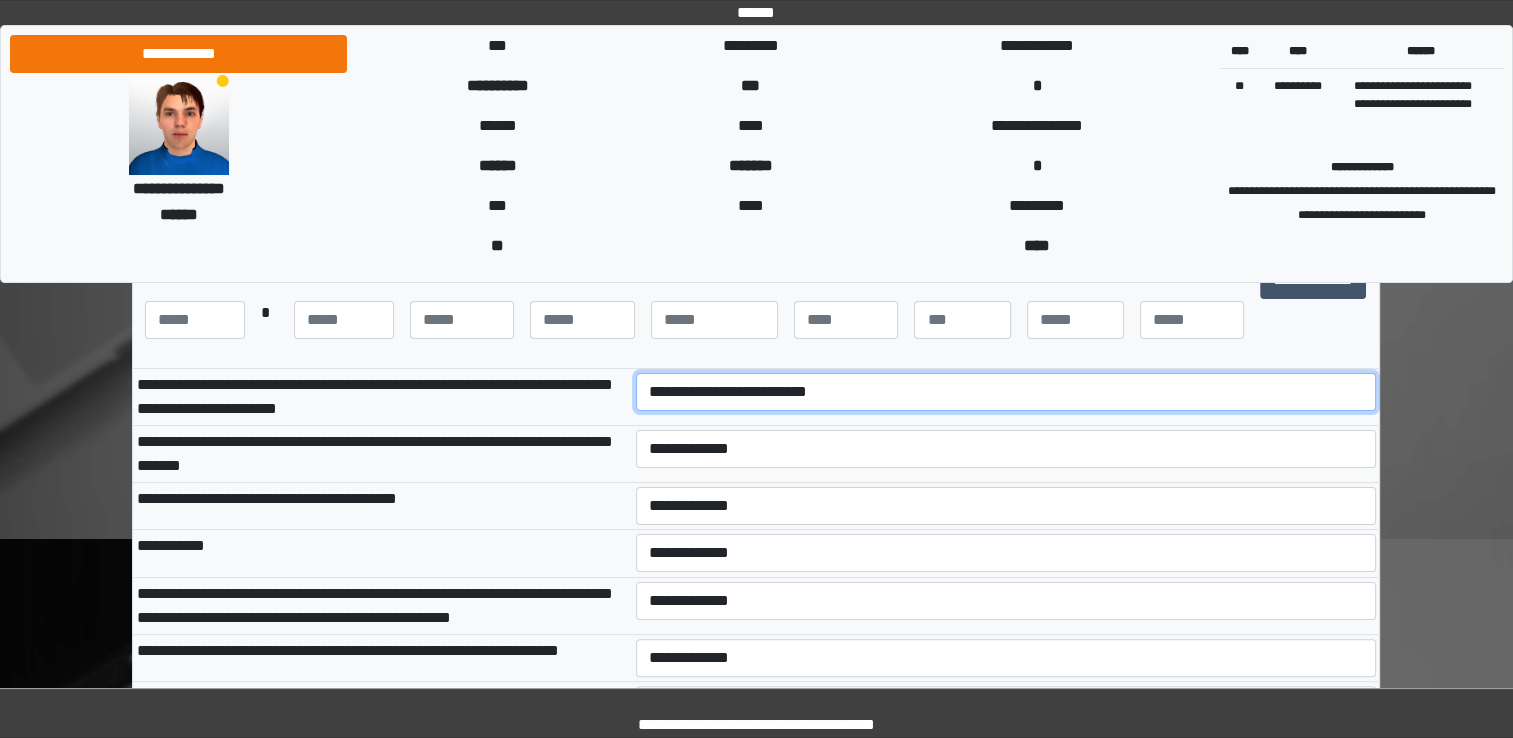 click on "**********" at bounding box center [1006, 392] 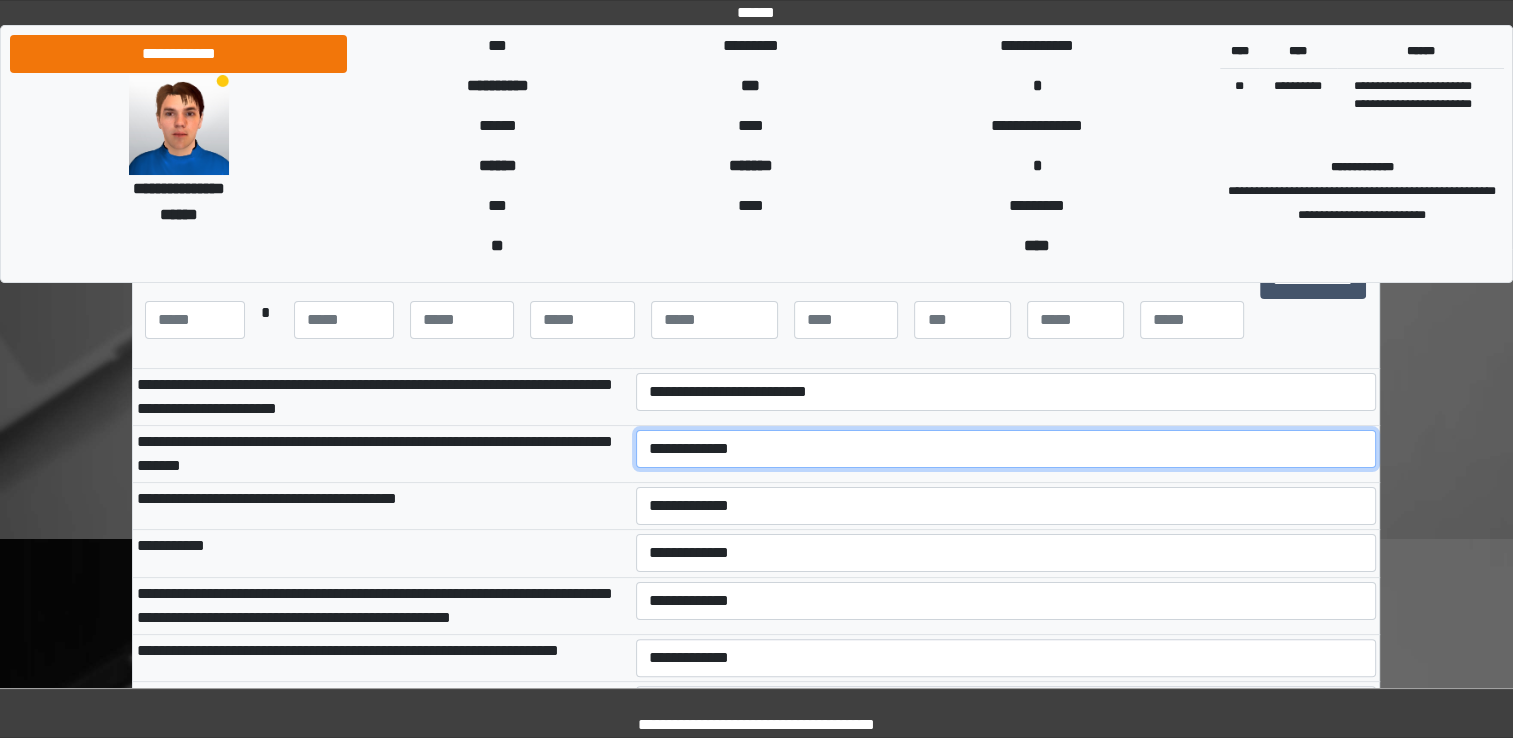 click on "**********" at bounding box center (1006, 449) 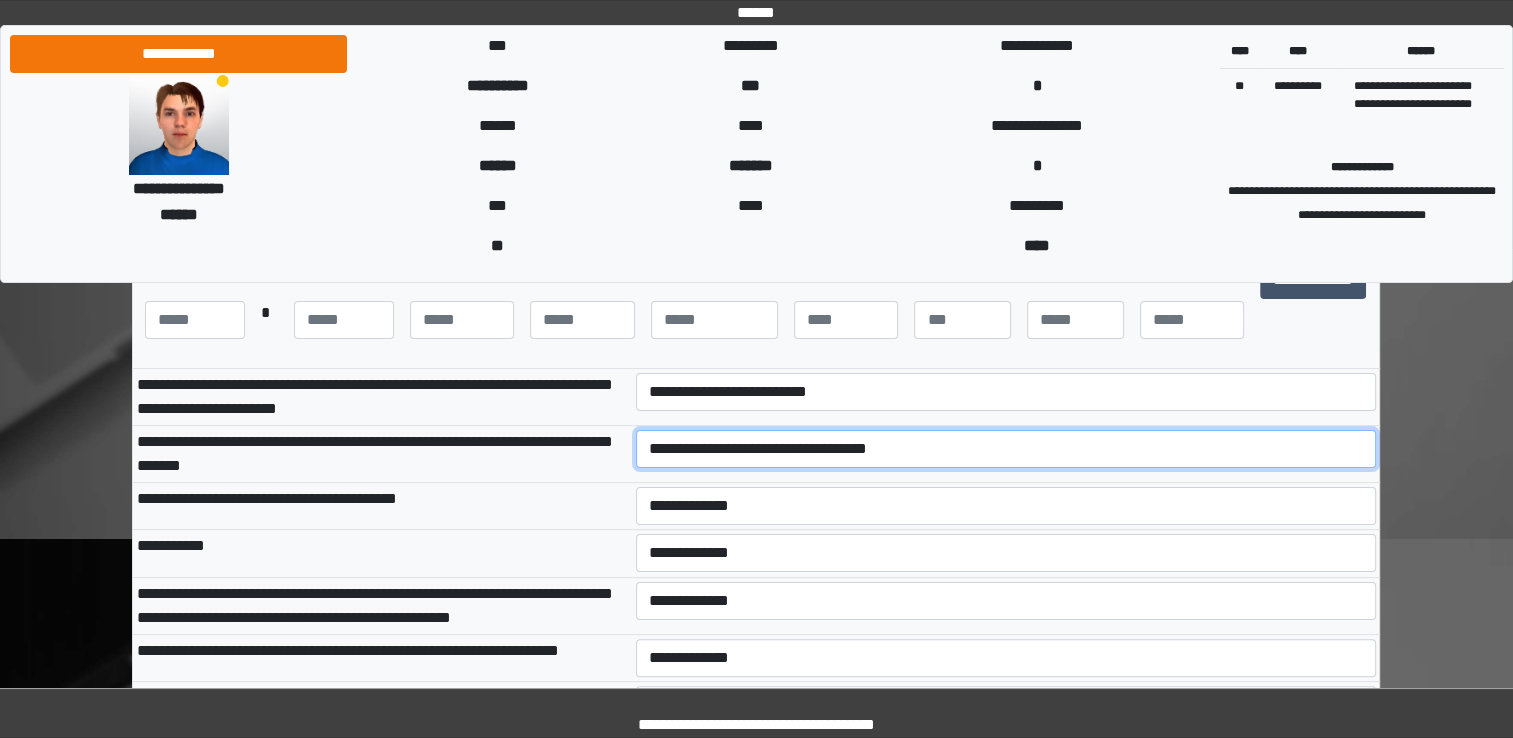 click on "**********" at bounding box center [1006, 449] 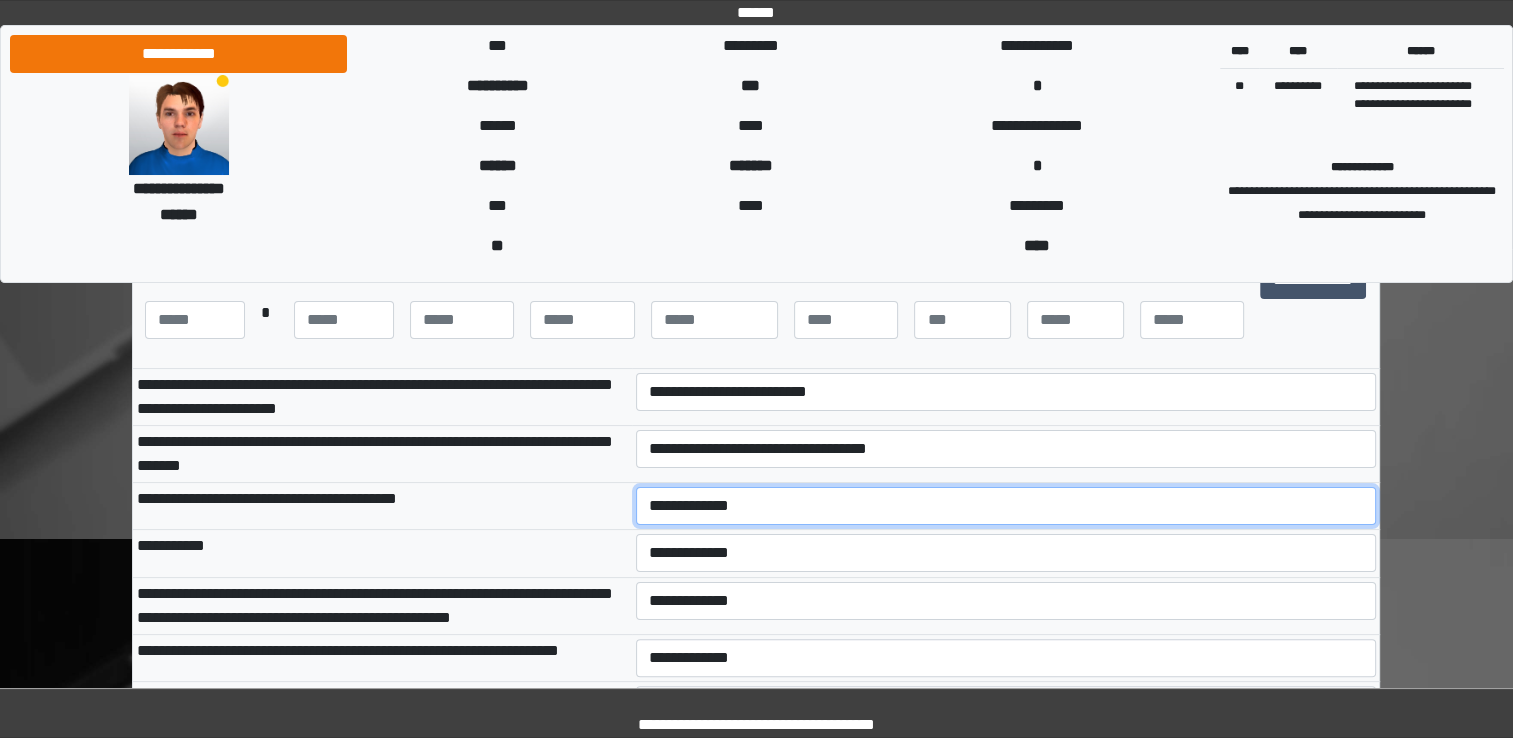 click on "**********" at bounding box center (1006, 506) 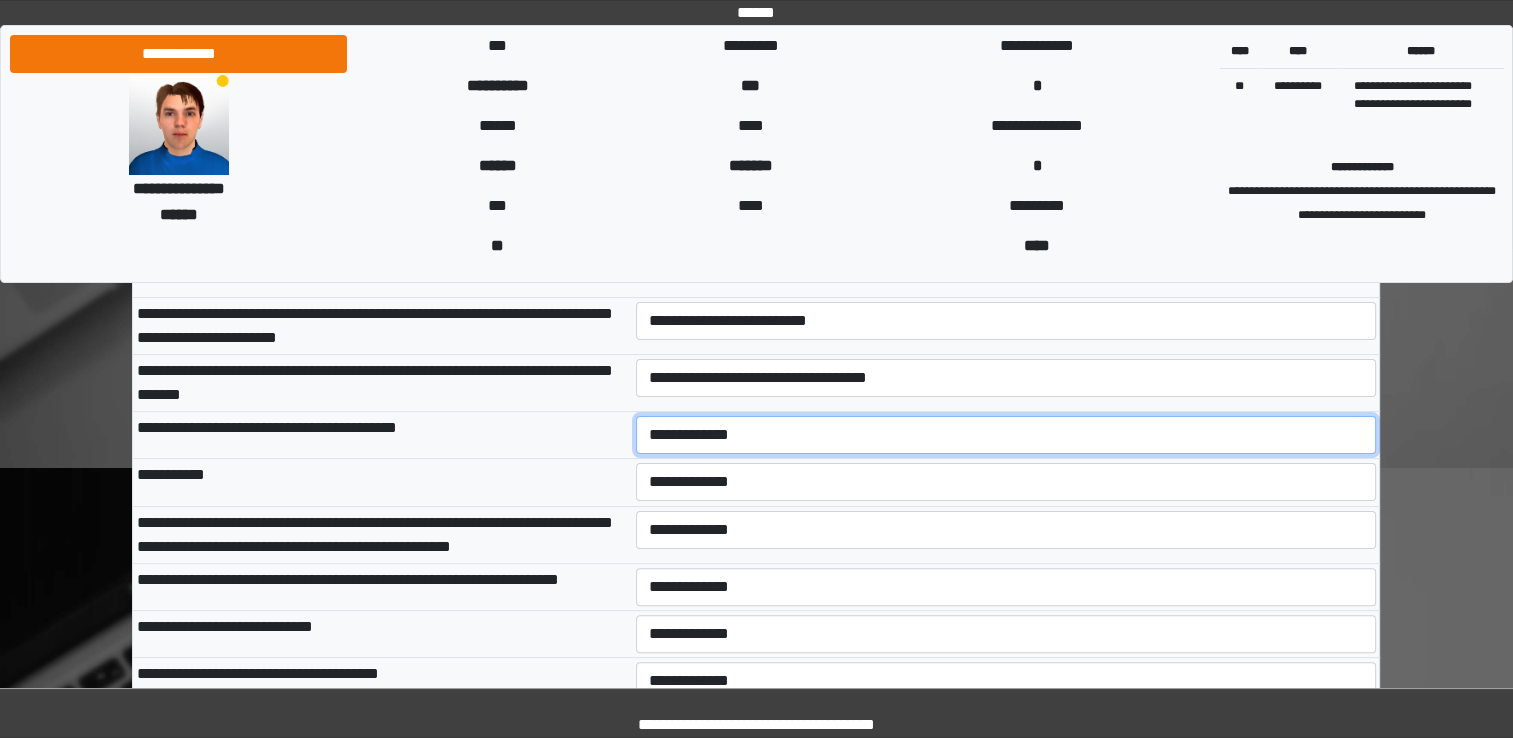 scroll, scrollTop: 388, scrollLeft: 0, axis: vertical 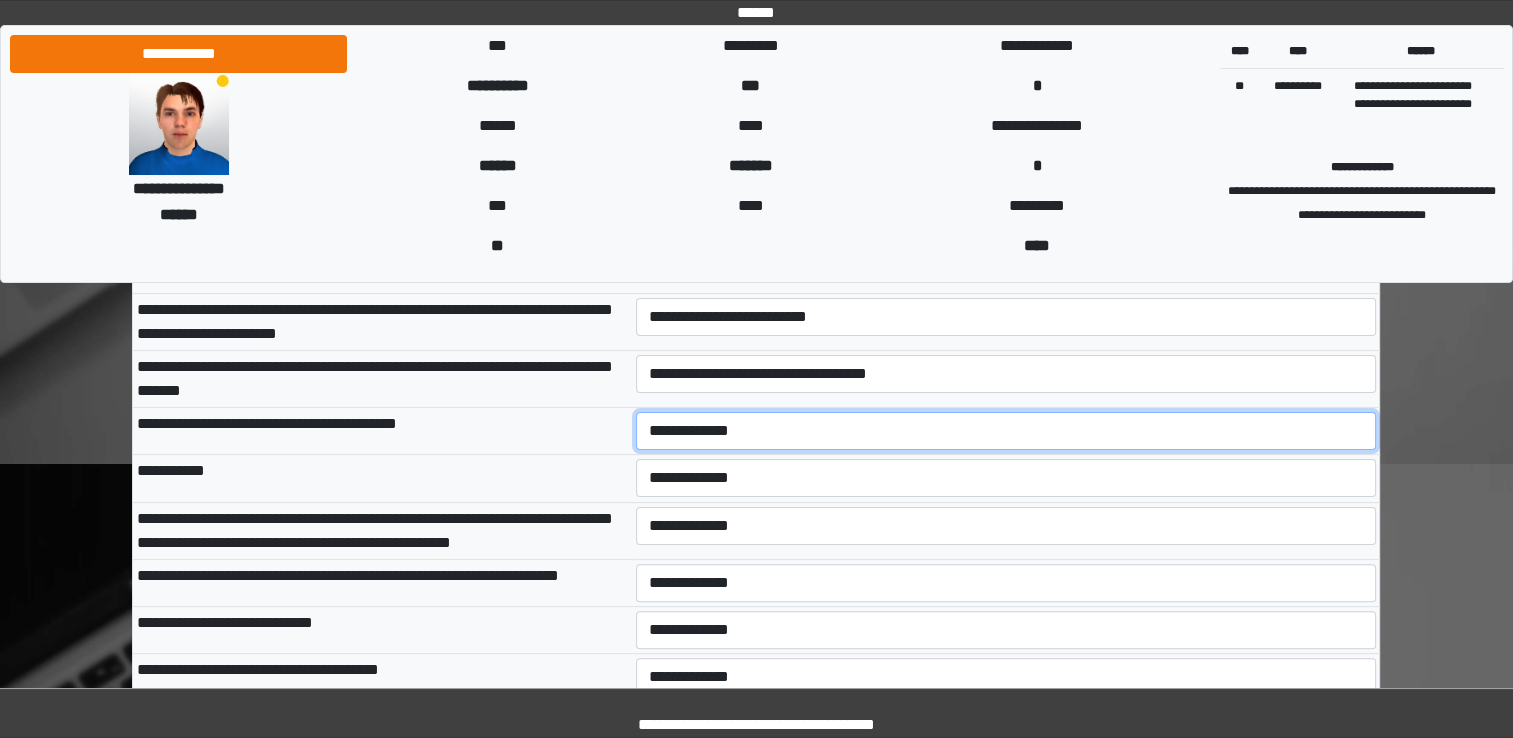 click on "**********" at bounding box center (1006, 431) 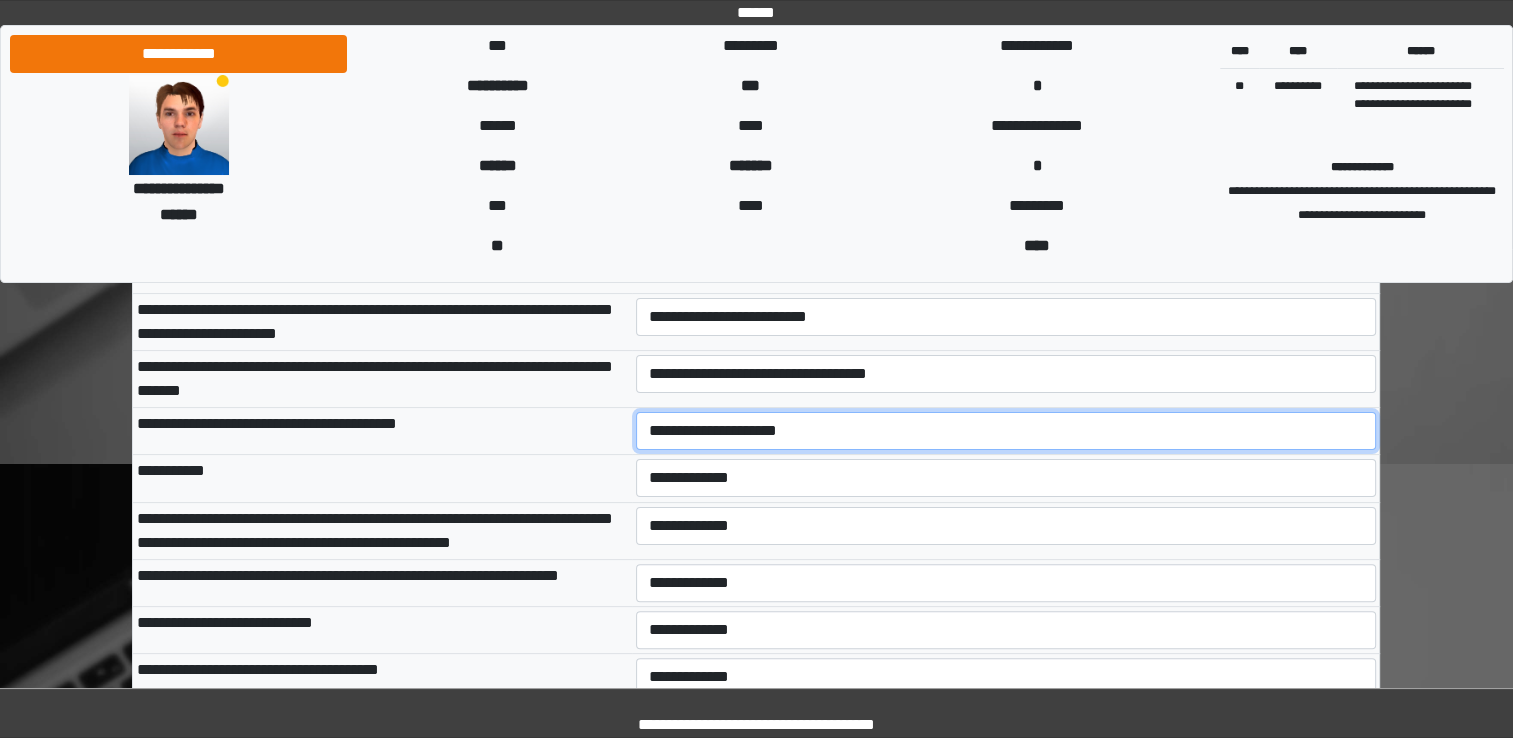 click on "**********" at bounding box center (1006, 431) 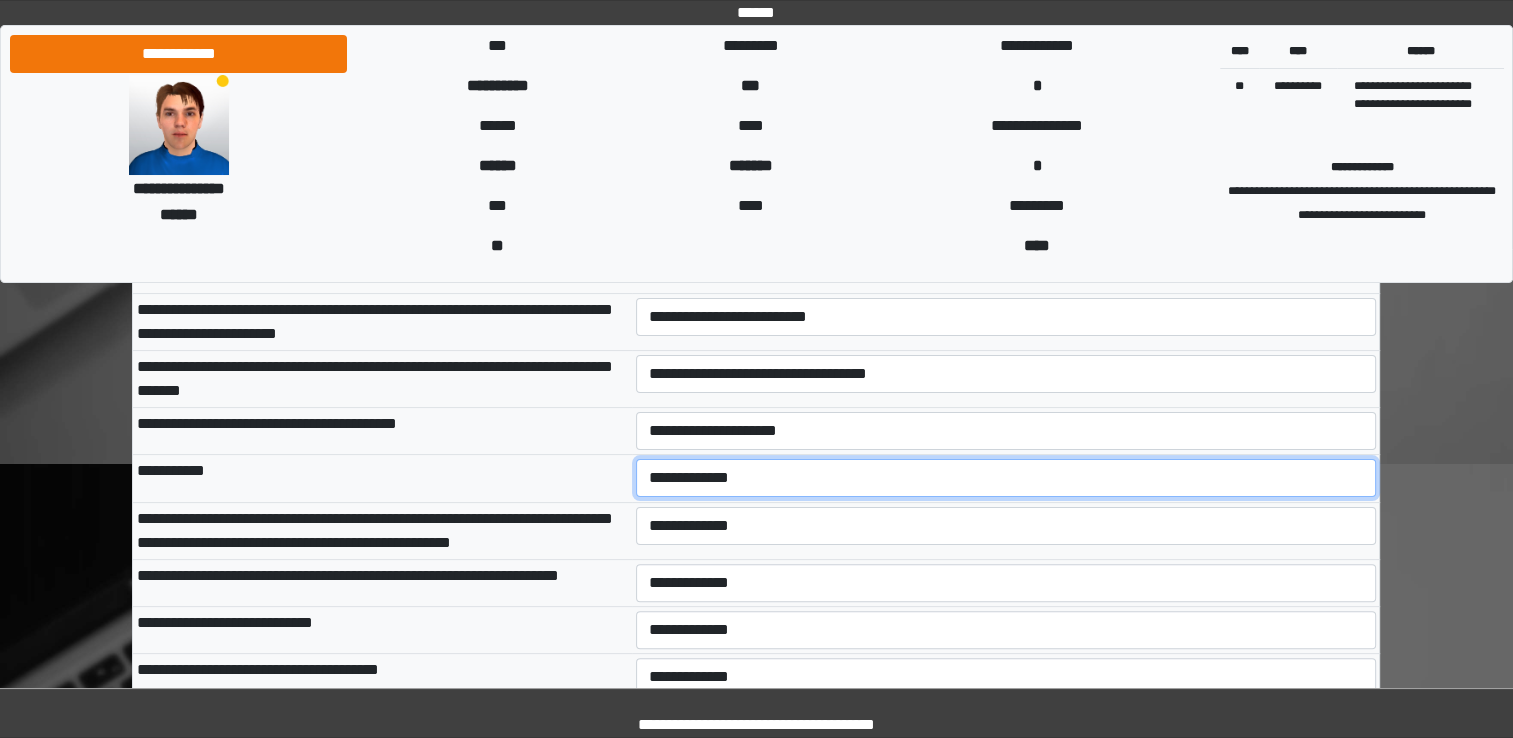 click on "**********" at bounding box center [1006, 478] 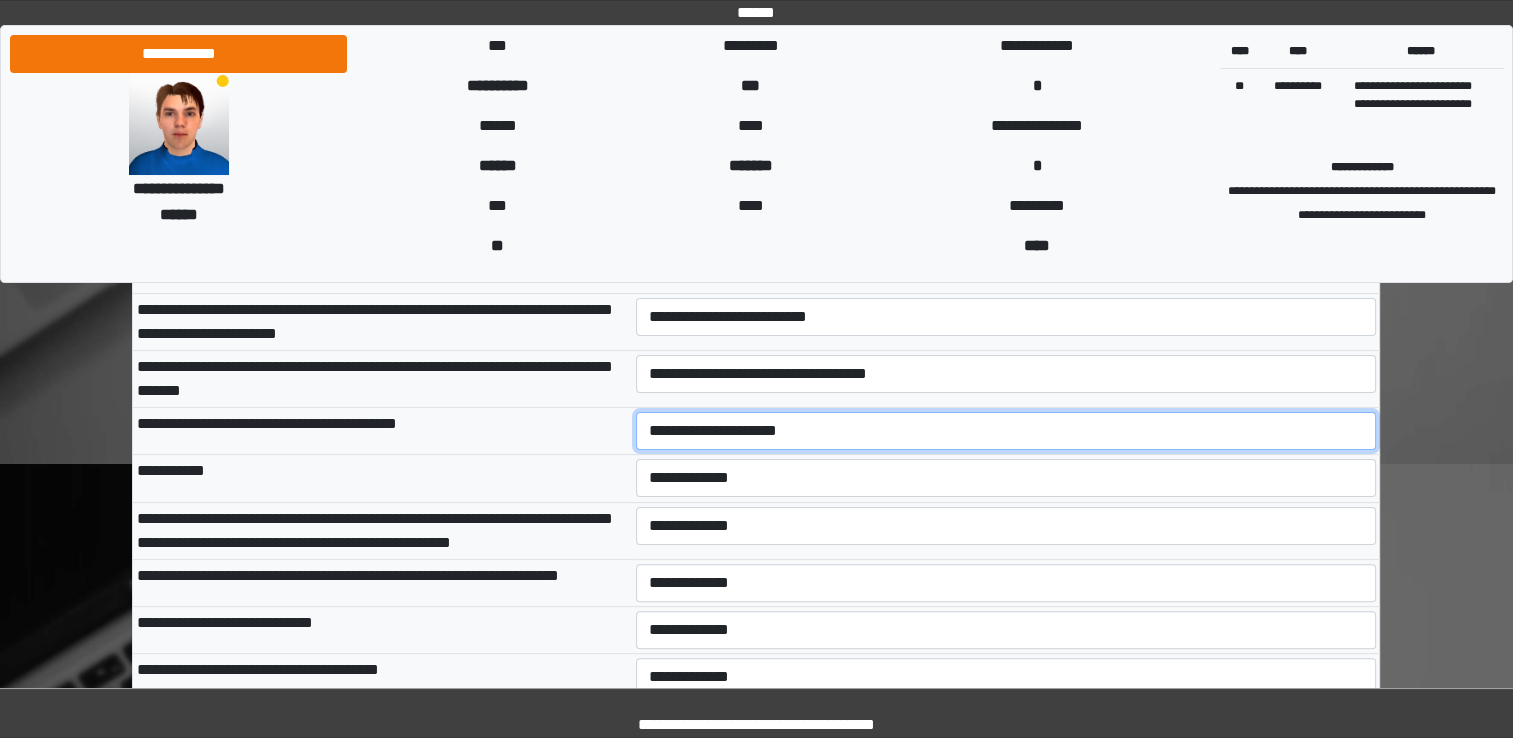 click on "**********" at bounding box center (1006, 431) 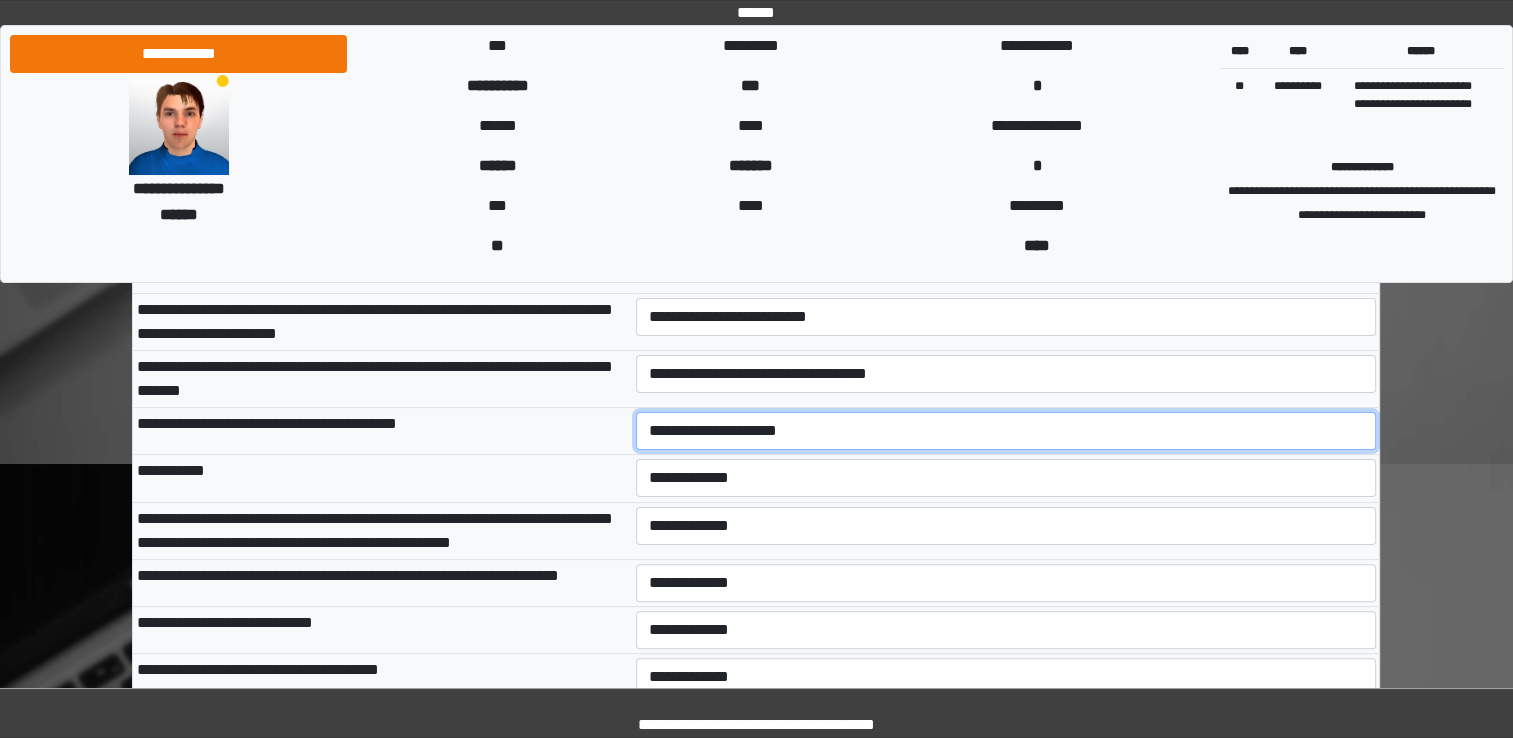 select on "***" 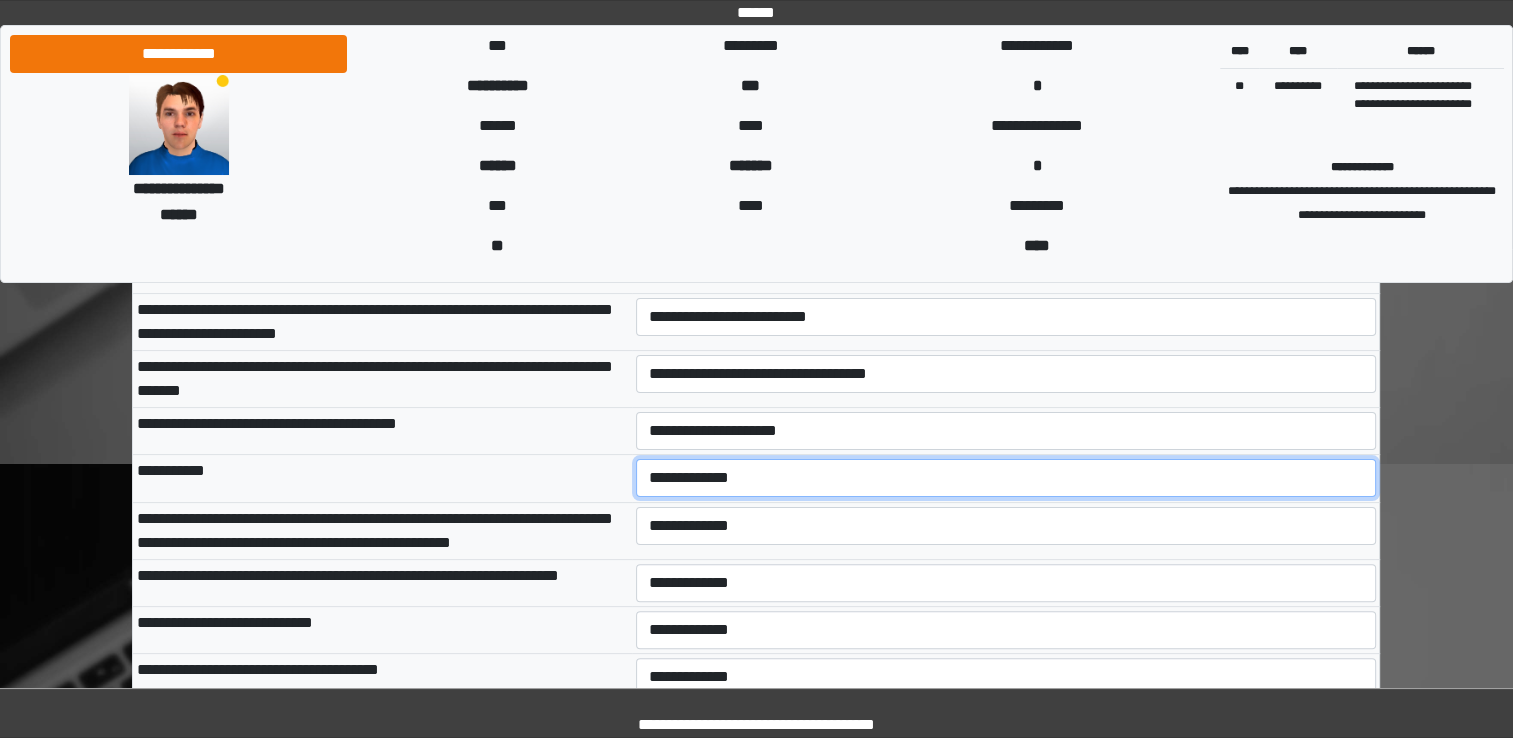 click on "**********" at bounding box center [1006, 478] 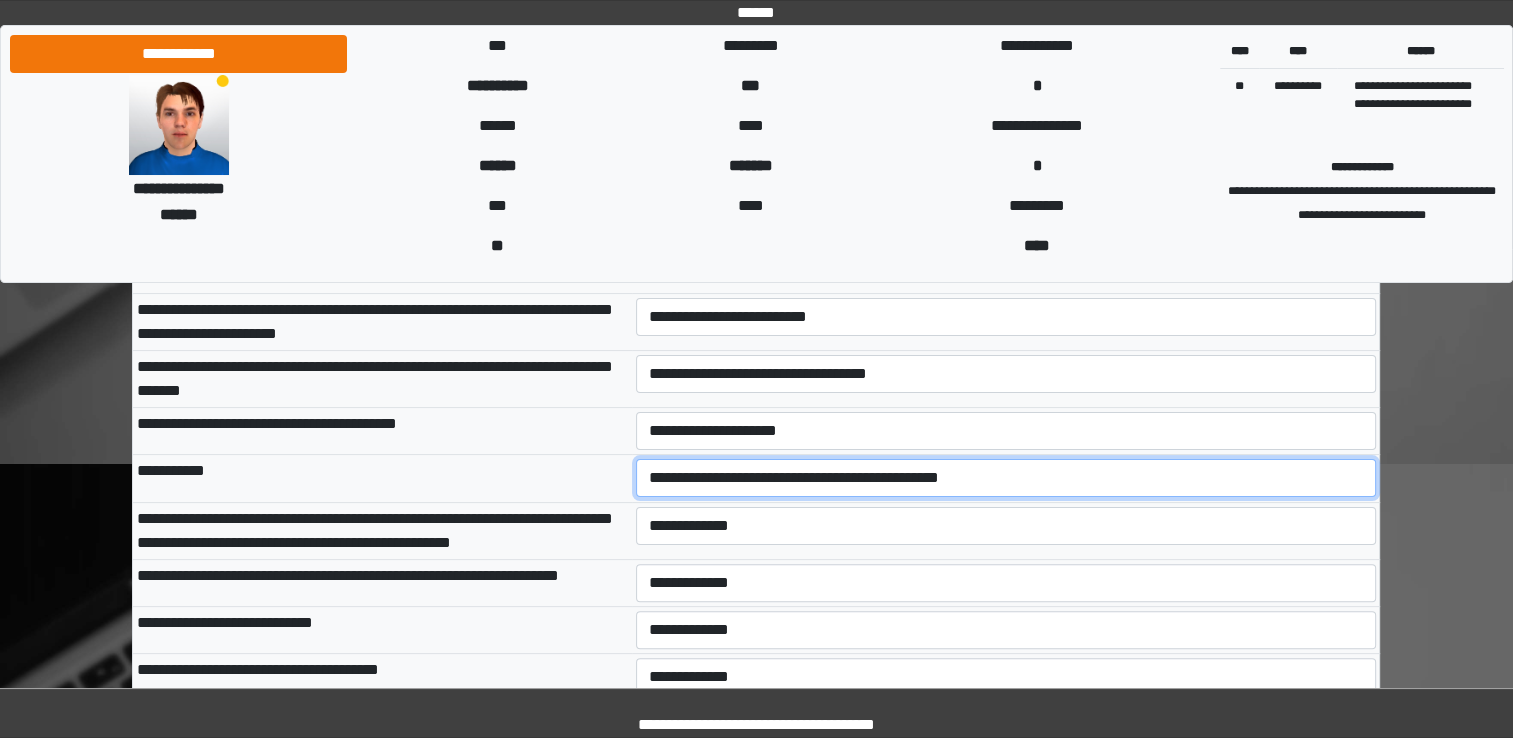 click on "**********" at bounding box center (1006, 478) 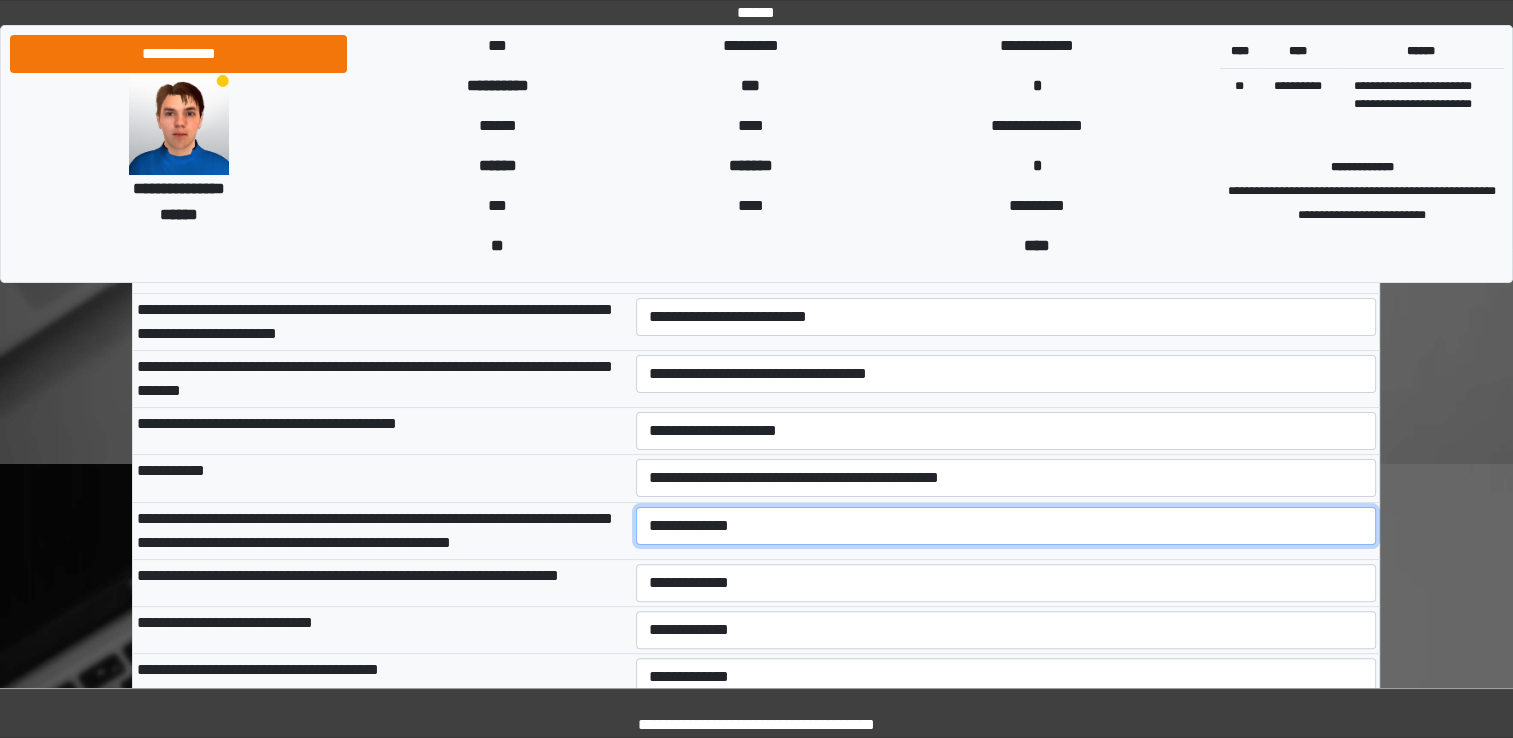 drag, startPoint x: 713, startPoint y: 525, endPoint x: 740, endPoint y: 621, distance: 99.724625 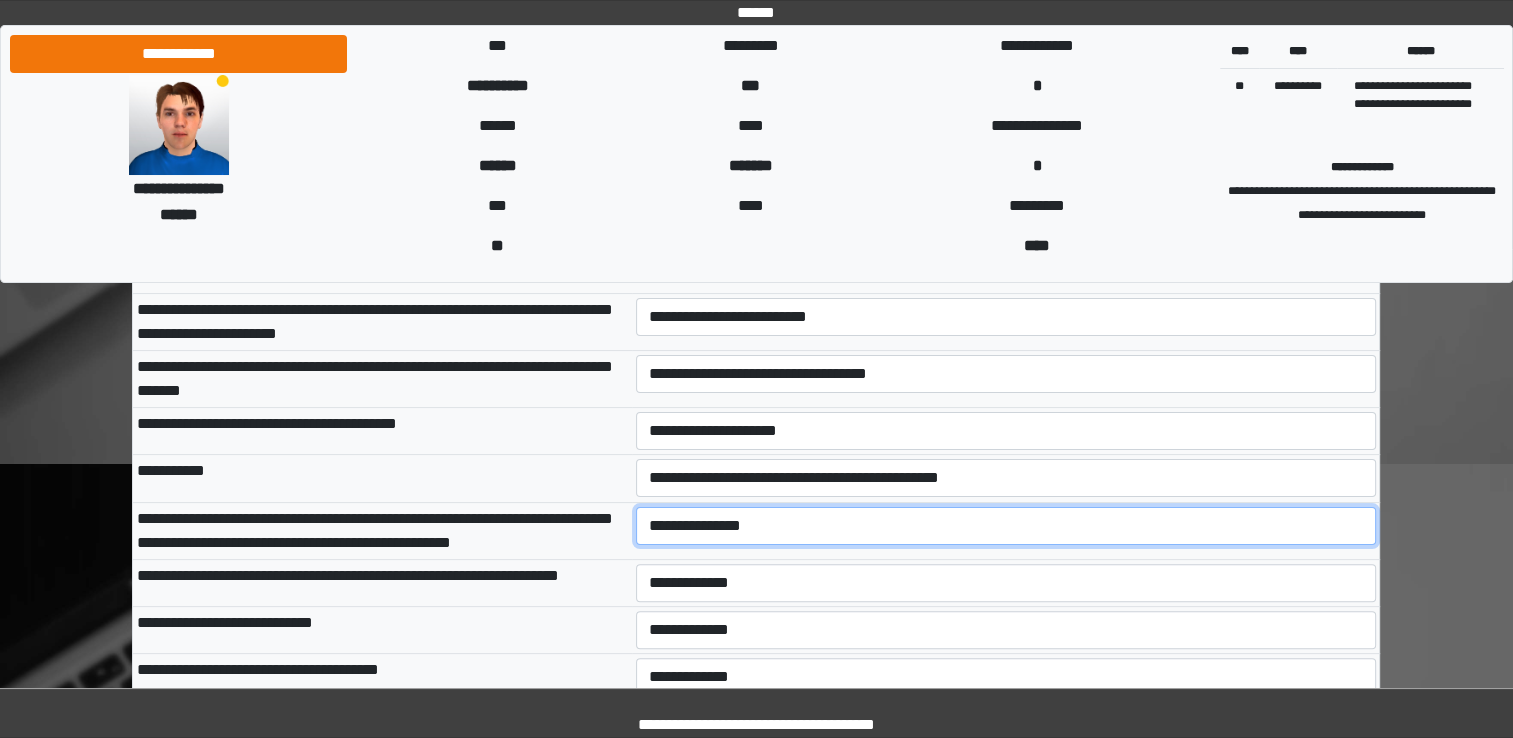 click on "**********" at bounding box center (1006, 526) 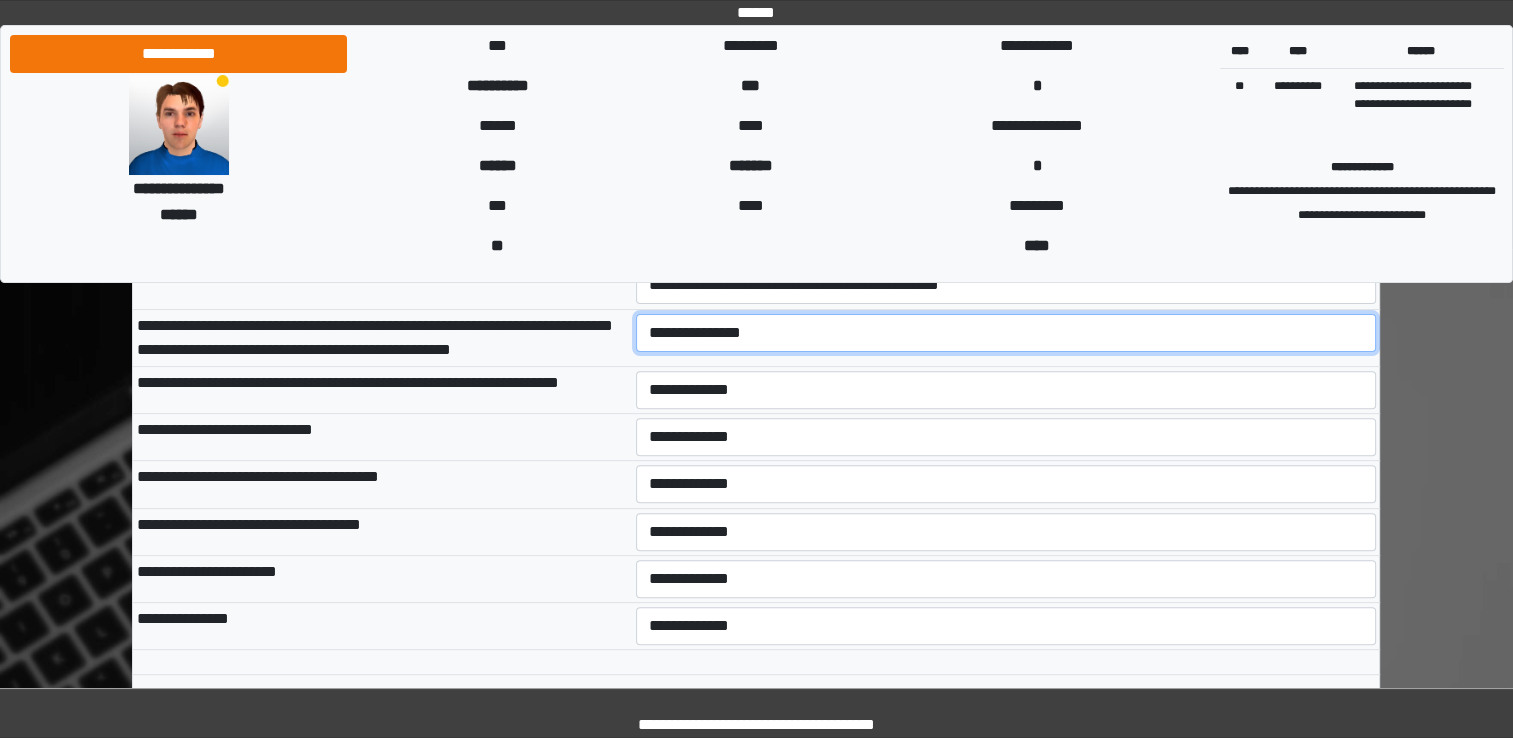 scroll, scrollTop: 587, scrollLeft: 0, axis: vertical 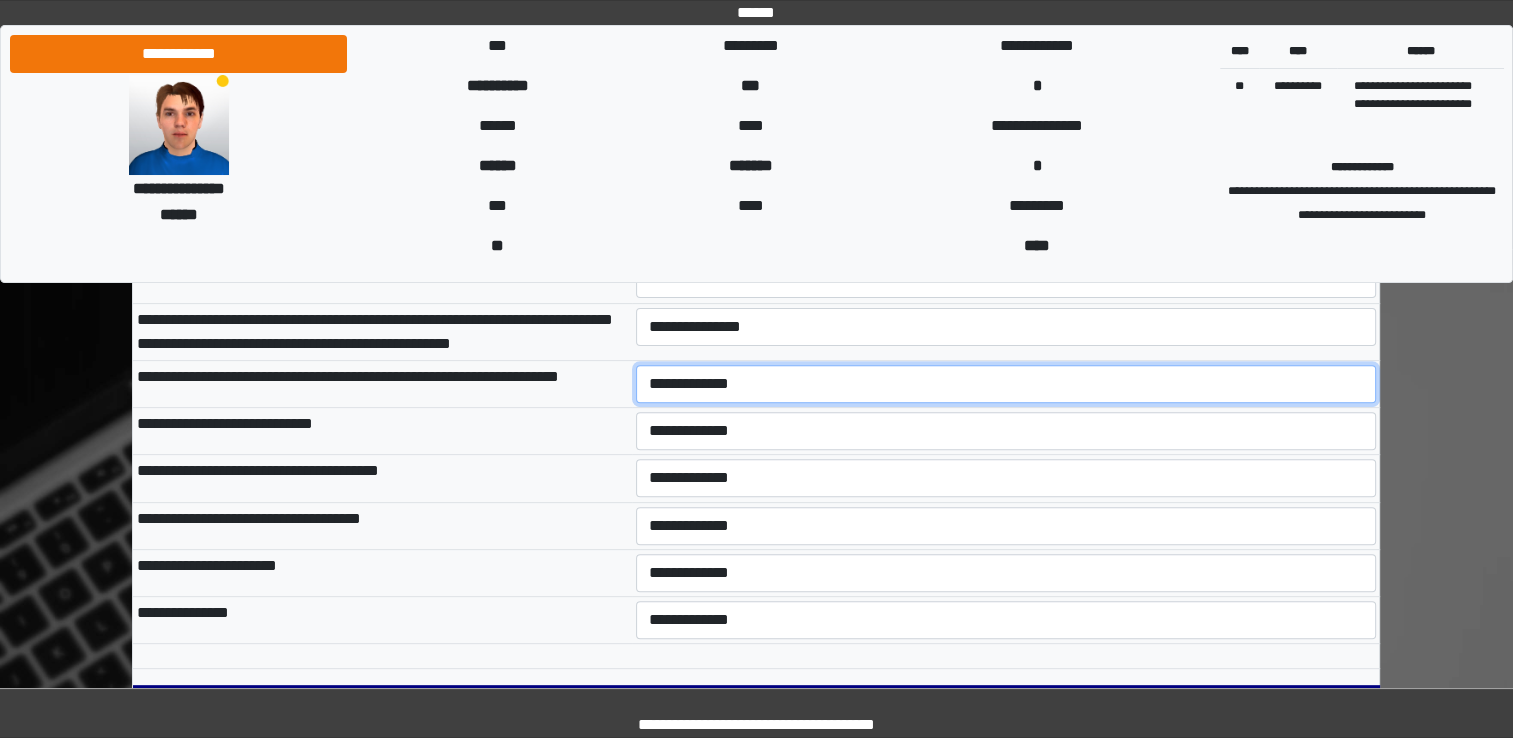 click on "**********" at bounding box center [1006, 384] 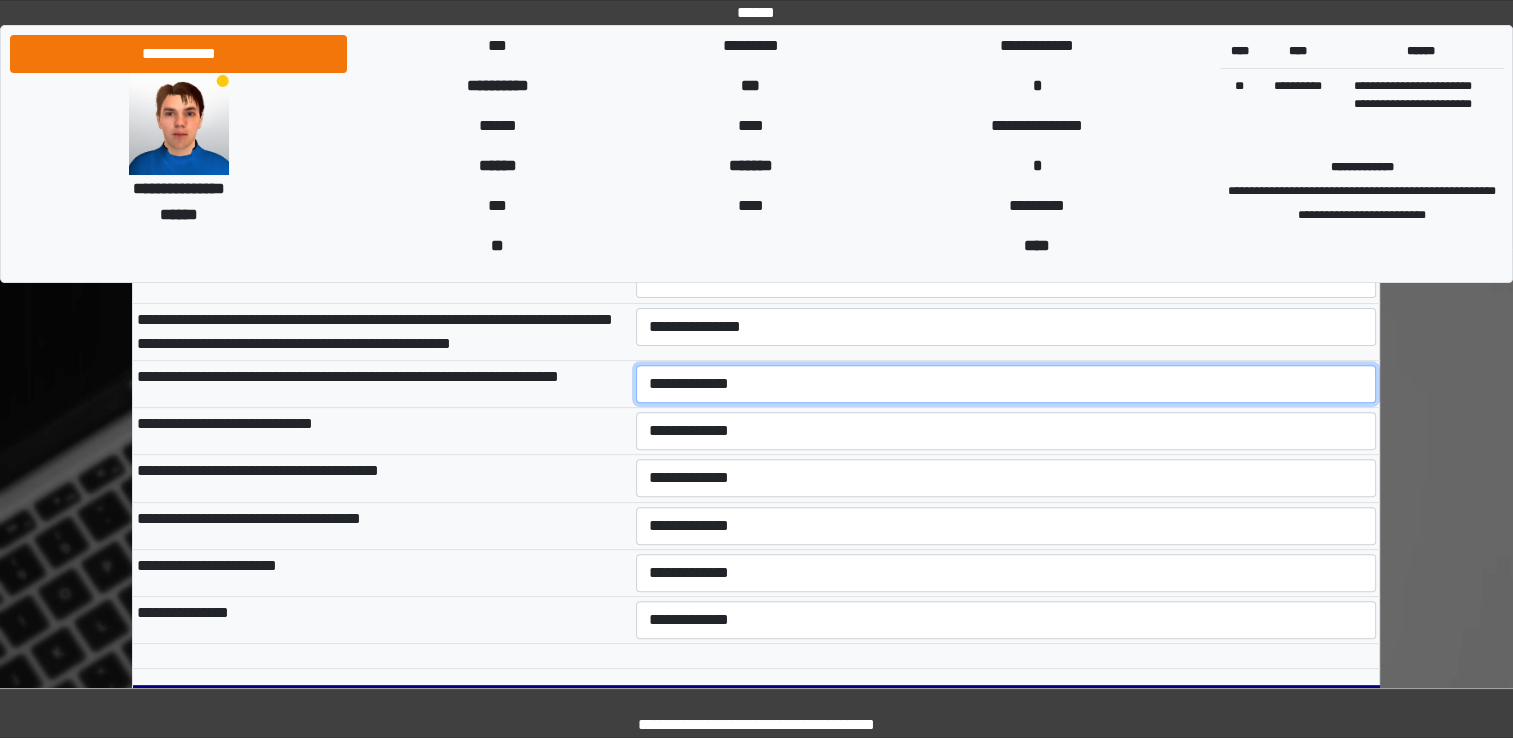 select on "***" 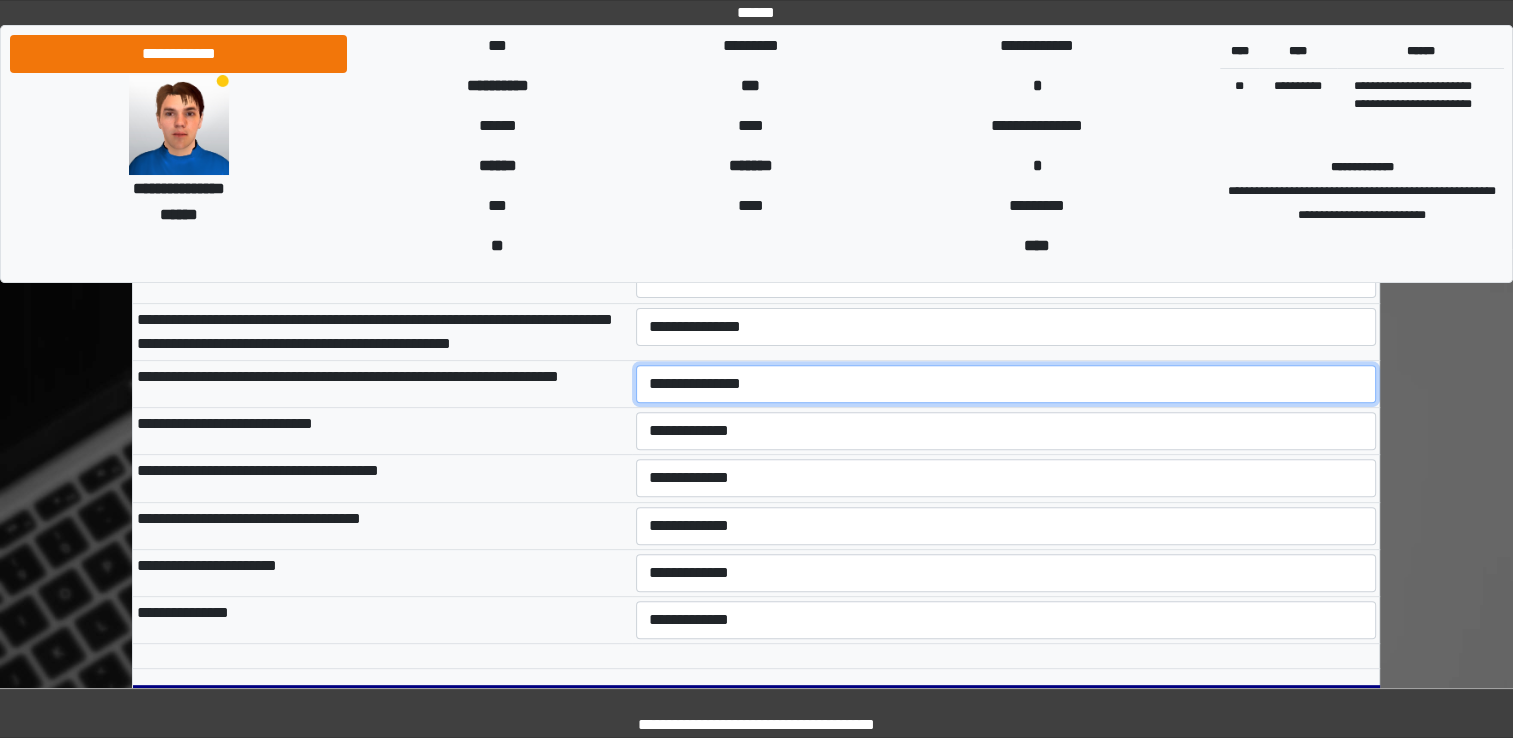 click on "**********" at bounding box center [1006, 384] 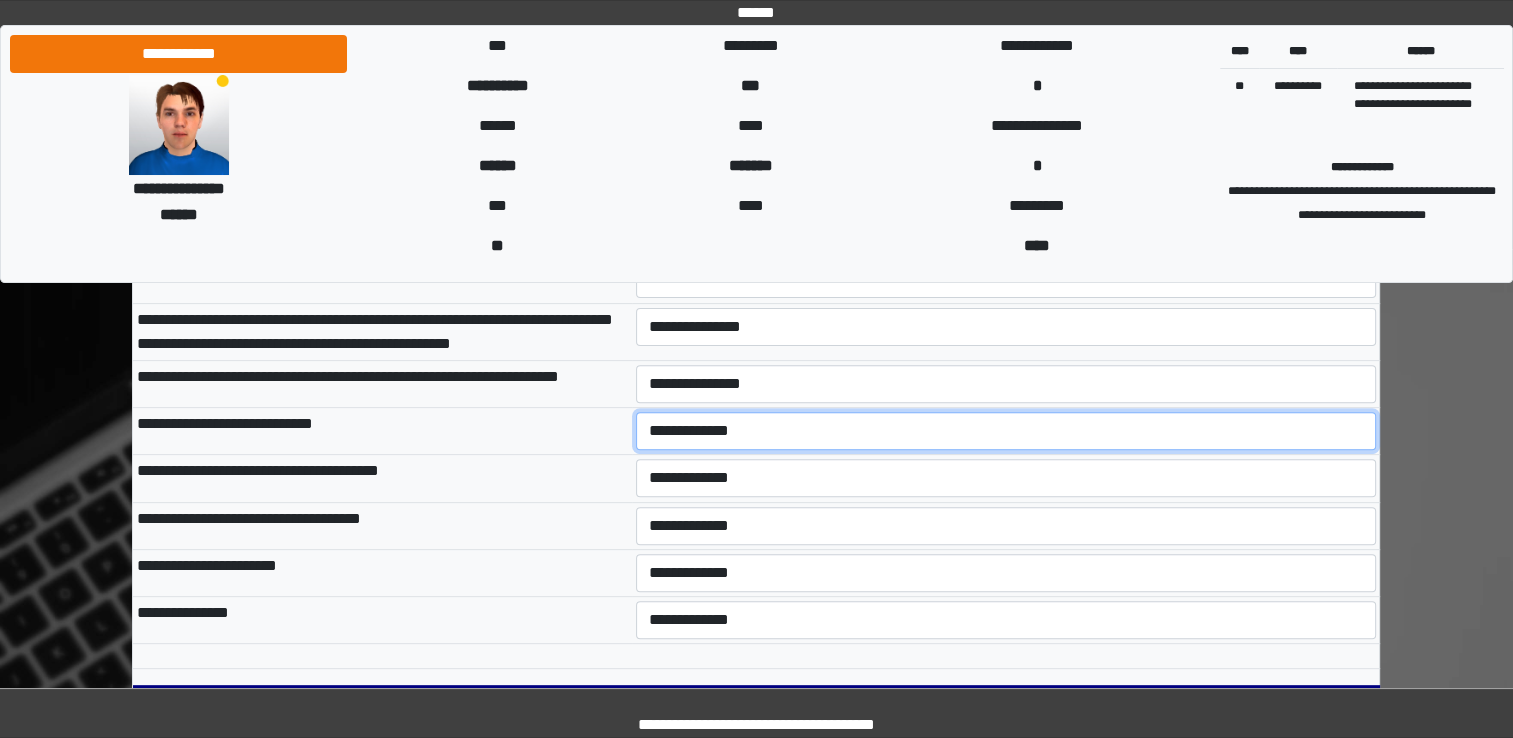 drag, startPoint x: 732, startPoint y: 437, endPoint x: 730, endPoint y: 539, distance: 102.01961 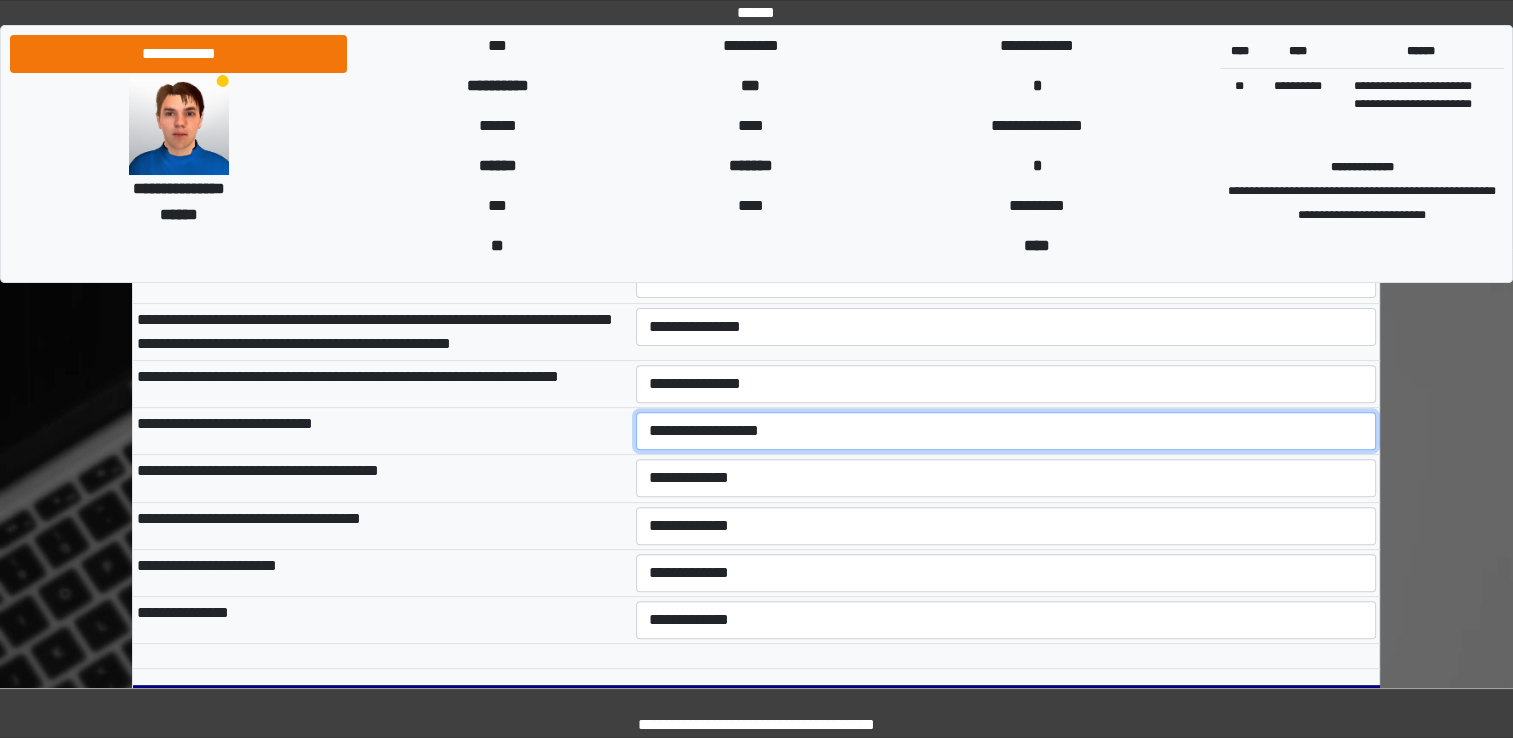 click on "**********" at bounding box center (1006, 431) 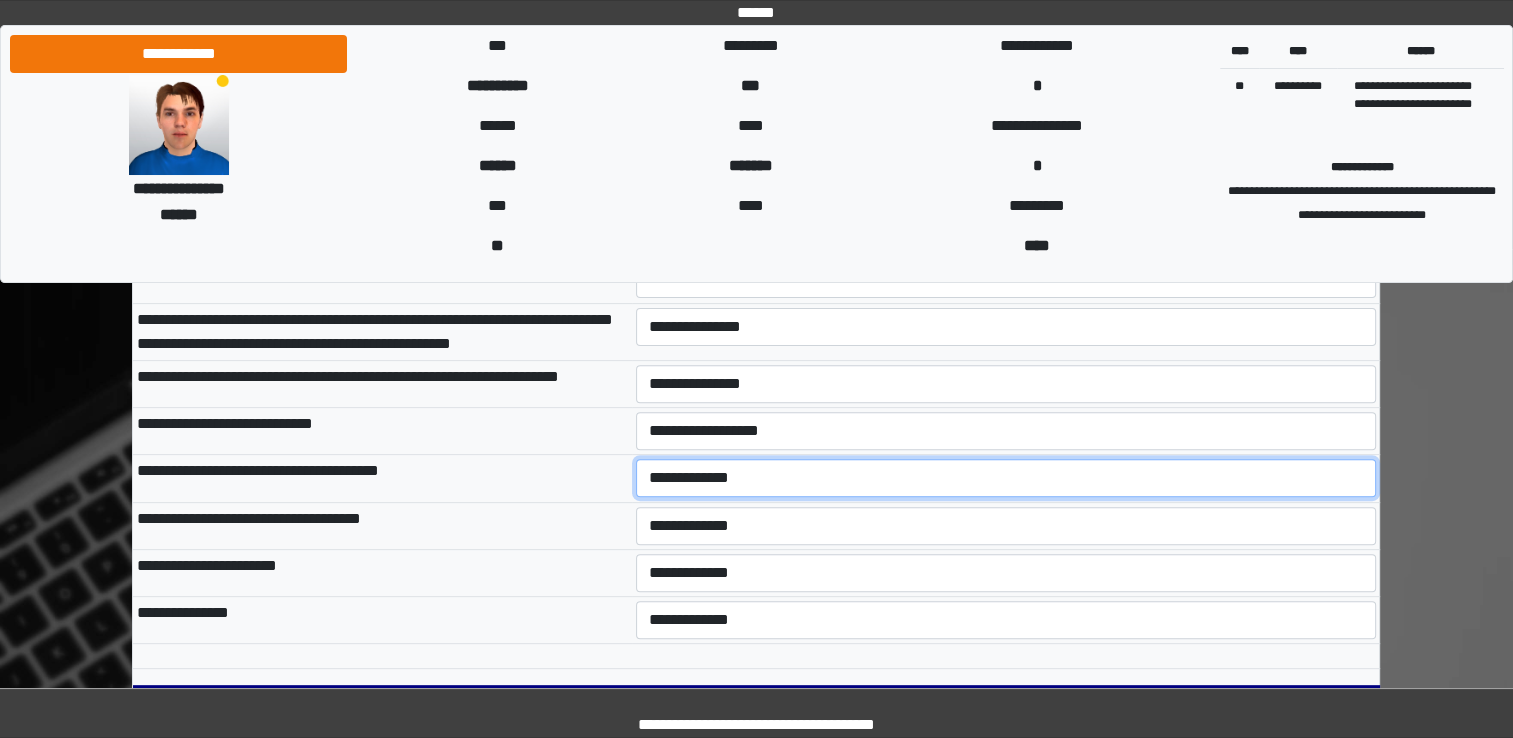 click on "**********" at bounding box center [1006, 478] 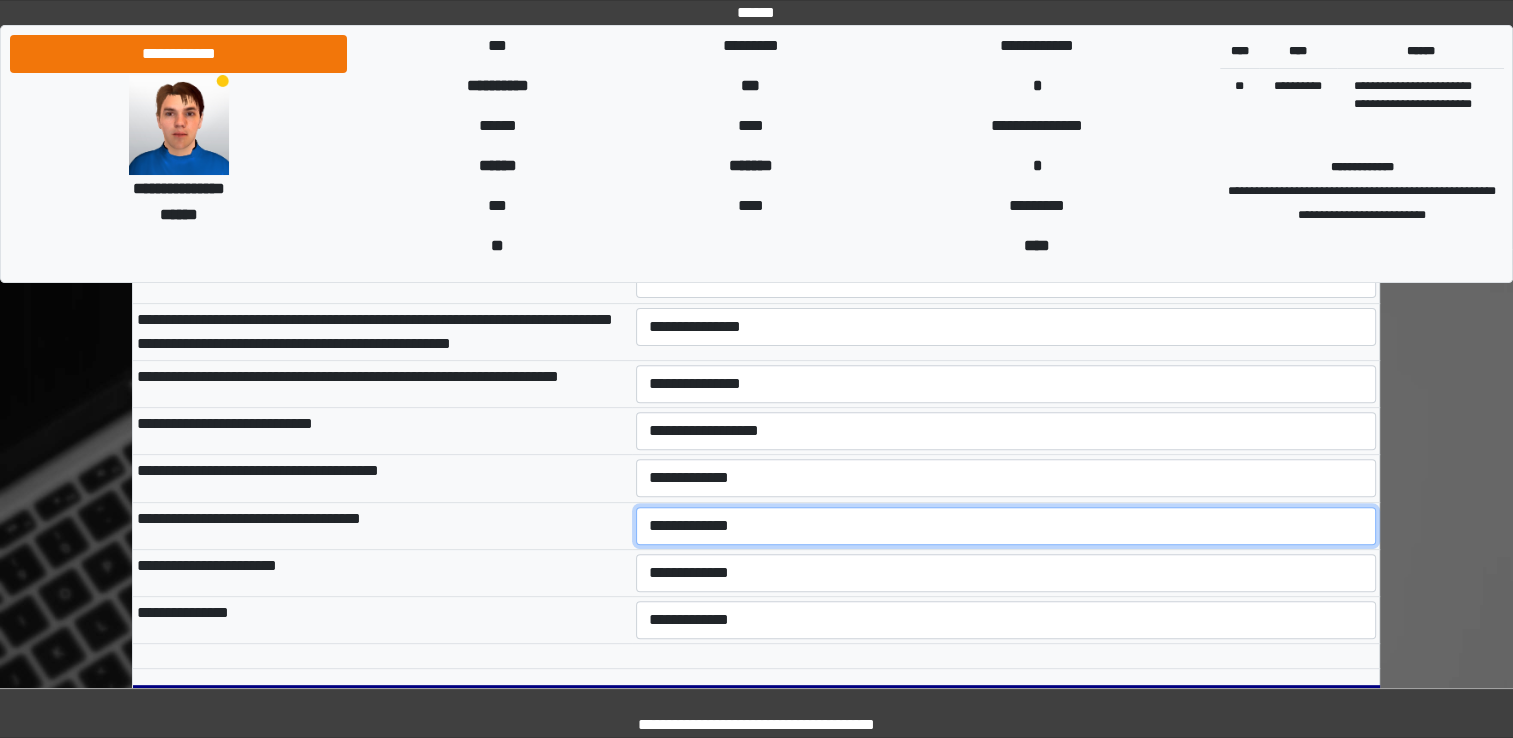 click on "**********" at bounding box center [1006, 526] 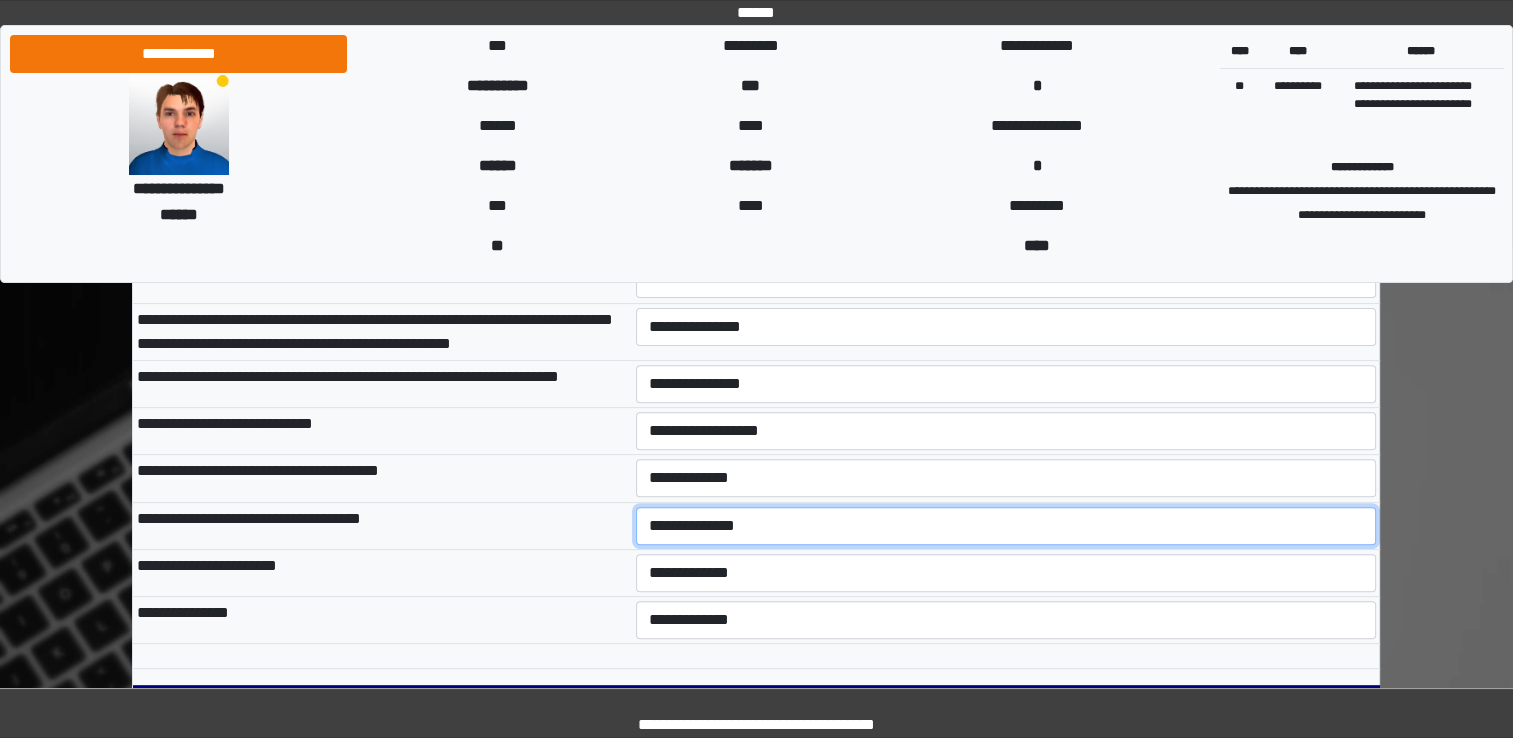 click on "**********" at bounding box center (1006, 526) 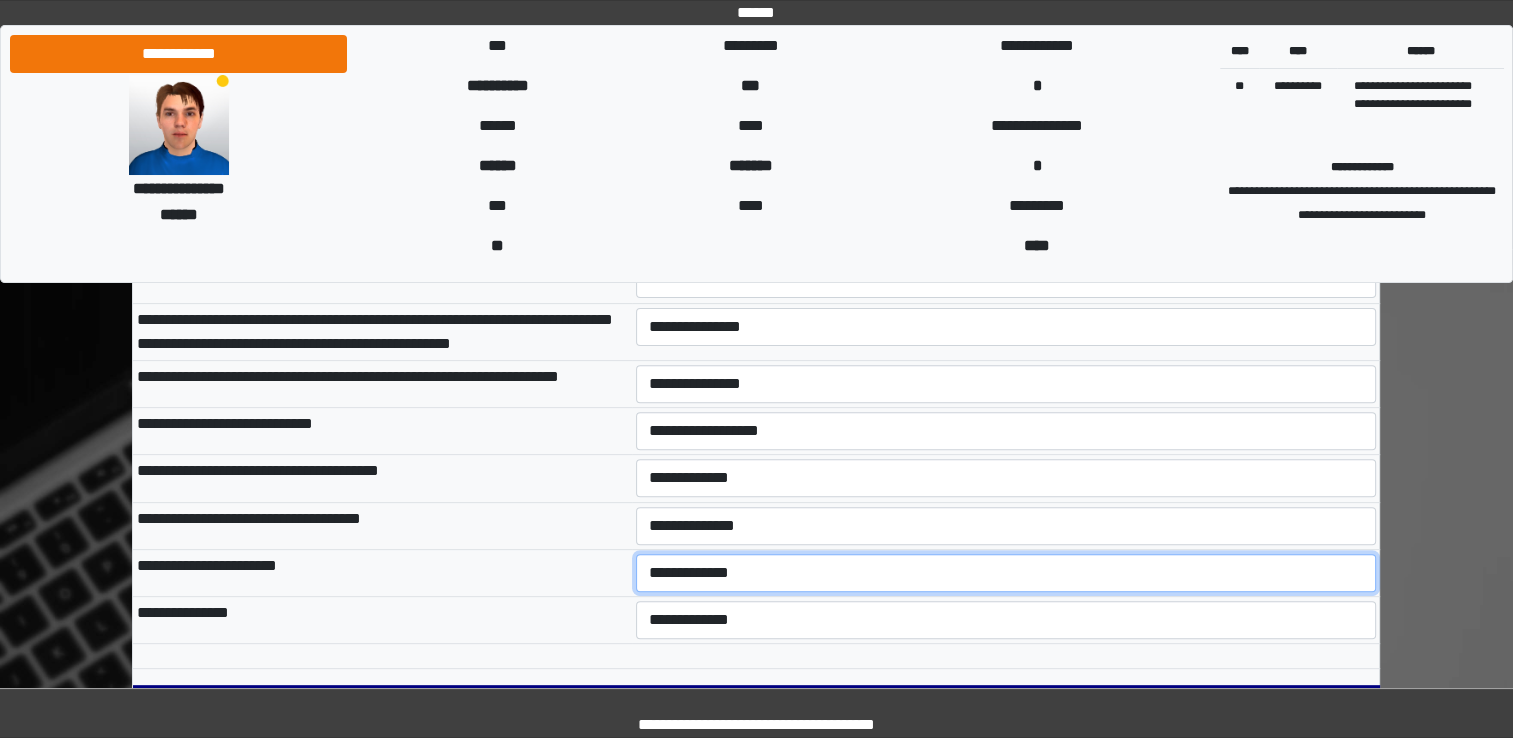 click on "**********" at bounding box center (1006, 573) 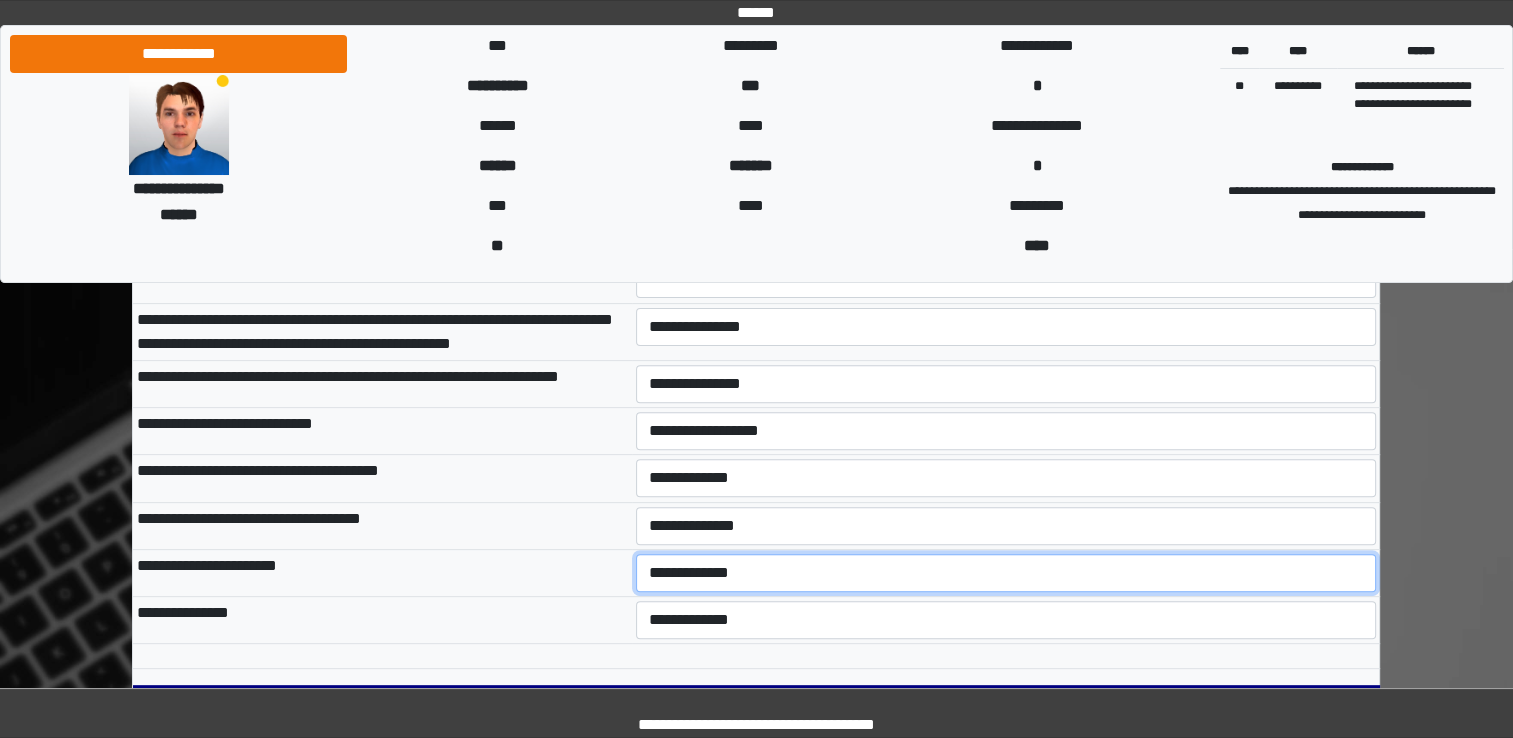 select on "***" 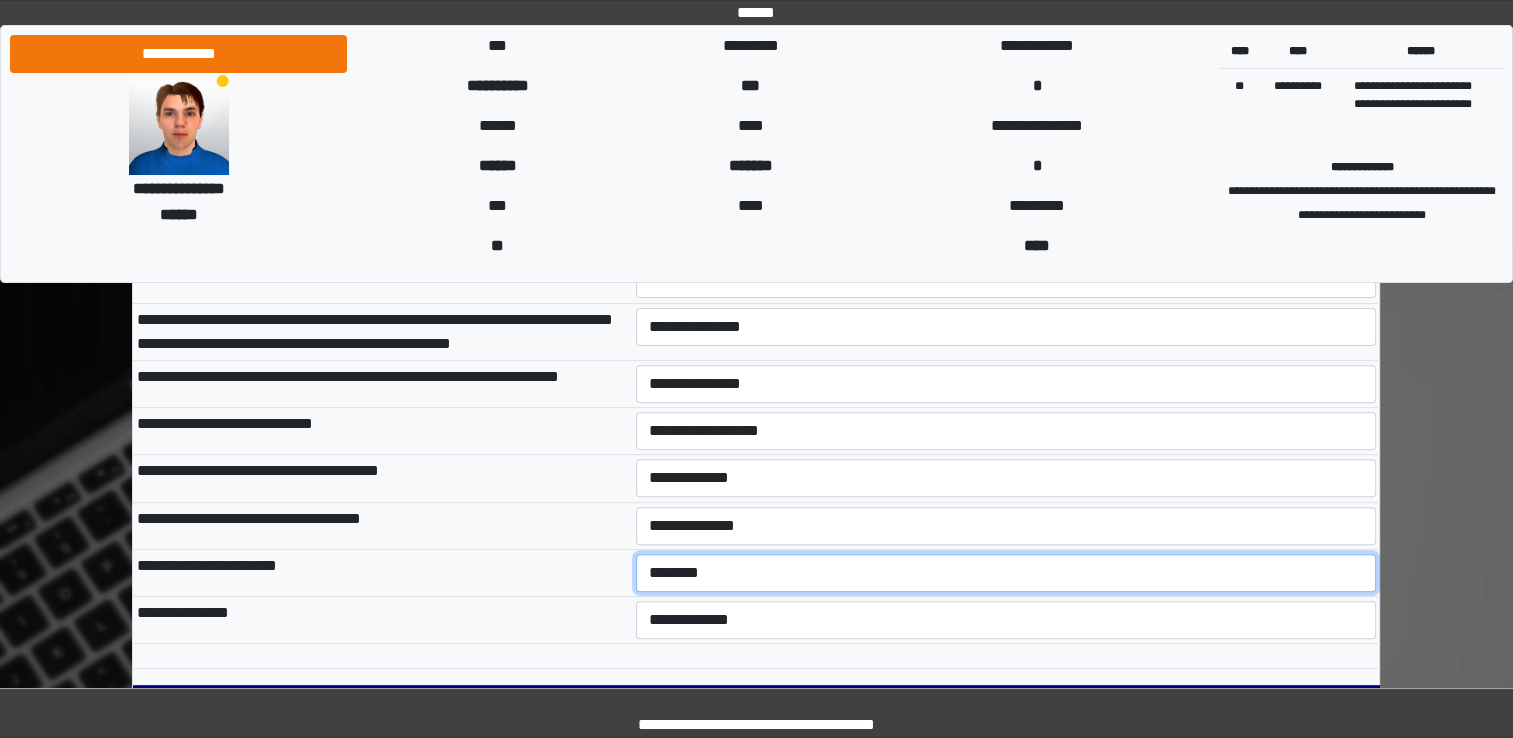 click on "**********" at bounding box center (1006, 573) 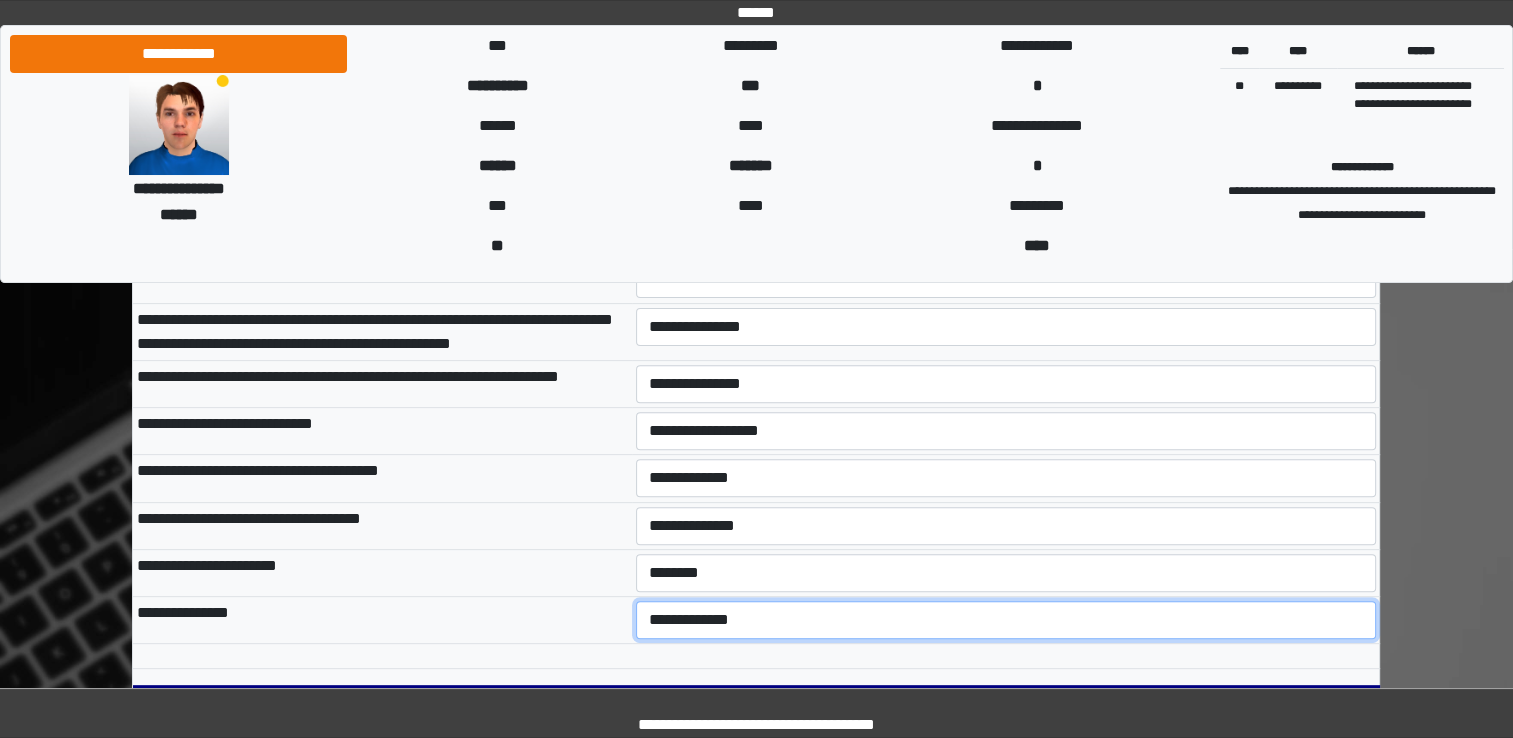 click on "**********" at bounding box center (1006, 620) 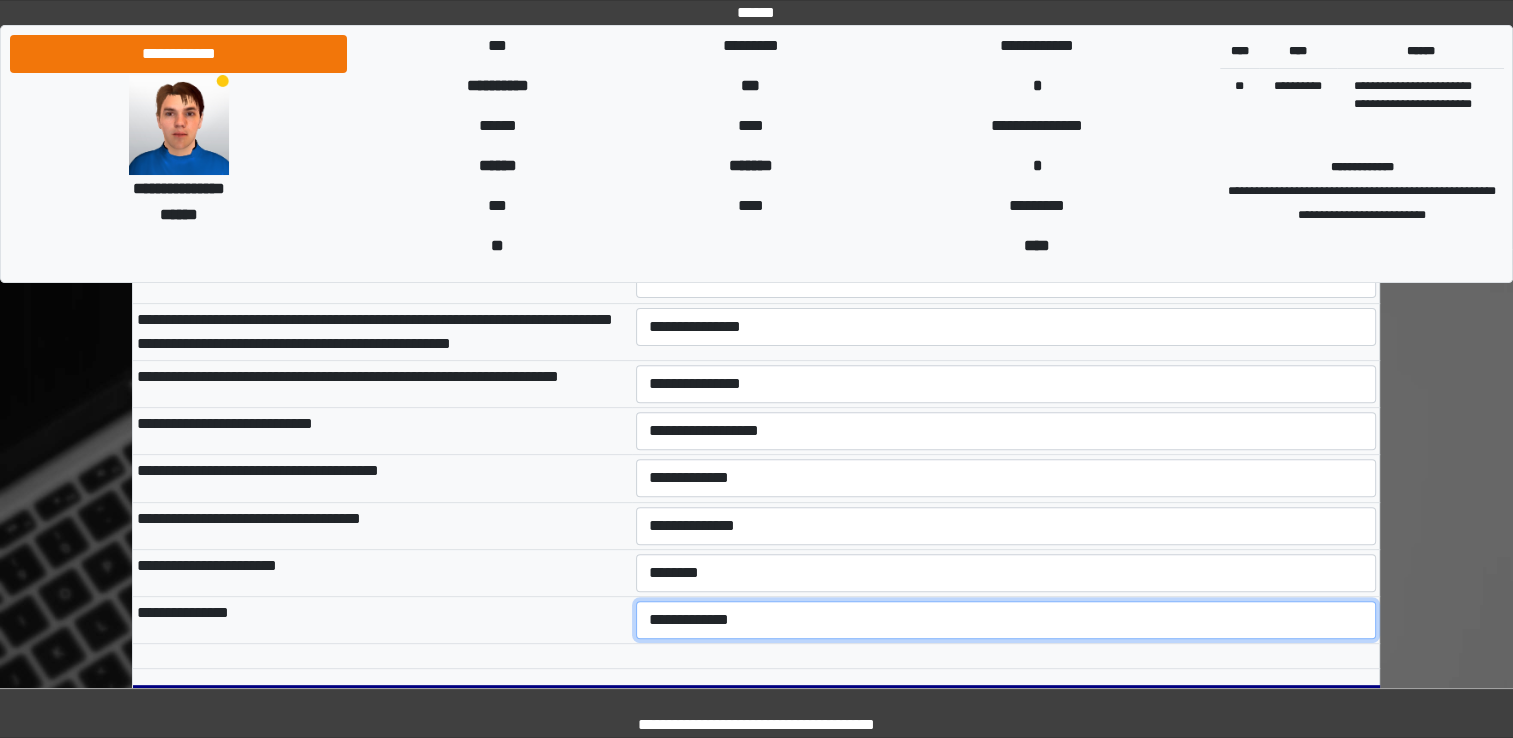 select on "***" 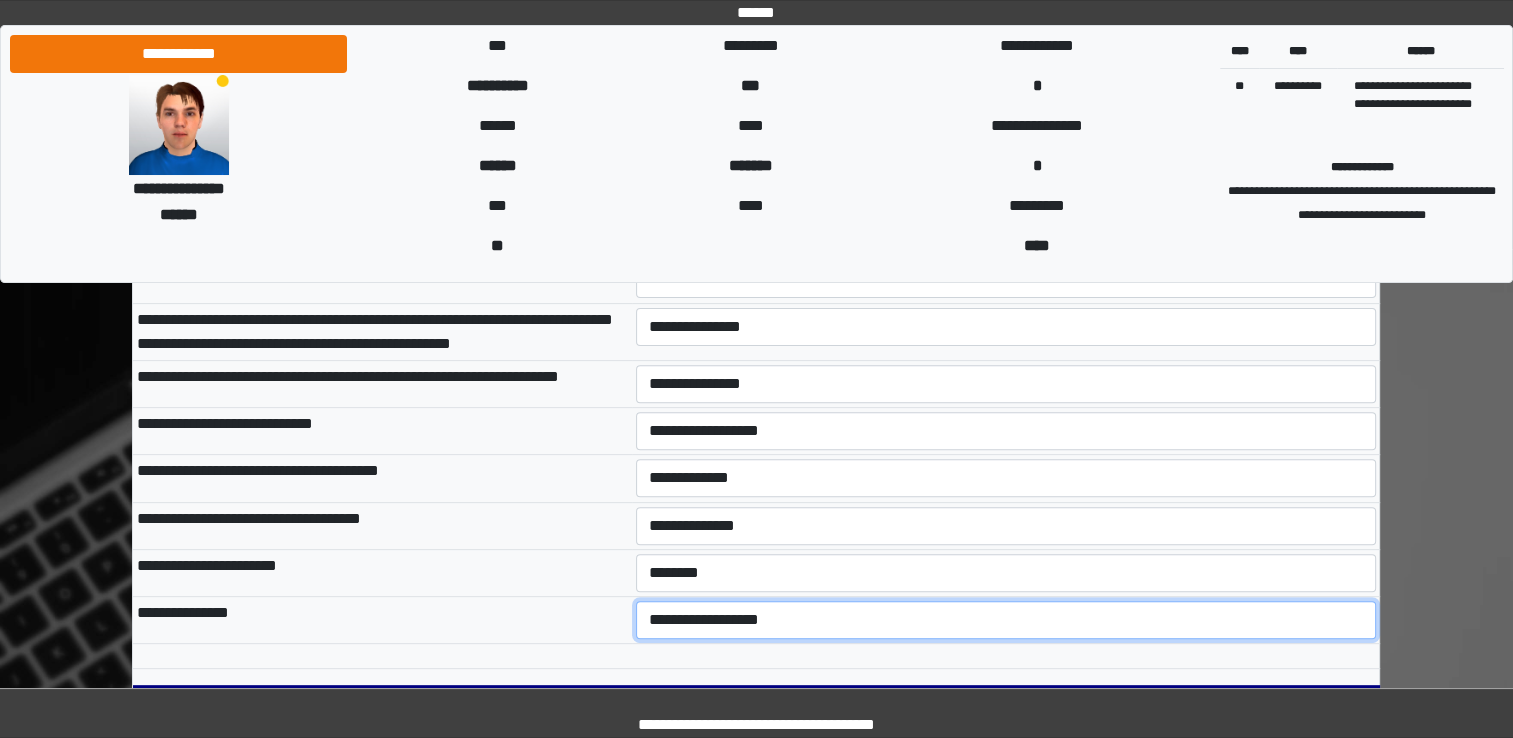 click on "**********" at bounding box center [1006, 620] 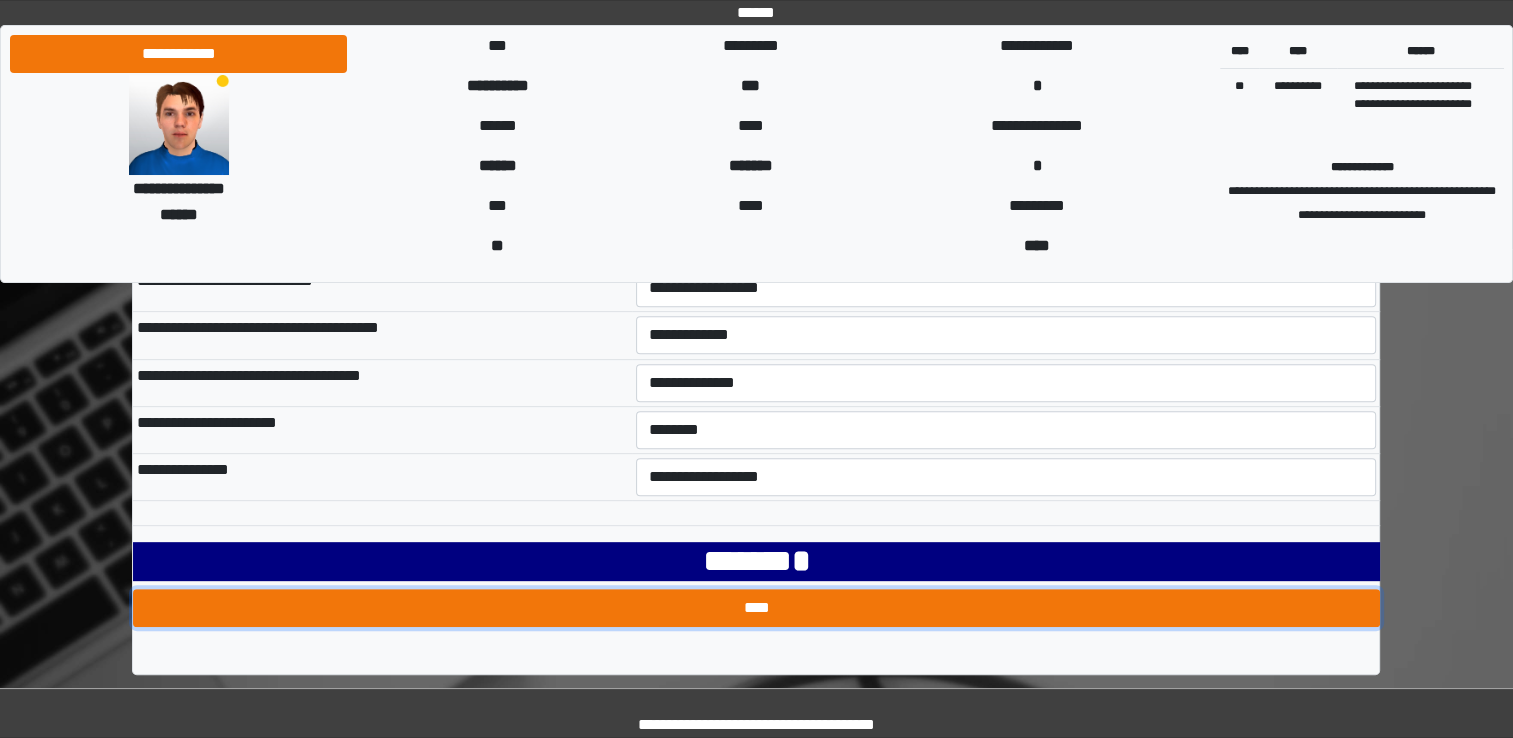 click on "****" at bounding box center (756, 608) 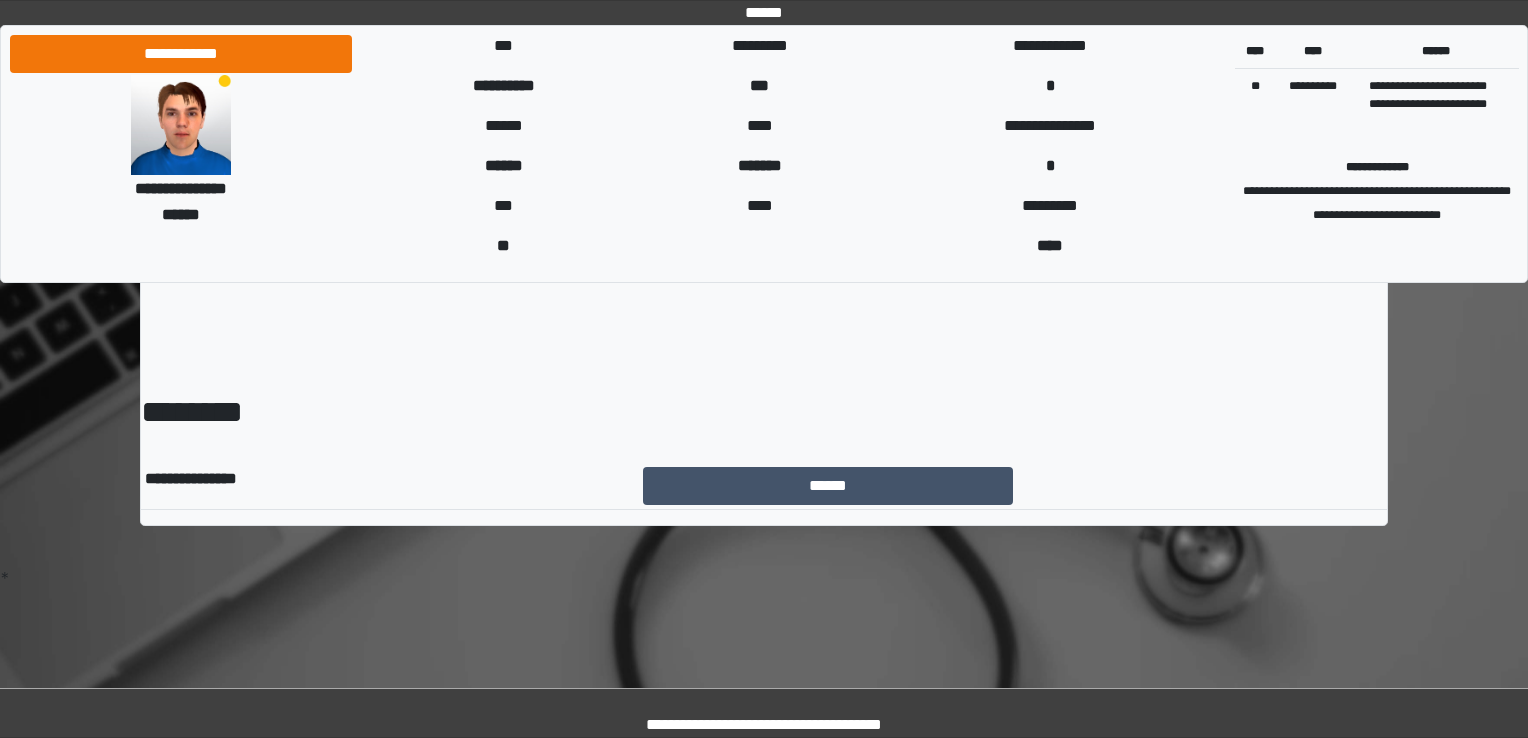 scroll, scrollTop: 0, scrollLeft: 0, axis: both 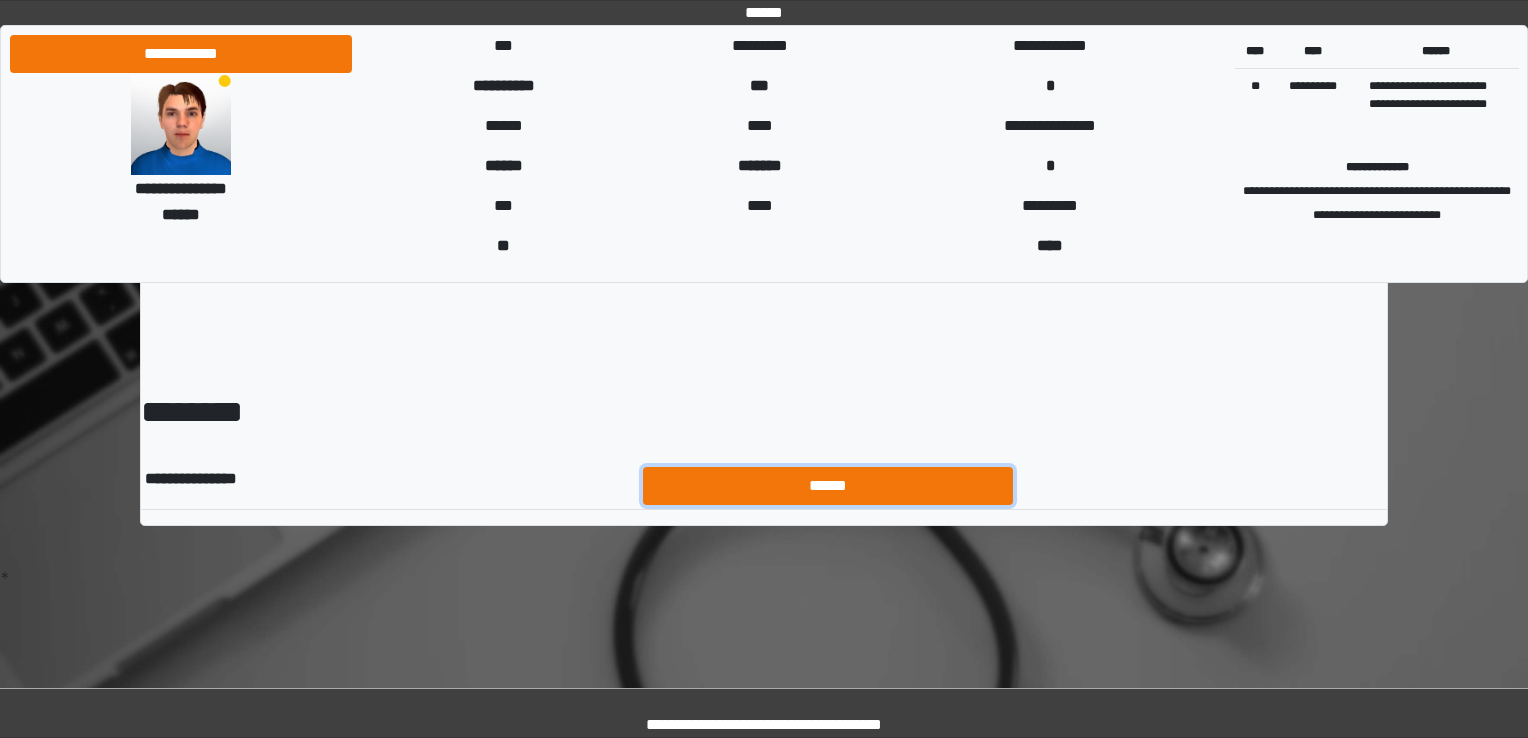 click on "******" at bounding box center (828, 486) 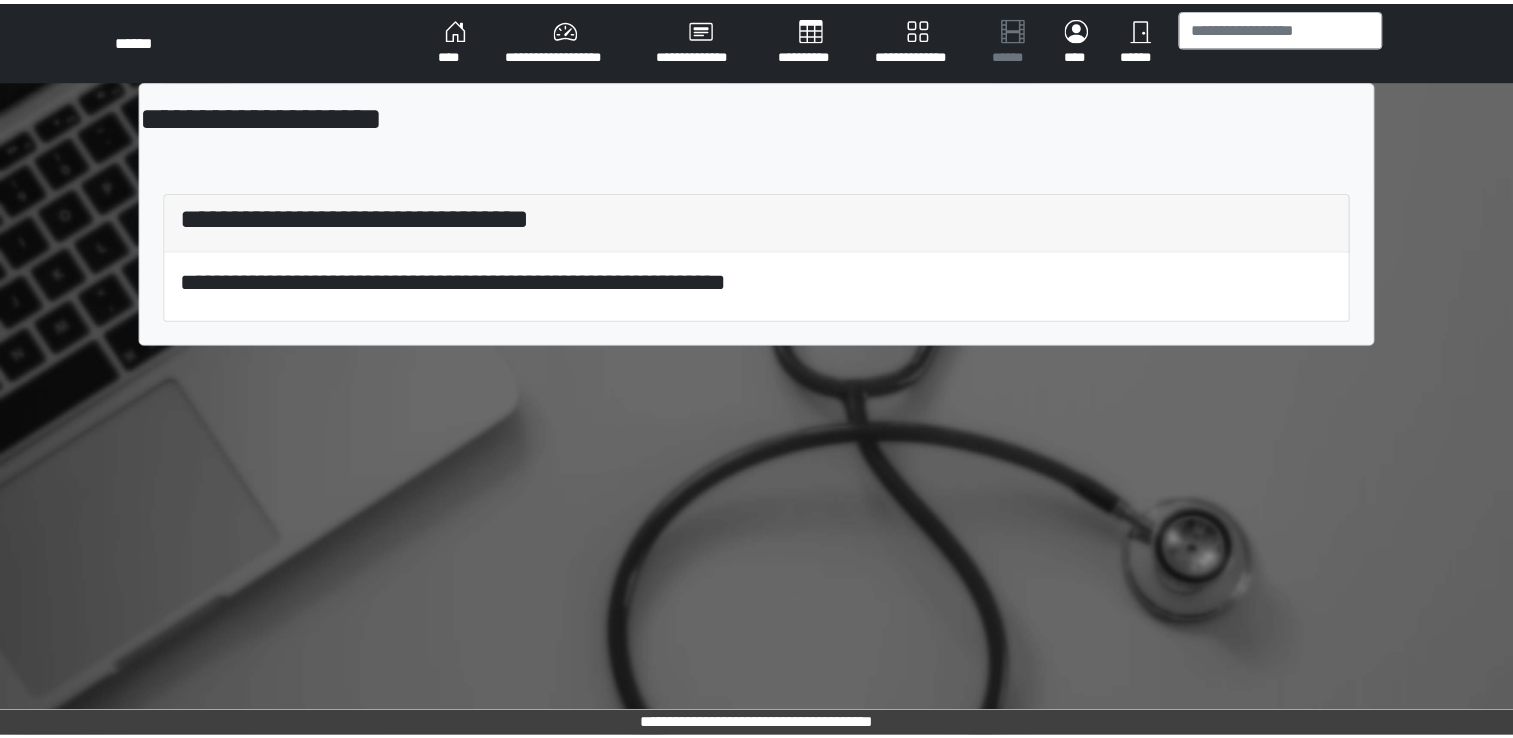 scroll, scrollTop: 0, scrollLeft: 0, axis: both 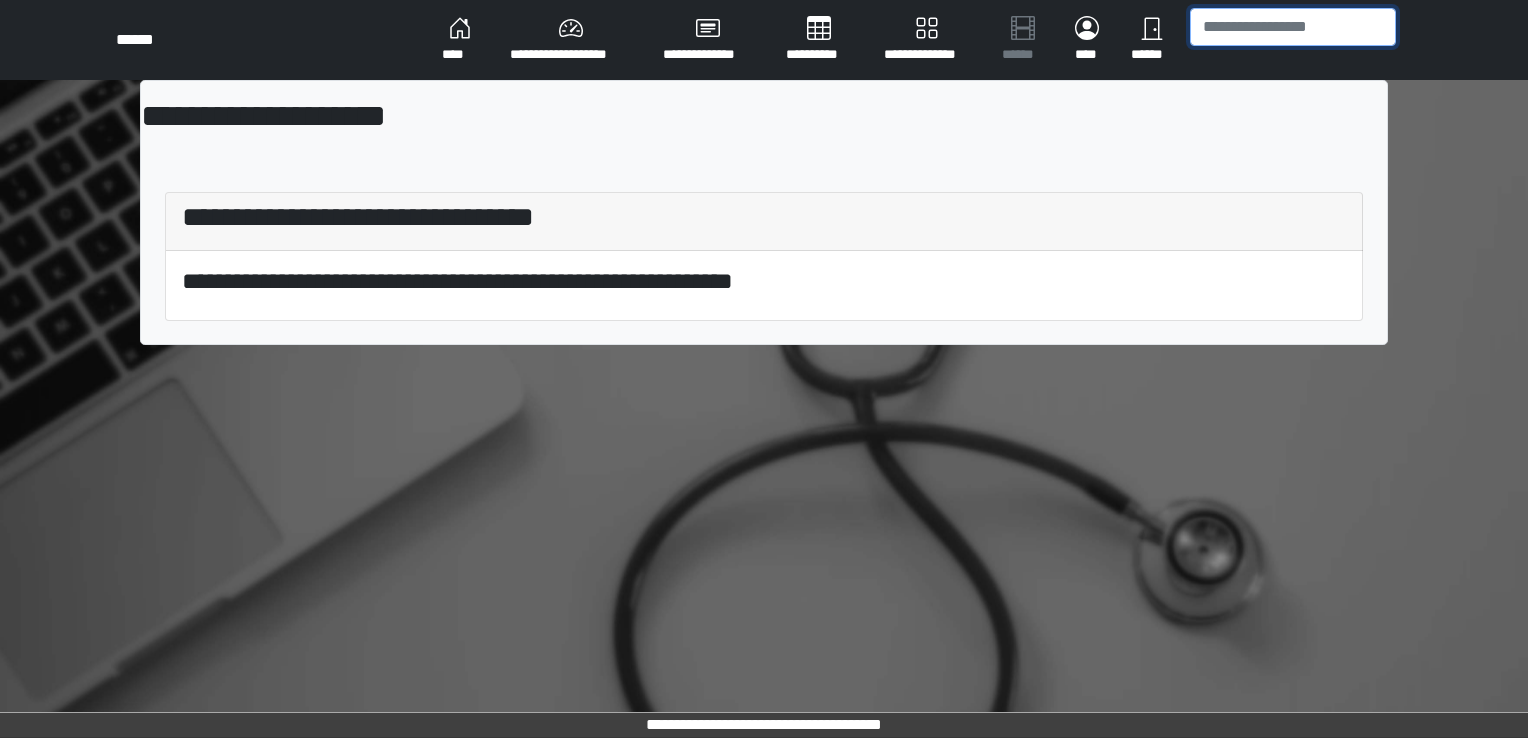 click at bounding box center [1293, 27] 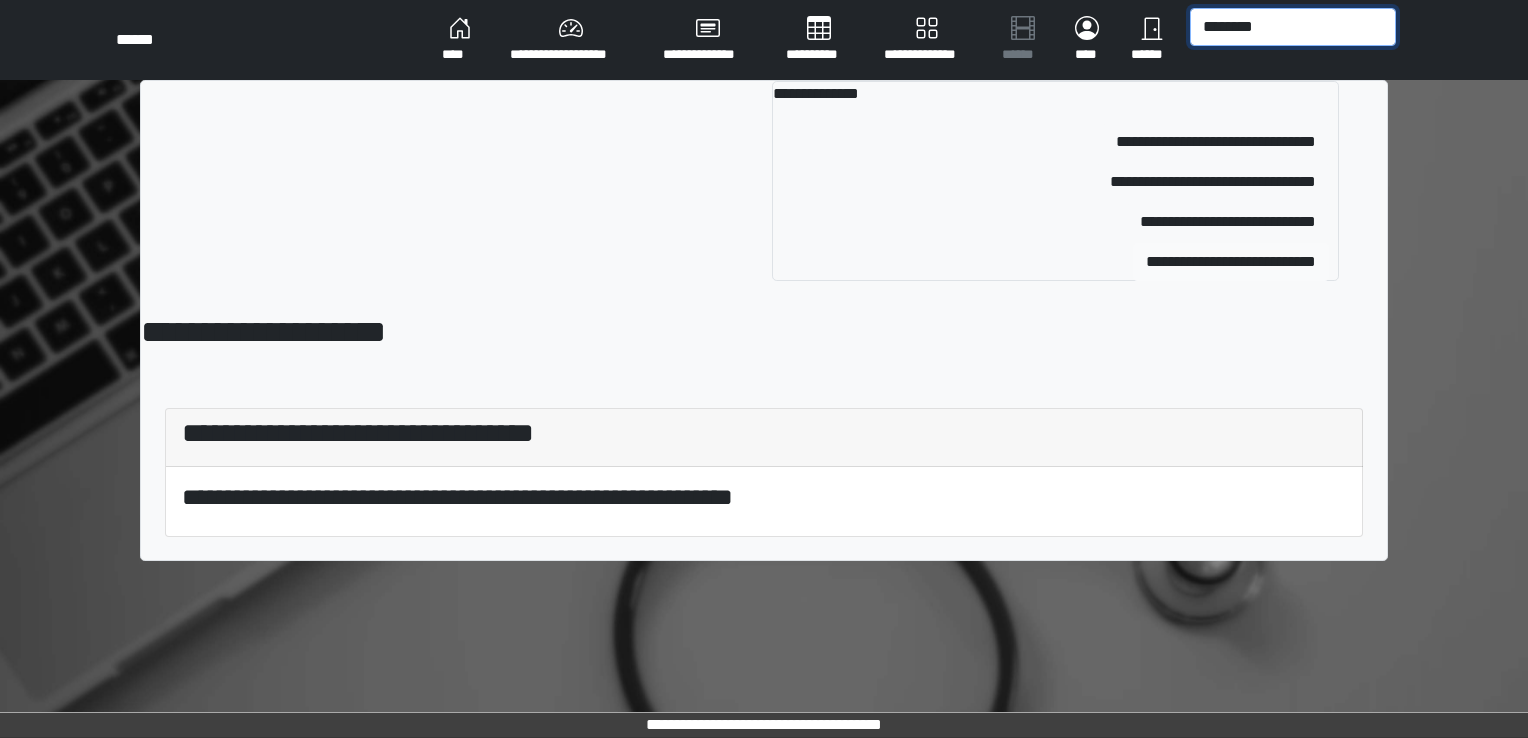 type on "********" 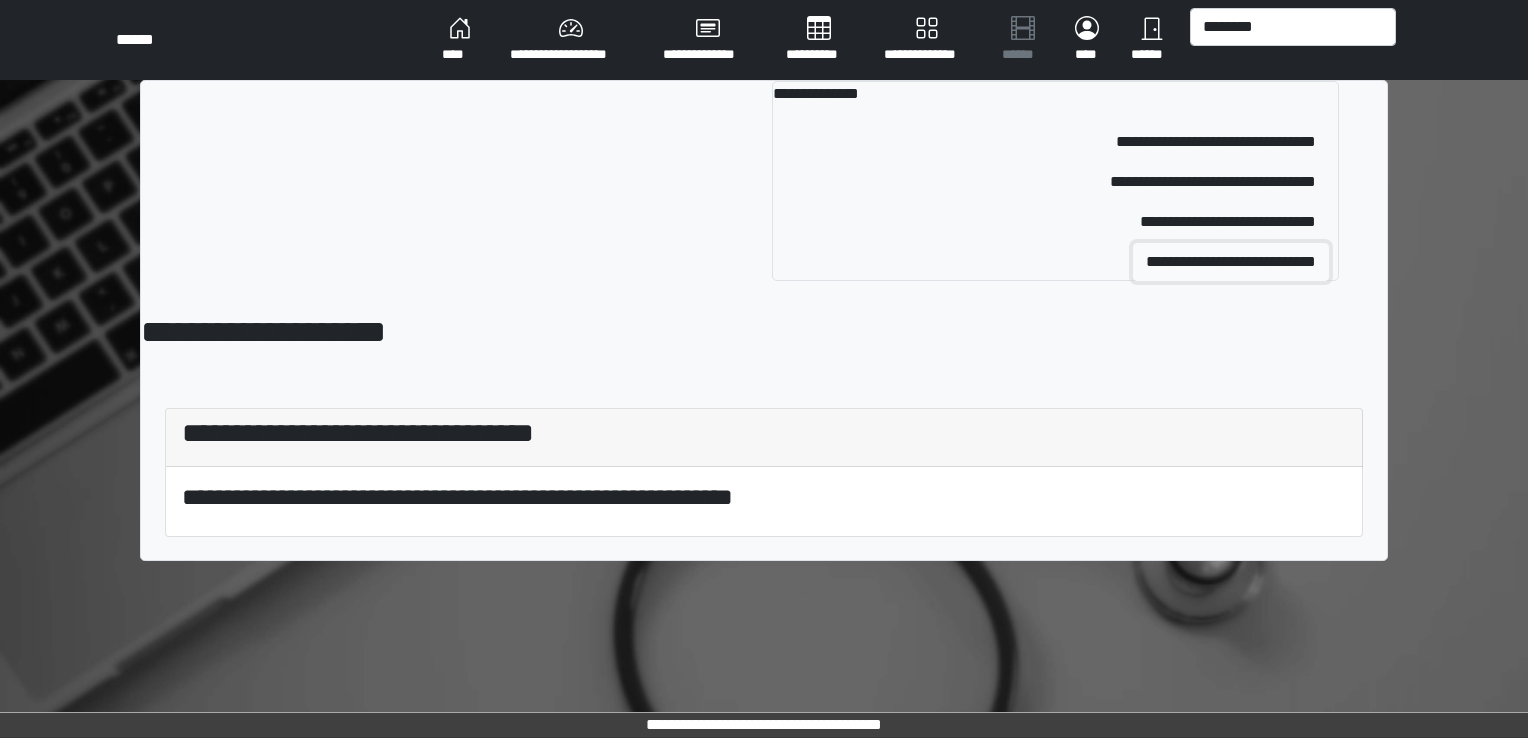 click on "**********" at bounding box center [1231, 262] 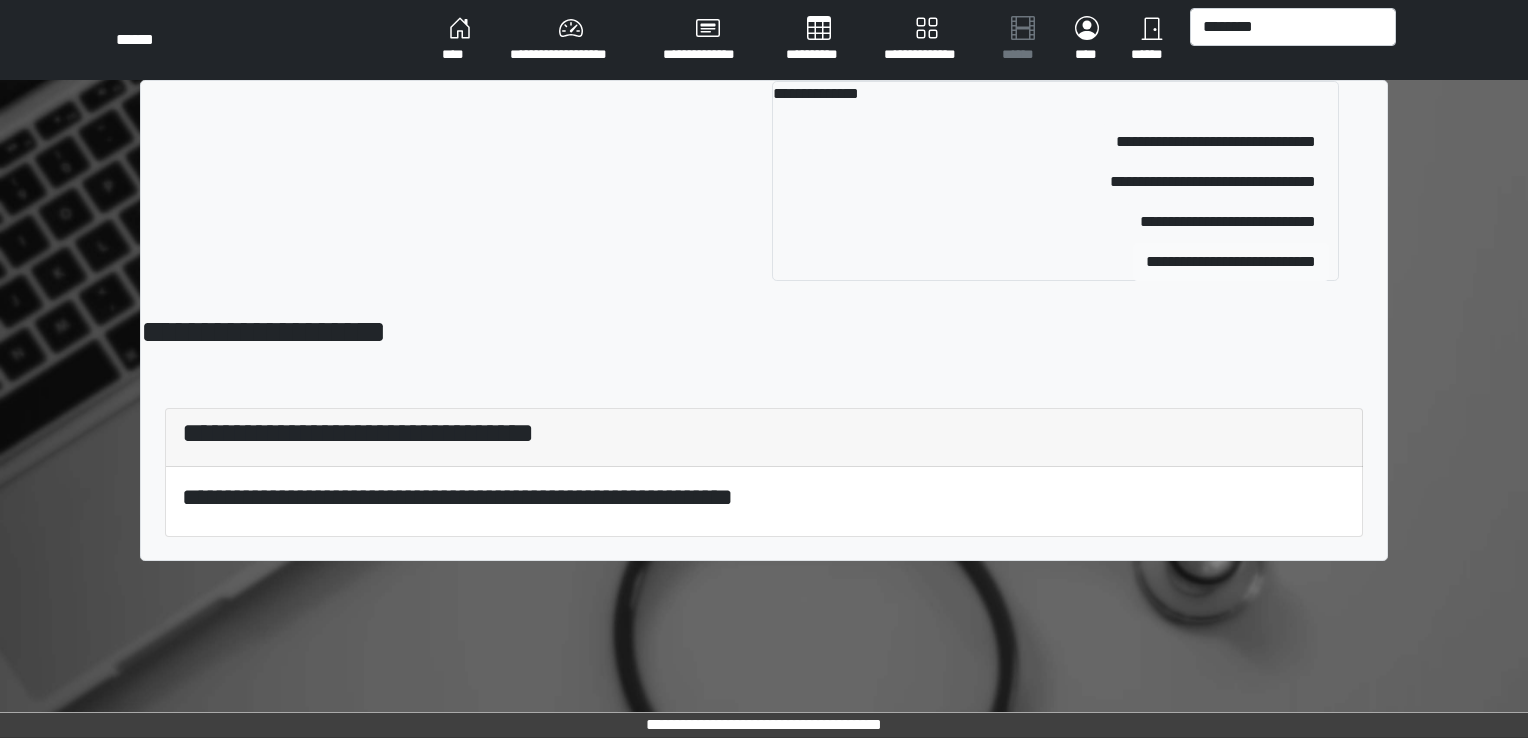 type 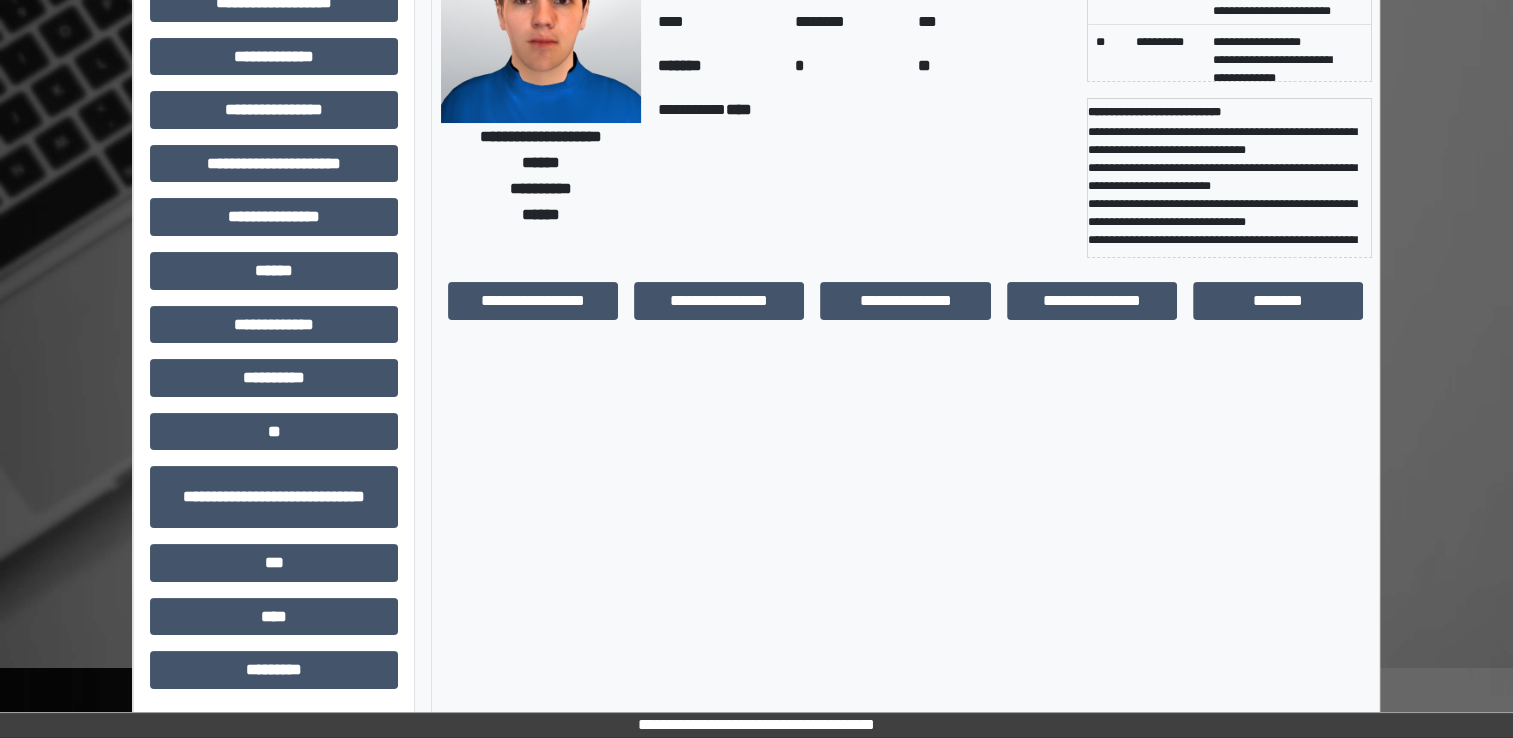 scroll, scrollTop: 0, scrollLeft: 0, axis: both 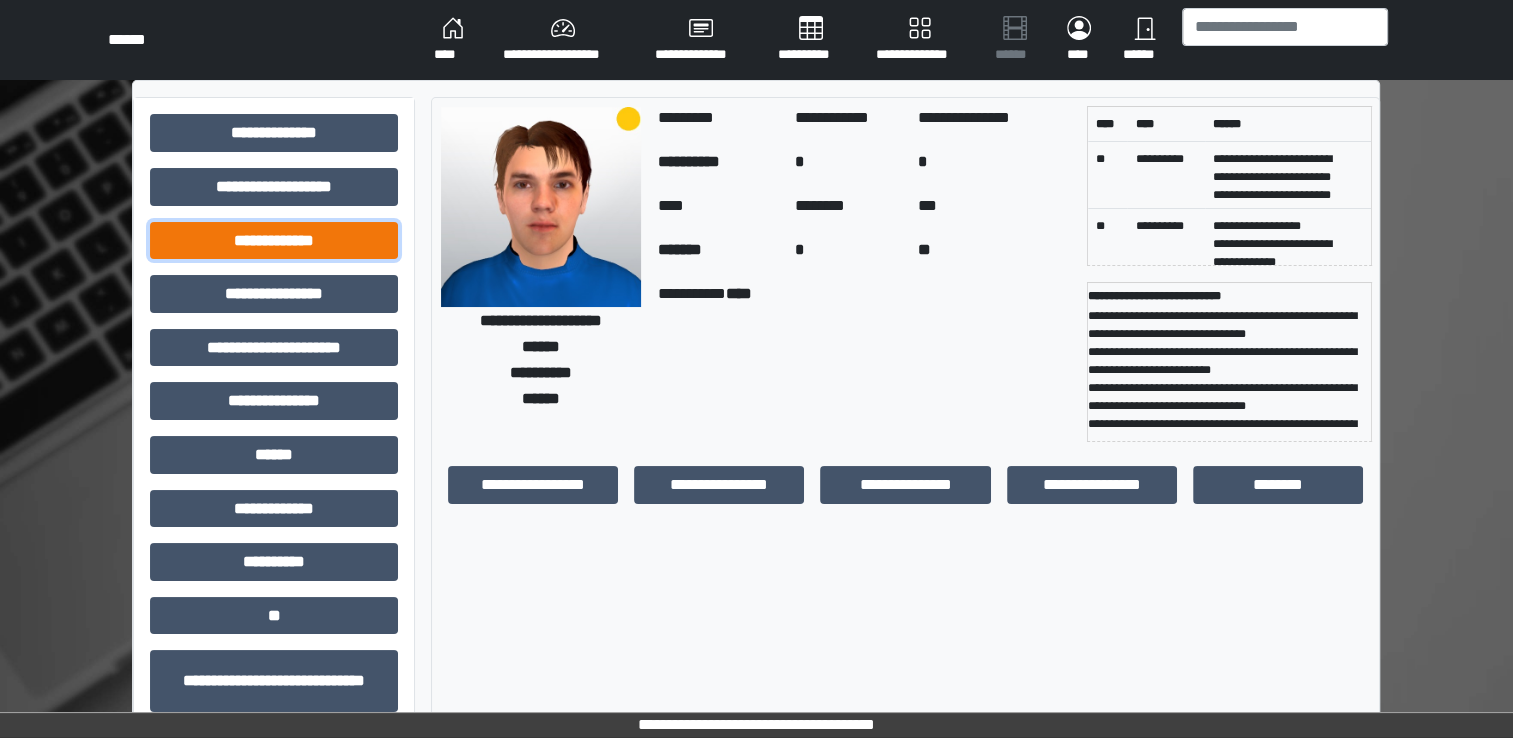 click on "**********" at bounding box center (274, 241) 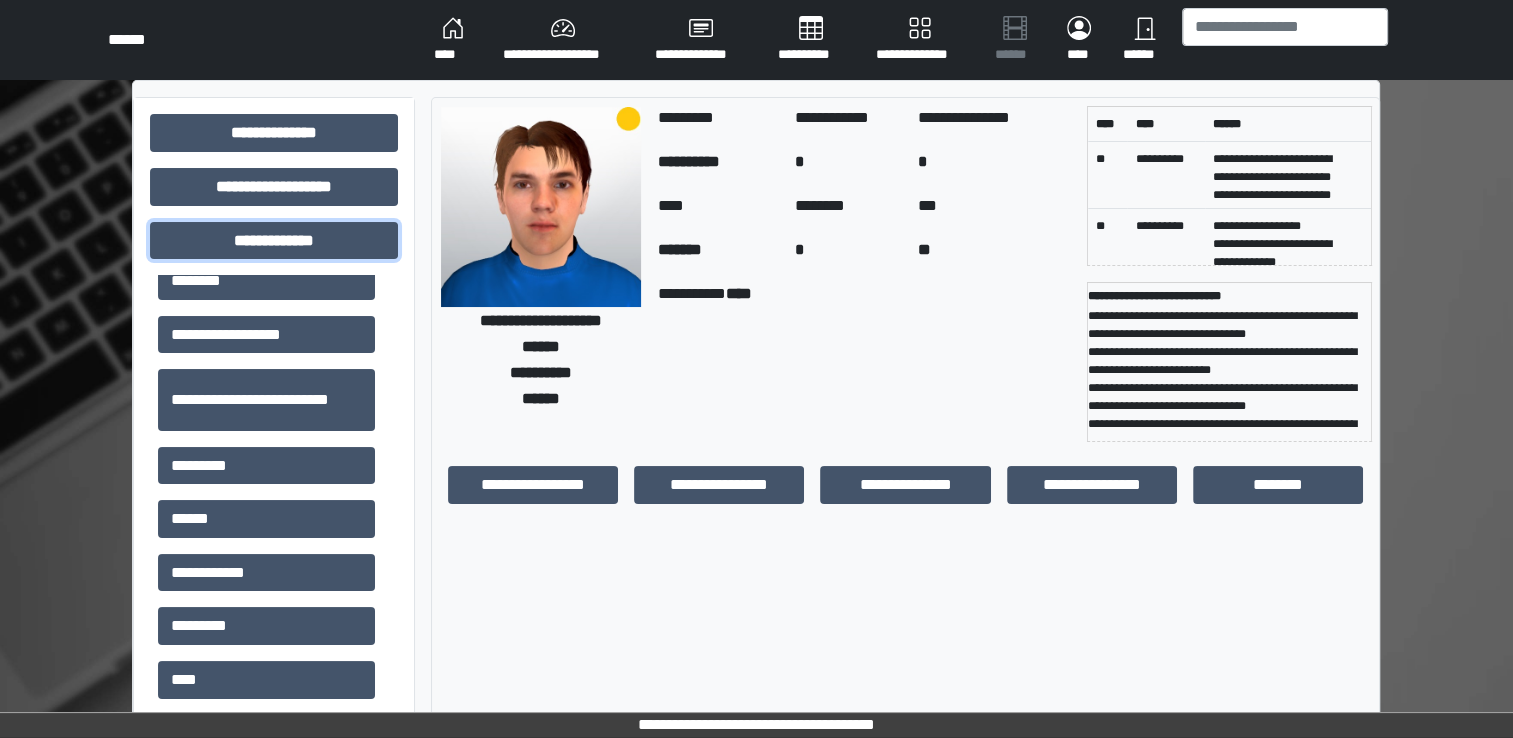 scroll, scrollTop: 454, scrollLeft: 0, axis: vertical 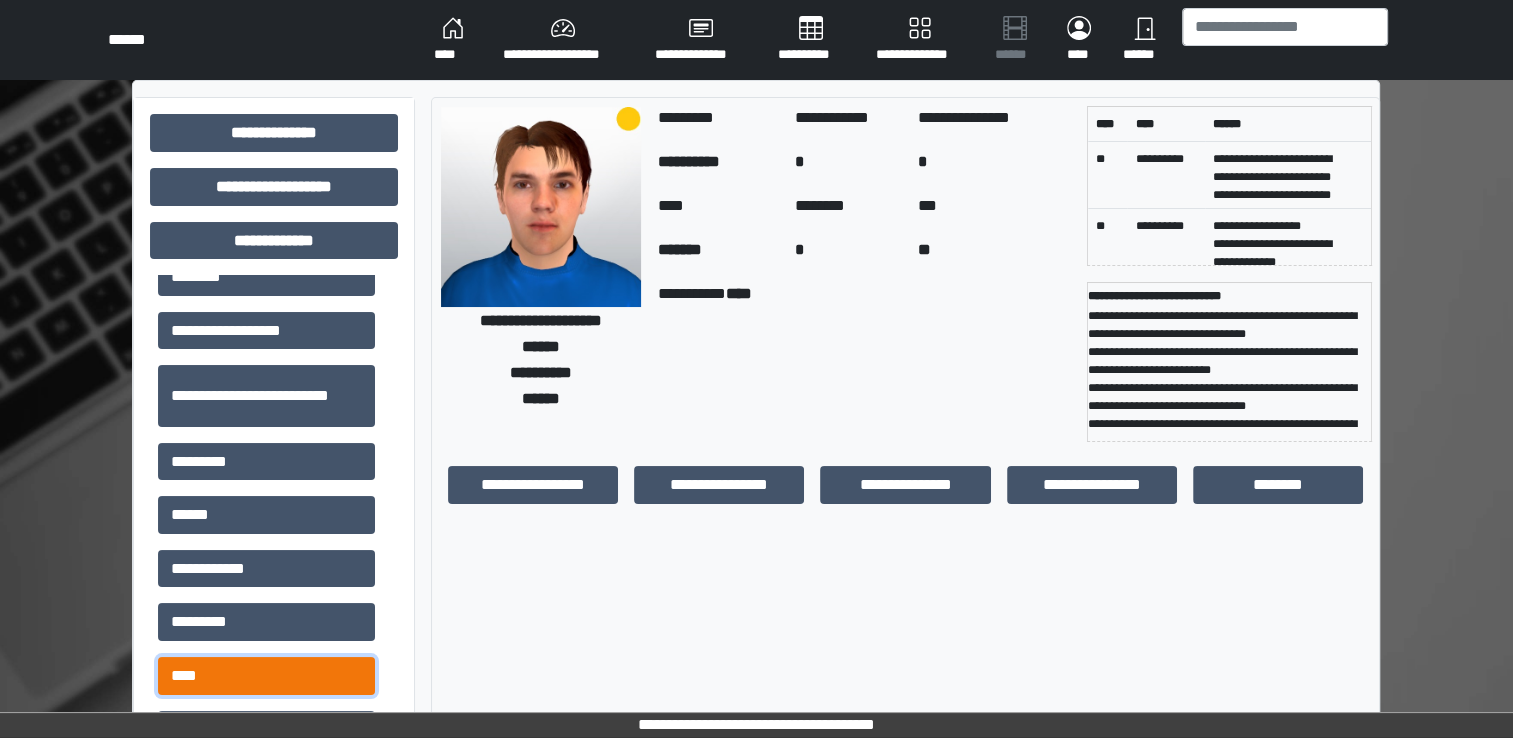 click on "****" at bounding box center (266, 676) 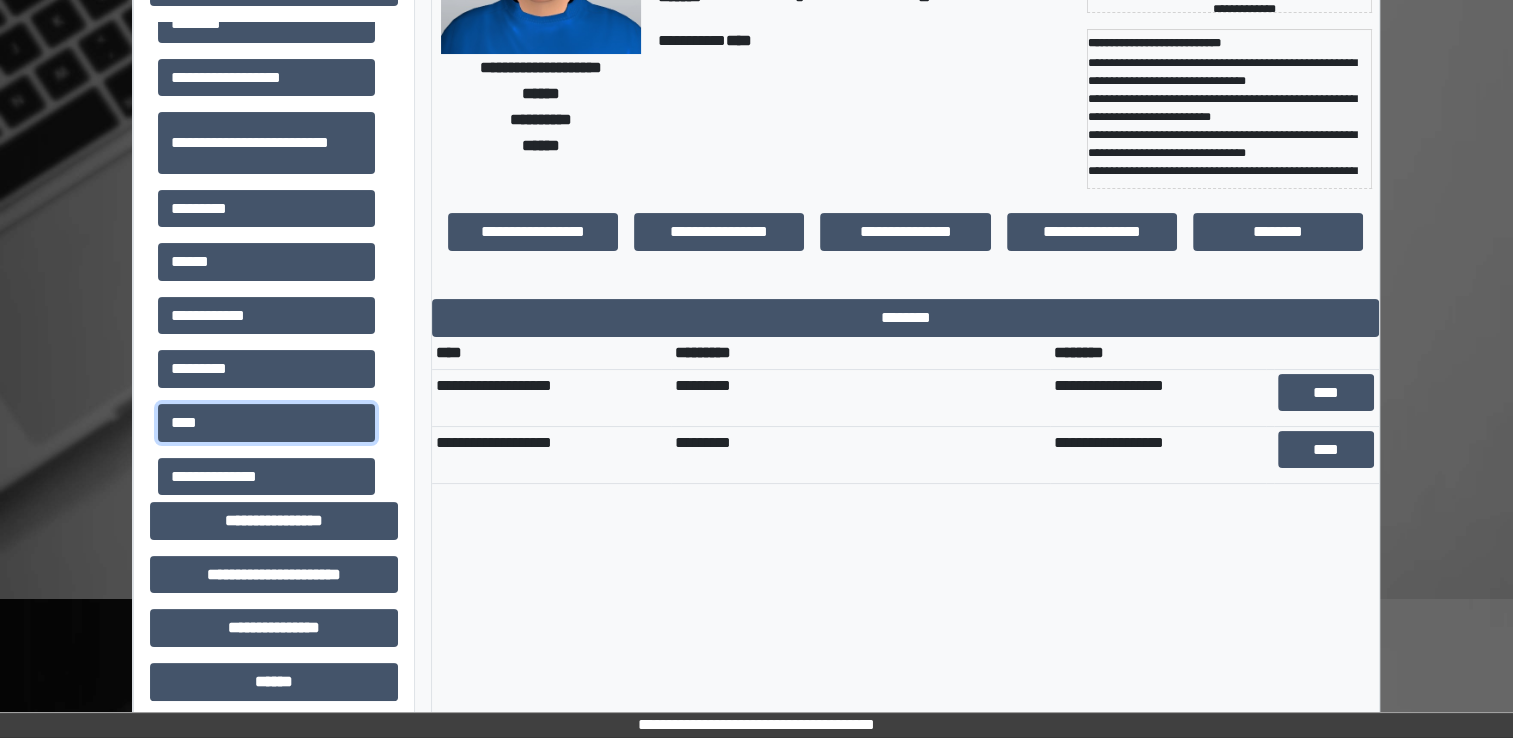 scroll, scrollTop: 255, scrollLeft: 0, axis: vertical 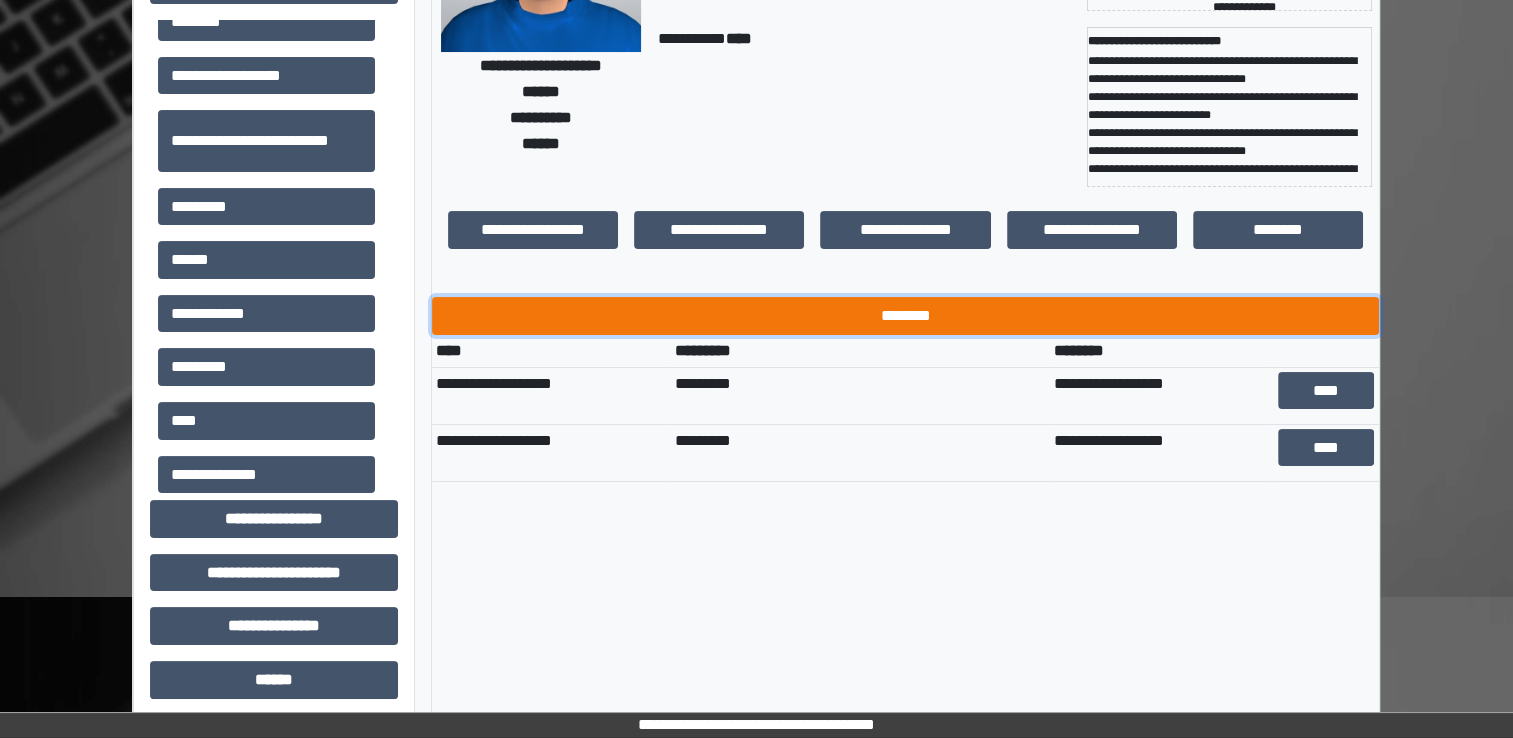 click on "********" at bounding box center (905, 316) 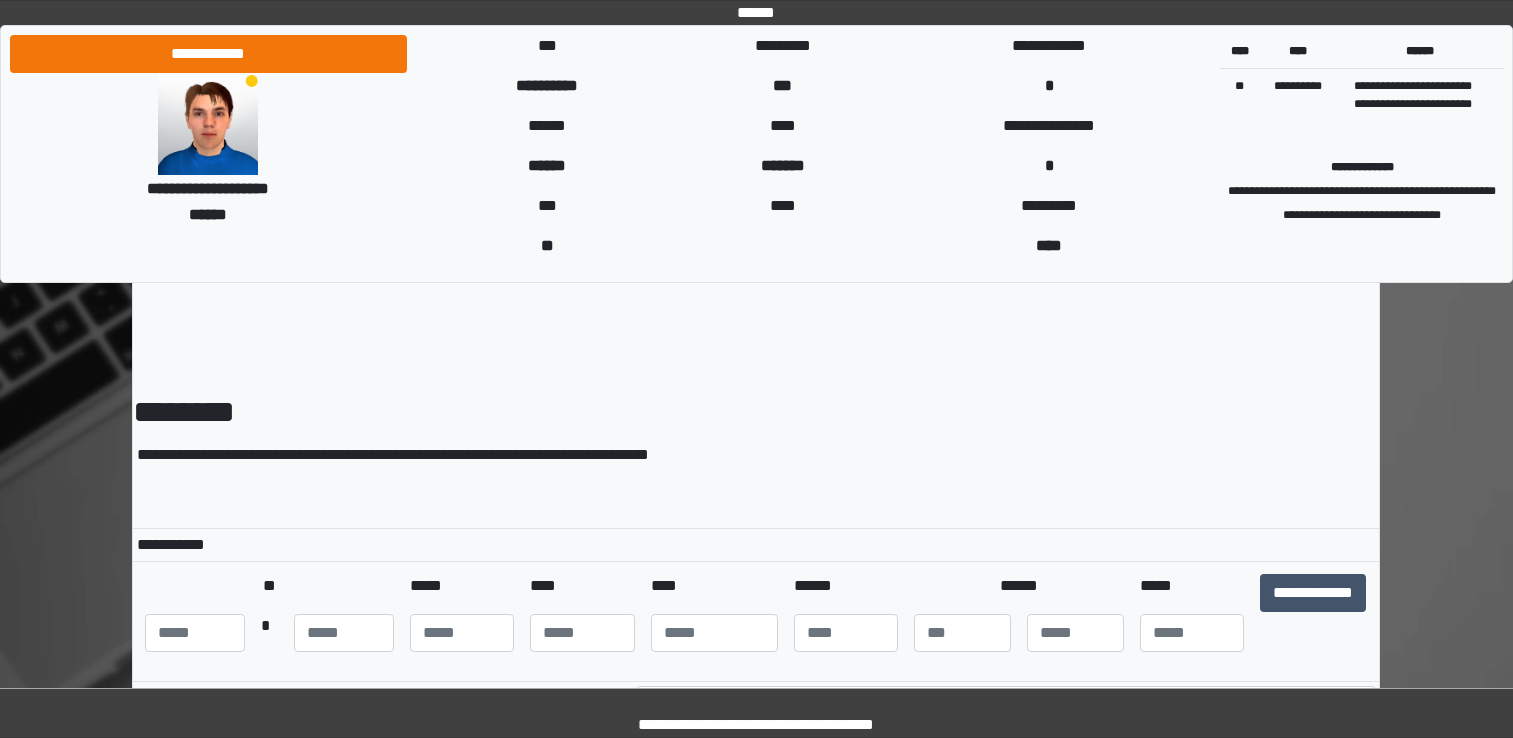 scroll, scrollTop: 0, scrollLeft: 0, axis: both 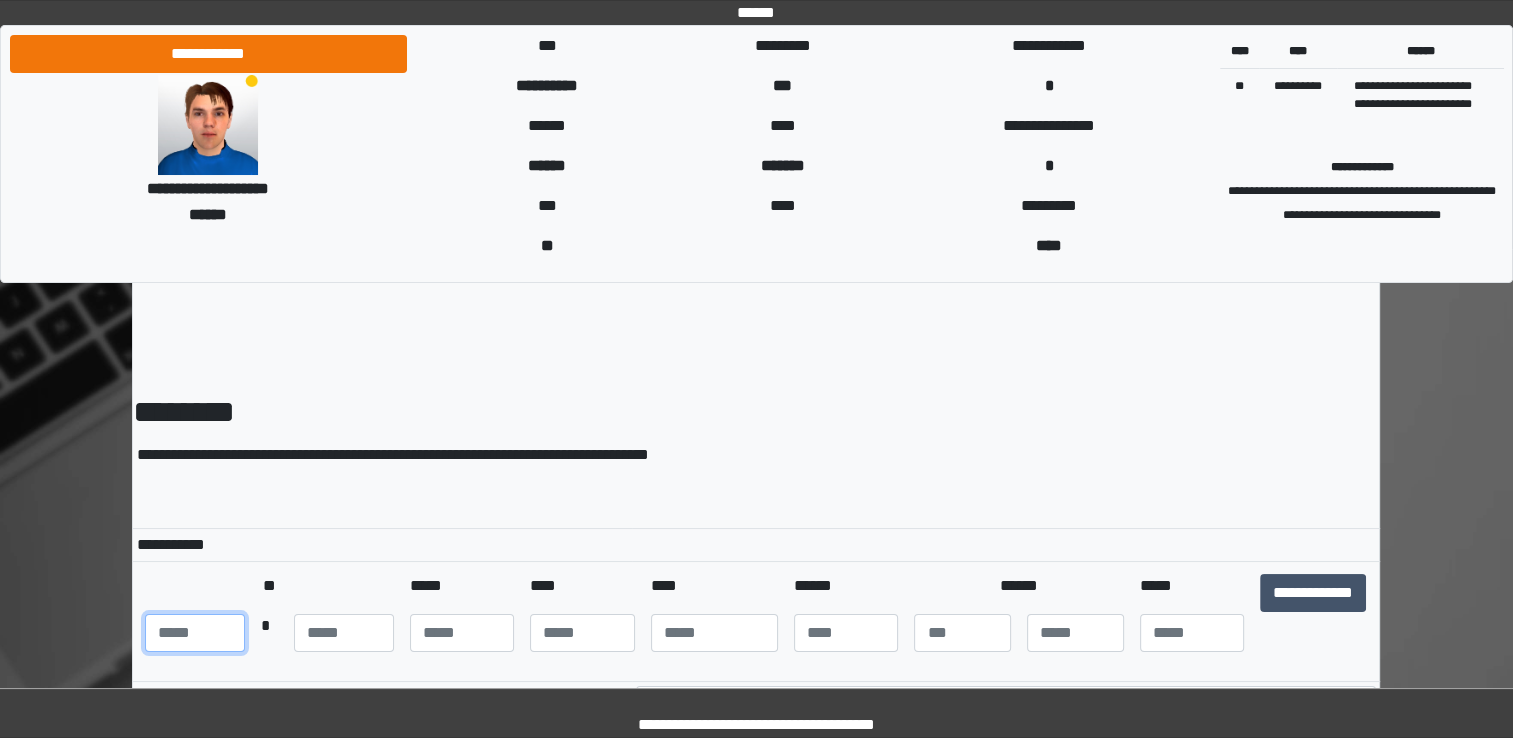 click at bounding box center [195, 633] 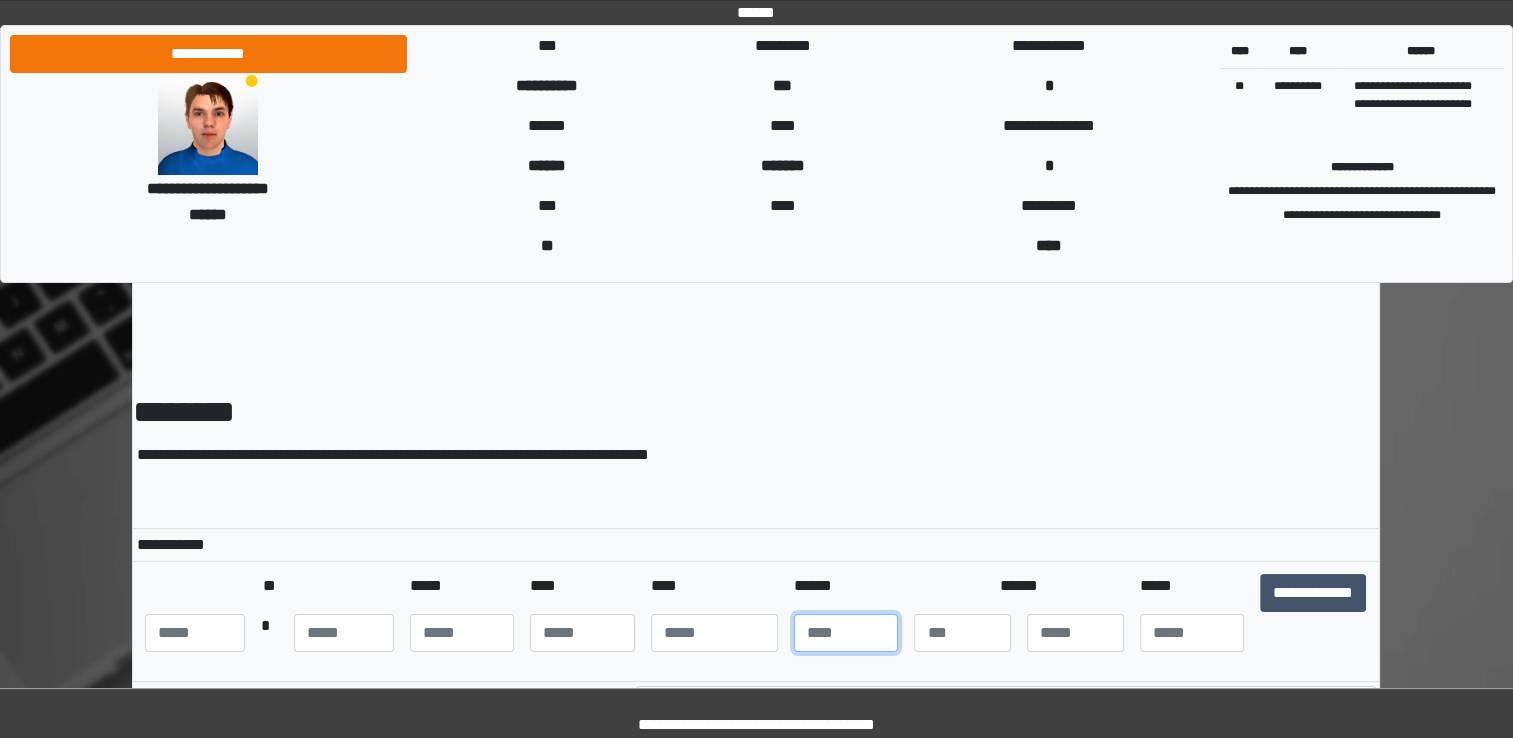 click at bounding box center (846, 633) 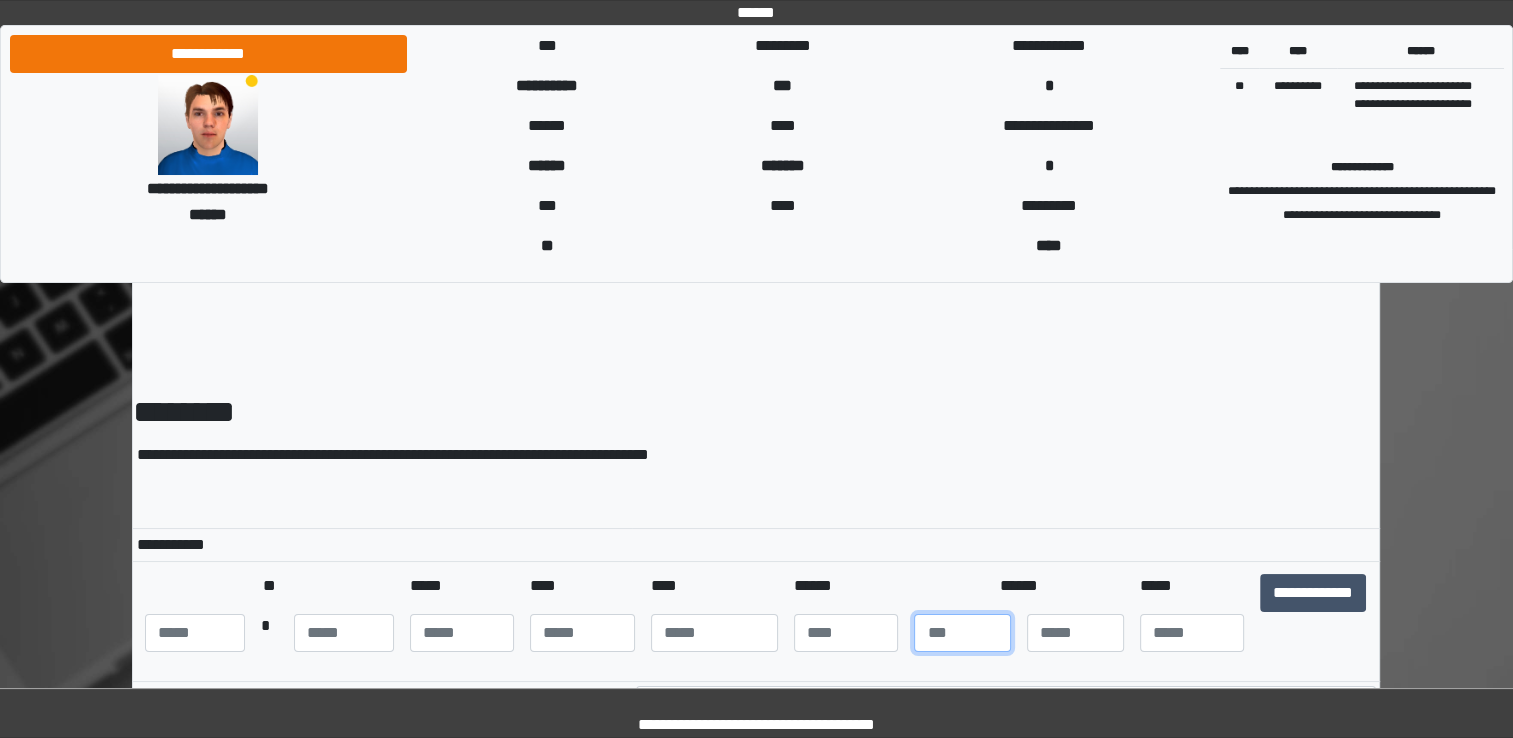 click at bounding box center (962, 633) 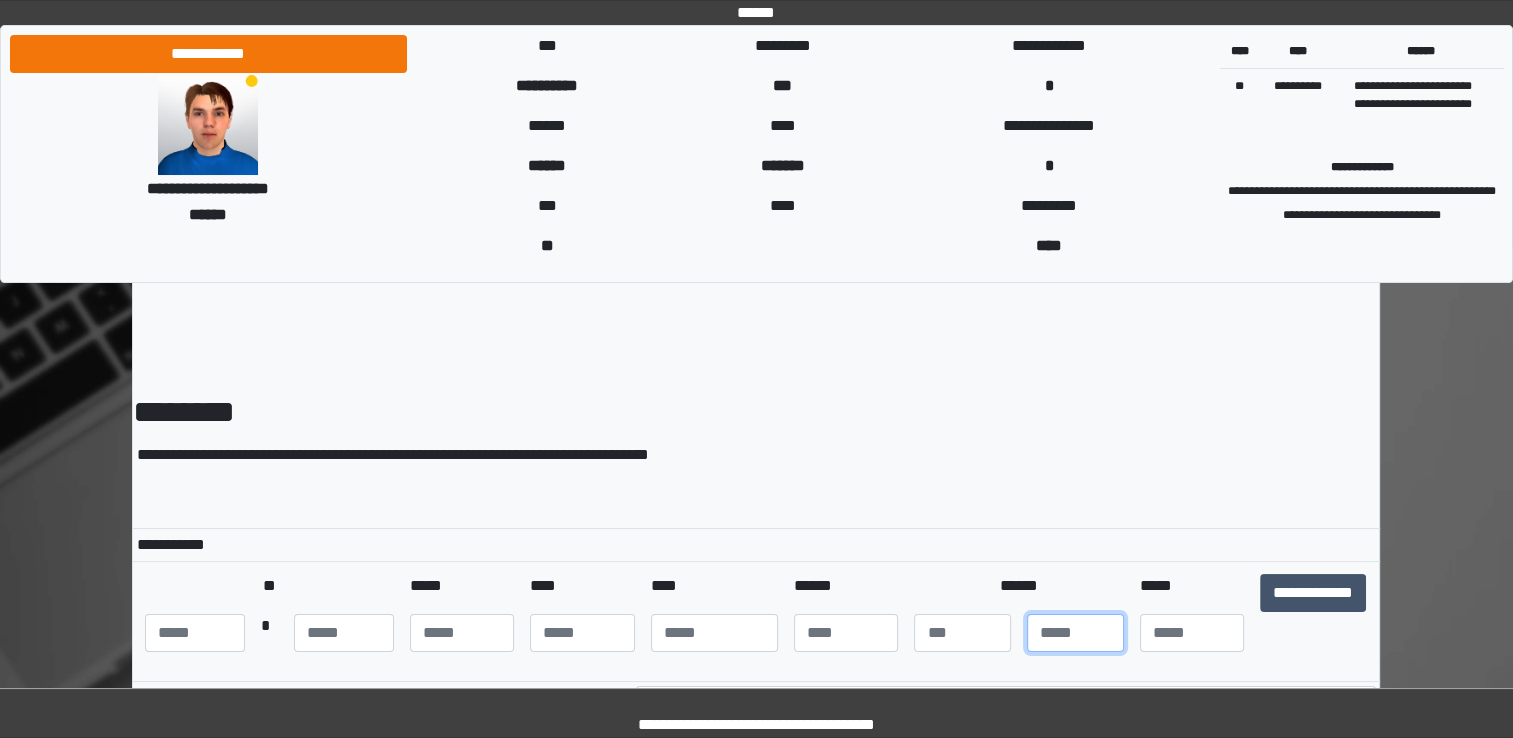 click at bounding box center [1075, 633] 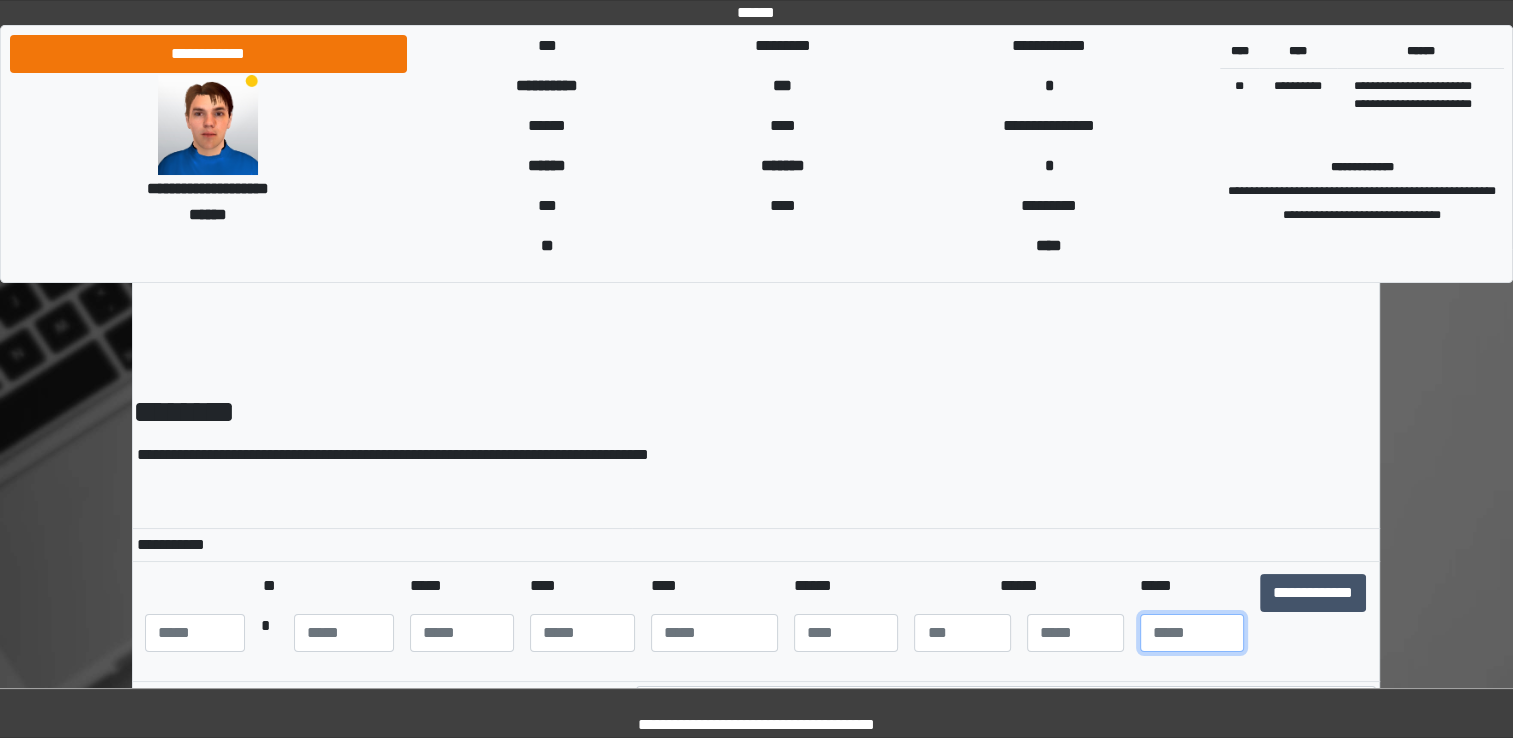 click at bounding box center [1192, 633] 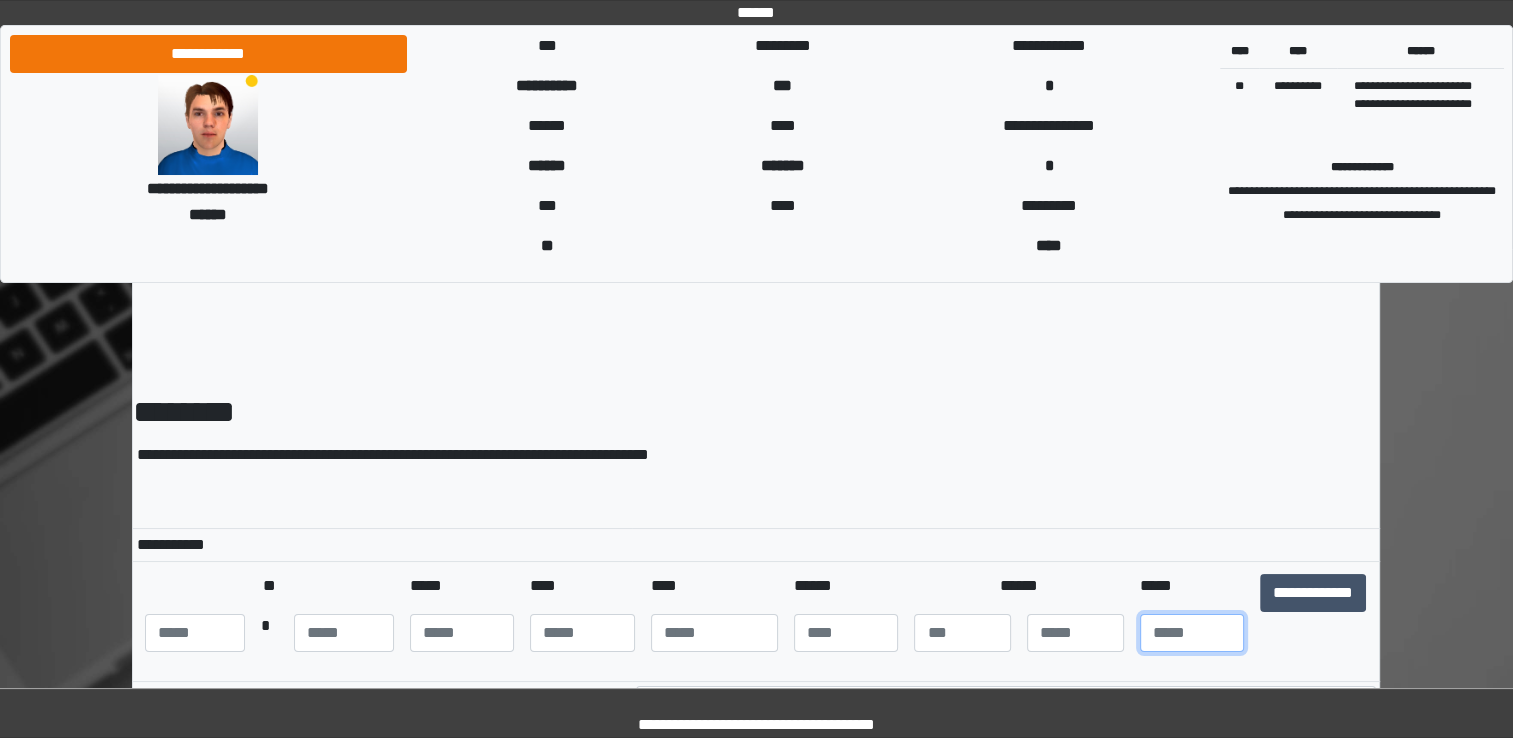 type on "**" 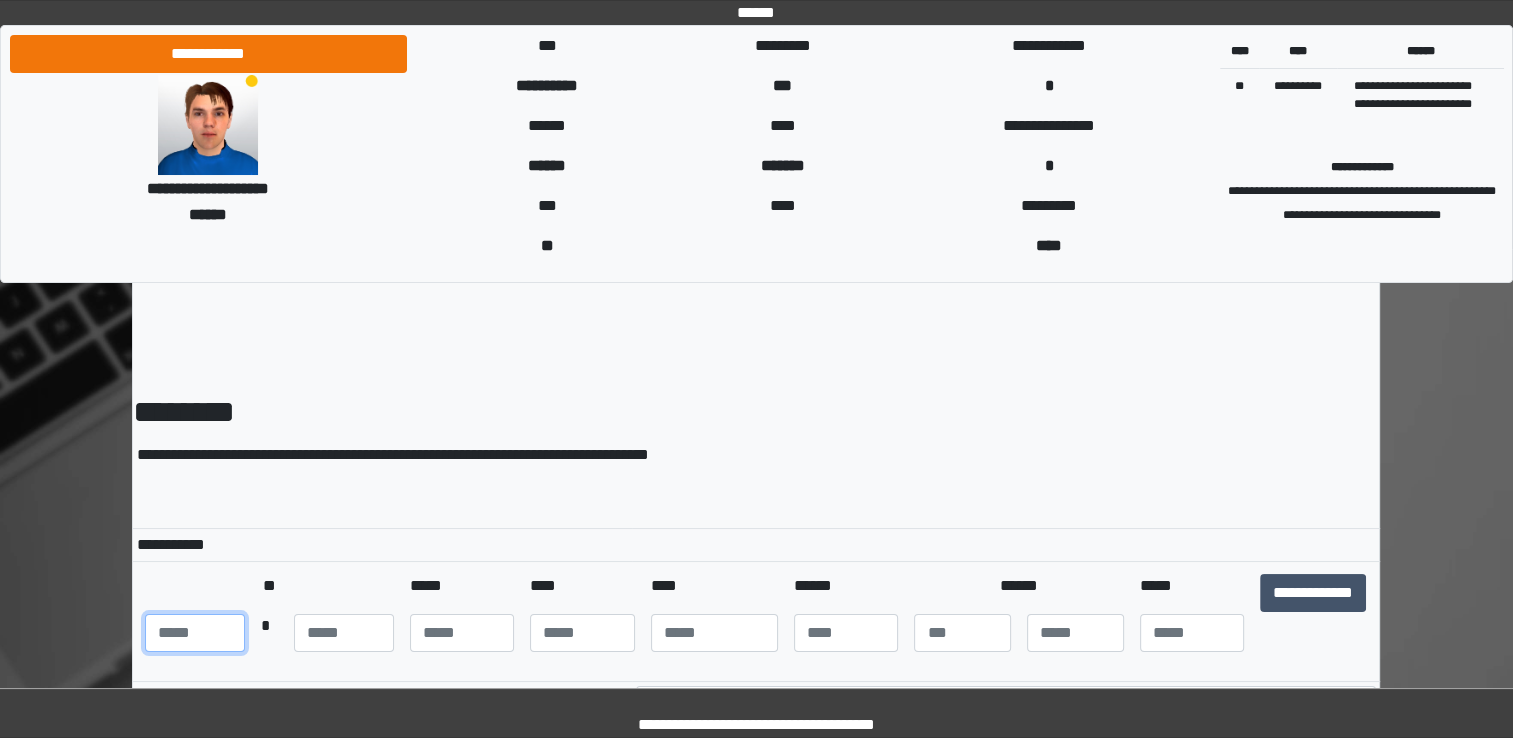 click at bounding box center [195, 633] 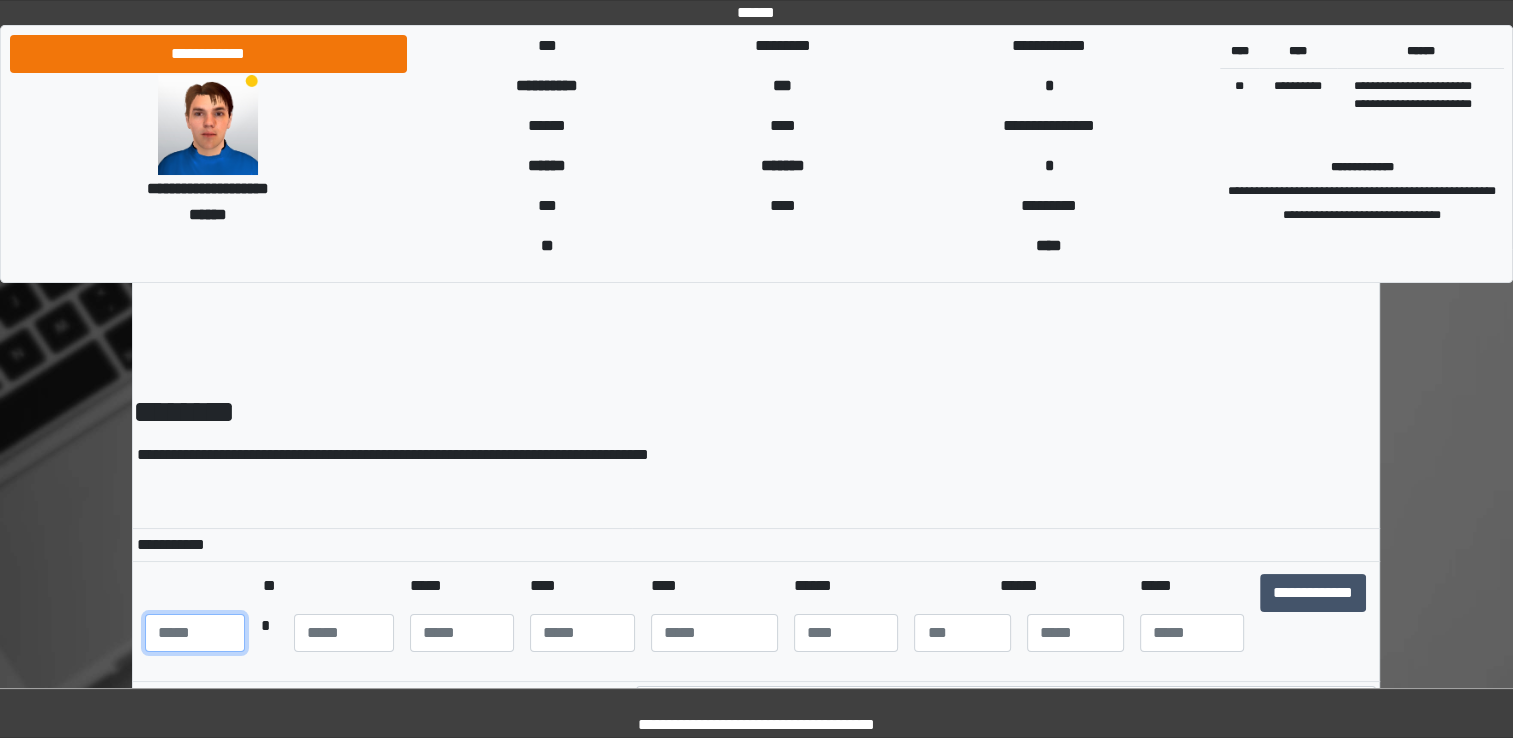 type on "***" 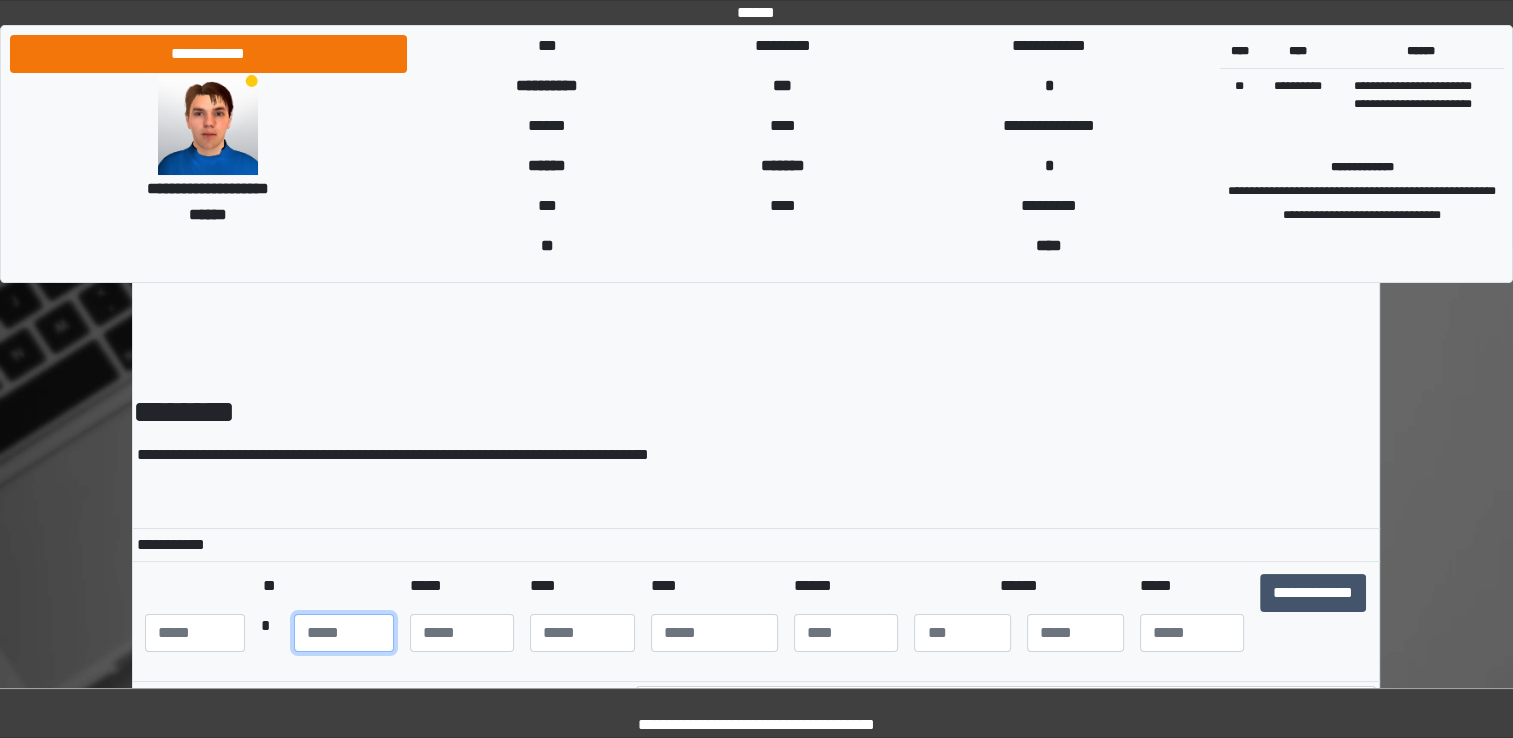 type on "**" 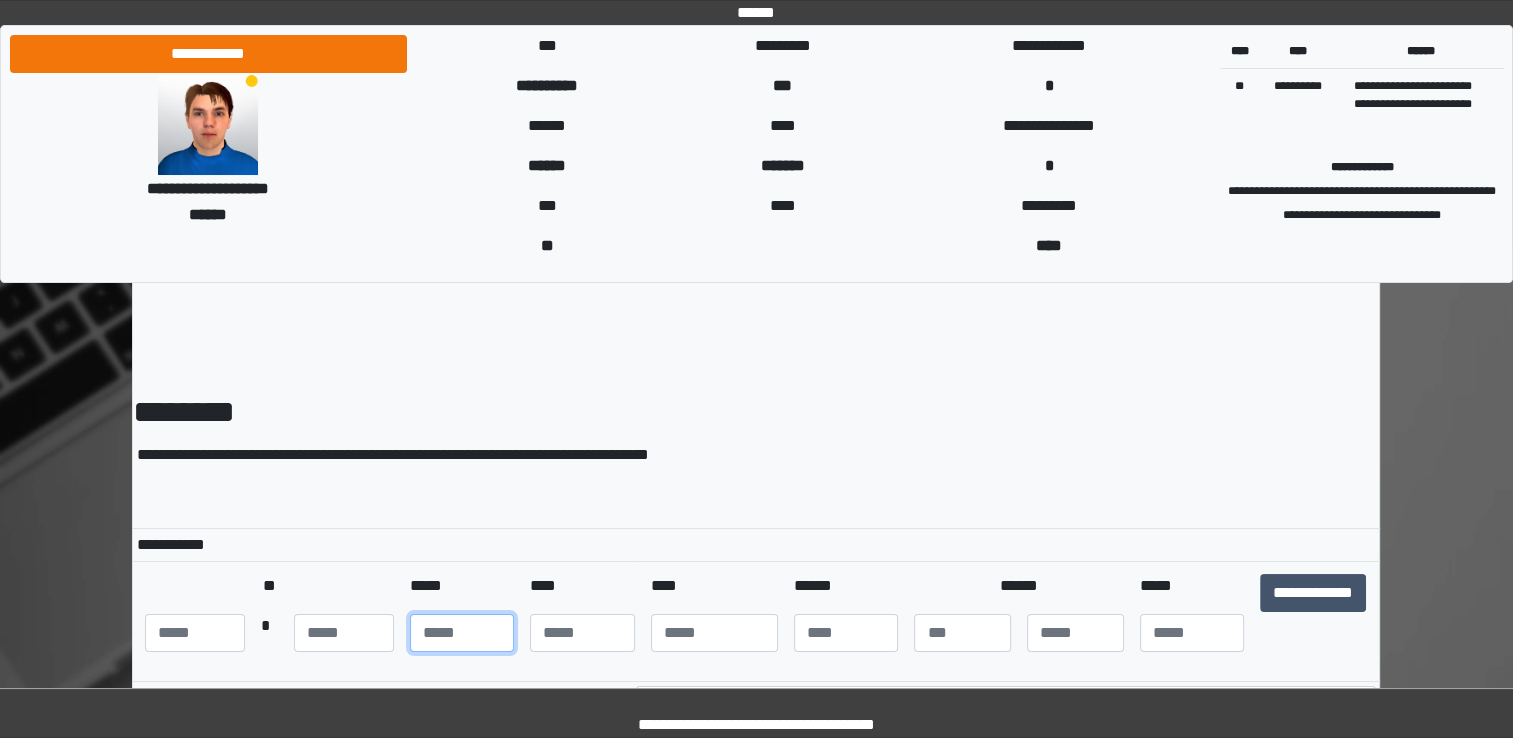 click at bounding box center (462, 633) 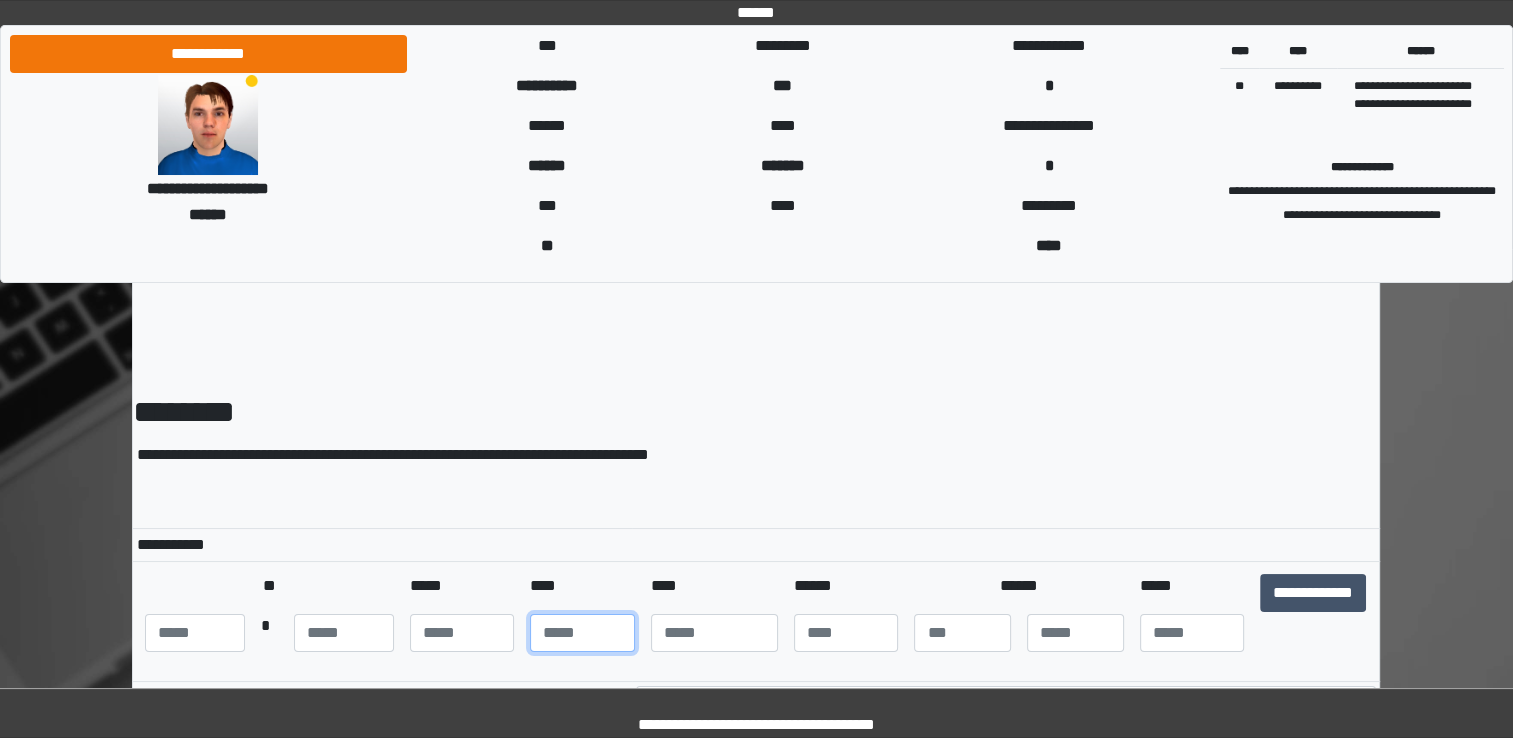 click at bounding box center [582, 633] 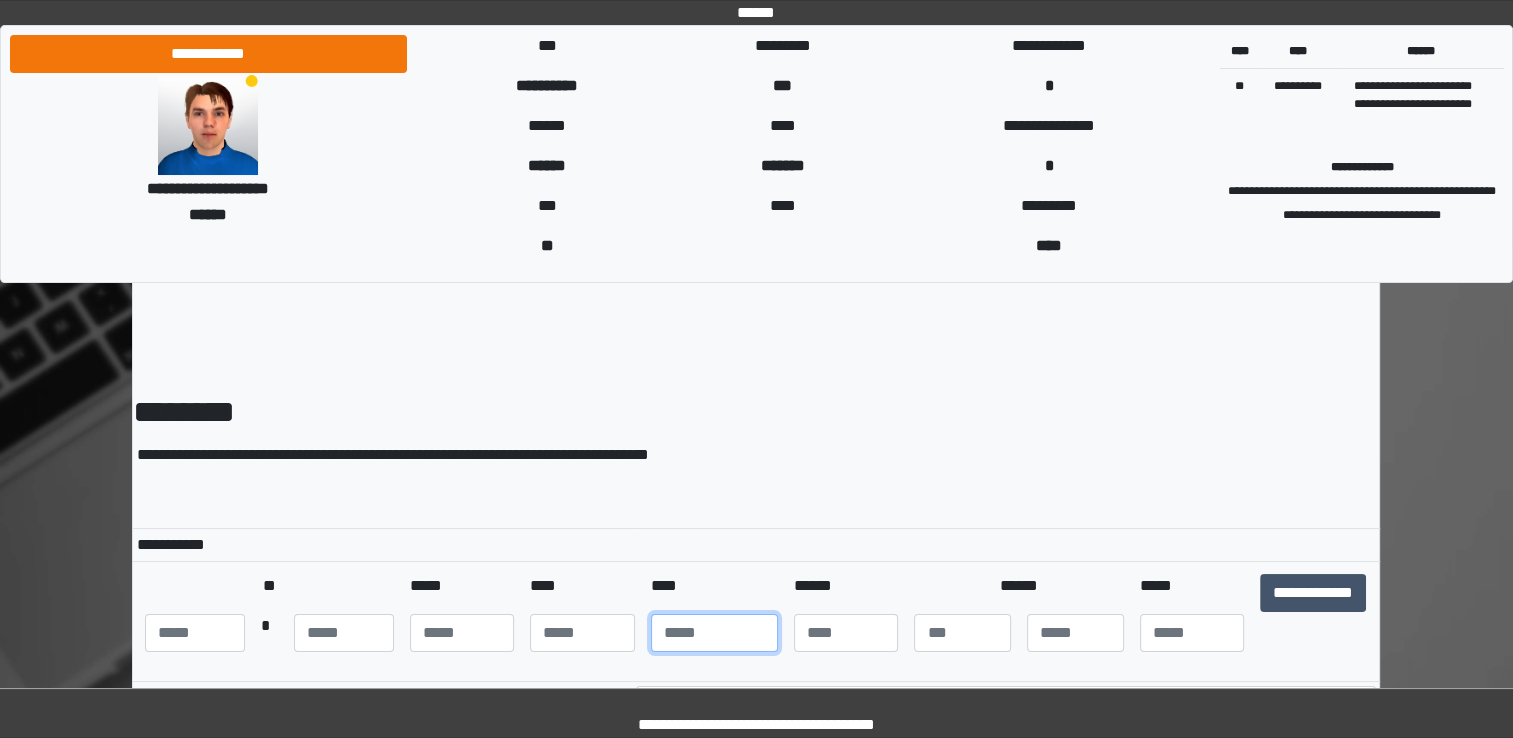 click at bounding box center [714, 633] 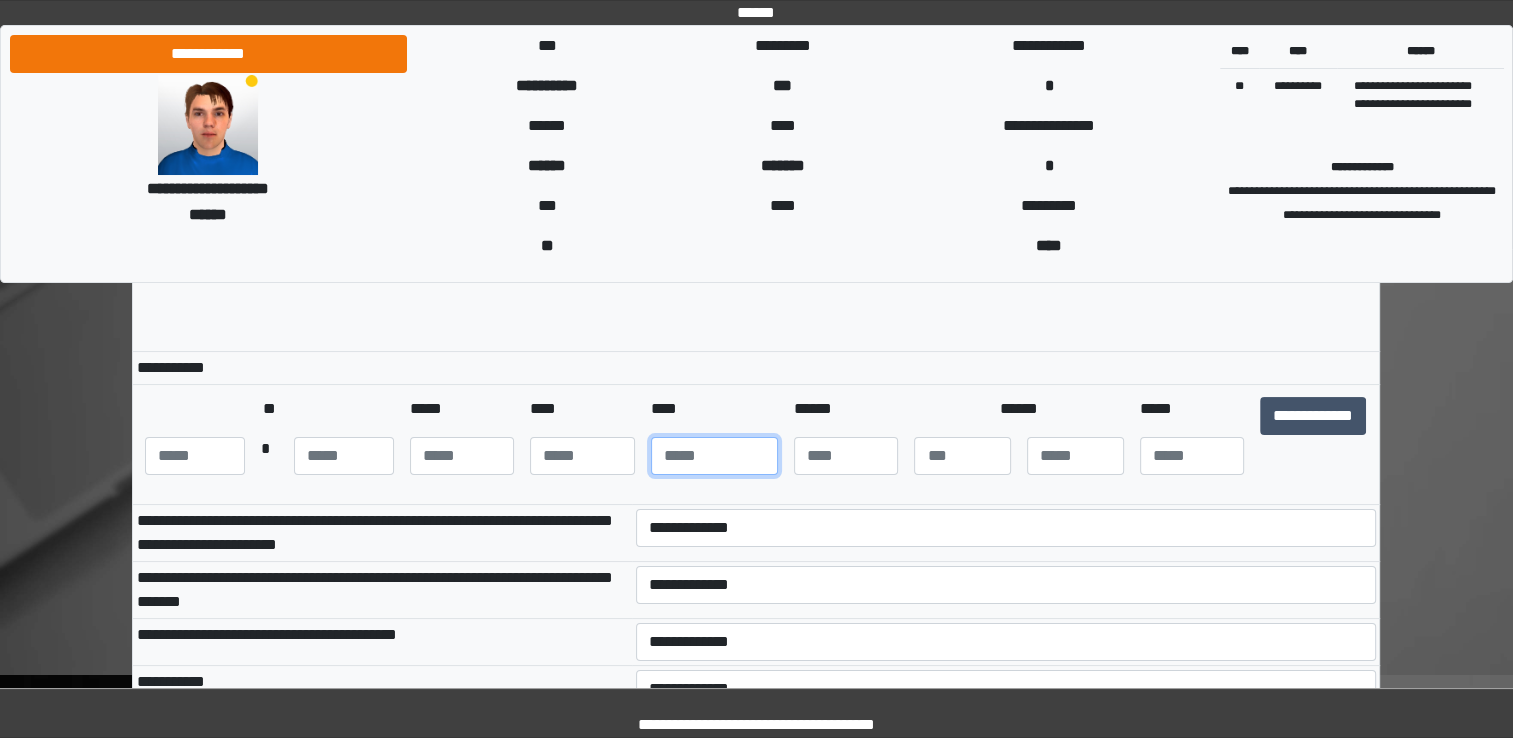 scroll, scrollTop: 257, scrollLeft: 0, axis: vertical 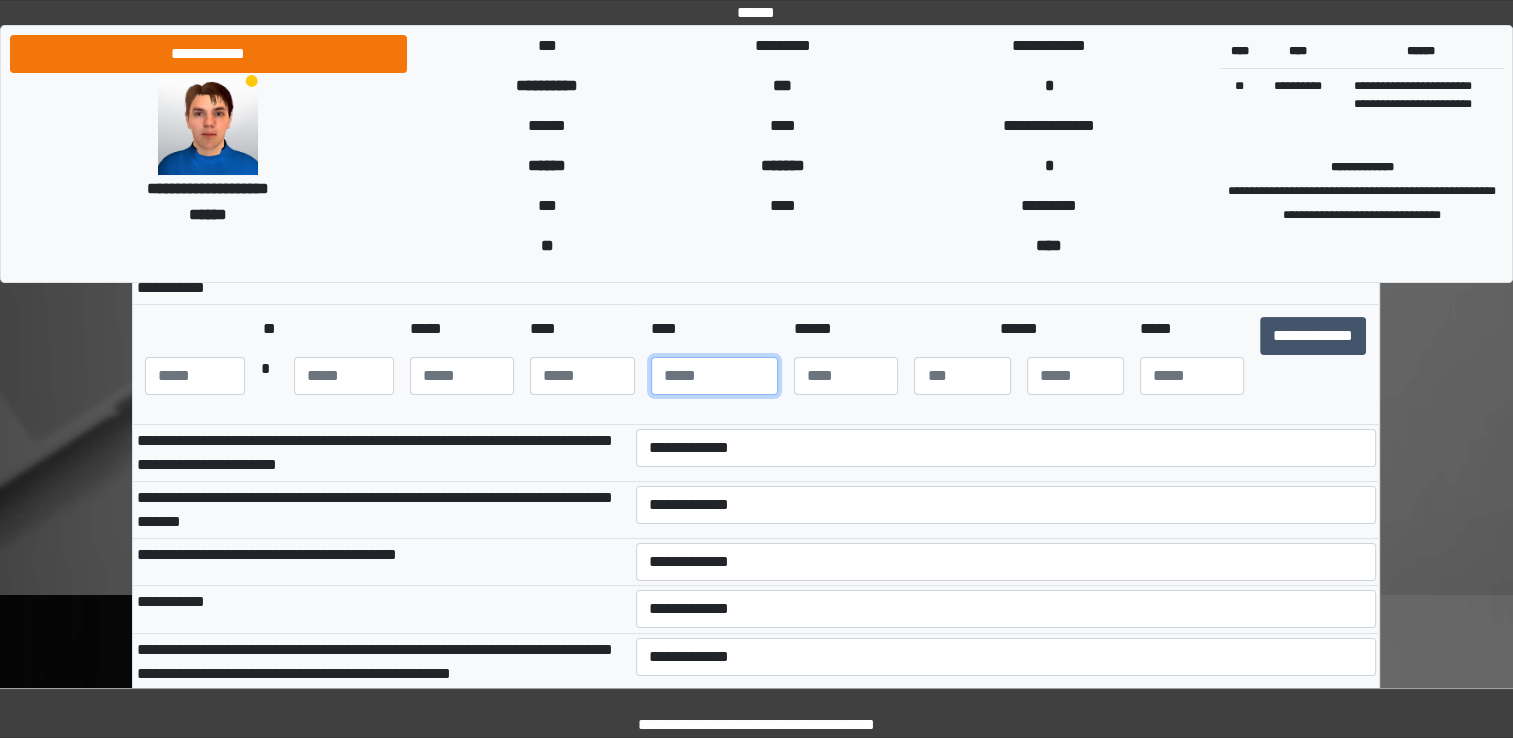 type on "****" 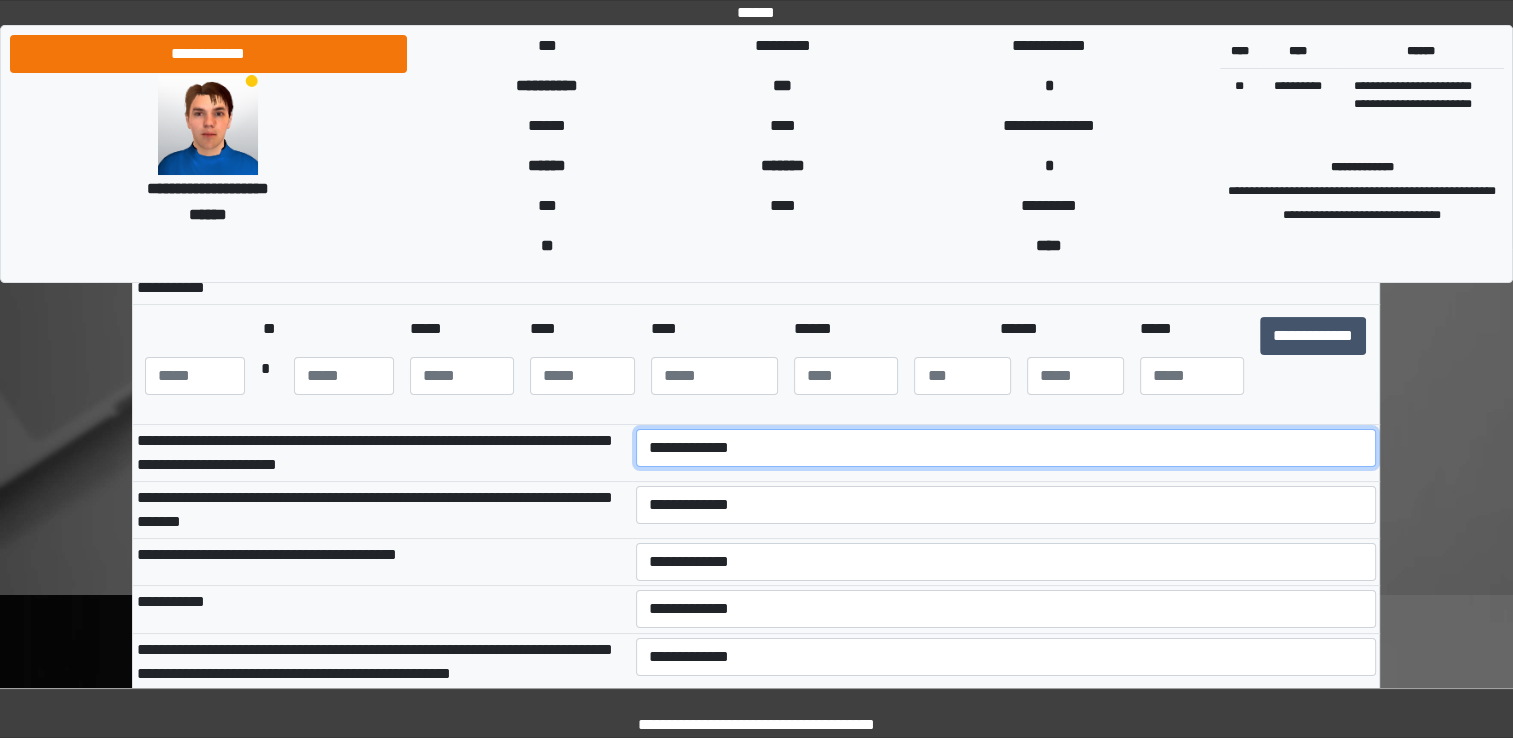 click on "**********" at bounding box center (1006, 448) 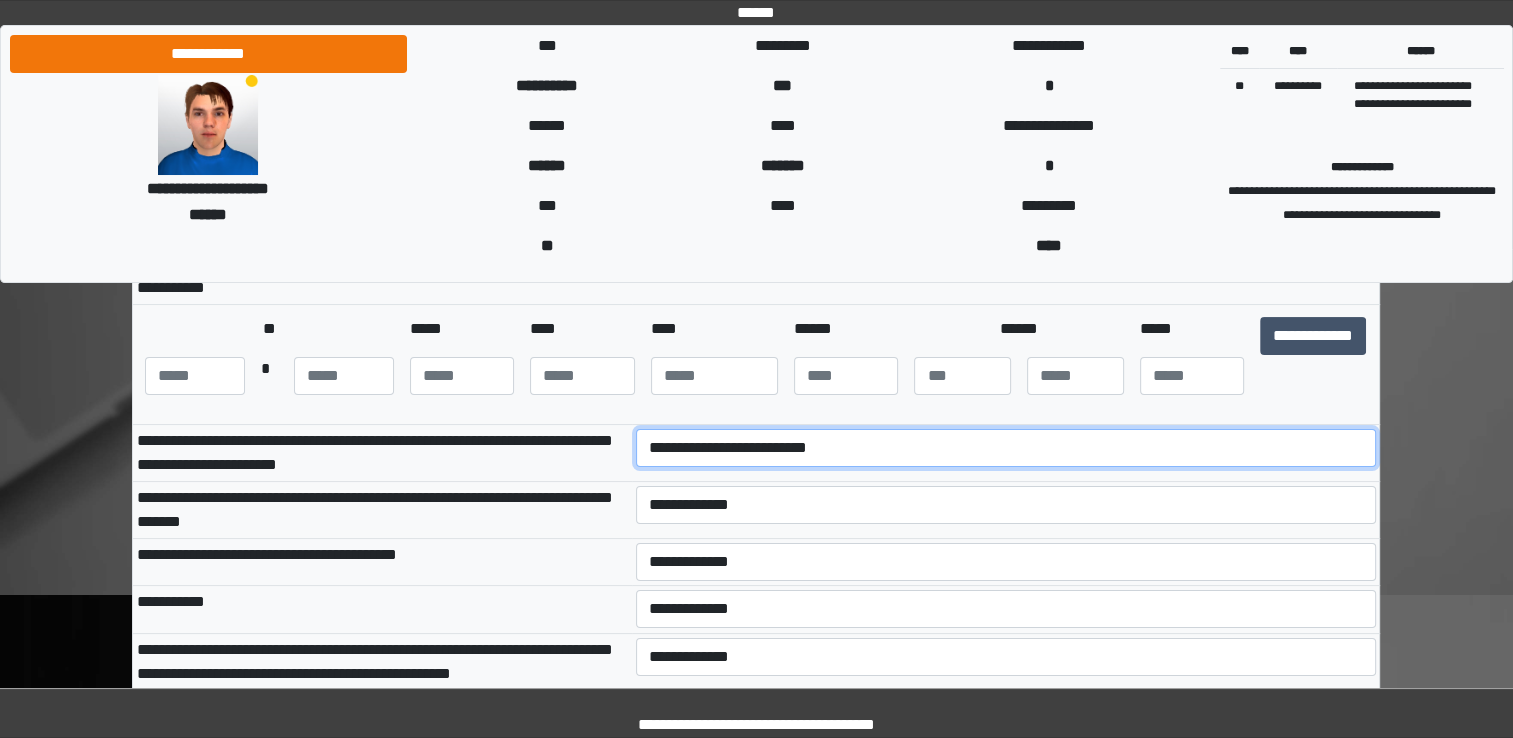 click on "**********" at bounding box center (1006, 448) 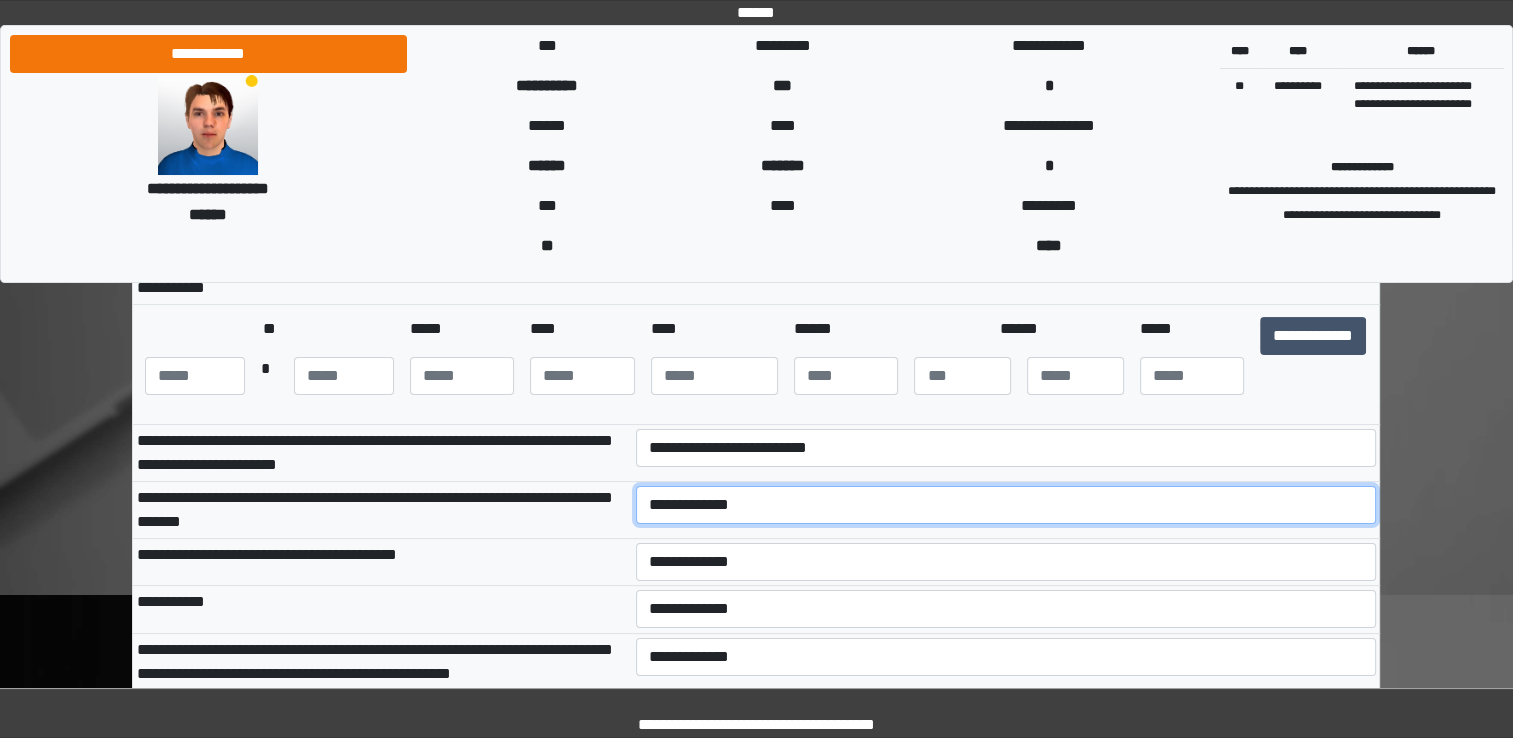 click on "**********" at bounding box center (1006, 505) 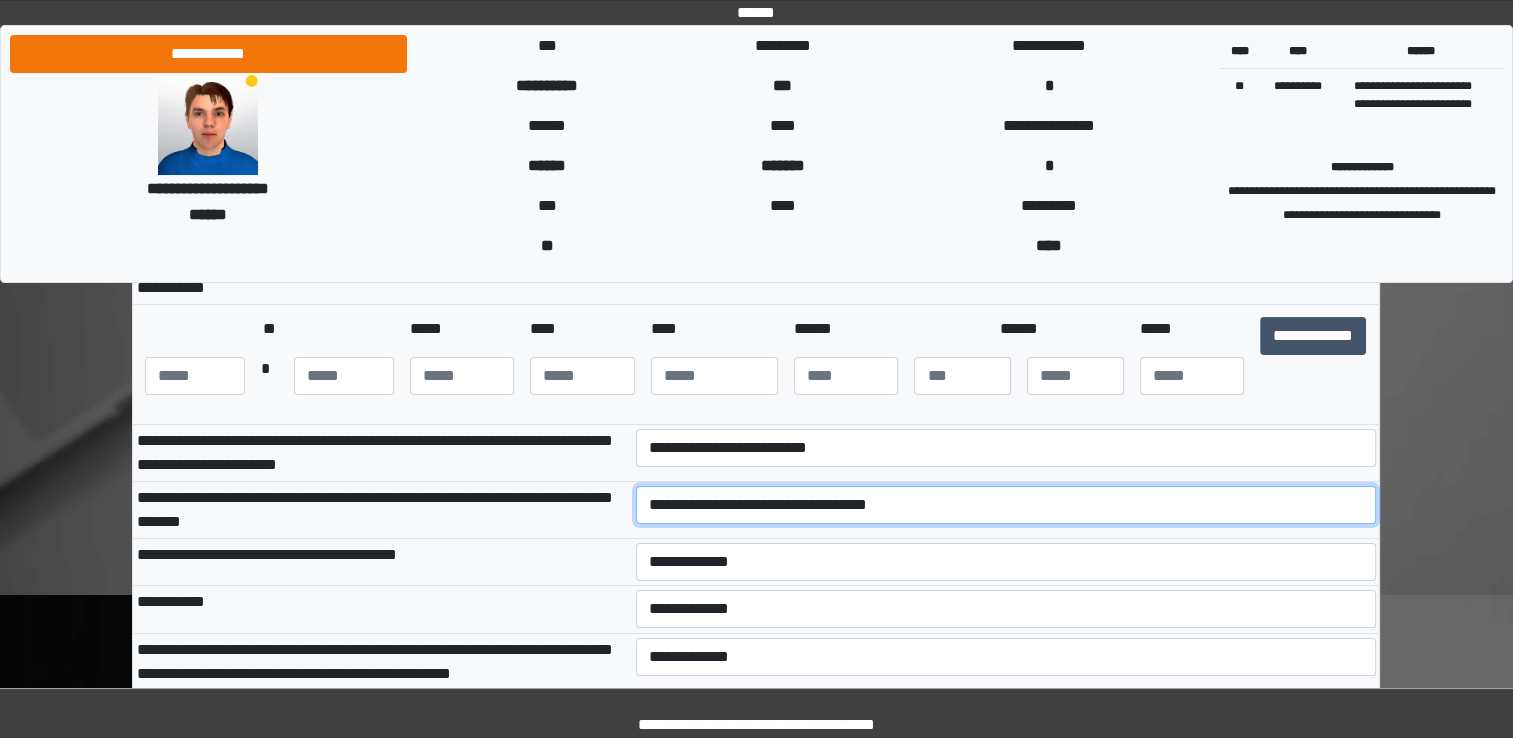 click on "**********" at bounding box center [1006, 505] 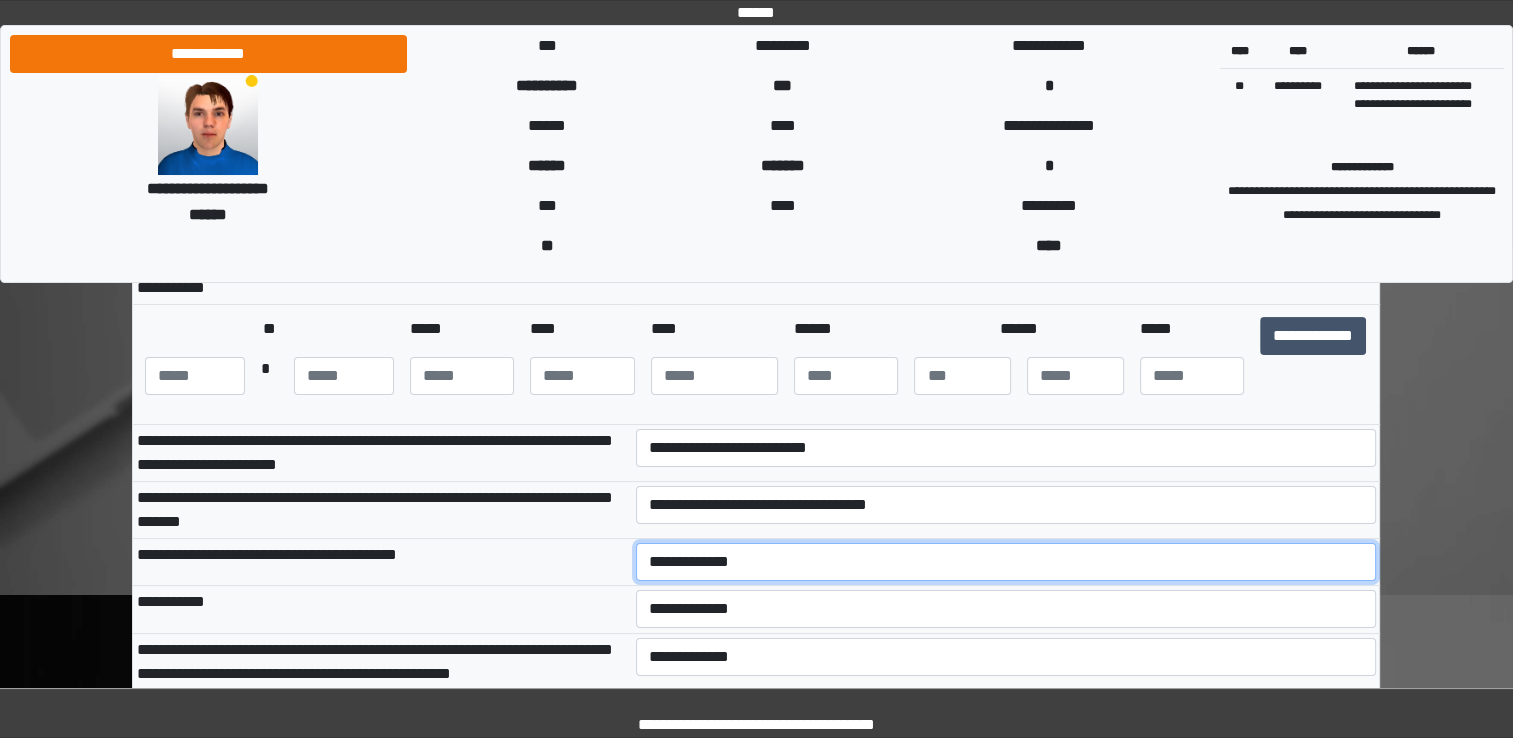 click on "**********" at bounding box center [1006, 562] 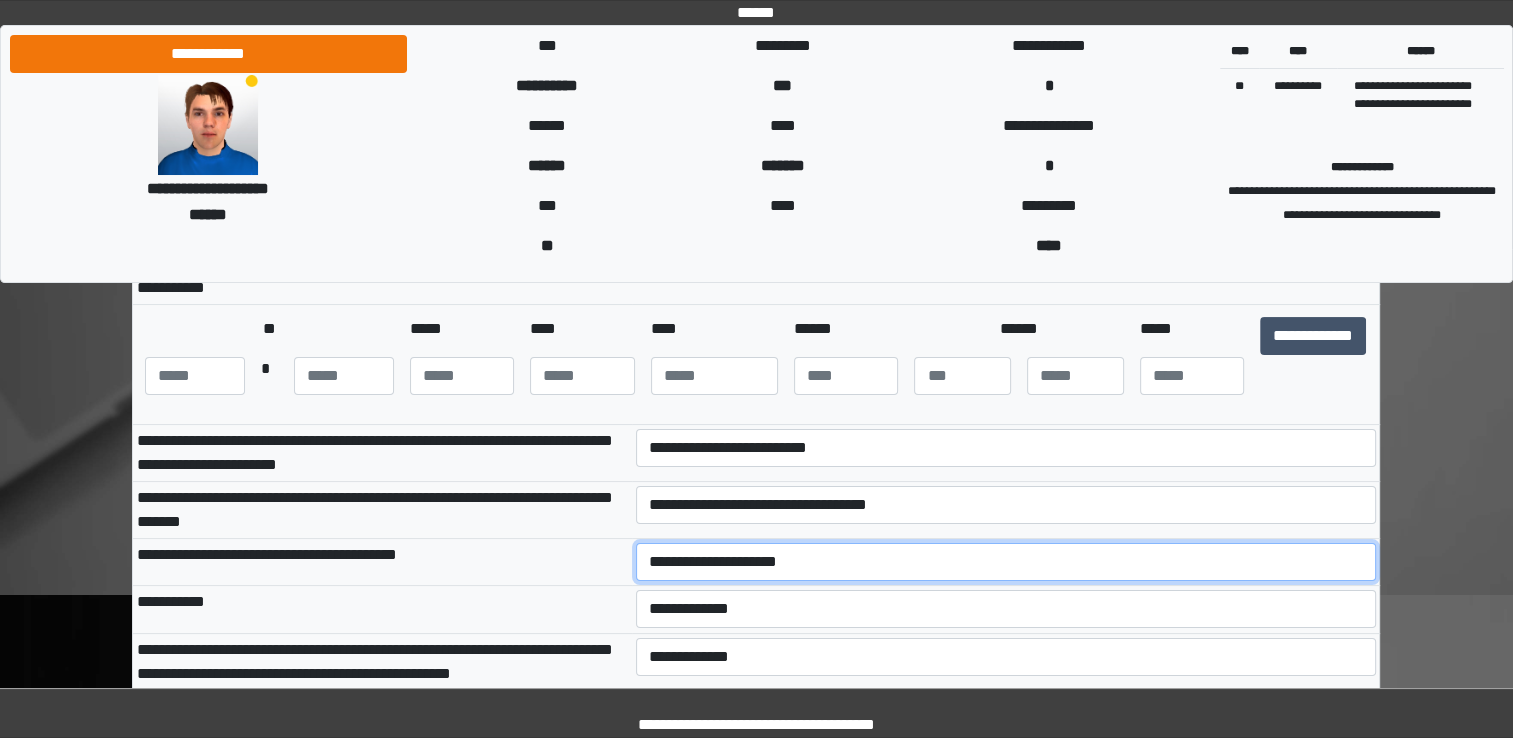 click on "**********" at bounding box center [1006, 562] 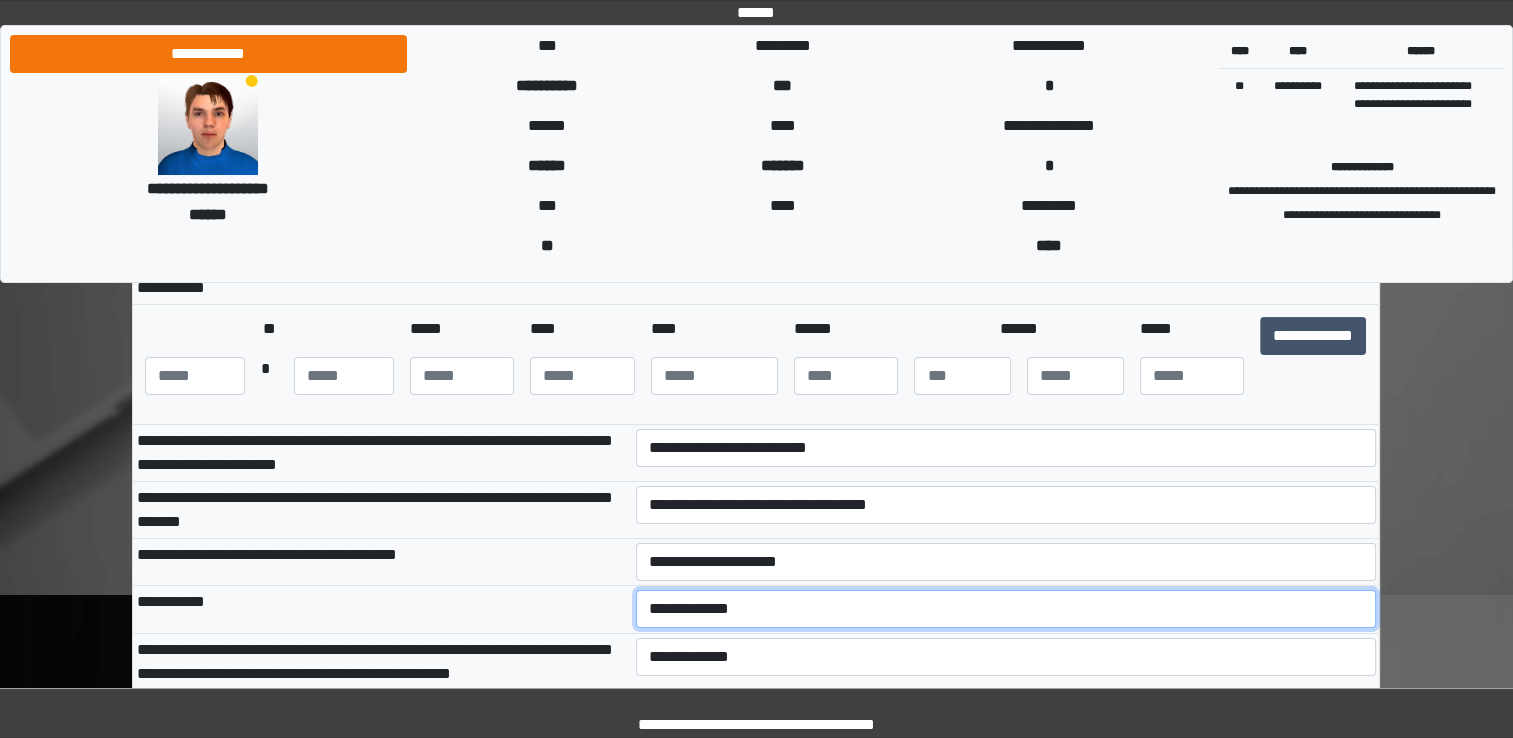 click on "**********" at bounding box center (1006, 609) 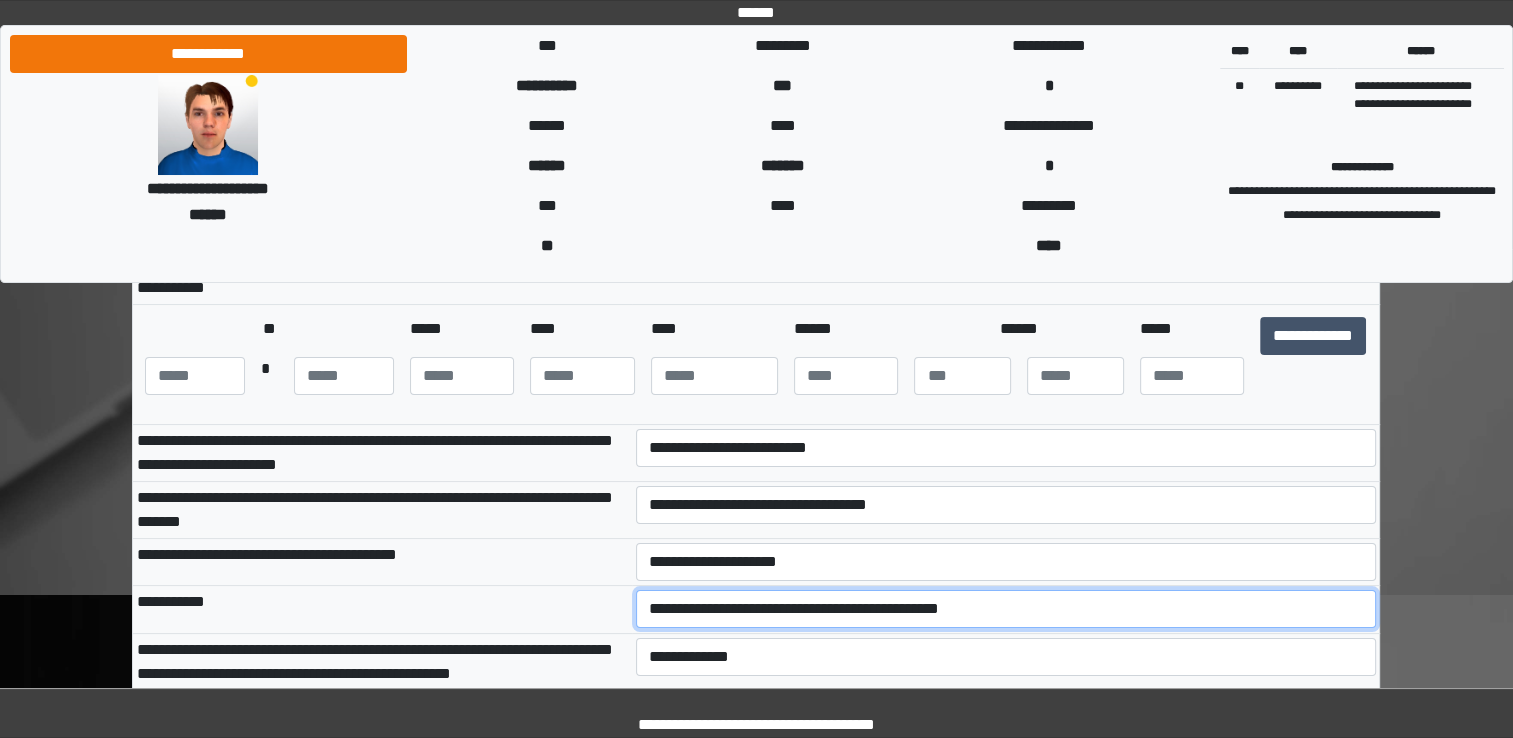 click on "**********" at bounding box center (1006, 609) 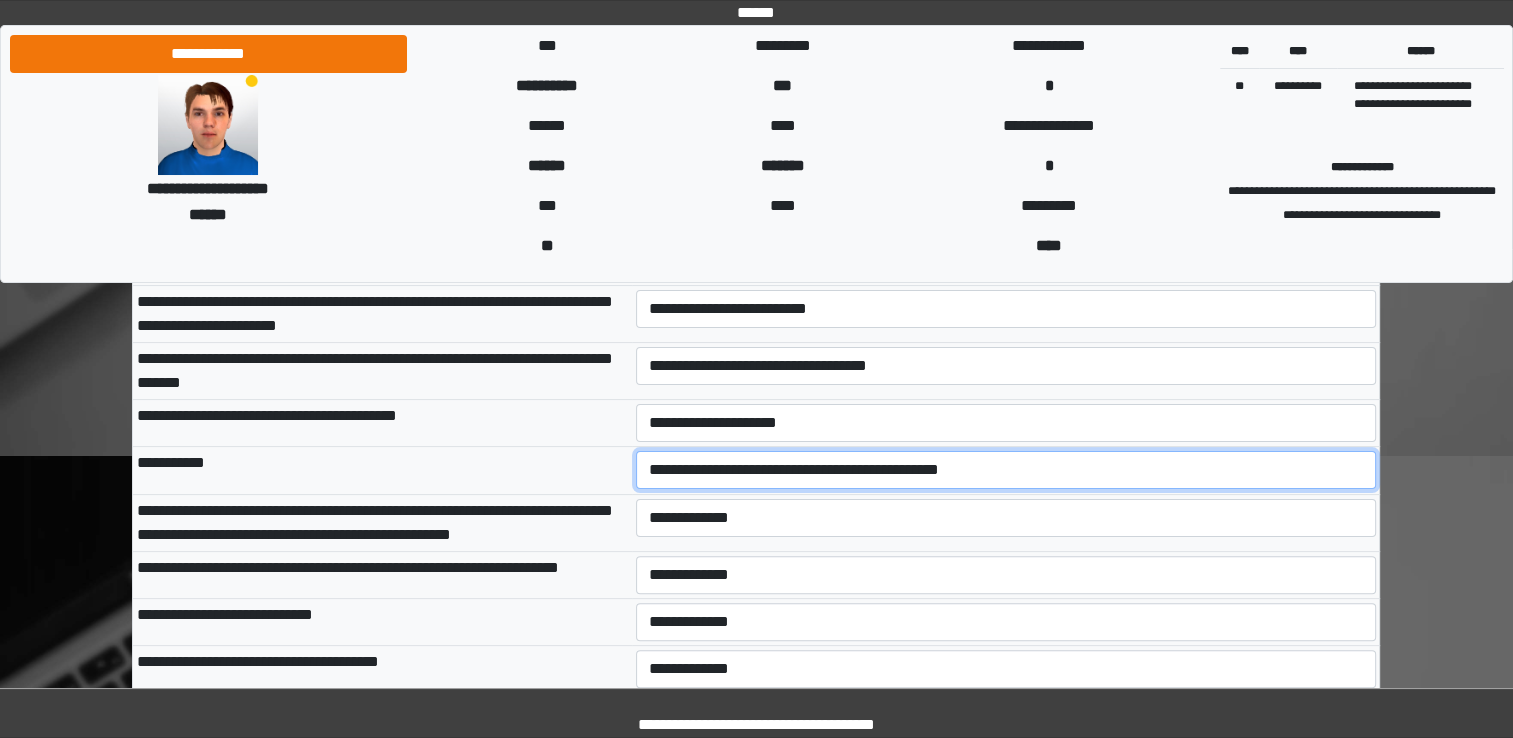 scroll, scrollTop: 402, scrollLeft: 0, axis: vertical 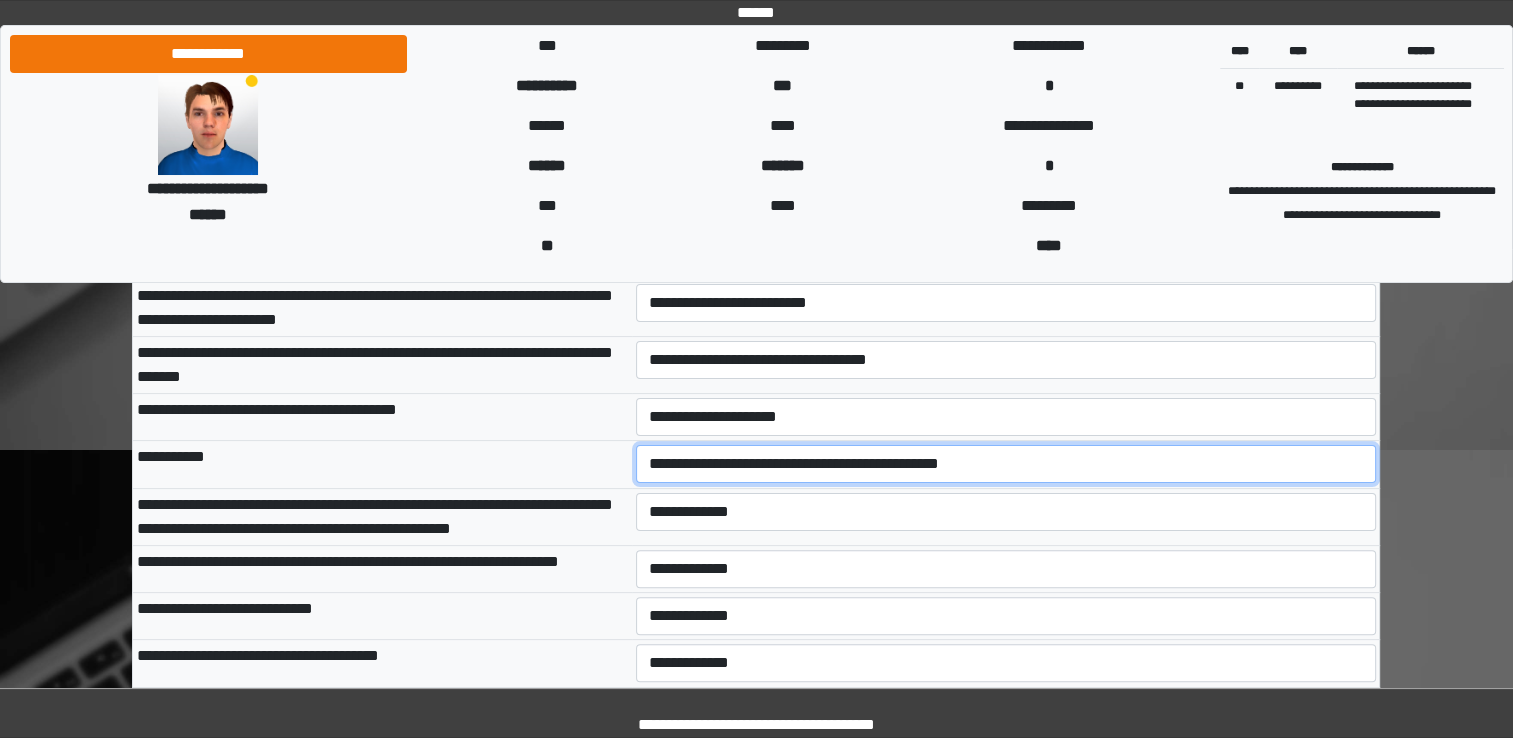 click on "**********" at bounding box center (1006, 464) 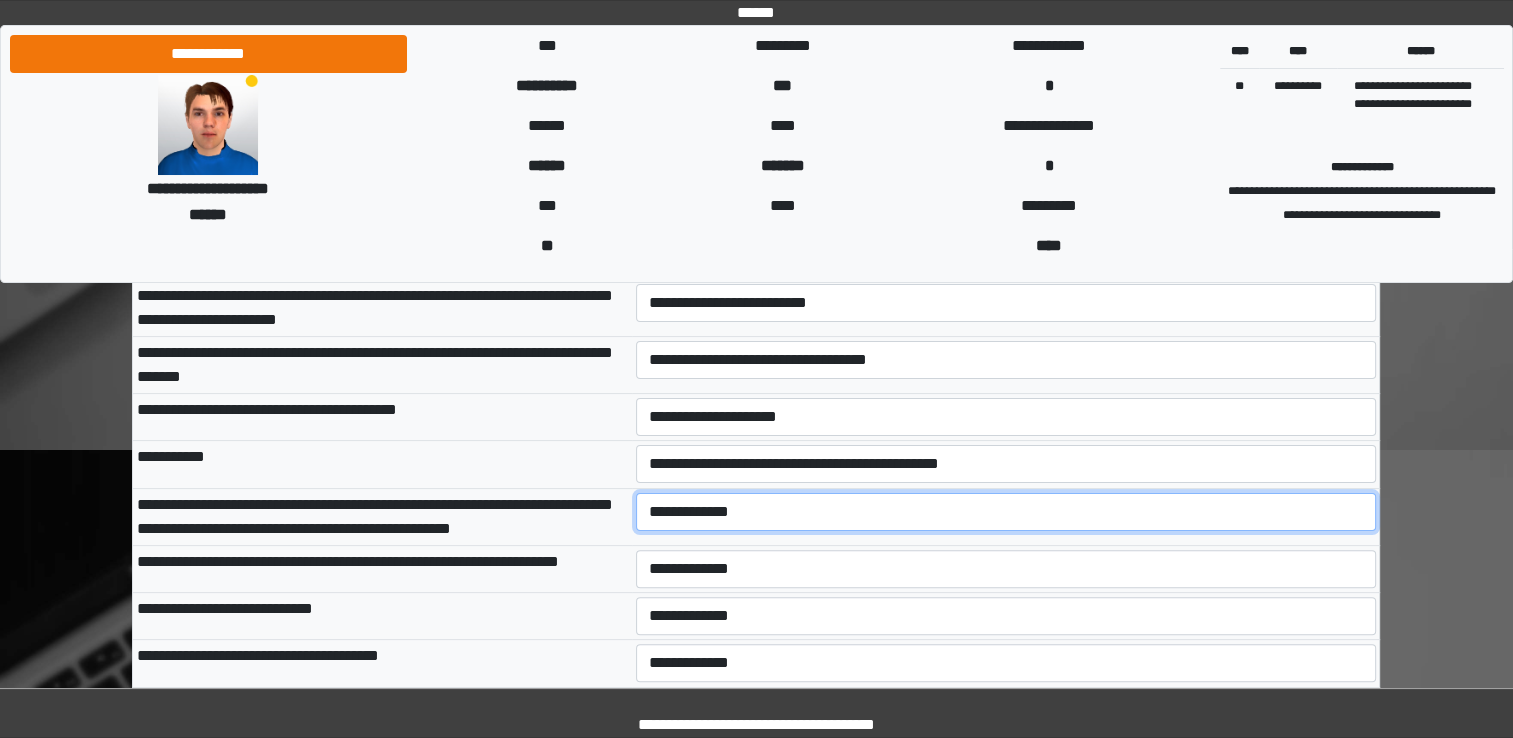 click on "**********" at bounding box center [1006, 512] 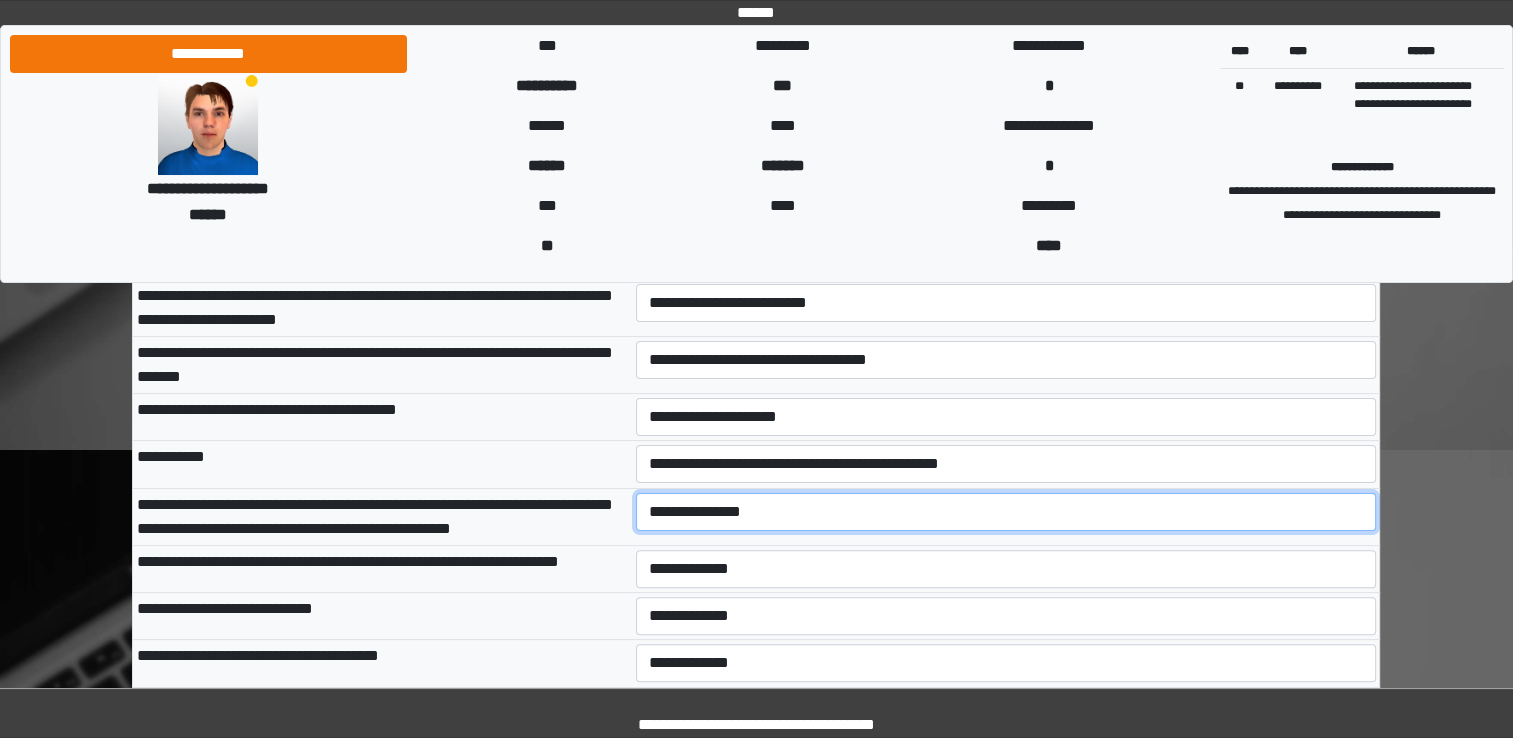 click on "**********" at bounding box center [1006, 512] 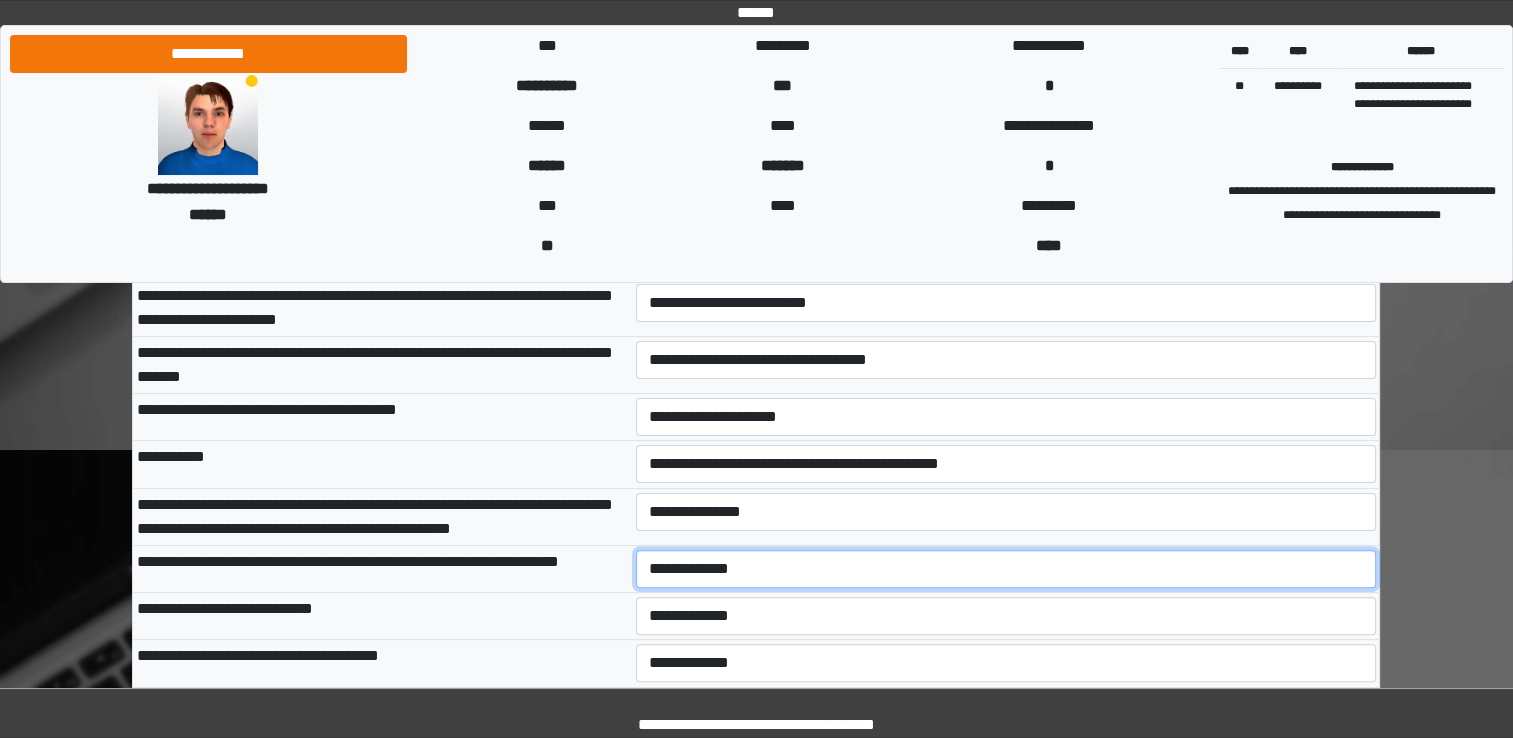 click on "**********" at bounding box center [1006, 569] 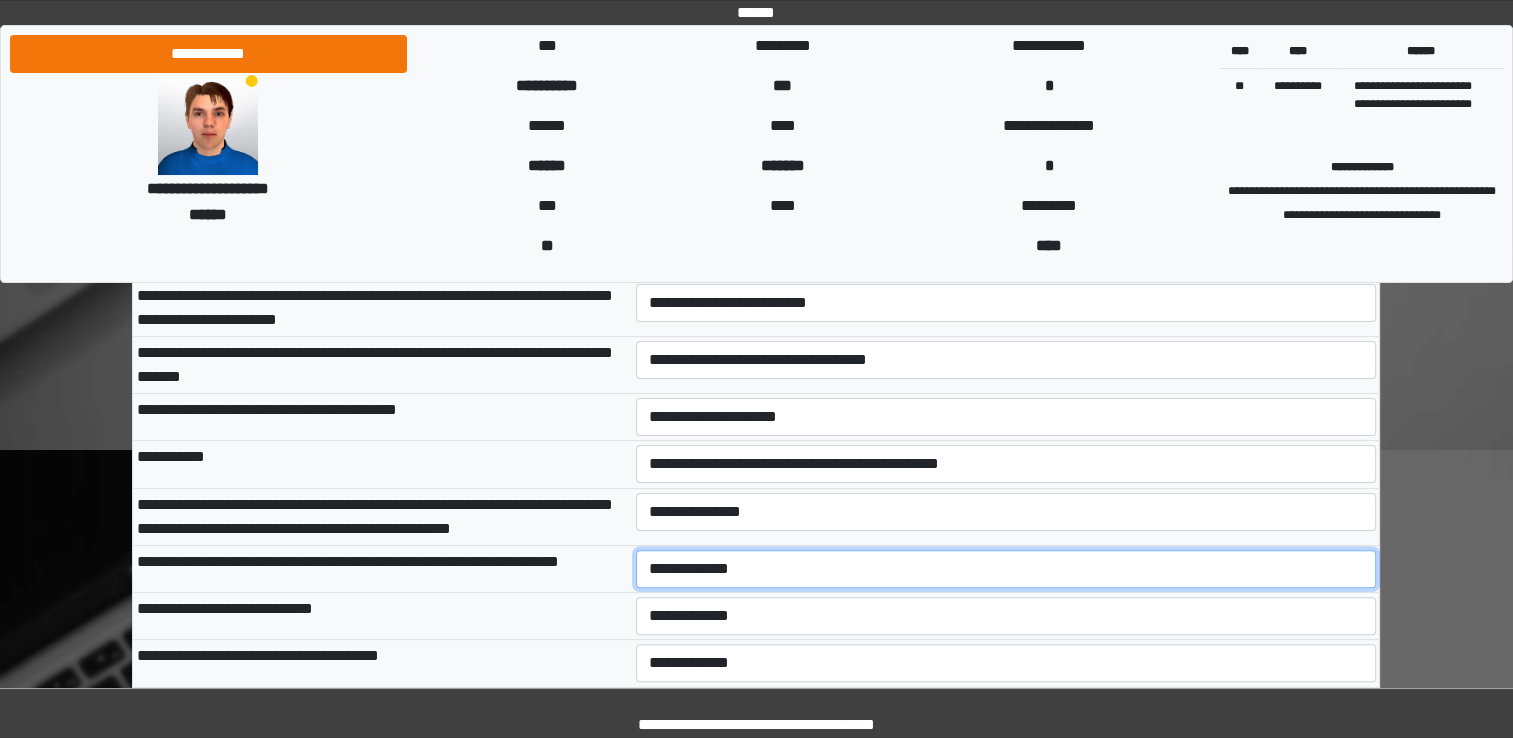select on "***" 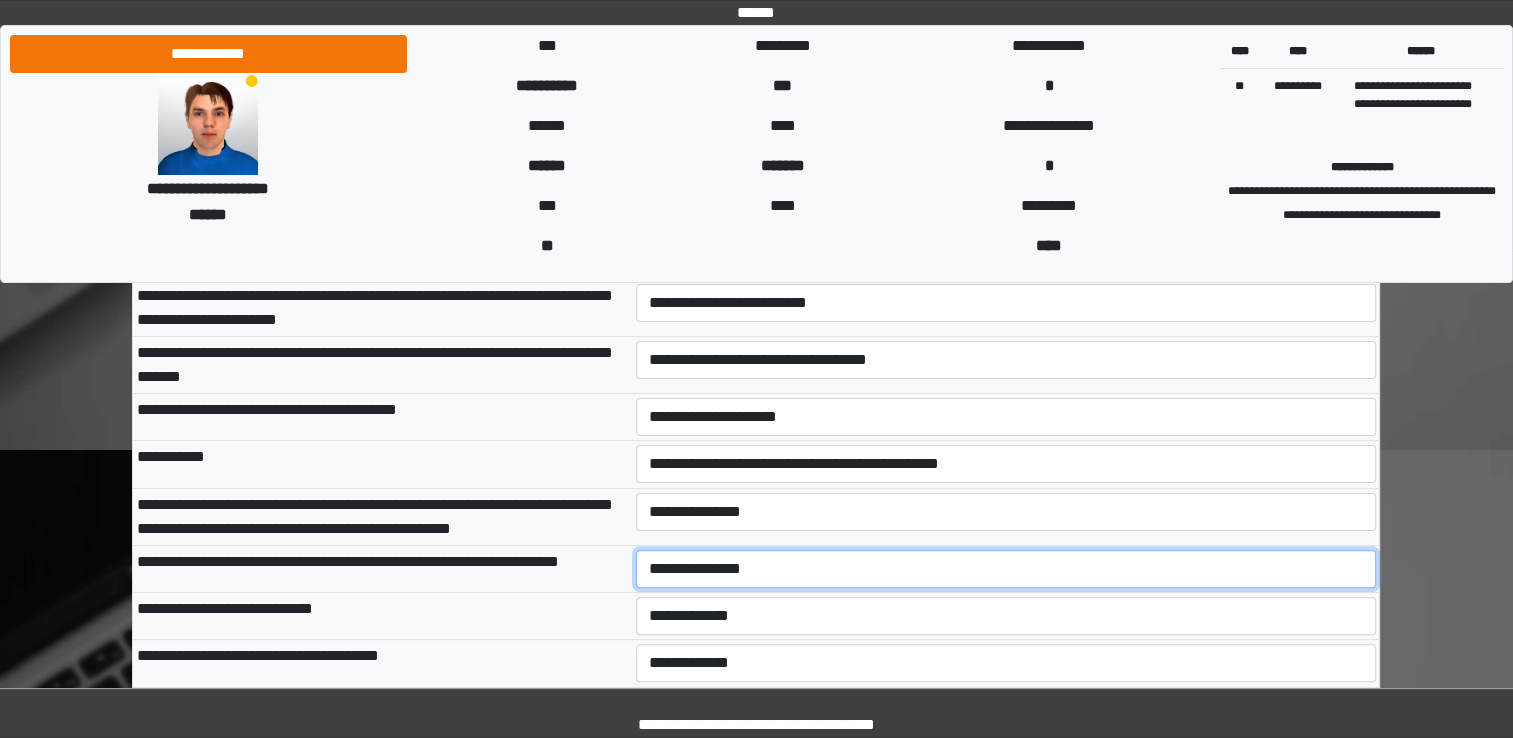 click on "**********" at bounding box center (1006, 569) 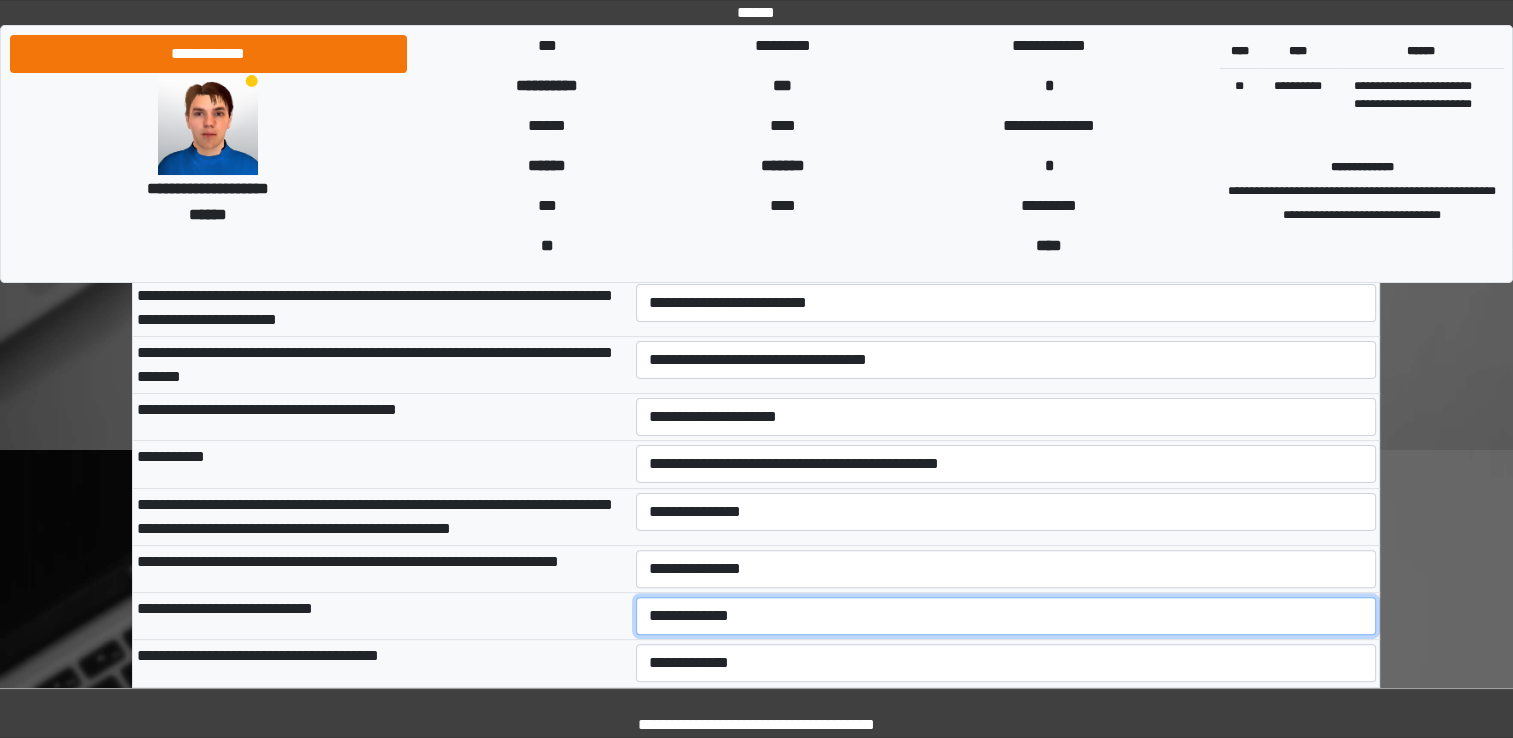 click on "**********" at bounding box center [1006, 616] 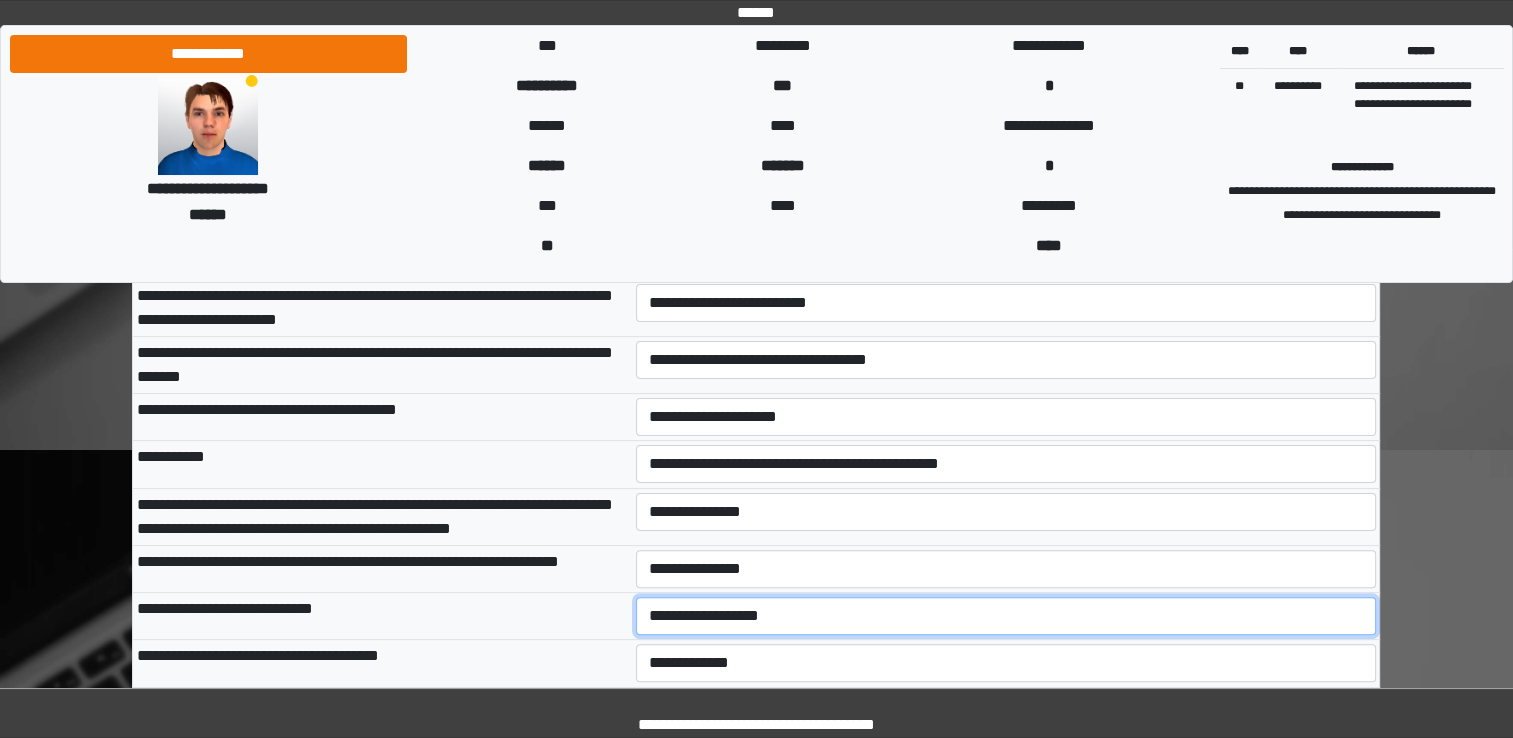 click on "**********" at bounding box center [1006, 616] 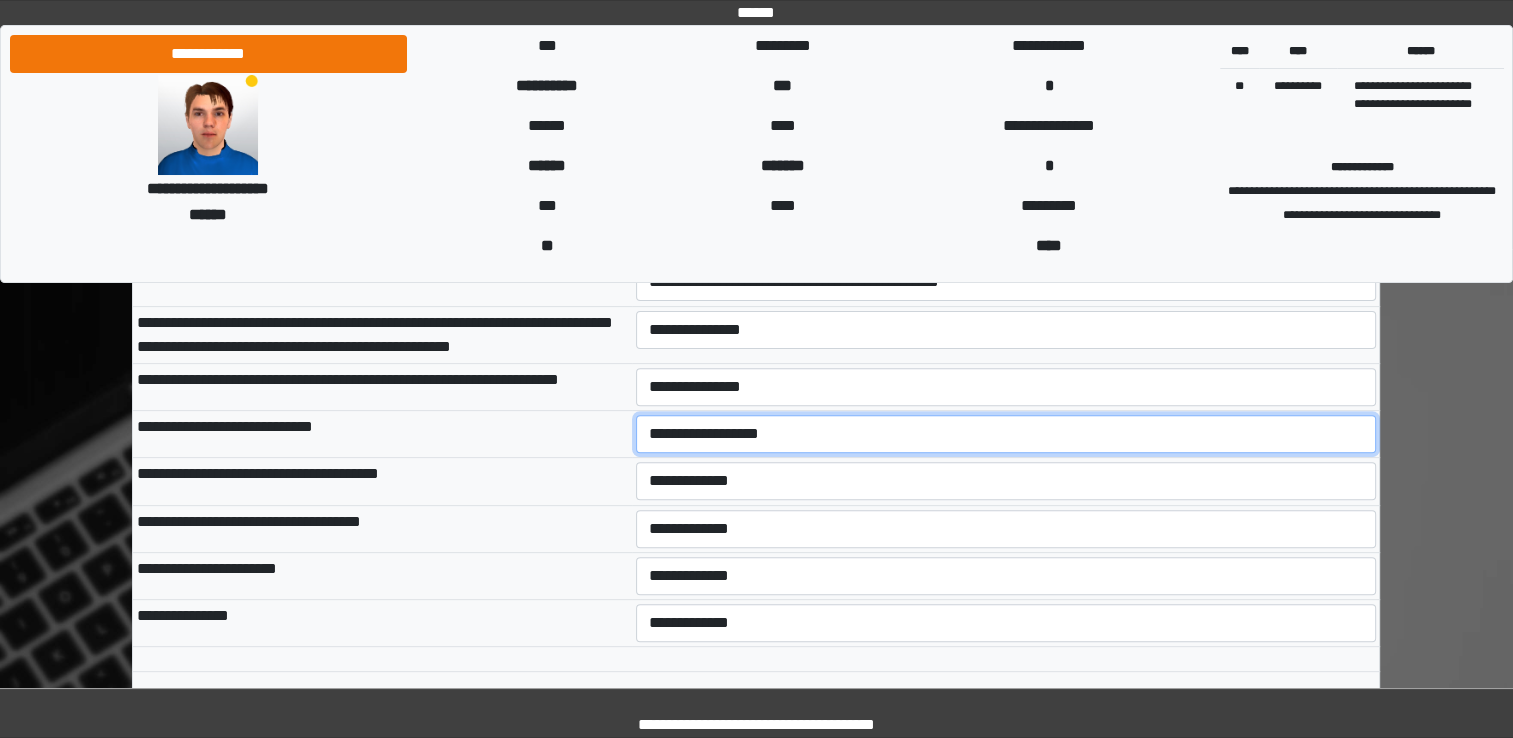 scroll, scrollTop: 587, scrollLeft: 0, axis: vertical 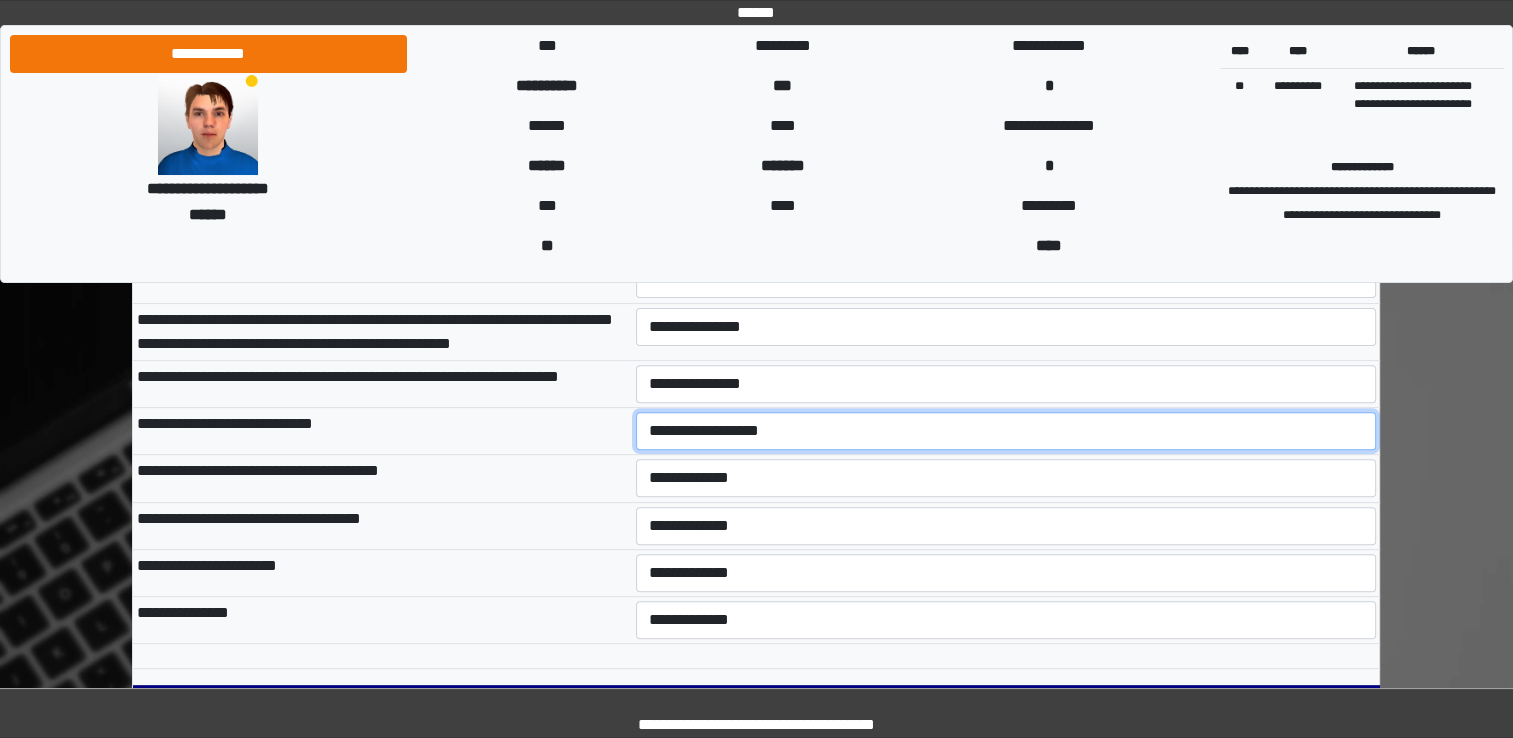 click on "**********" at bounding box center (1006, 431) 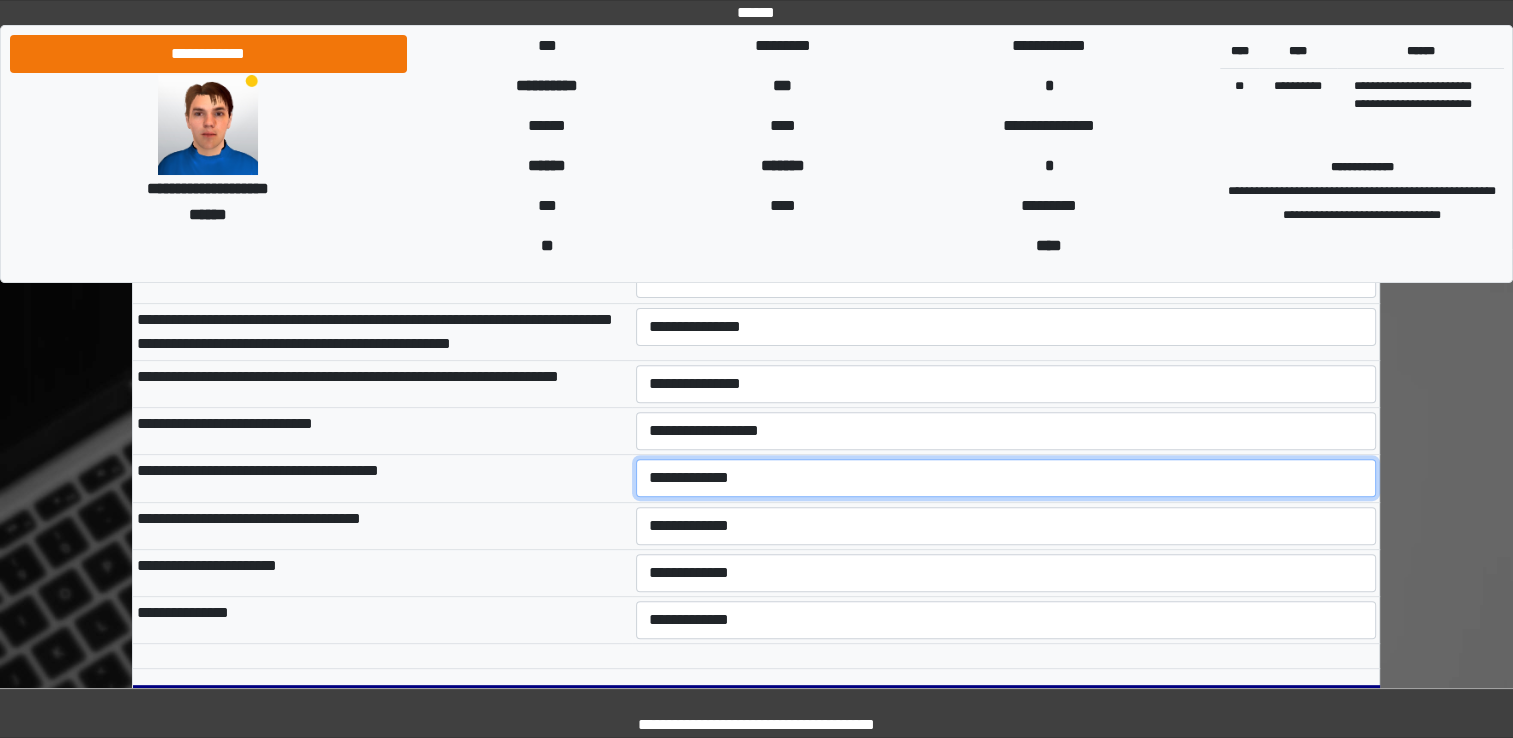 click on "**********" at bounding box center (1006, 478) 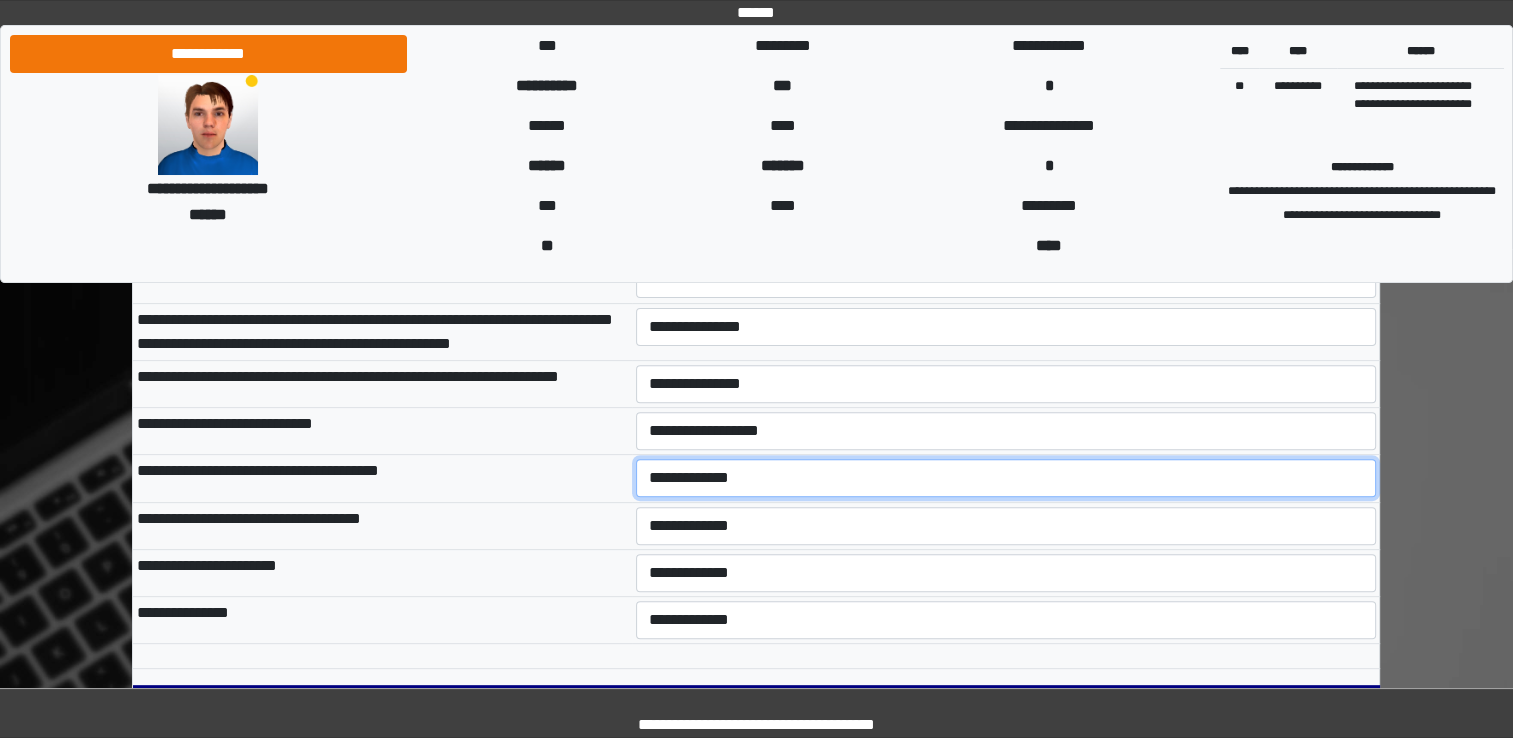 select on "***" 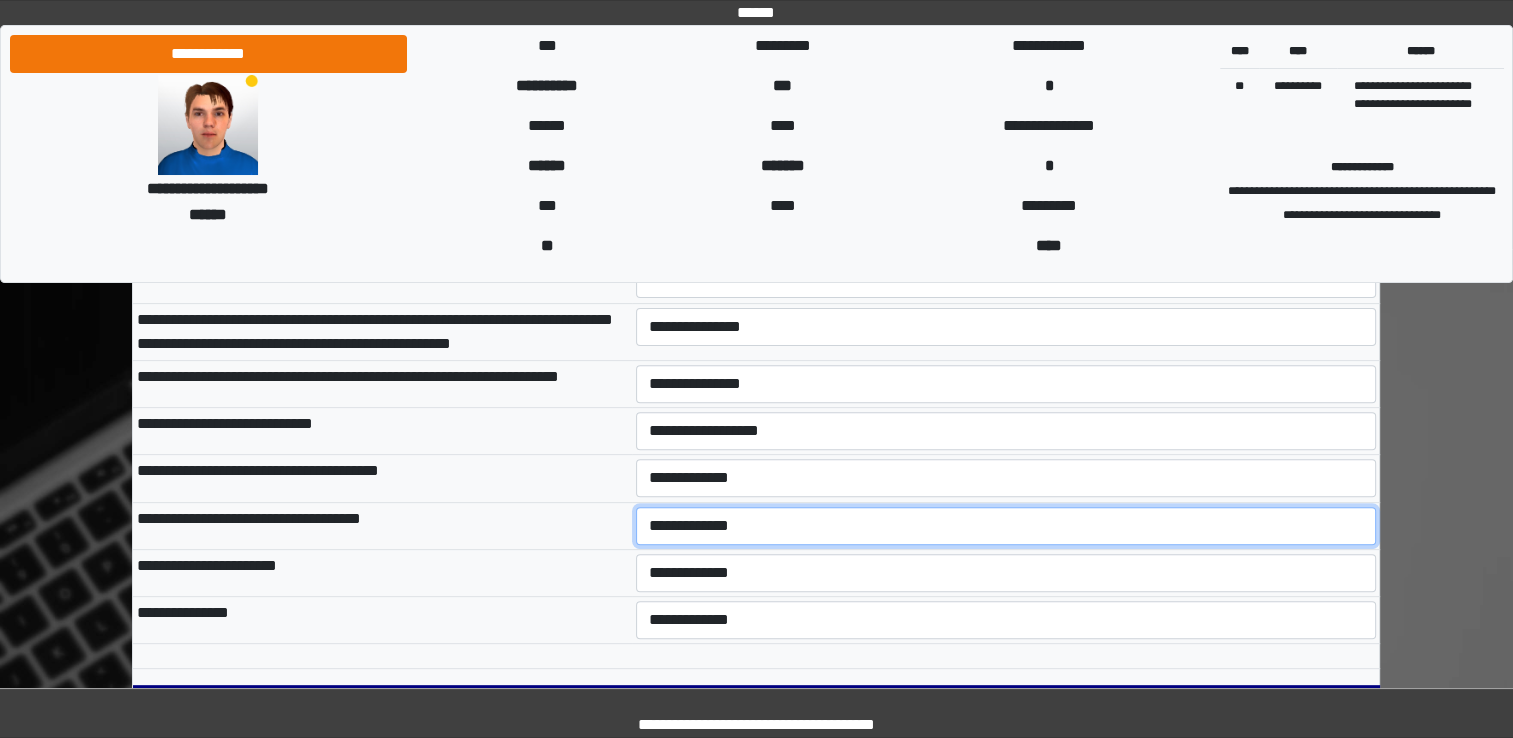 click on "**********" at bounding box center [1006, 526] 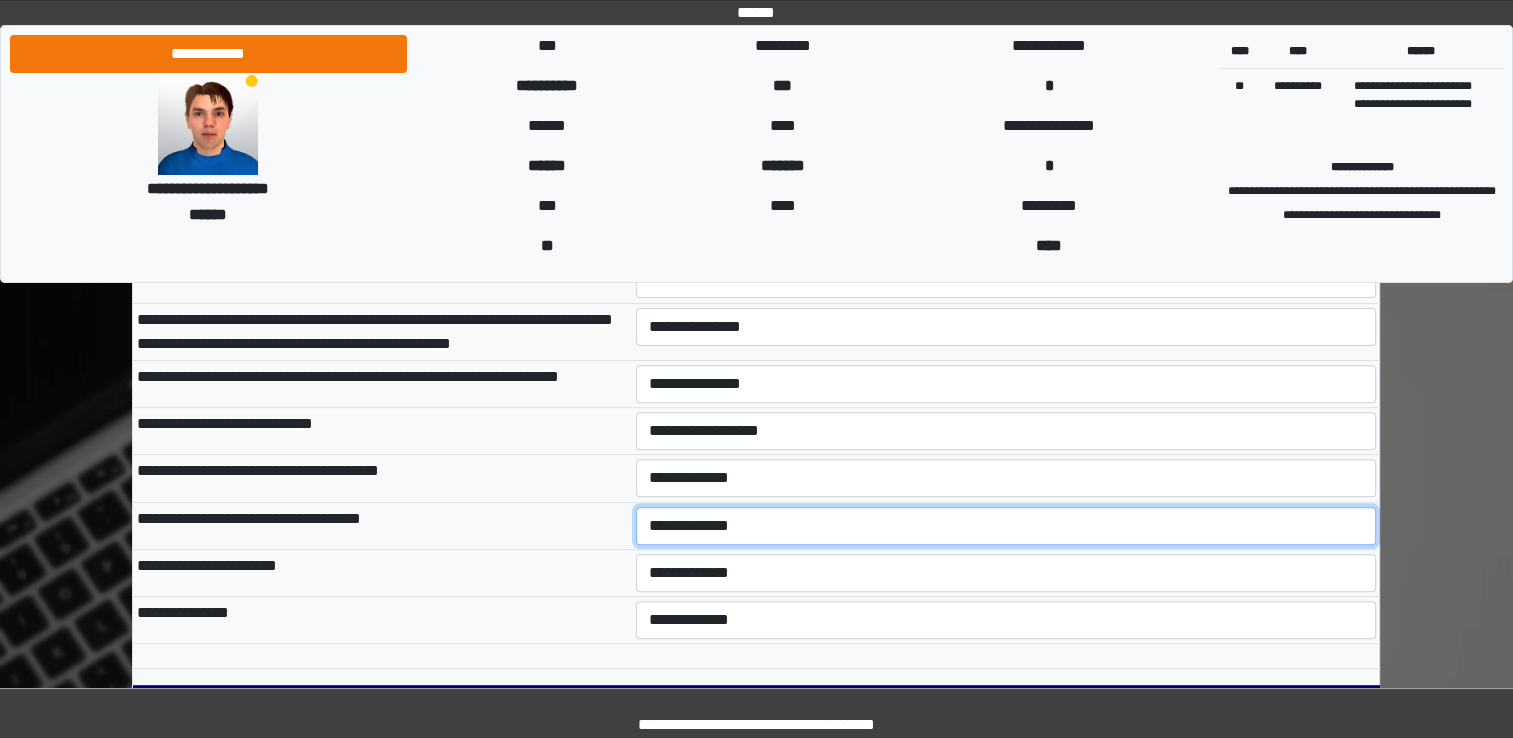 select on "***" 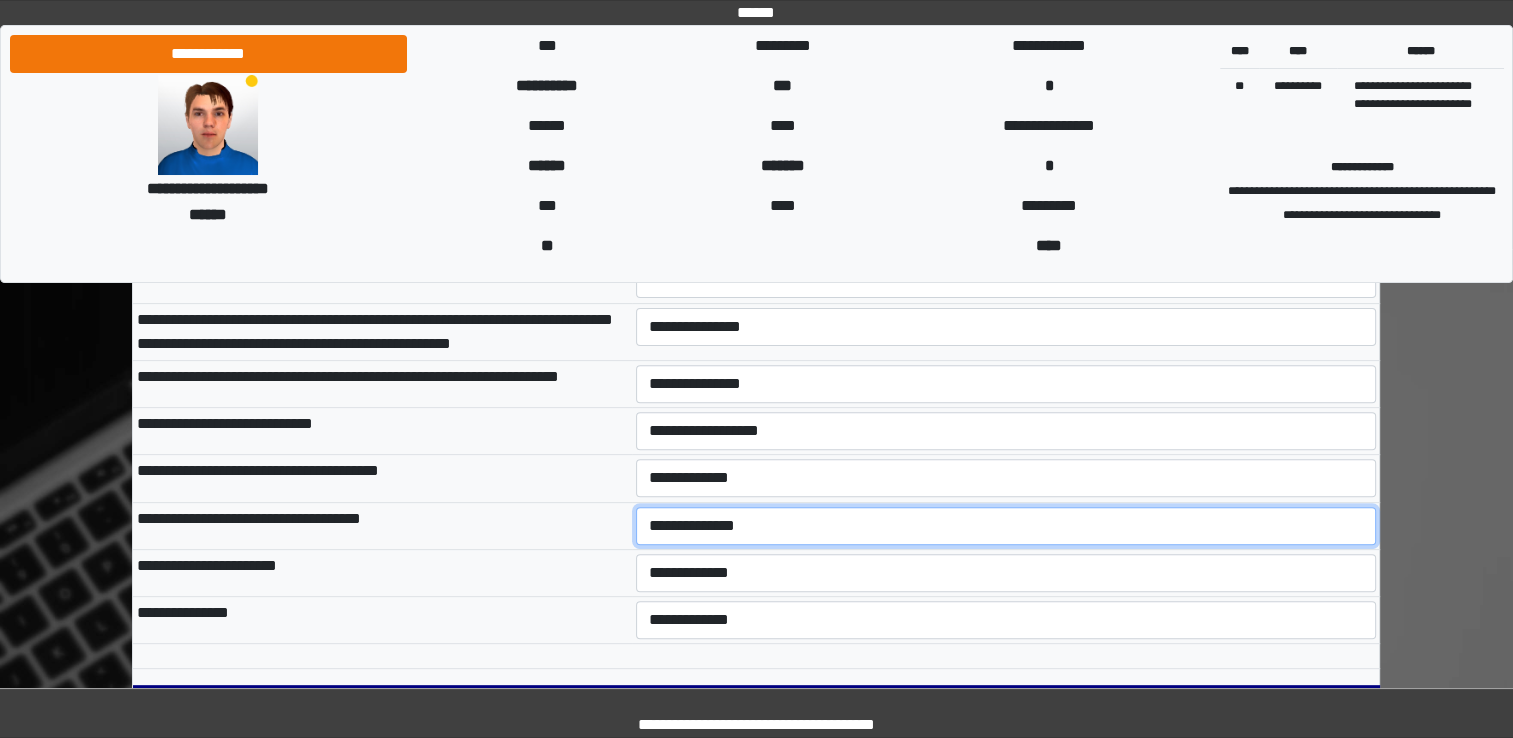 click on "**********" at bounding box center [1006, 526] 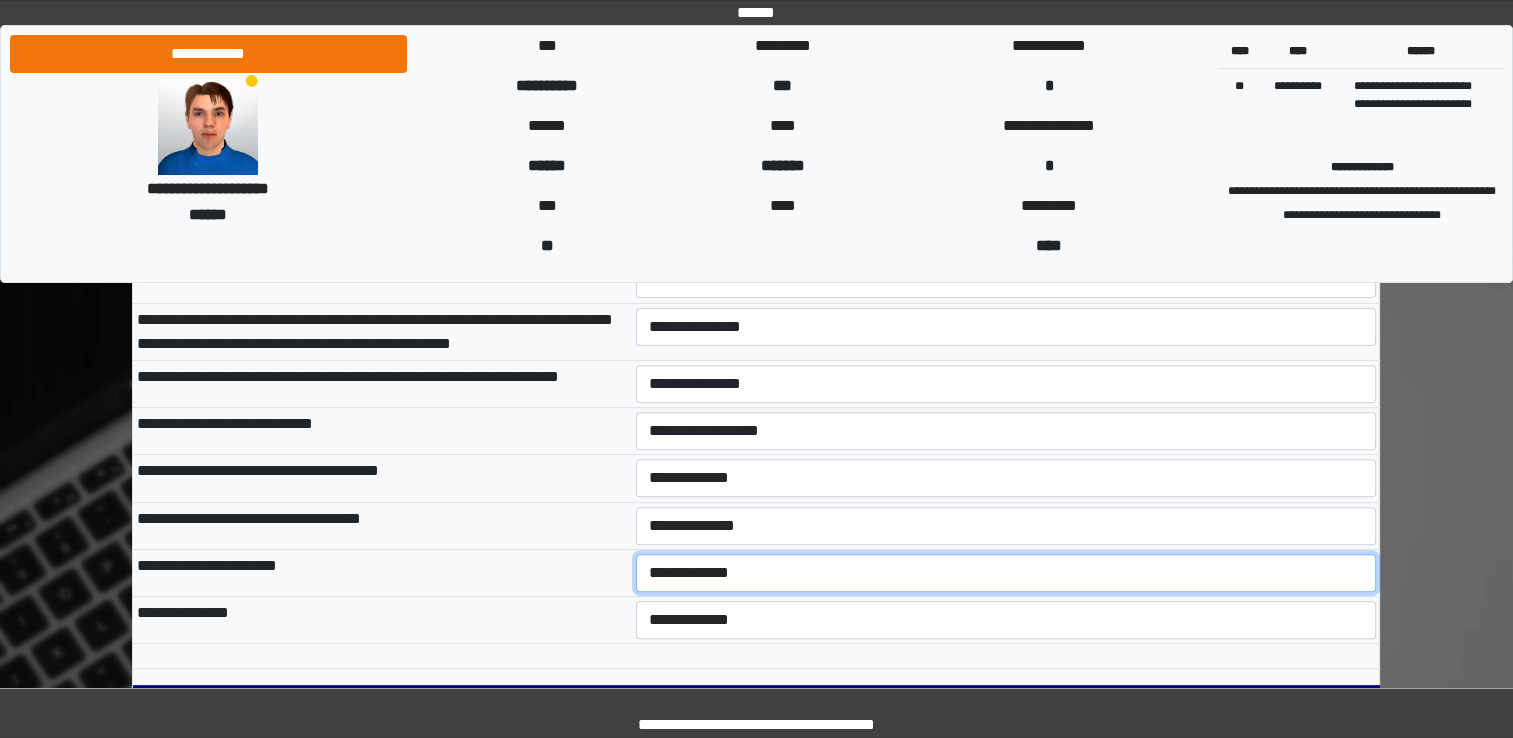 click on "**********" at bounding box center [1006, 573] 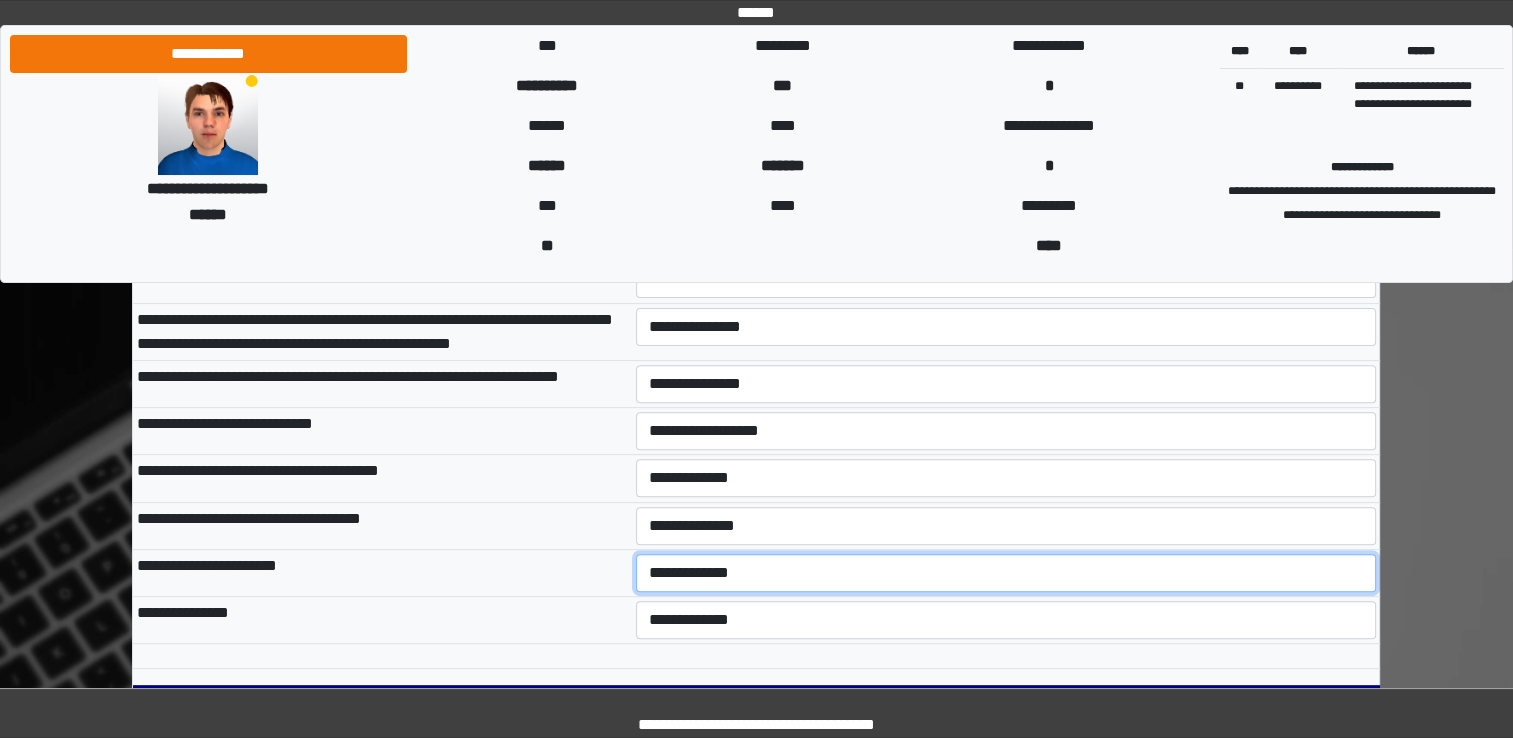 select on "***" 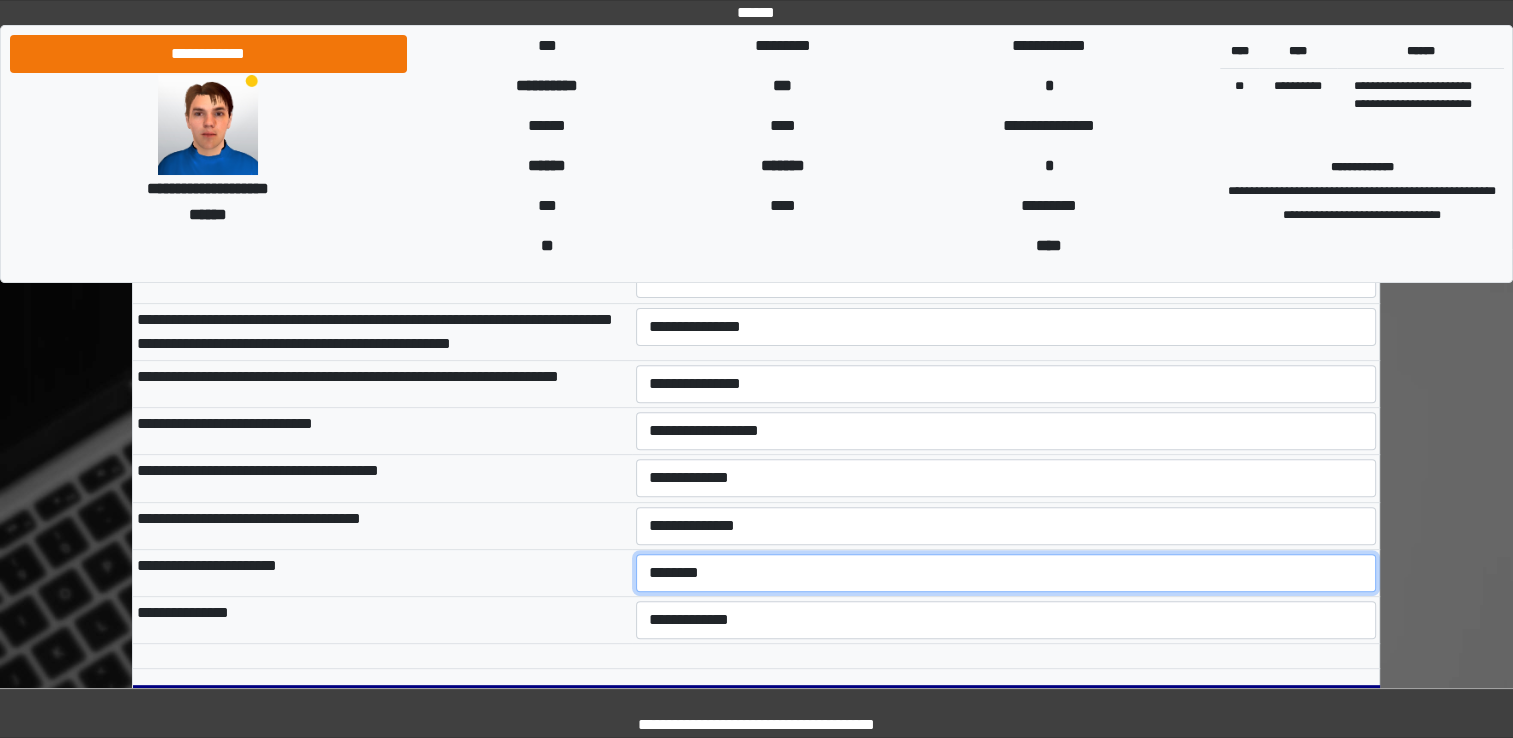 click on "**********" at bounding box center (1006, 573) 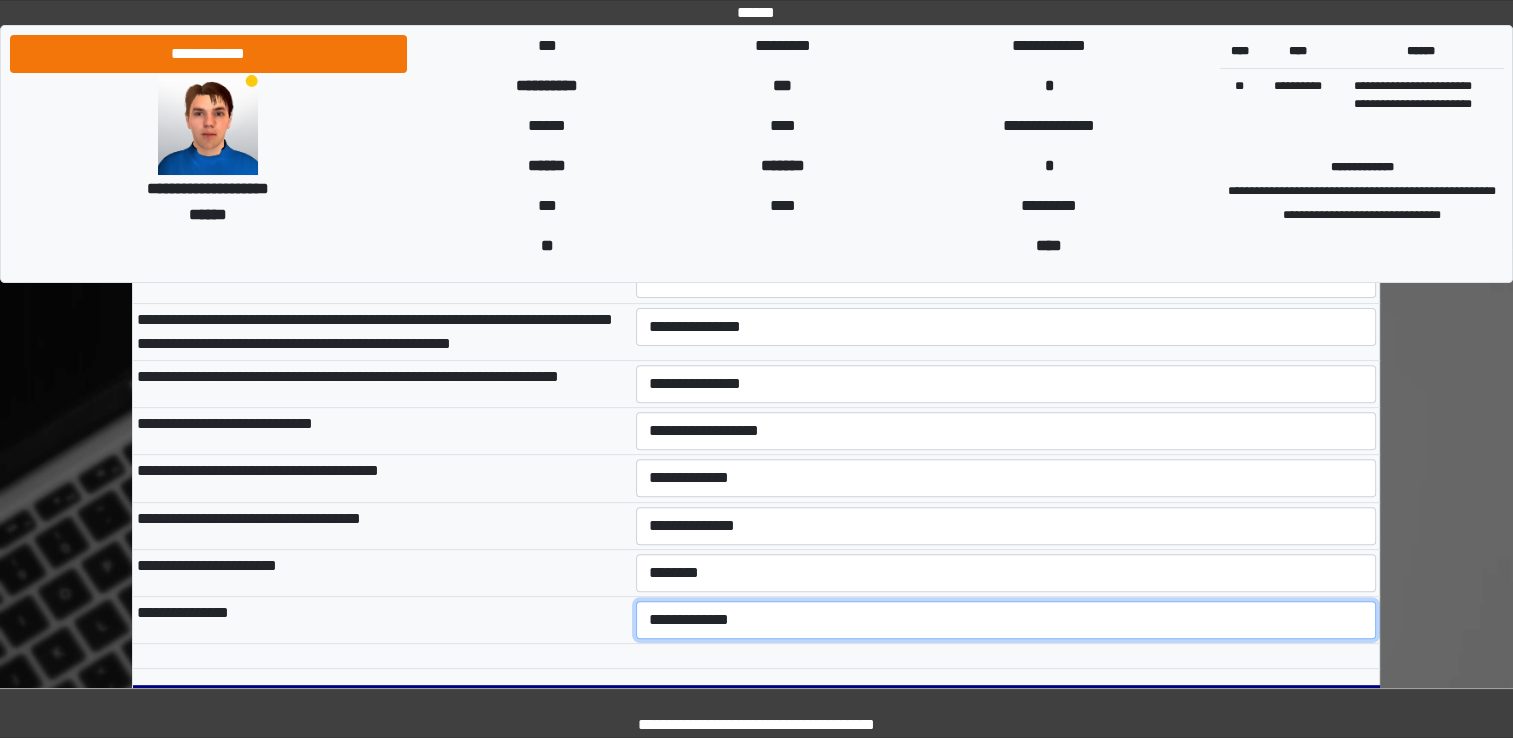 click on "**********" at bounding box center [1006, 620] 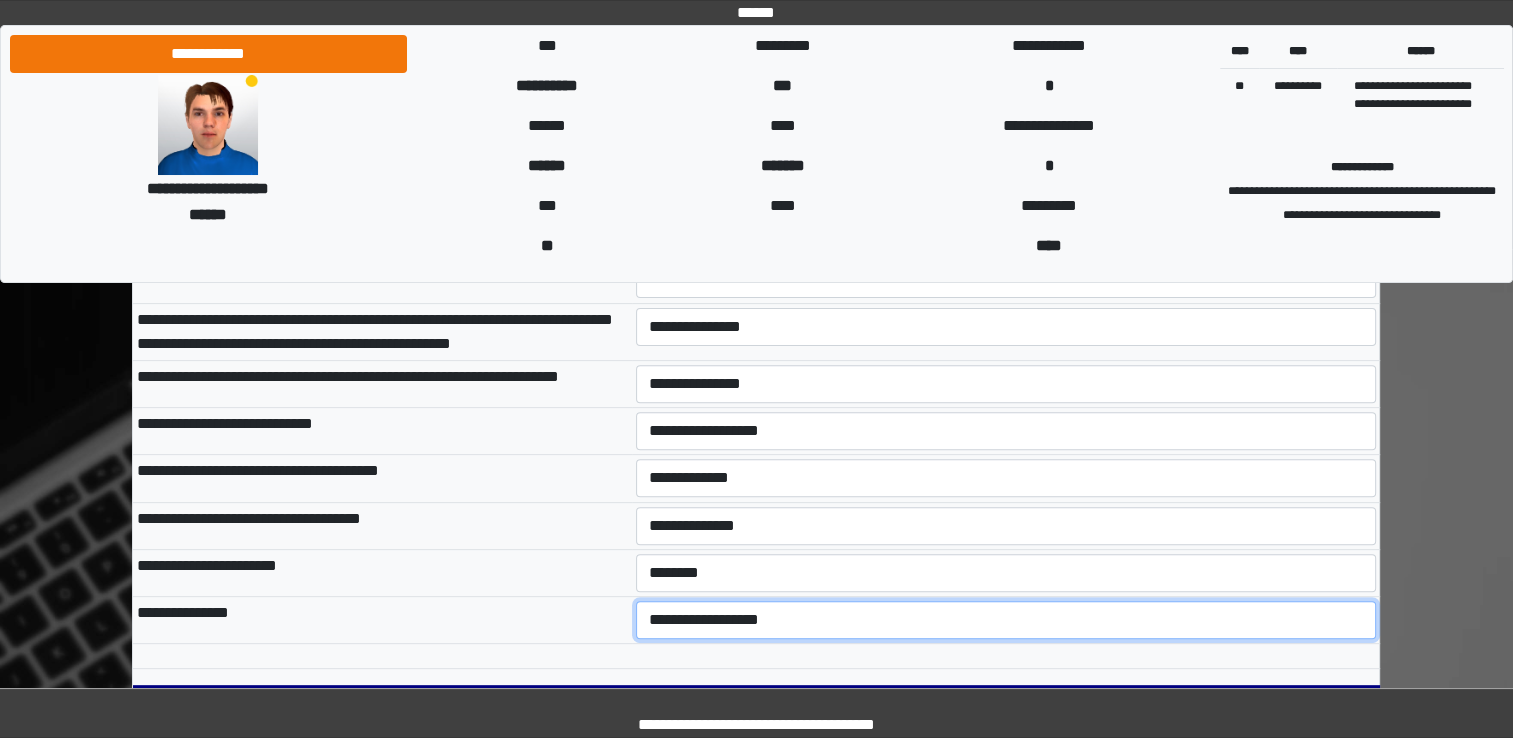 click on "**********" at bounding box center (1006, 620) 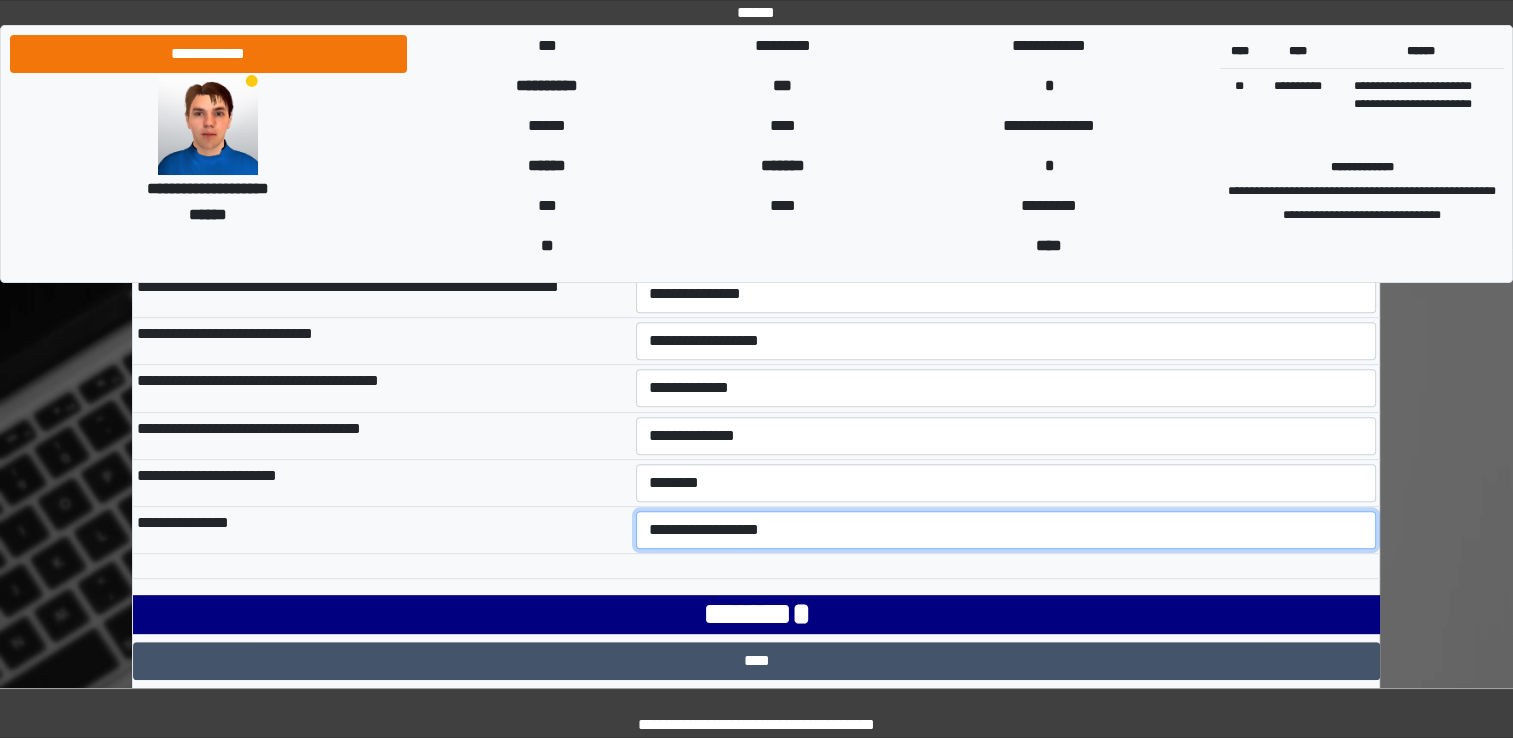 scroll, scrollTop: 730, scrollLeft: 0, axis: vertical 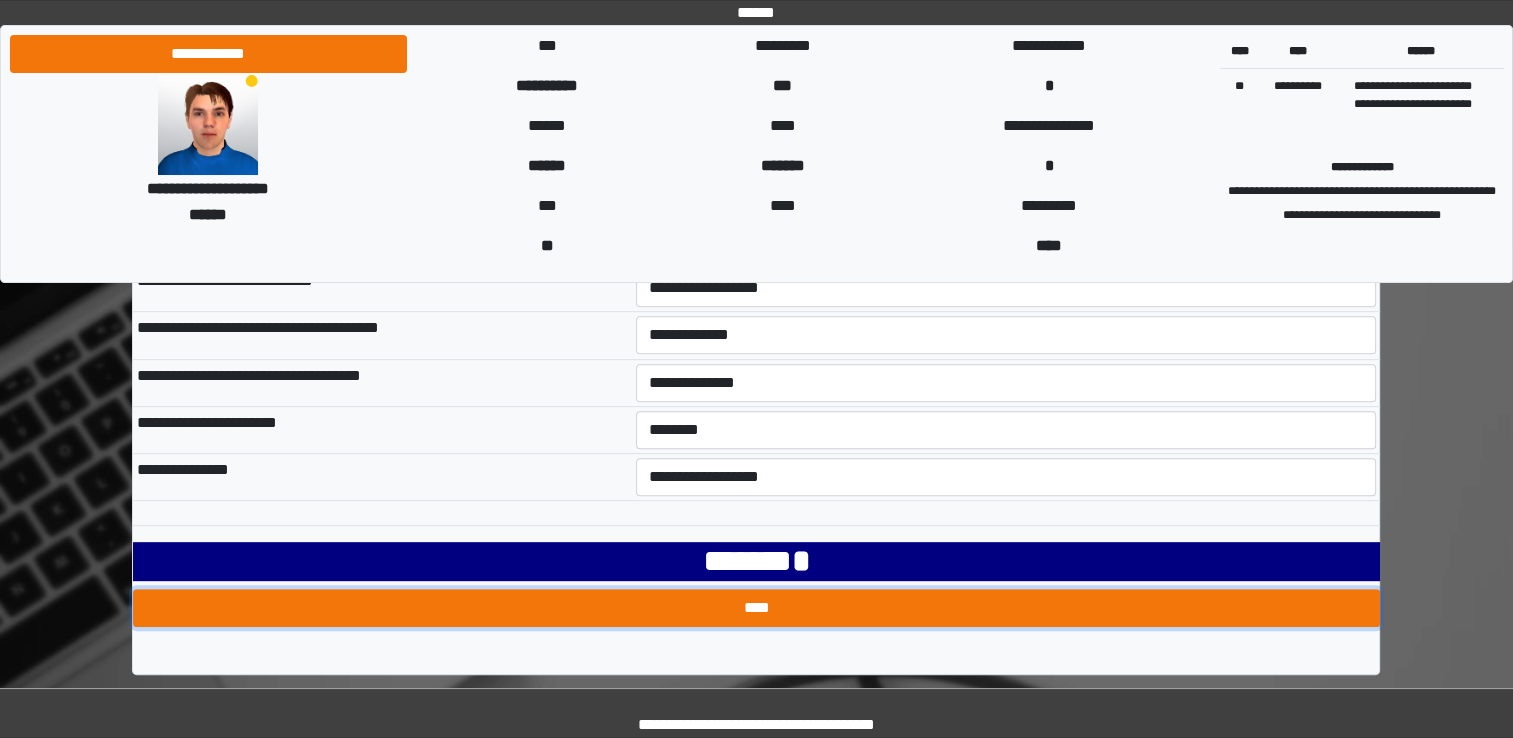 click on "****" at bounding box center (756, 608) 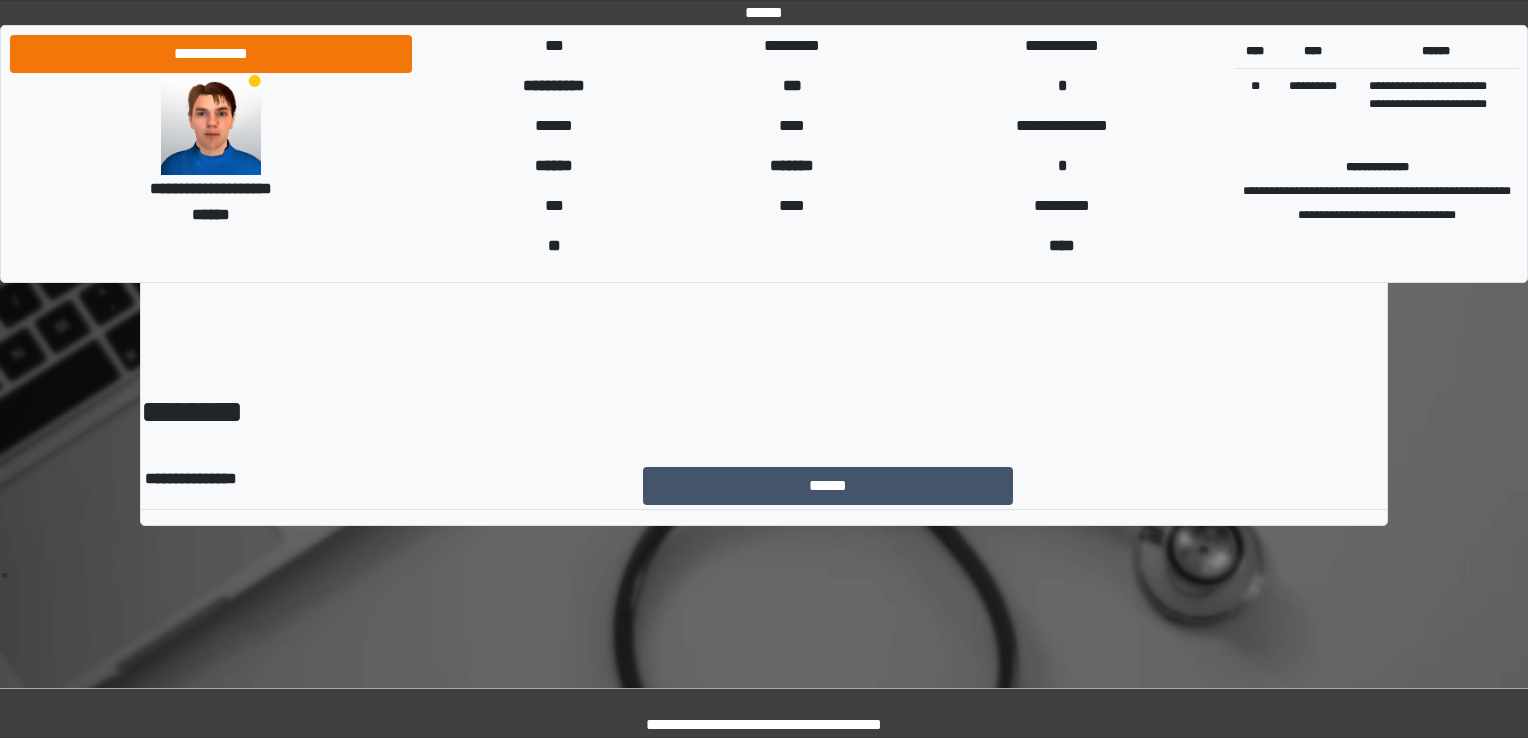 scroll, scrollTop: 0, scrollLeft: 0, axis: both 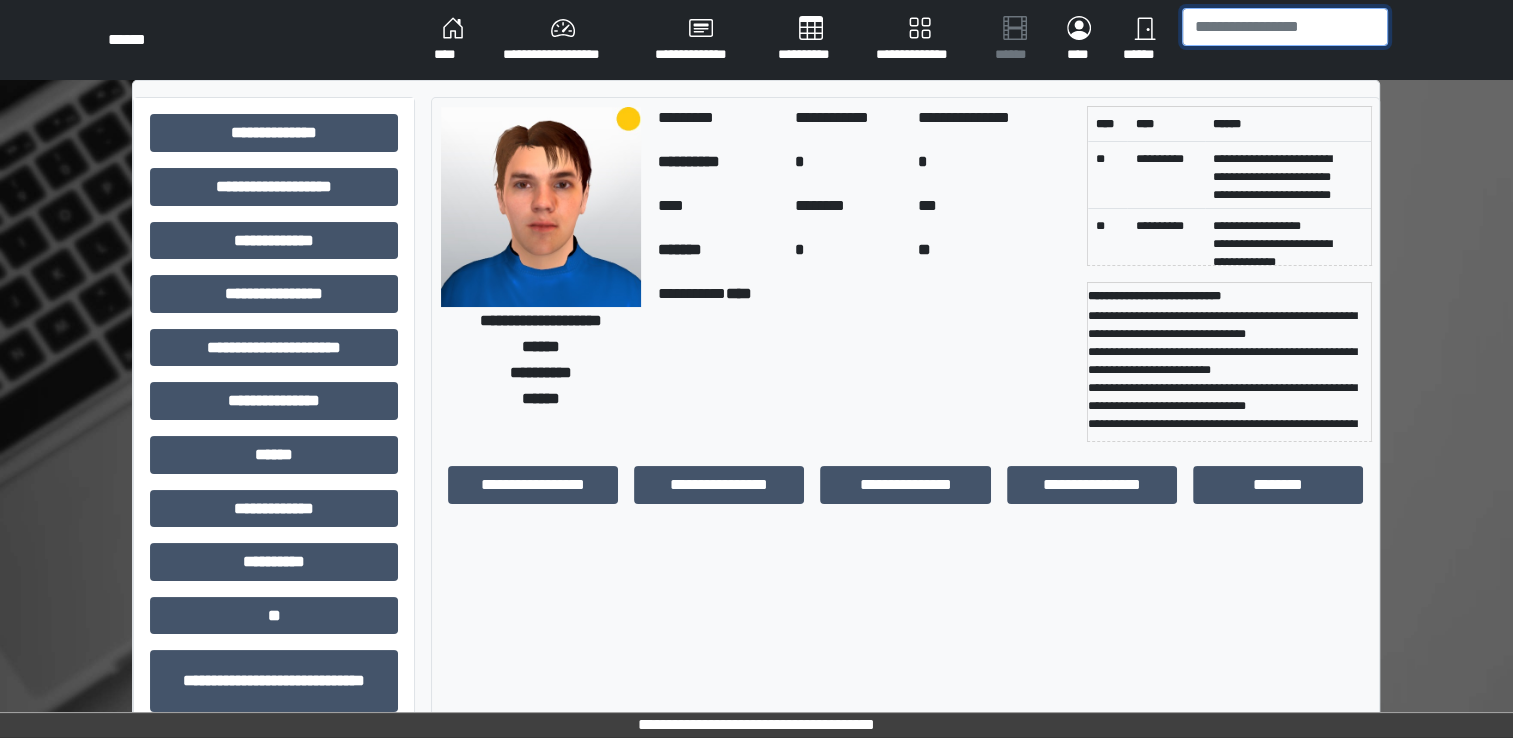click at bounding box center [1285, 27] 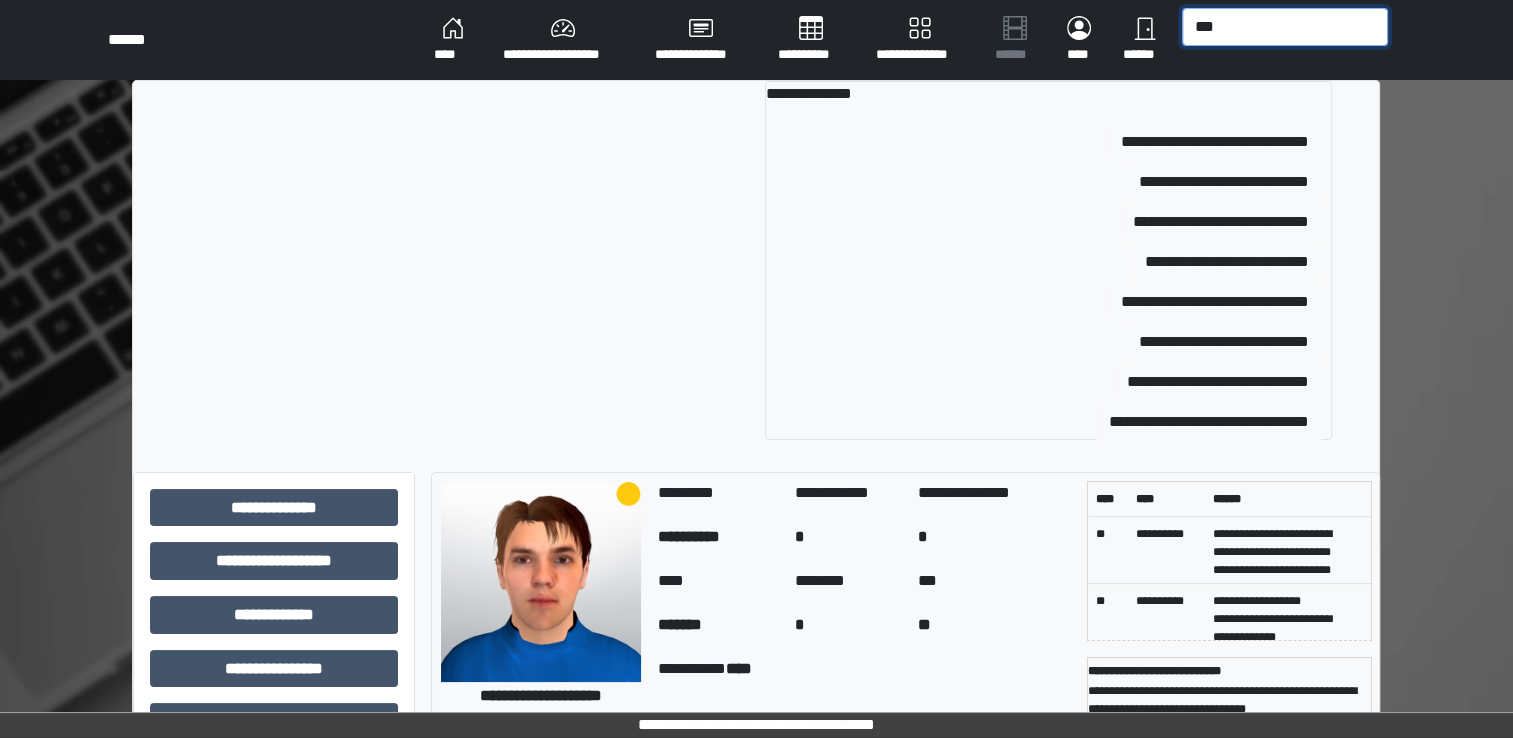 type on "***" 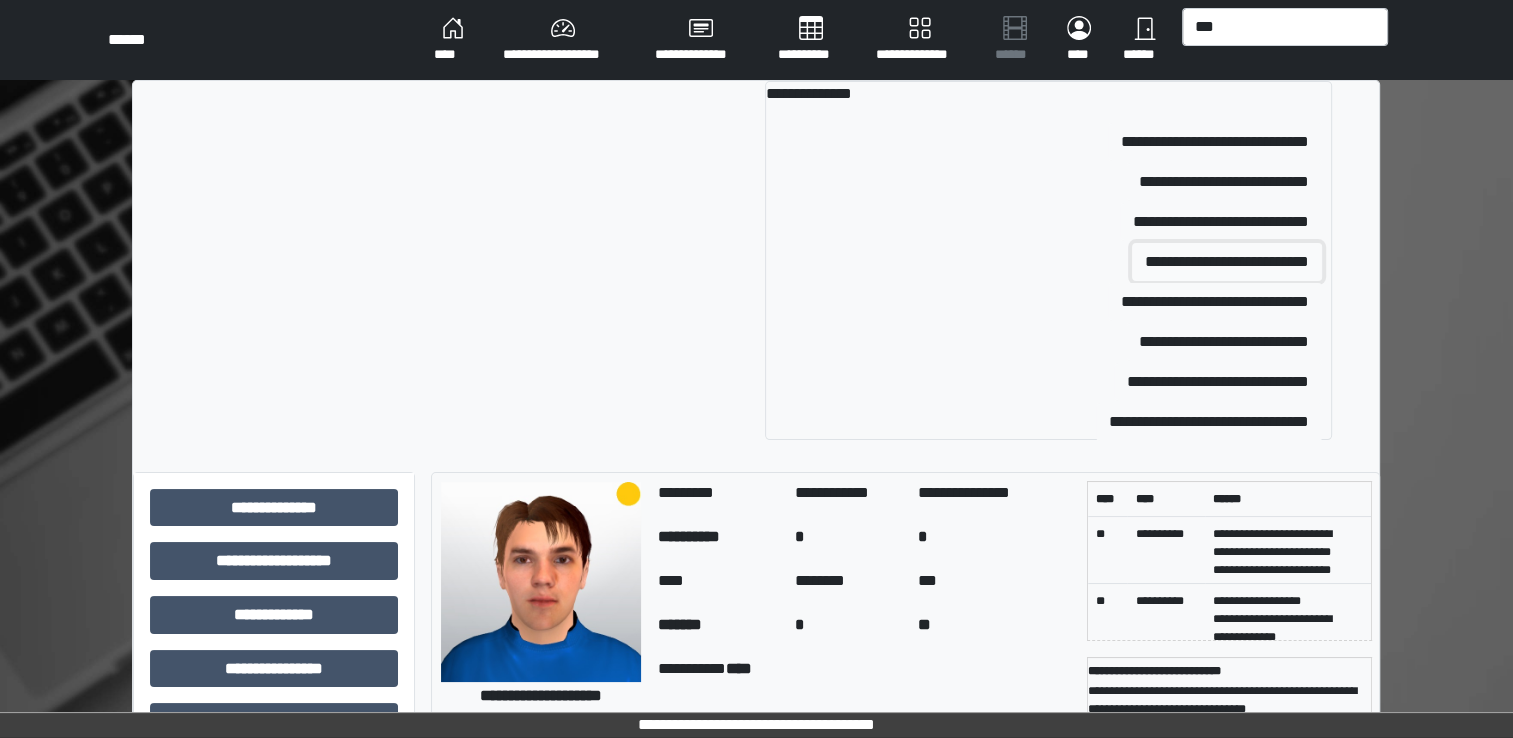 click on "**********" at bounding box center (1227, 262) 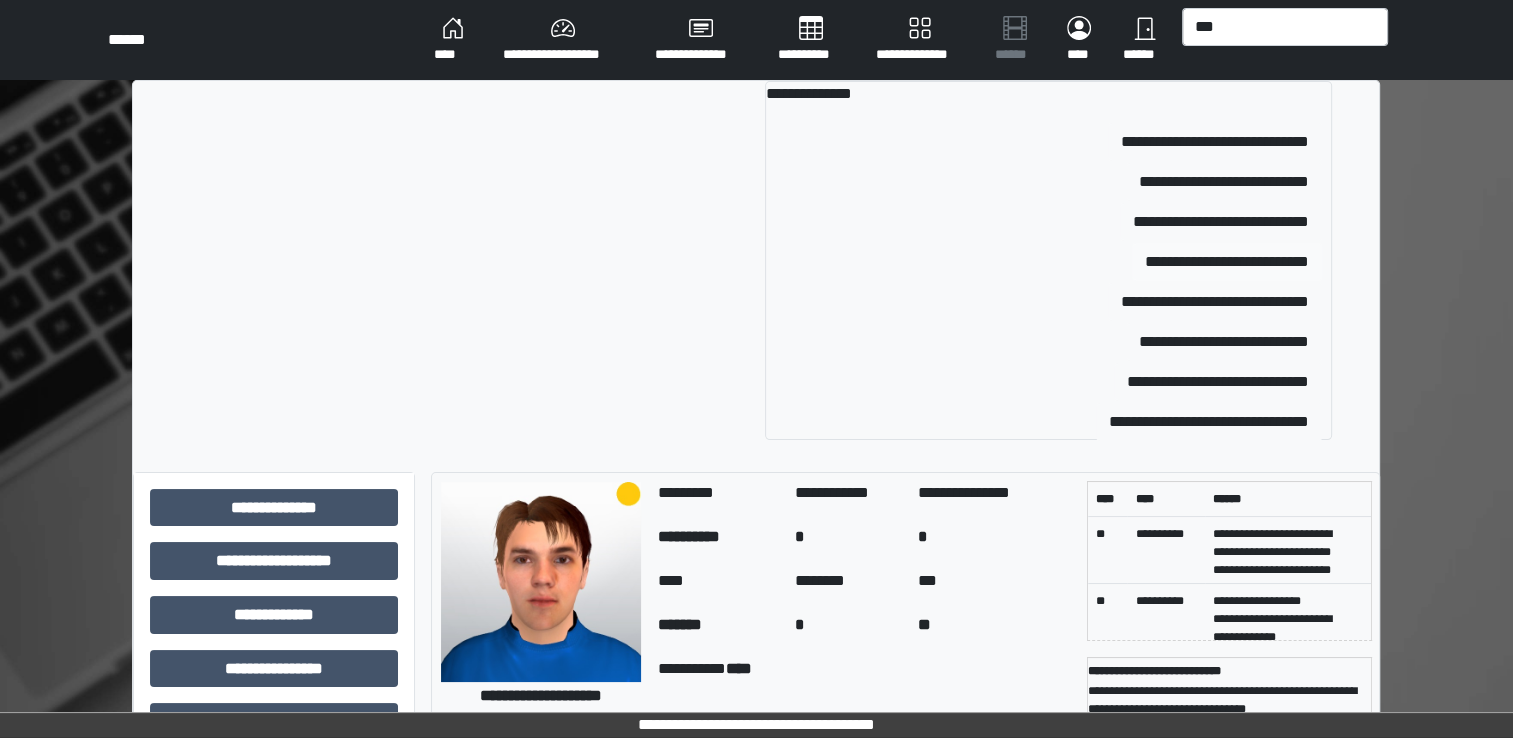 type 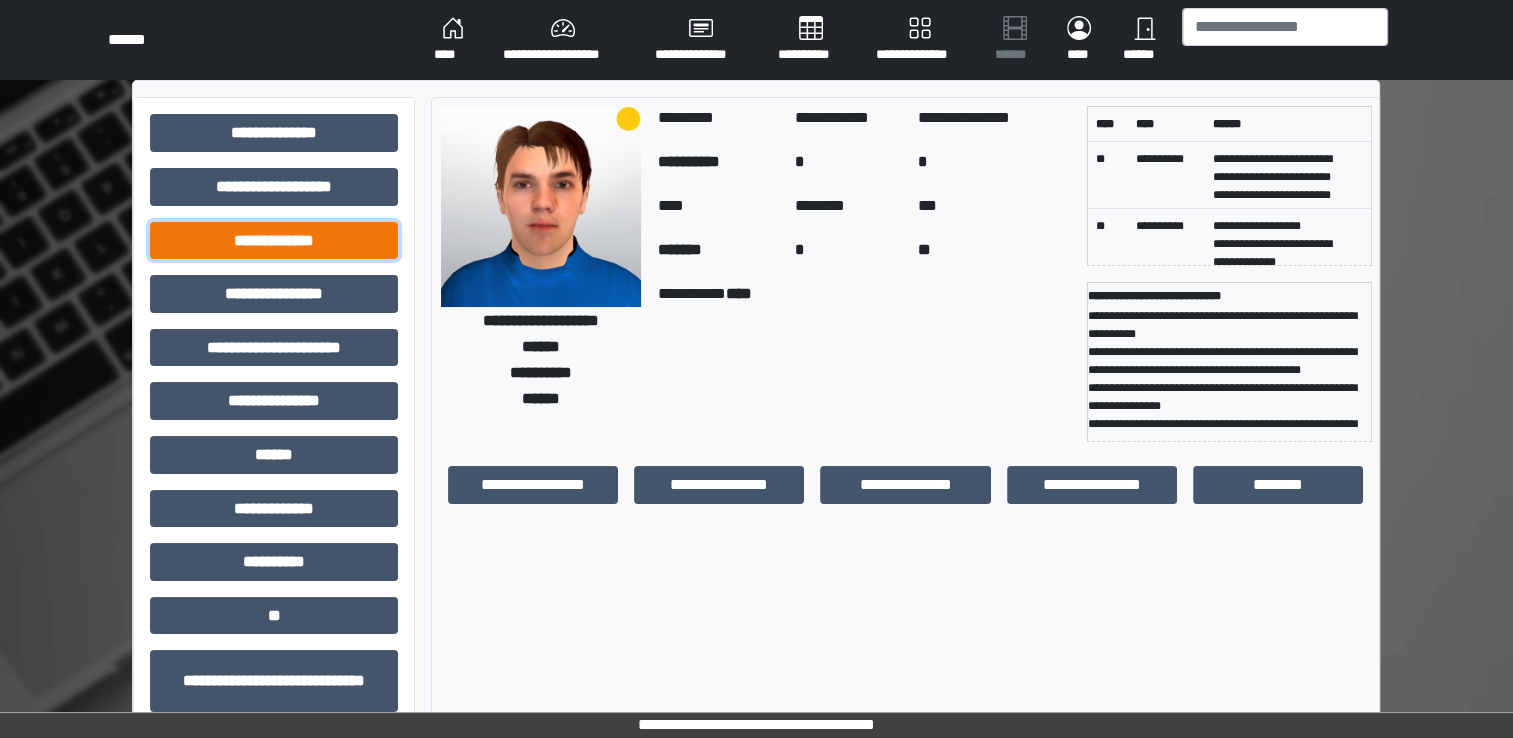 click on "**********" at bounding box center [274, 241] 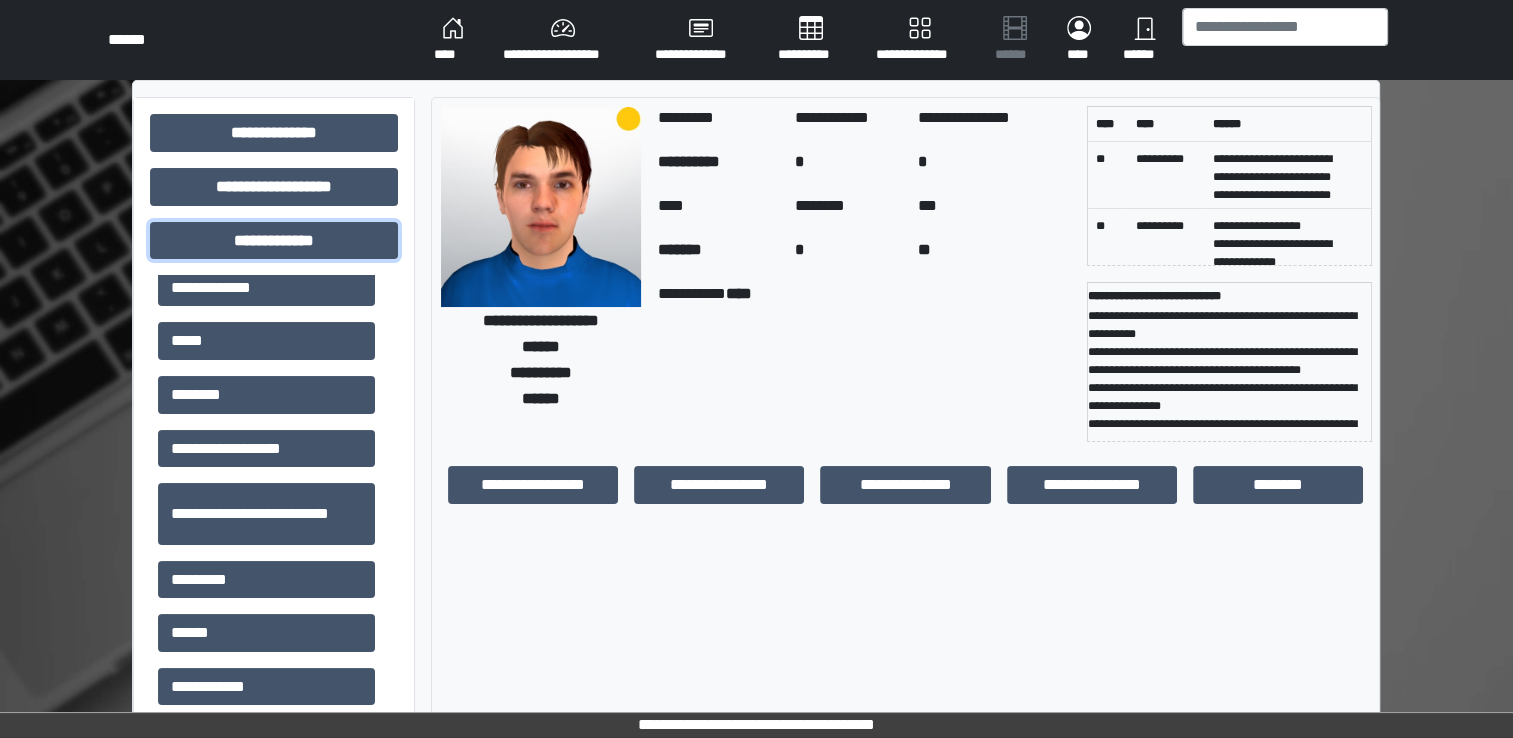 scroll, scrollTop: 342, scrollLeft: 0, axis: vertical 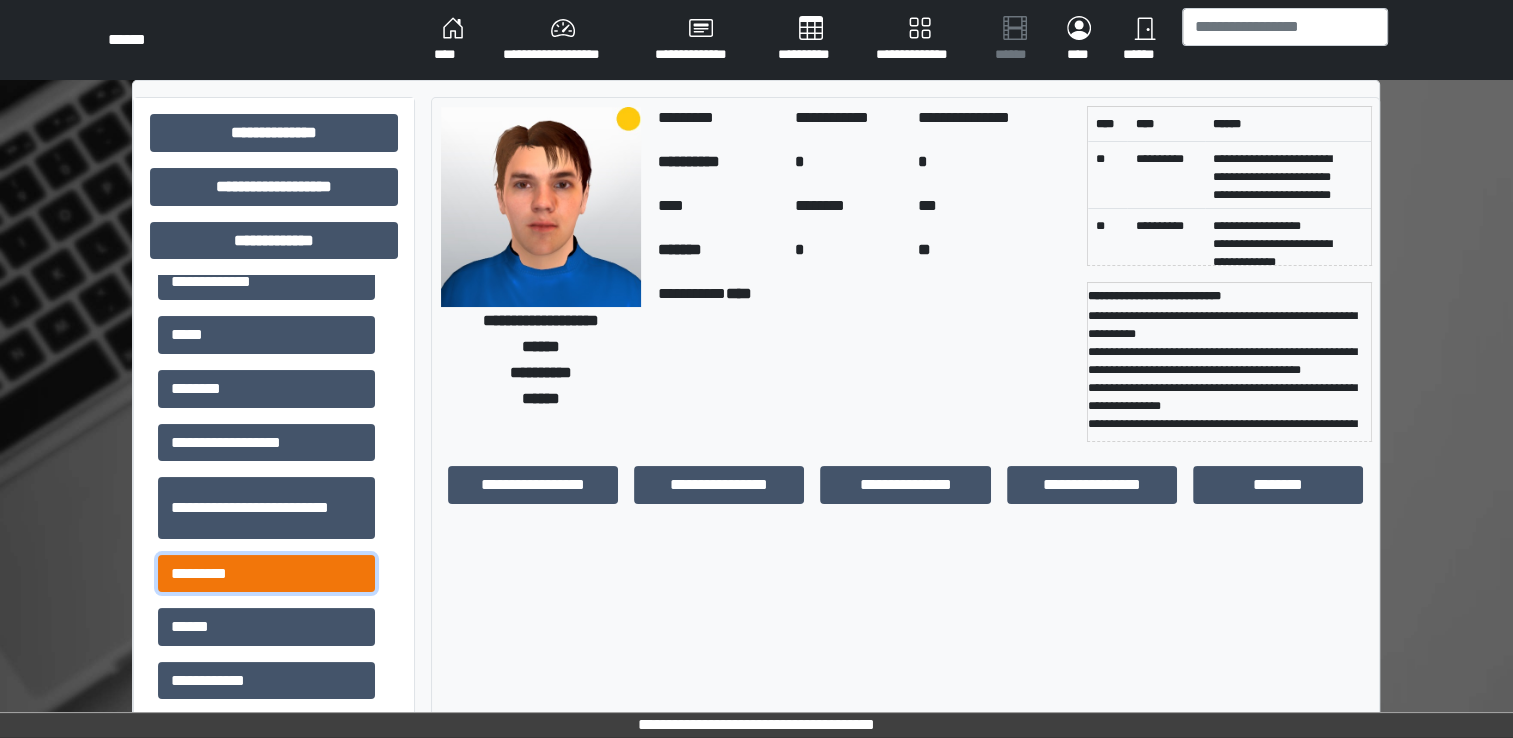 click on "*********" at bounding box center (266, 574) 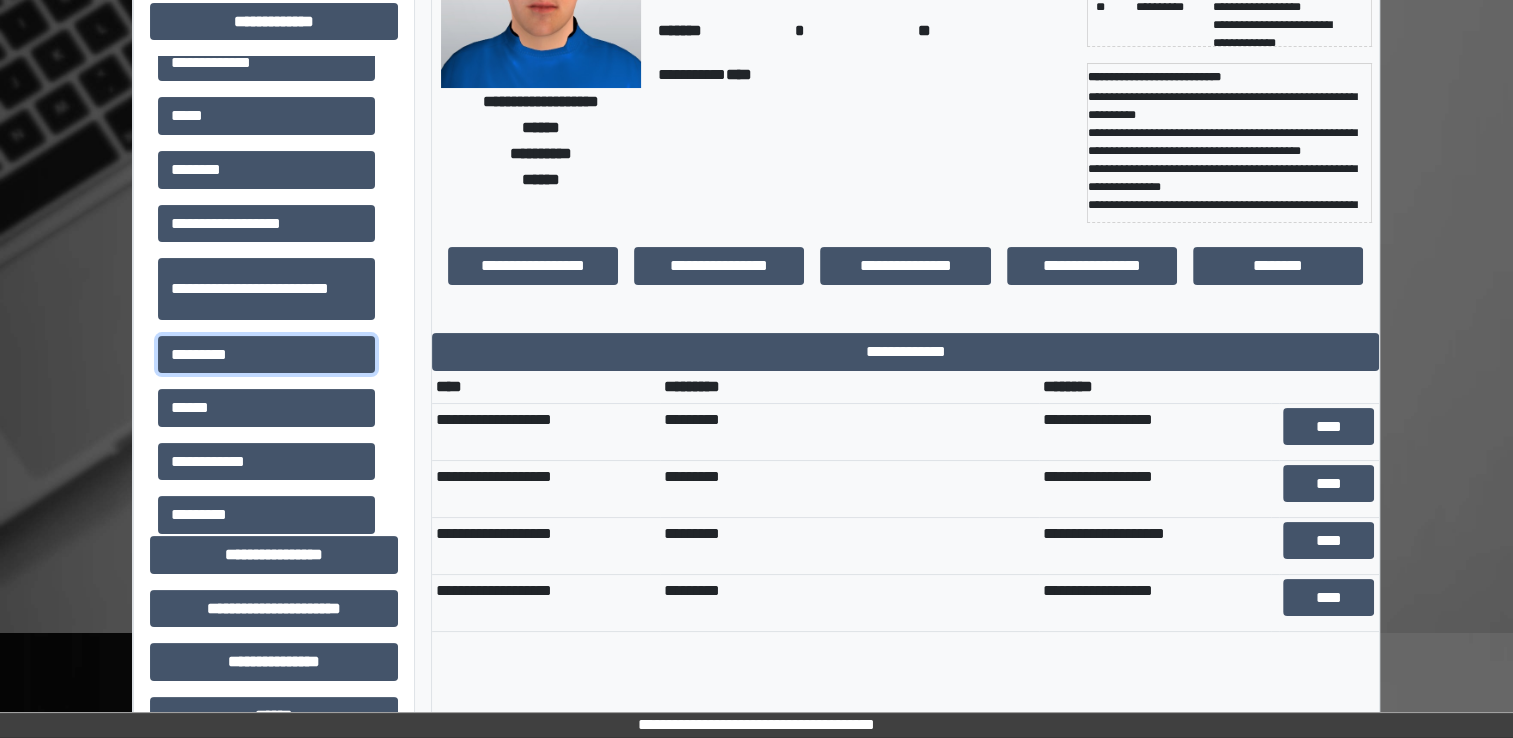 scroll, scrollTop: 222, scrollLeft: 0, axis: vertical 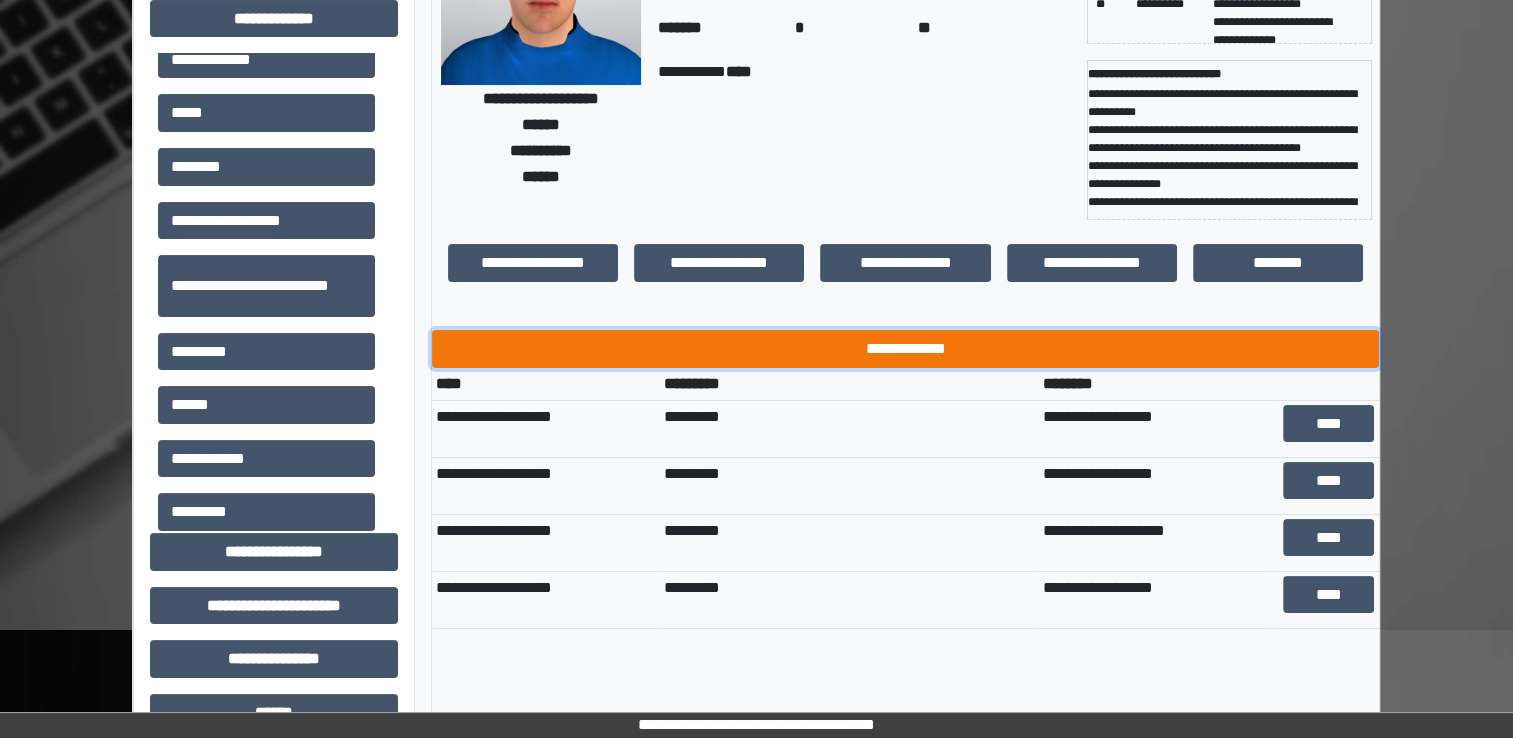 click on "**********" at bounding box center (905, 349) 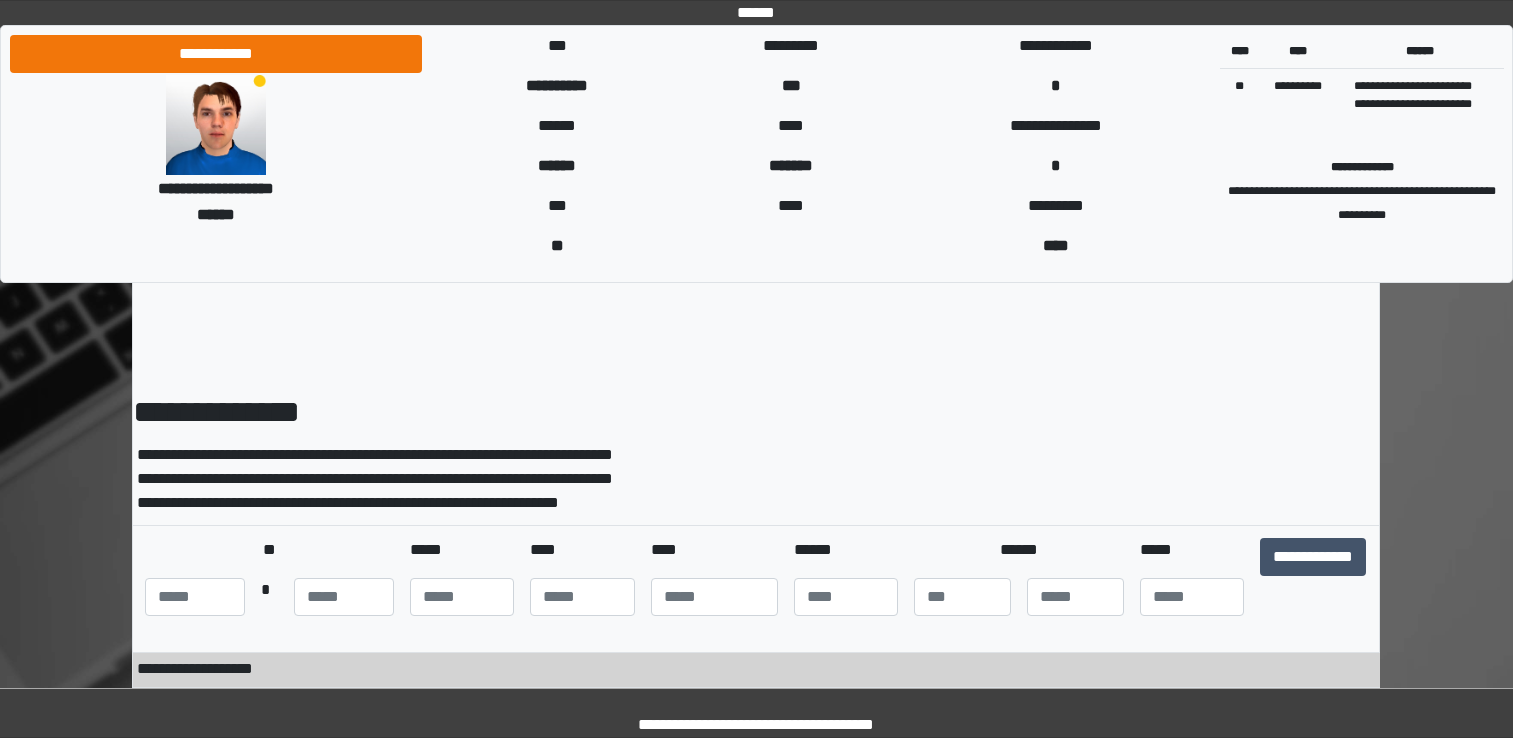 scroll, scrollTop: 0, scrollLeft: 0, axis: both 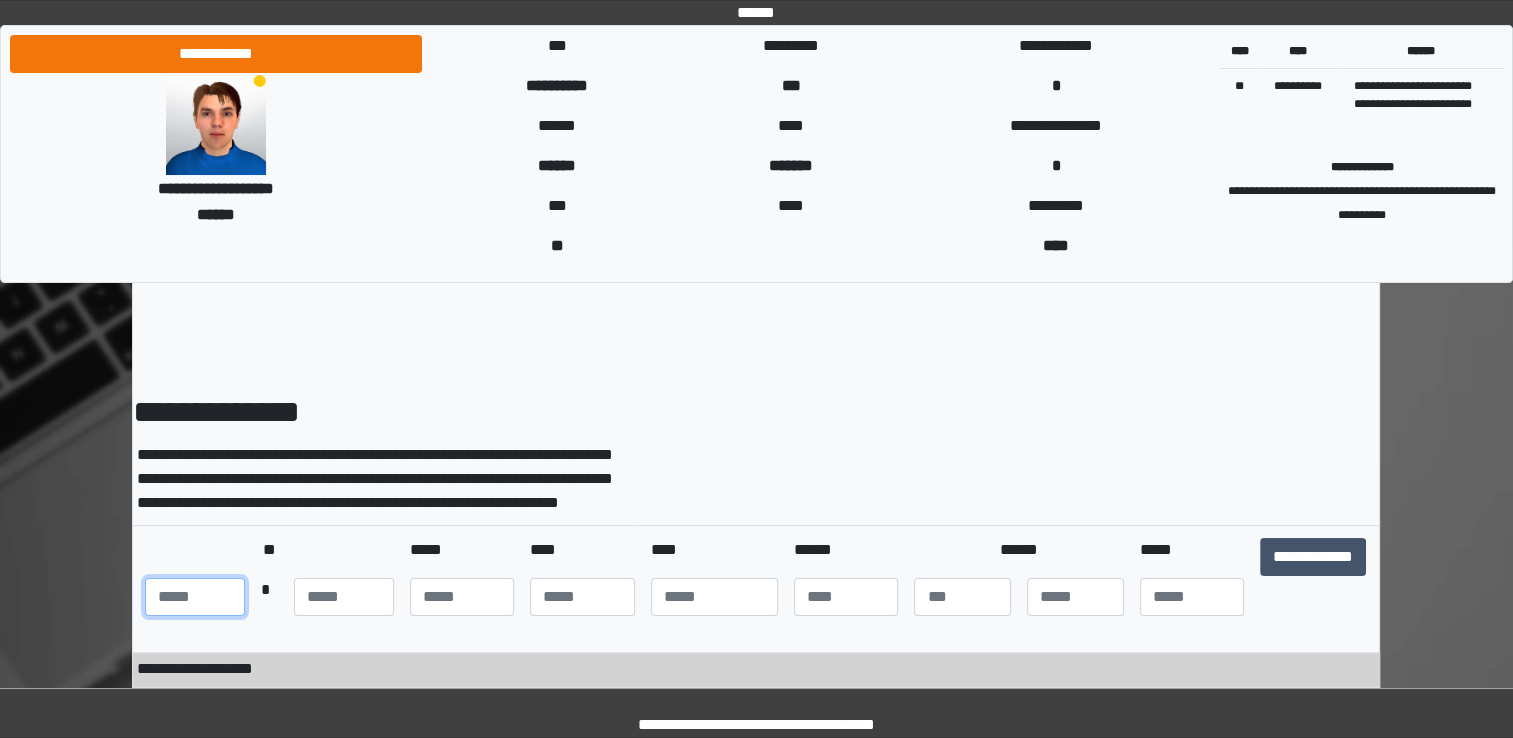 click at bounding box center (195, 597) 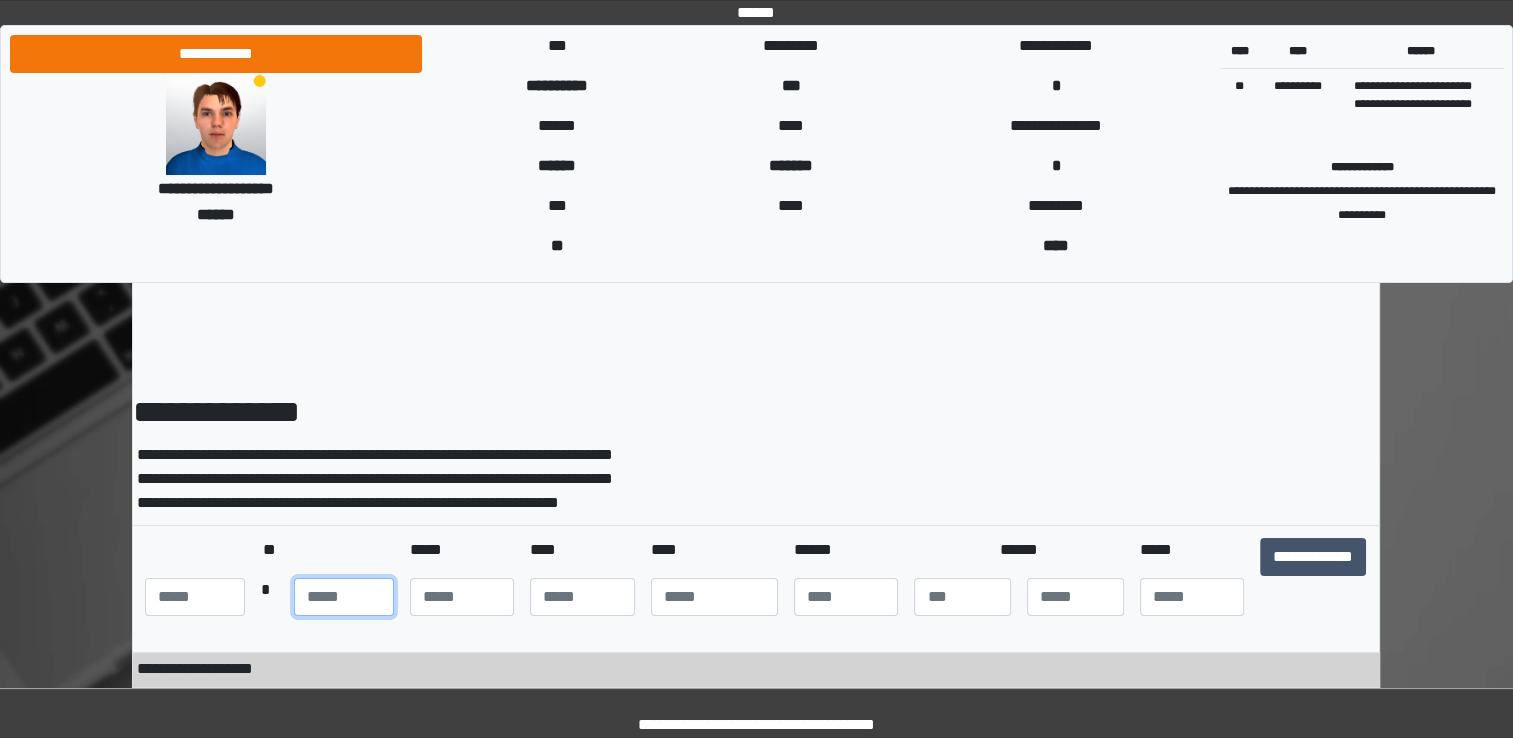type on "**" 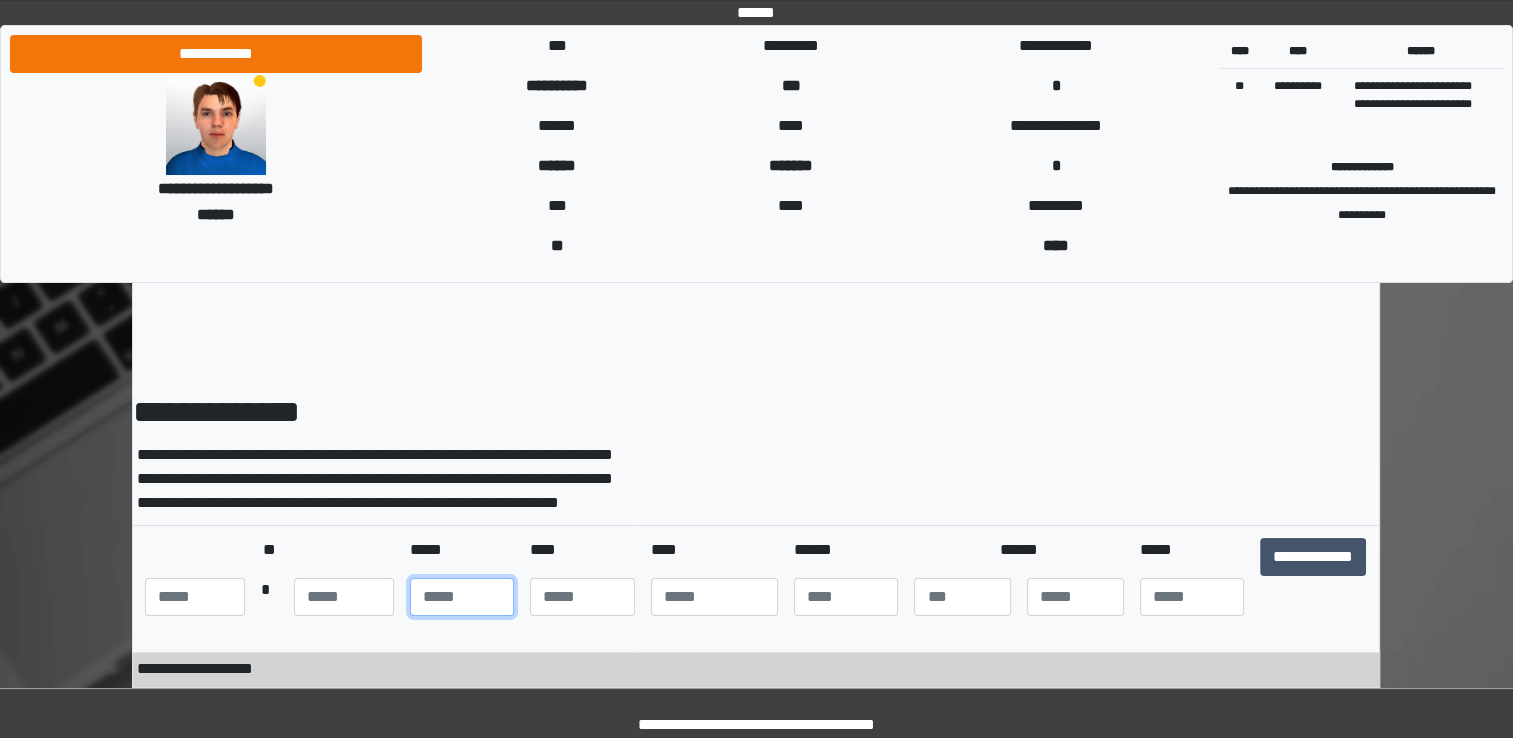 type on "***" 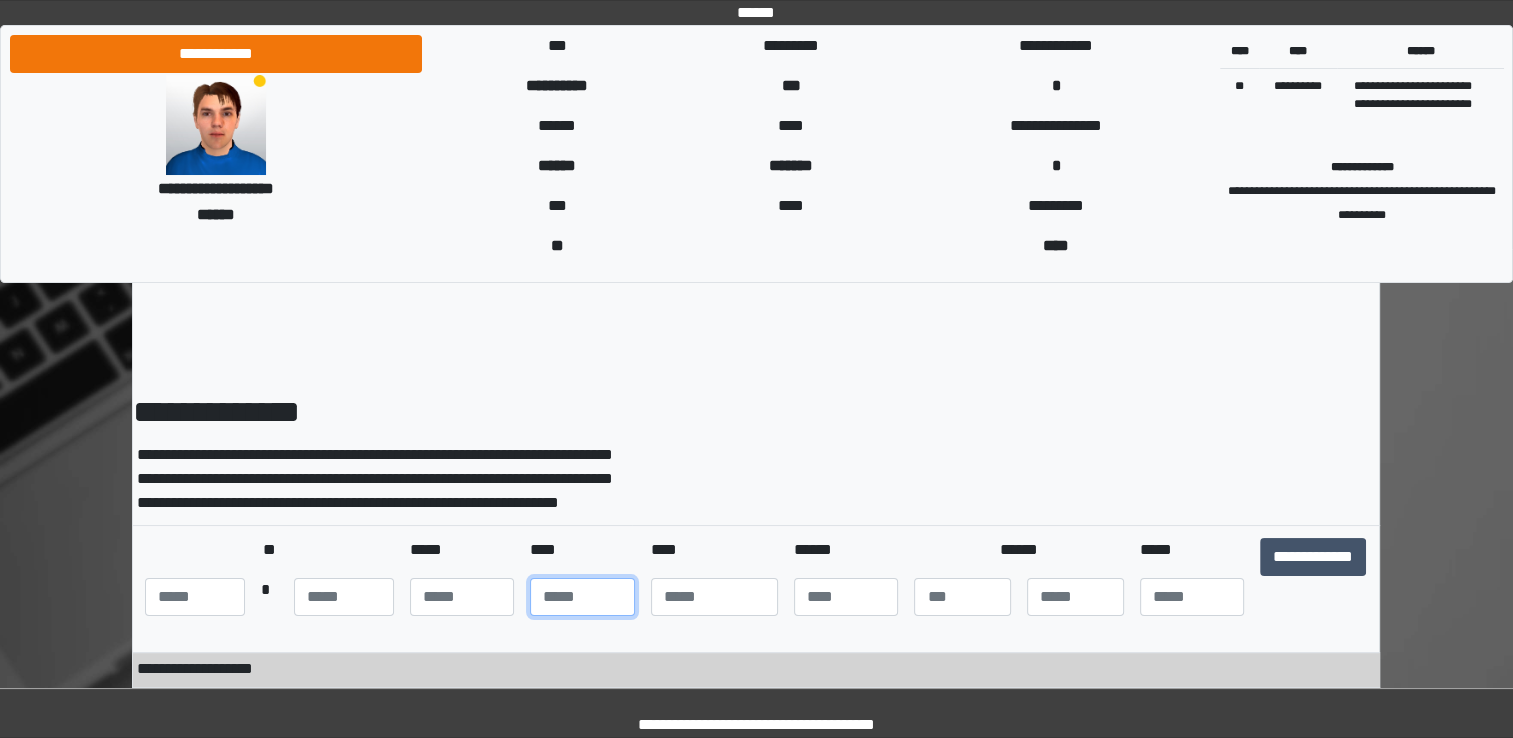 click at bounding box center [582, 597] 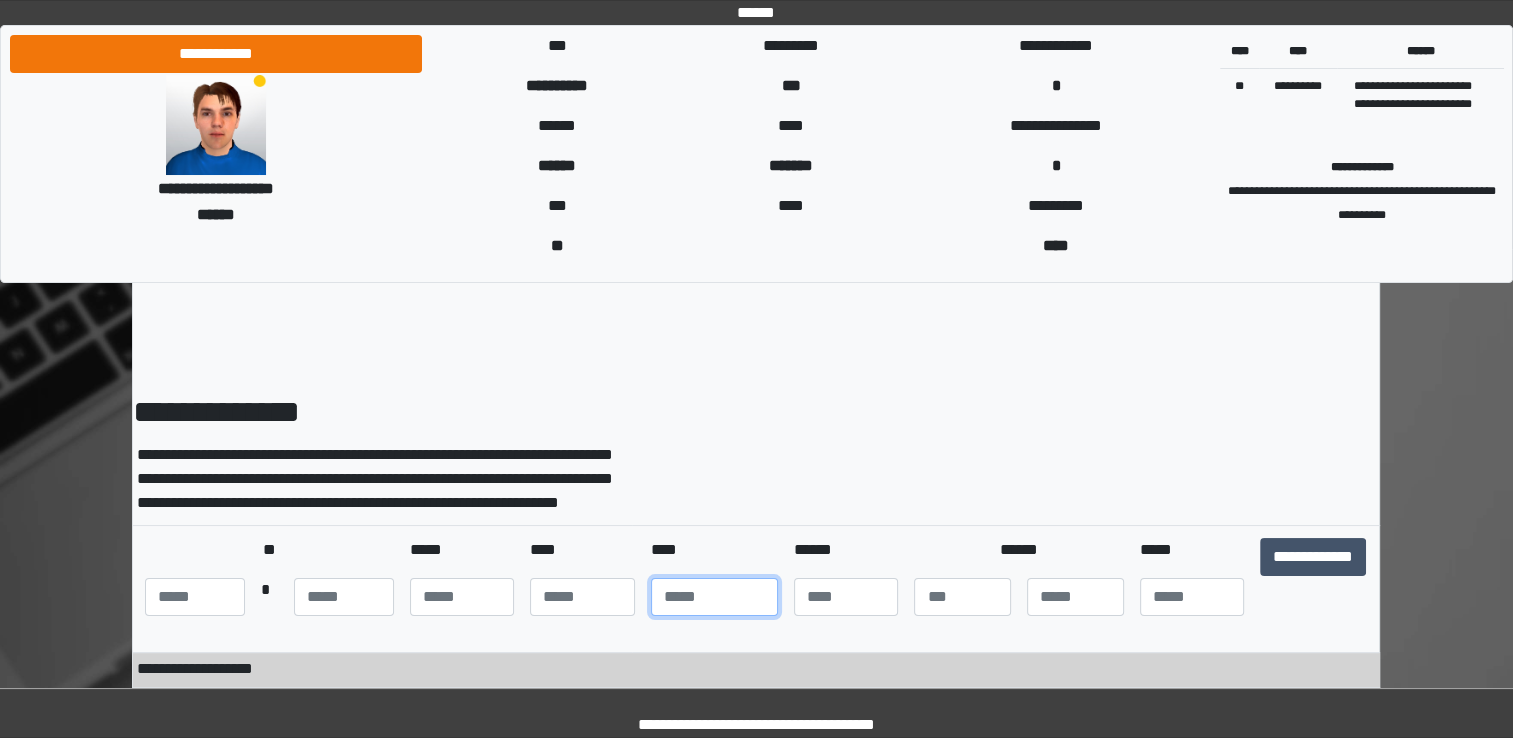 click at bounding box center (714, 597) 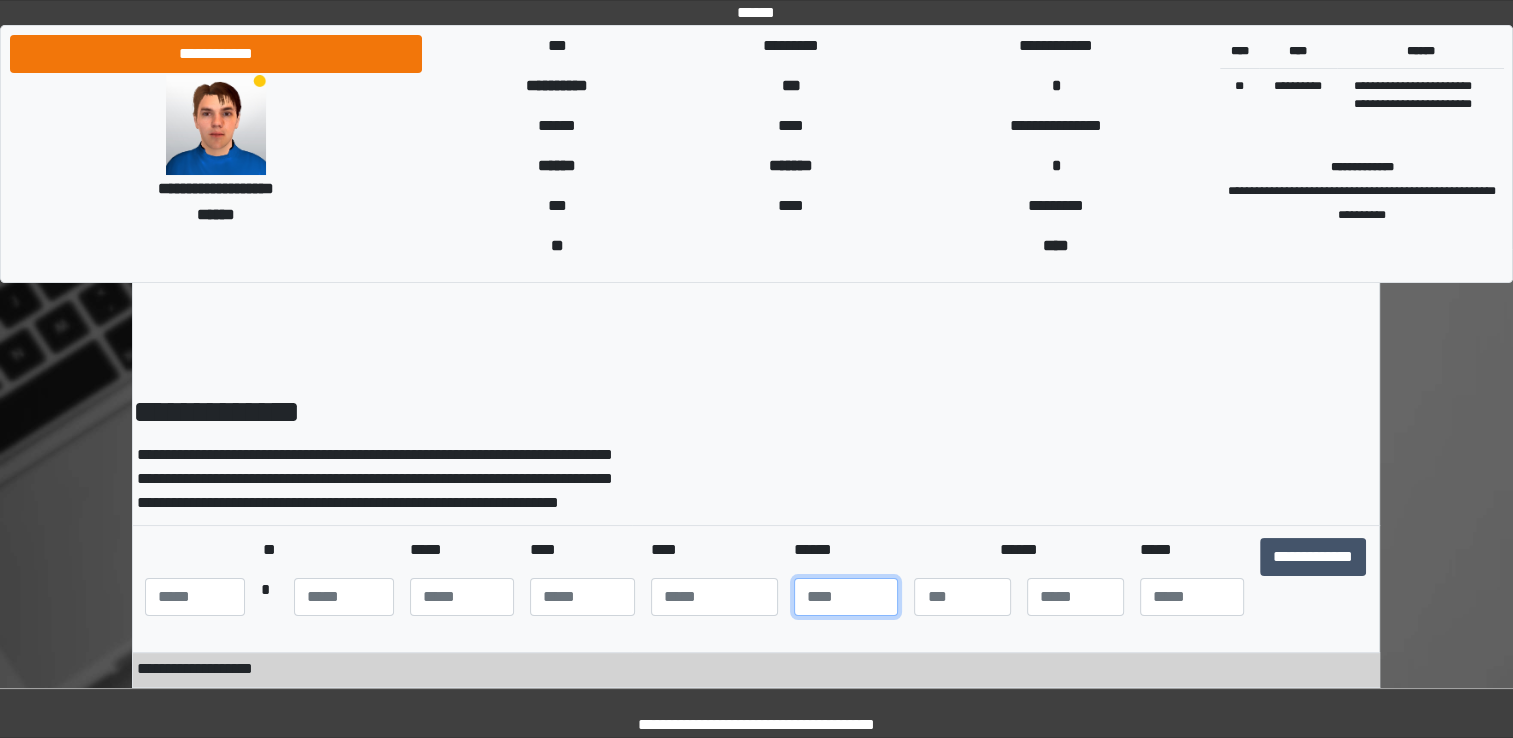 click at bounding box center [846, 597] 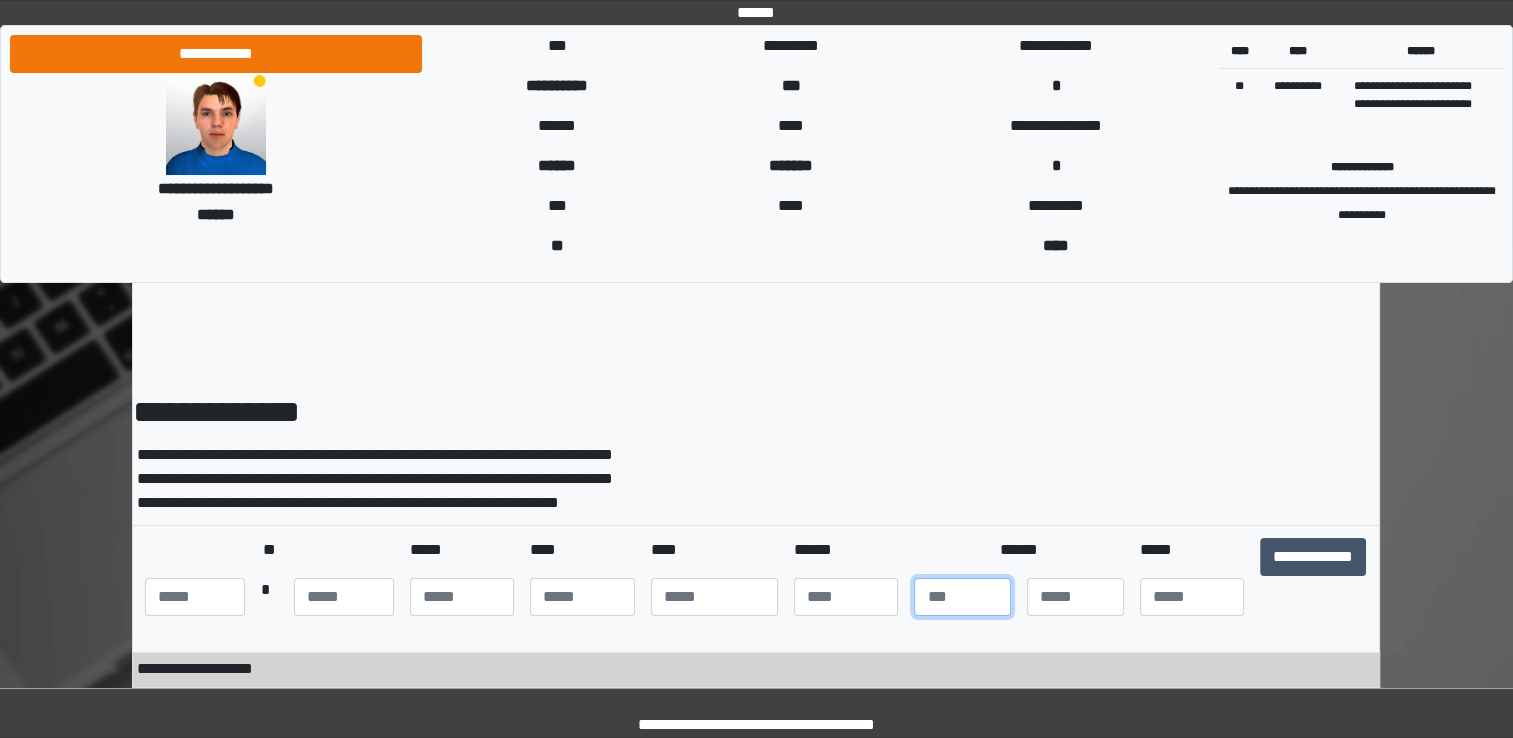 click at bounding box center [962, 597] 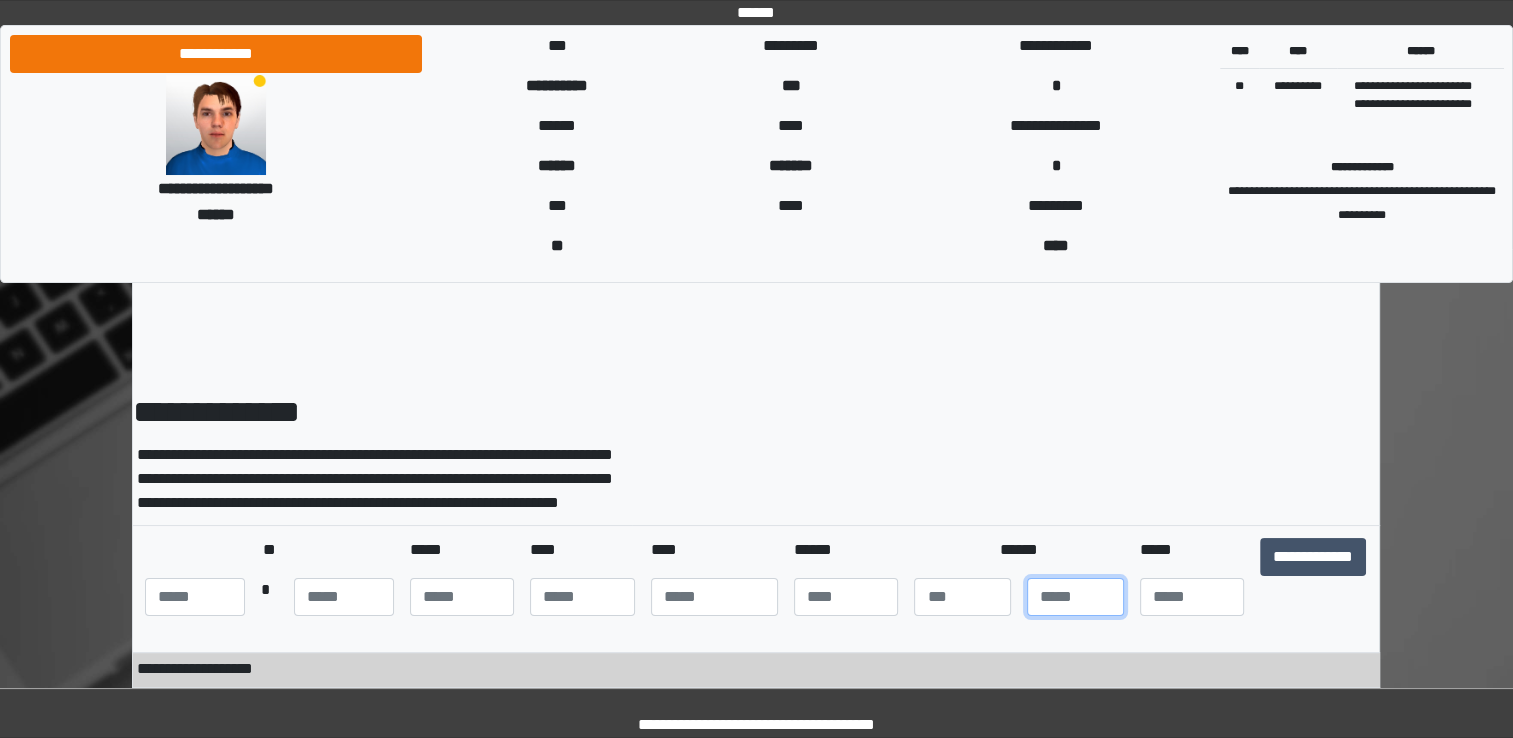 type on "*" 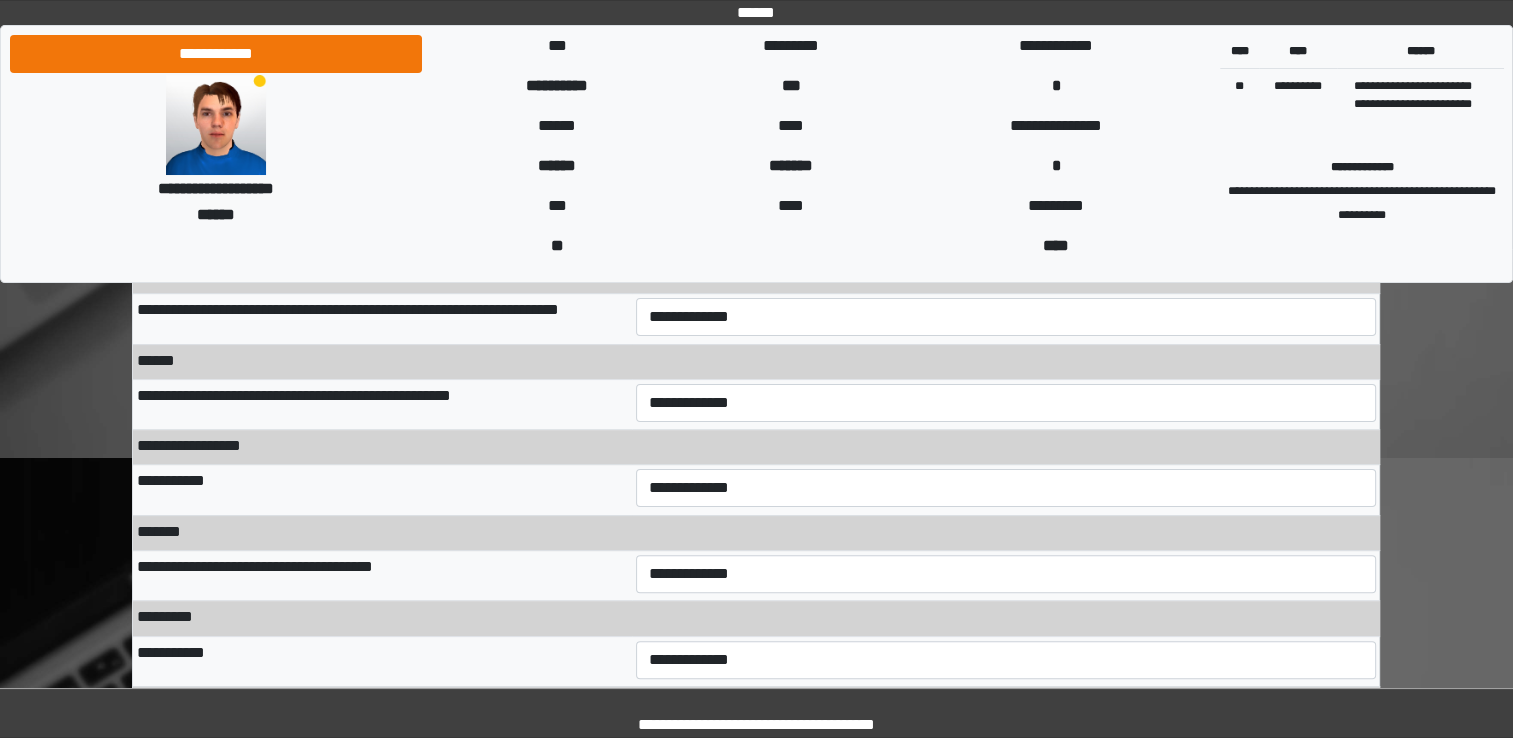 scroll, scrollTop: 403, scrollLeft: 0, axis: vertical 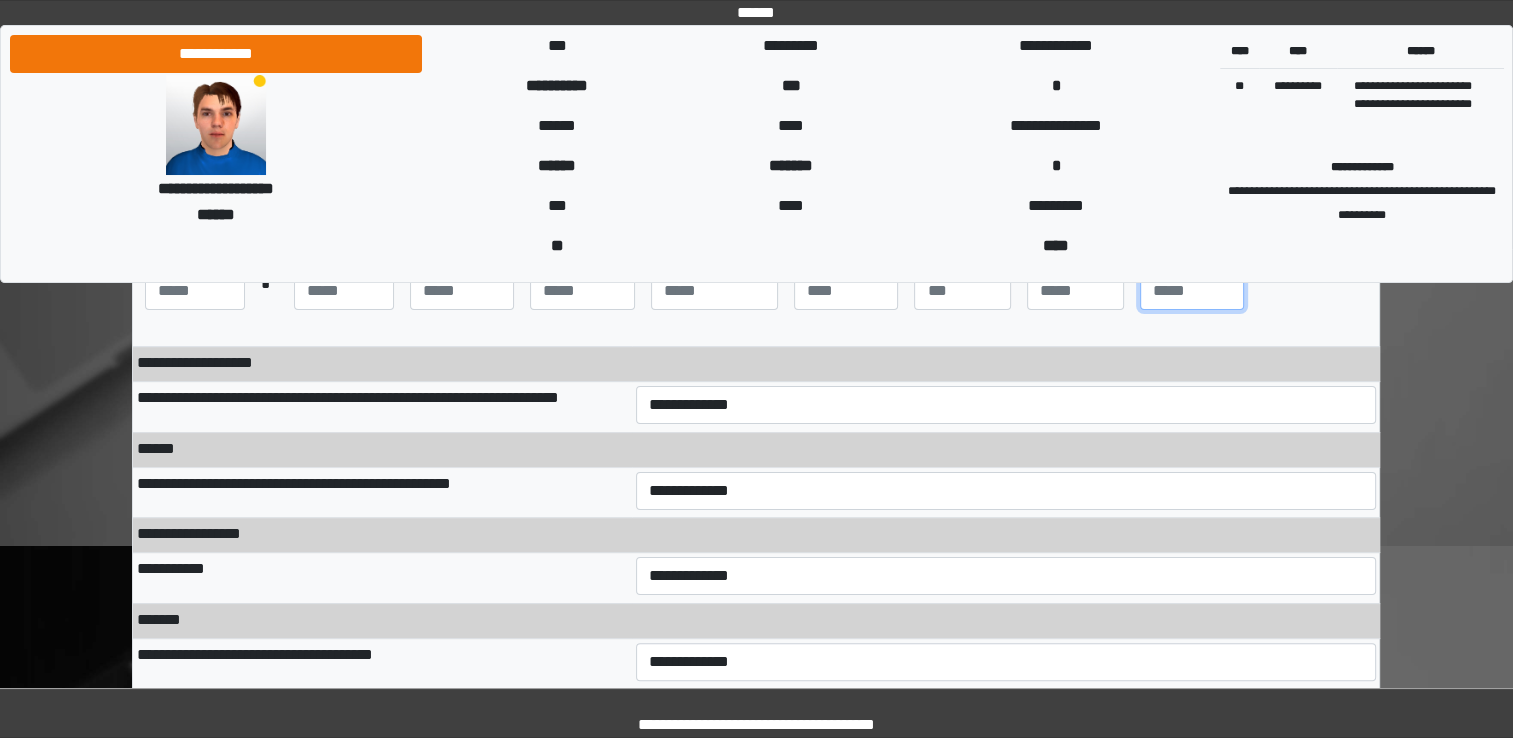 type on "**" 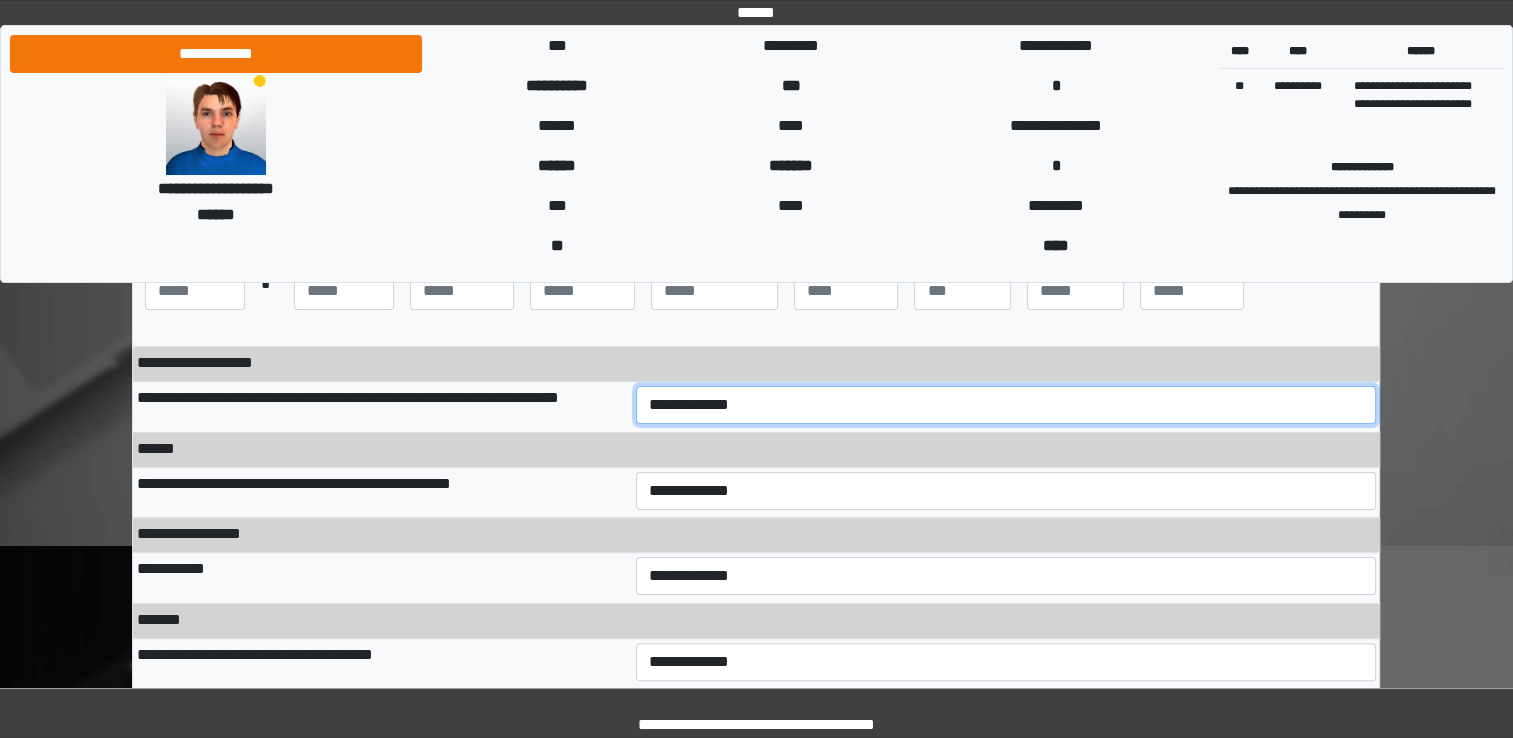 click on "**********" at bounding box center [1006, 405] 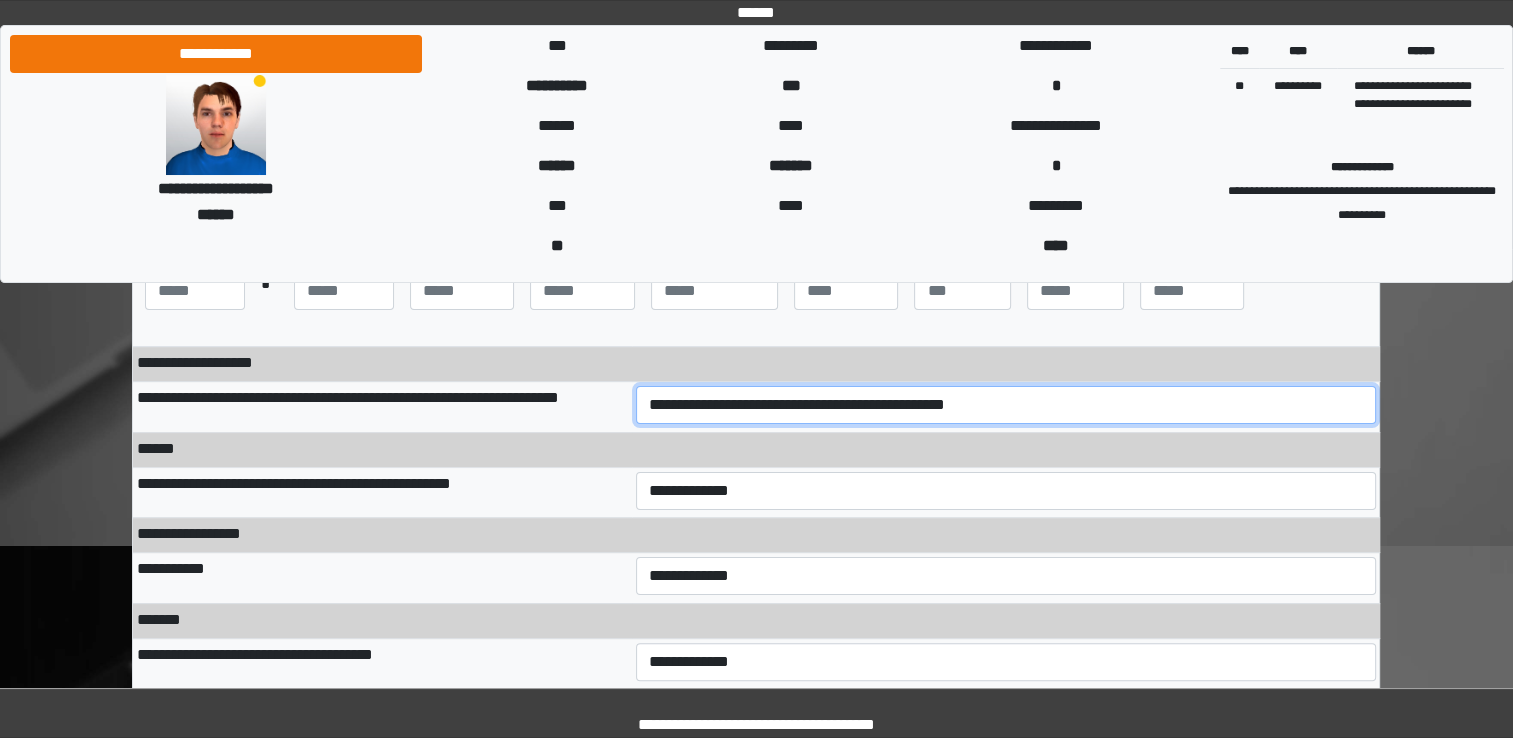click on "**********" at bounding box center [1006, 405] 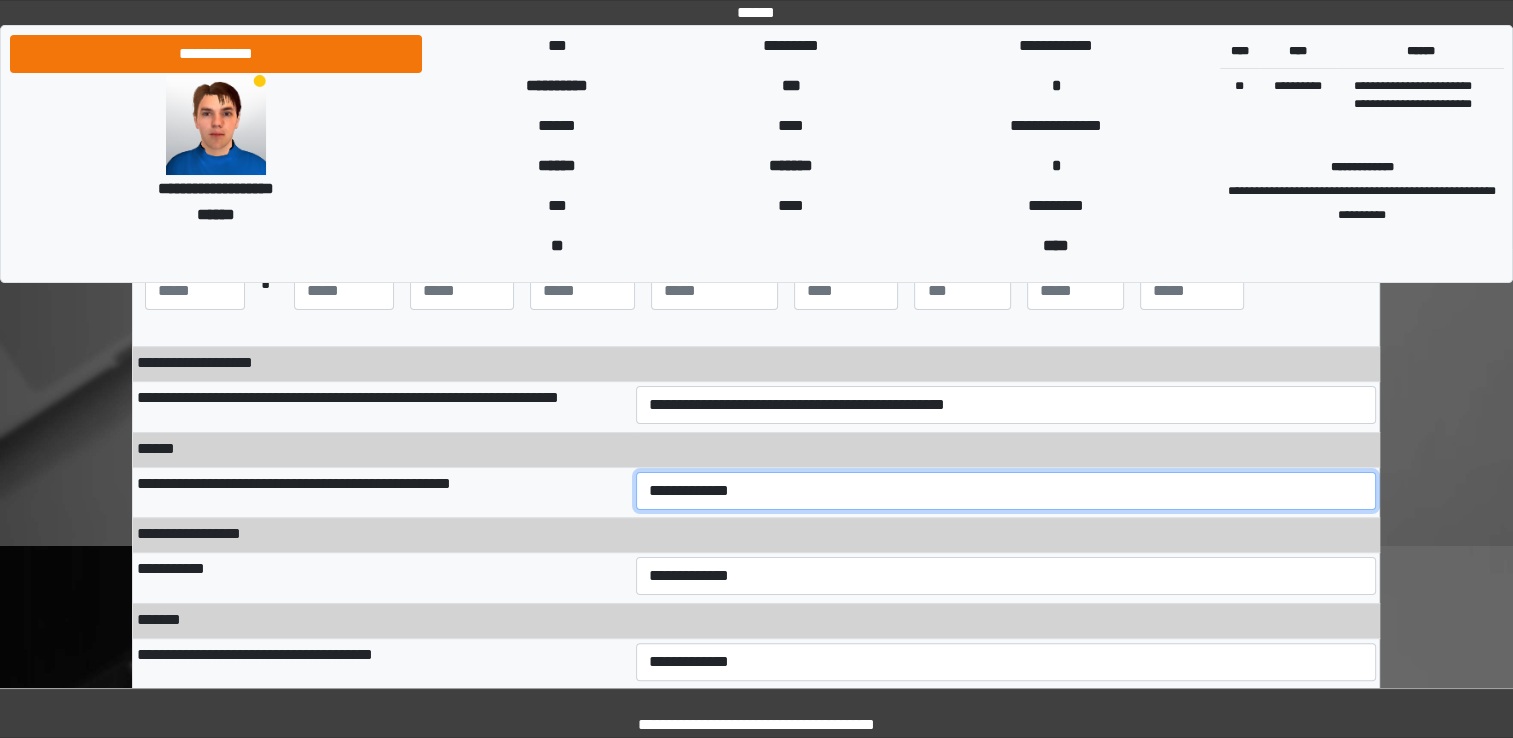 click on "**********" at bounding box center (1006, 491) 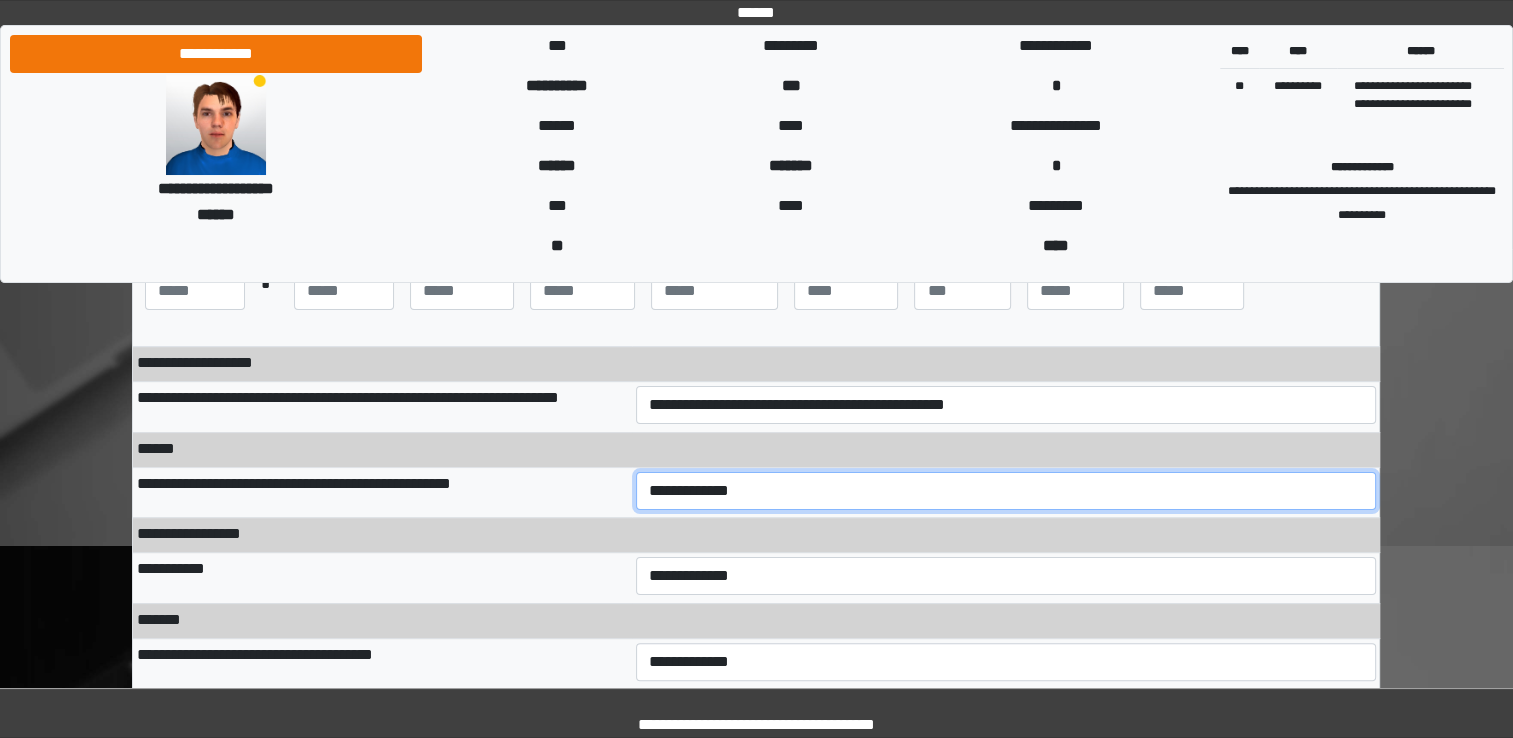 select on "***" 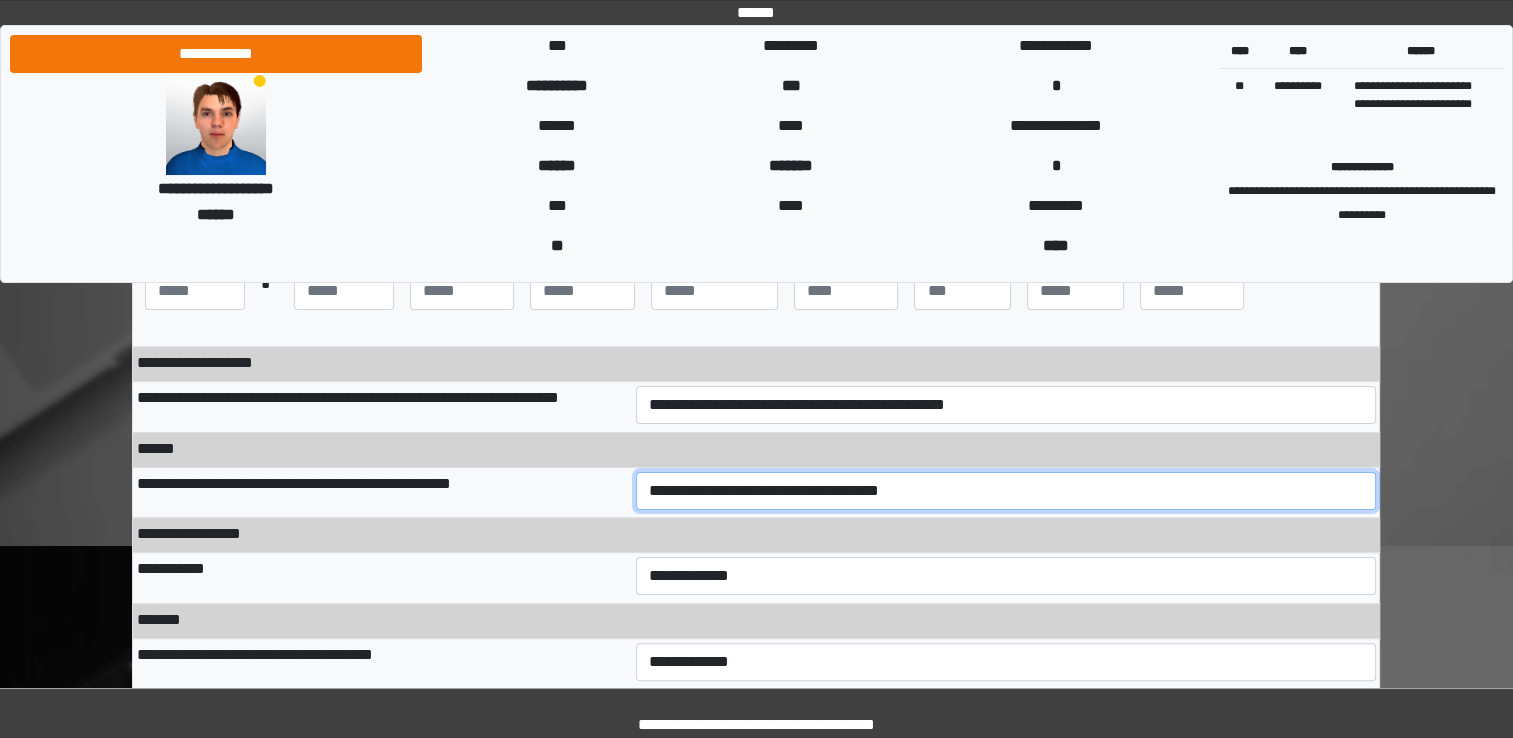 click on "**********" at bounding box center [1006, 491] 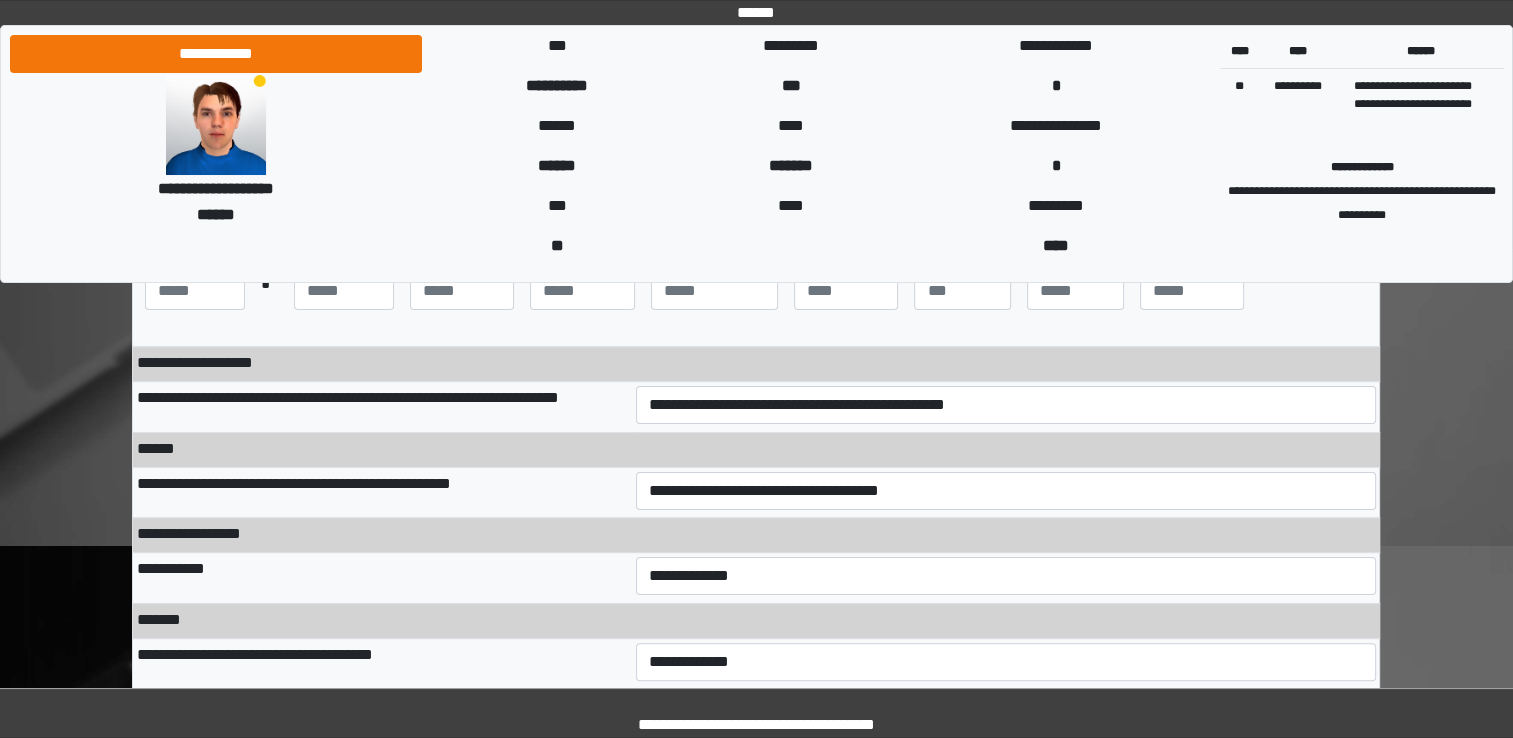 click on "**********" at bounding box center (1006, 578) 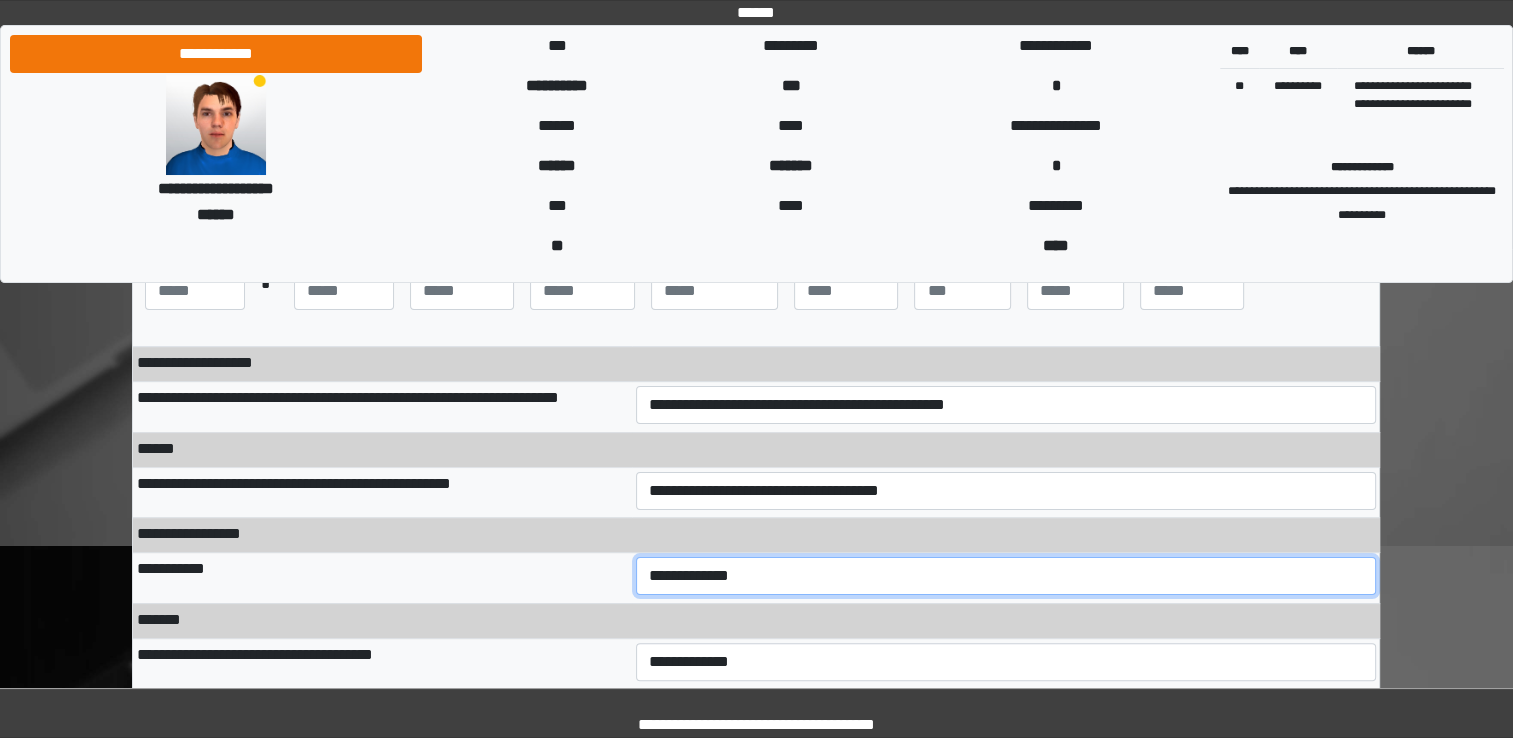 click on "**********" at bounding box center (1006, 576) 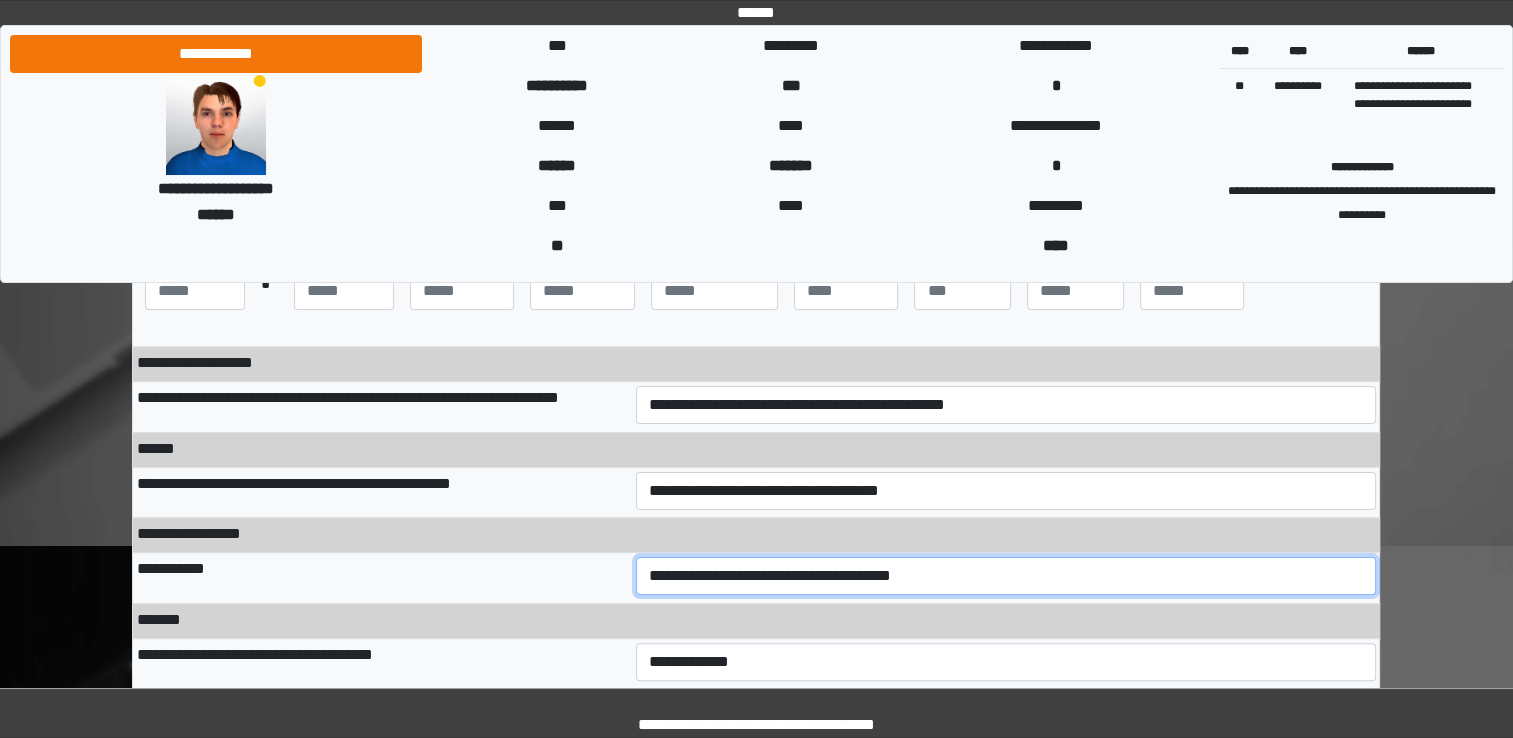 click on "**********" at bounding box center (1006, 576) 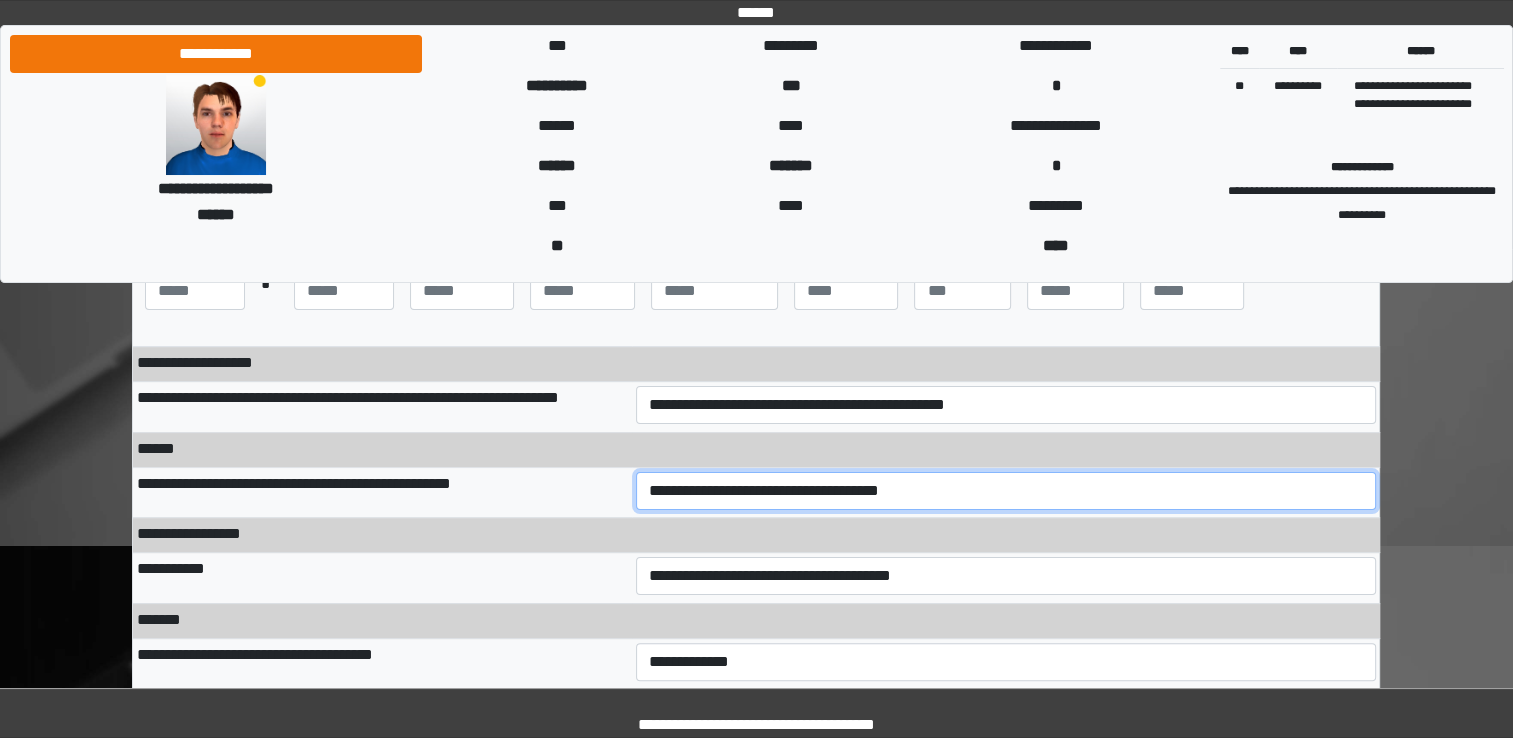 click on "**********" at bounding box center (1006, 491) 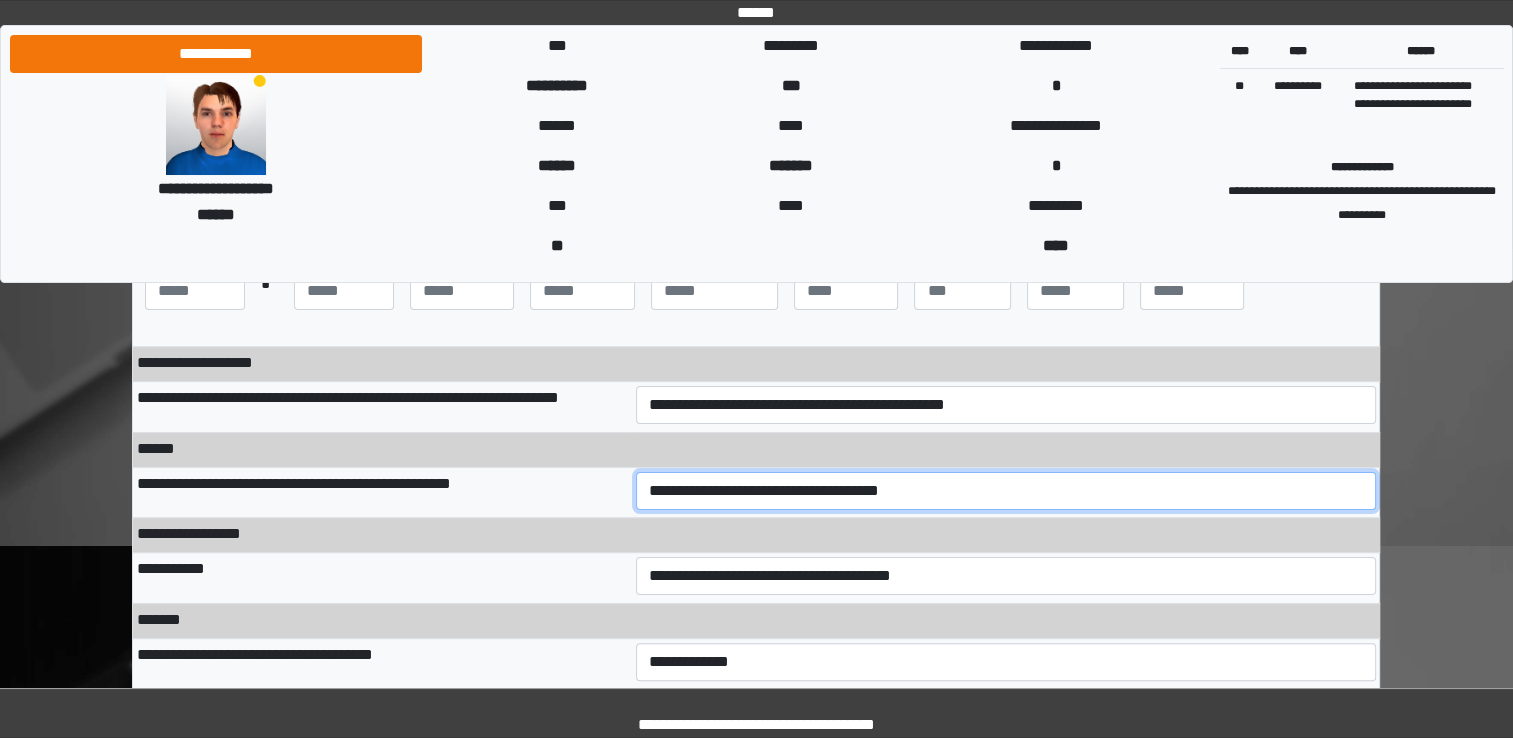 select on "***" 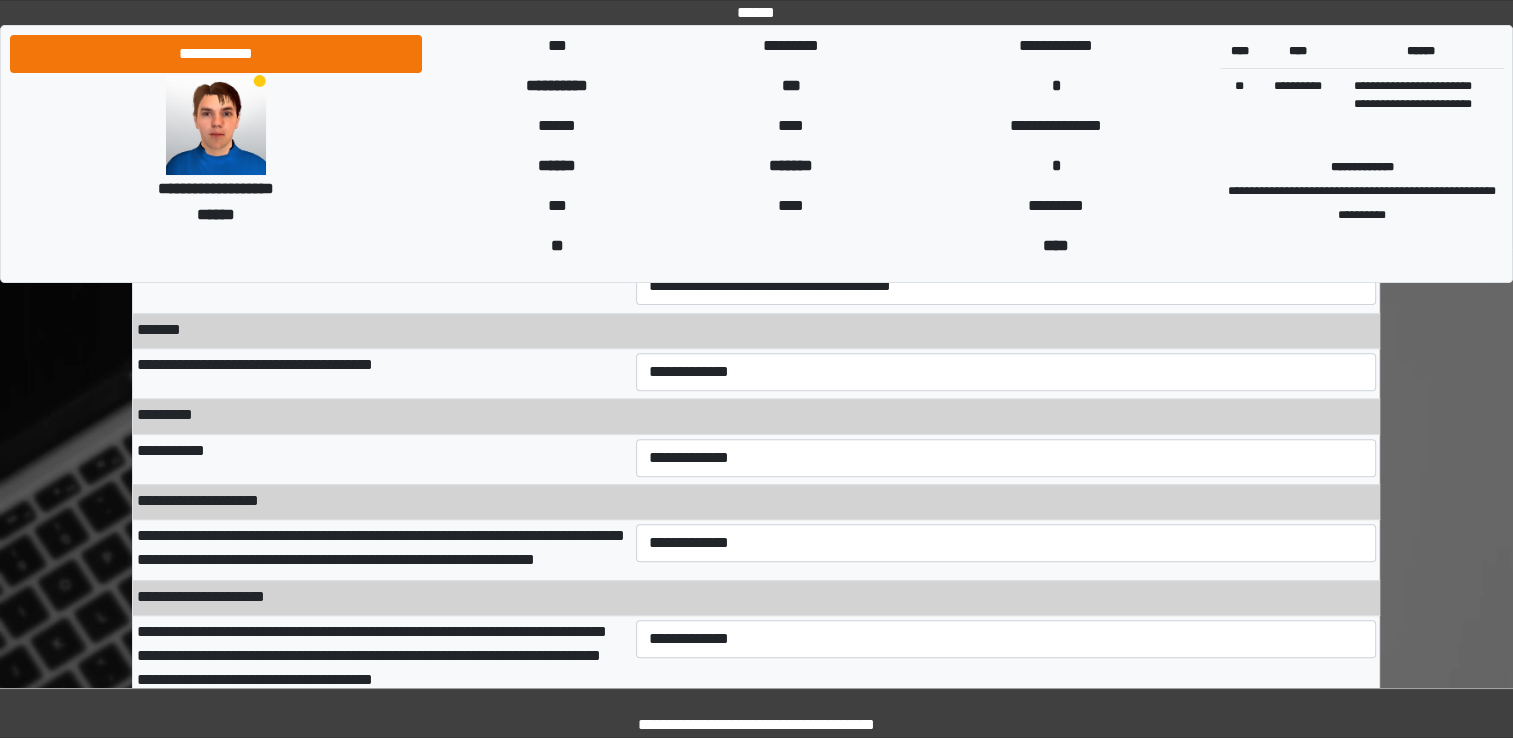 scroll, scrollTop: 603, scrollLeft: 0, axis: vertical 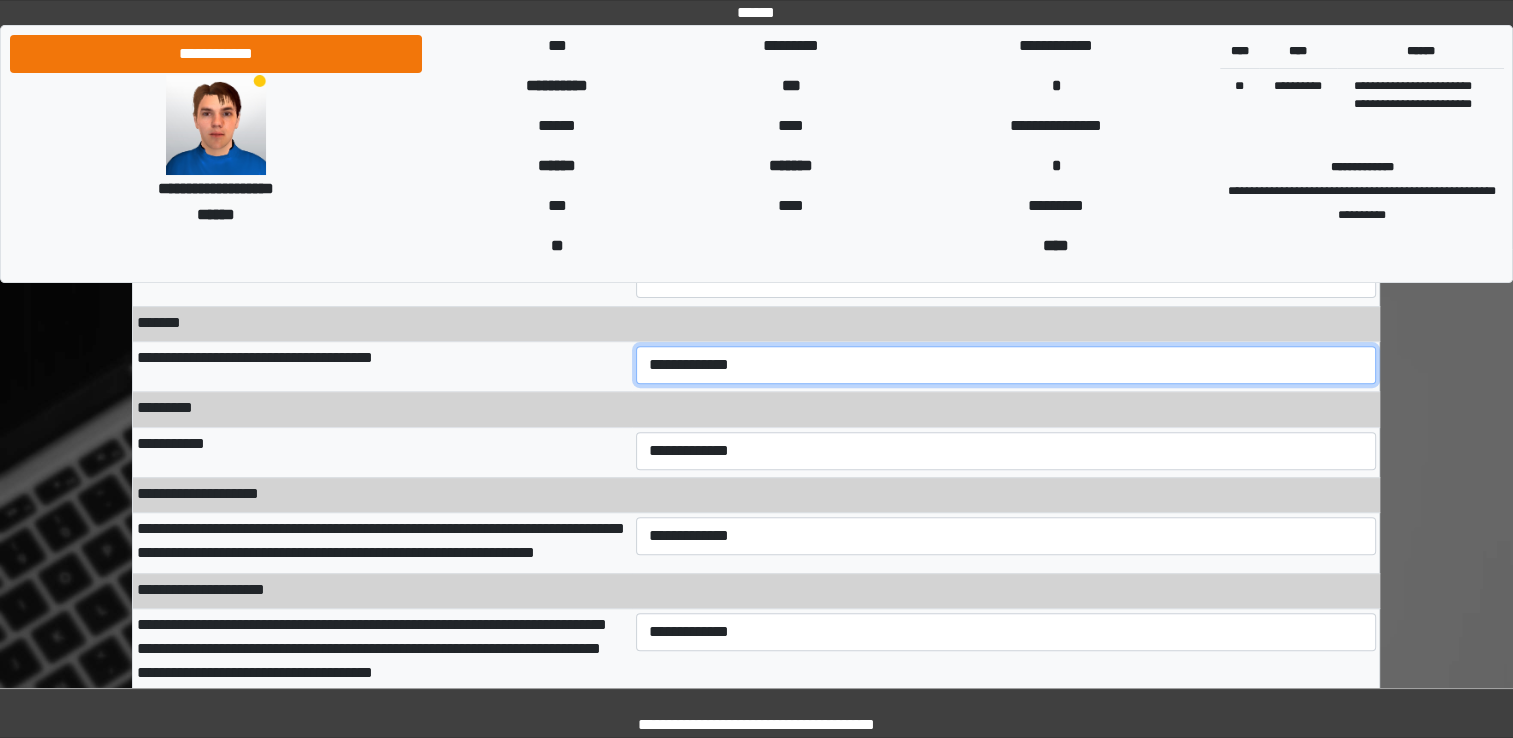 click on "**********" at bounding box center (1006, 365) 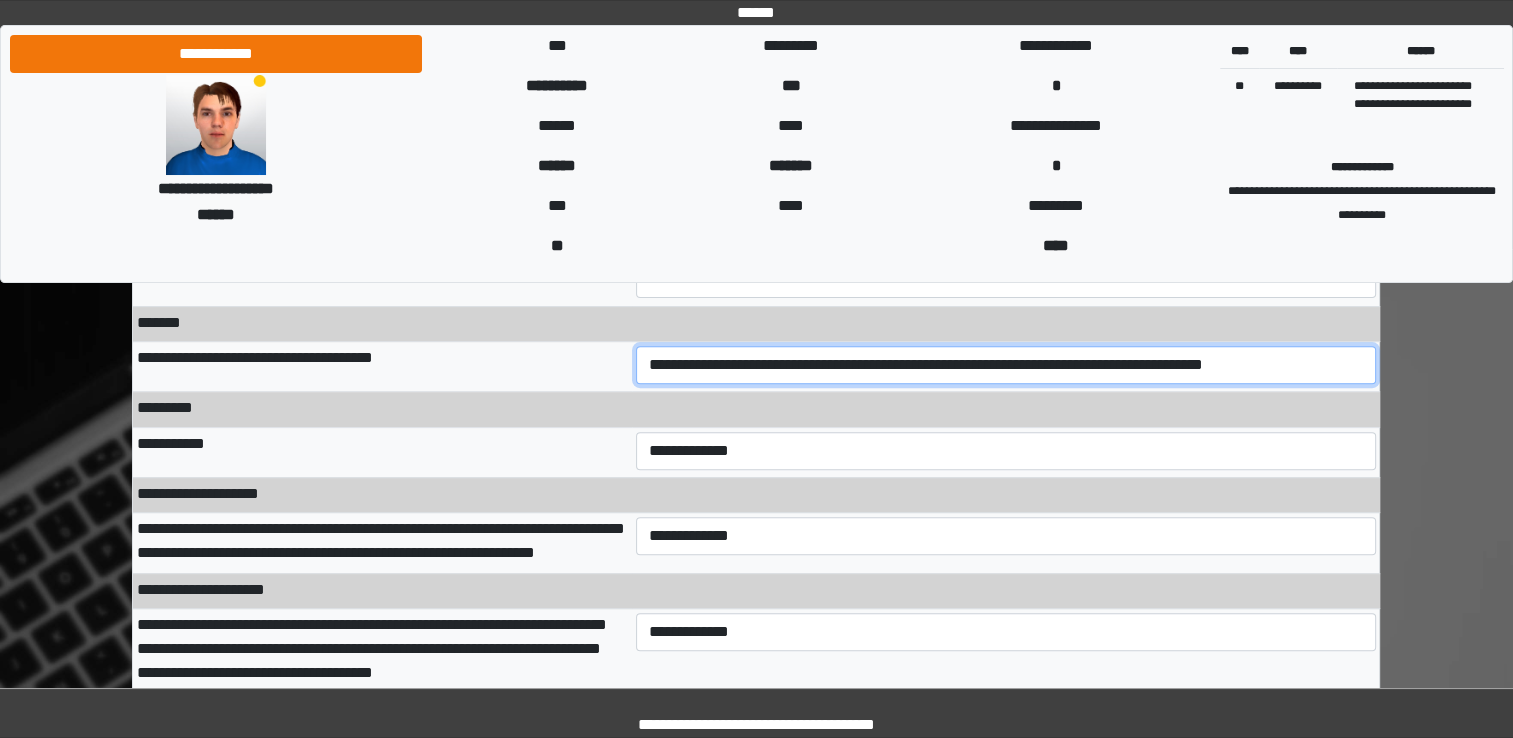 click on "**********" at bounding box center [1006, 365] 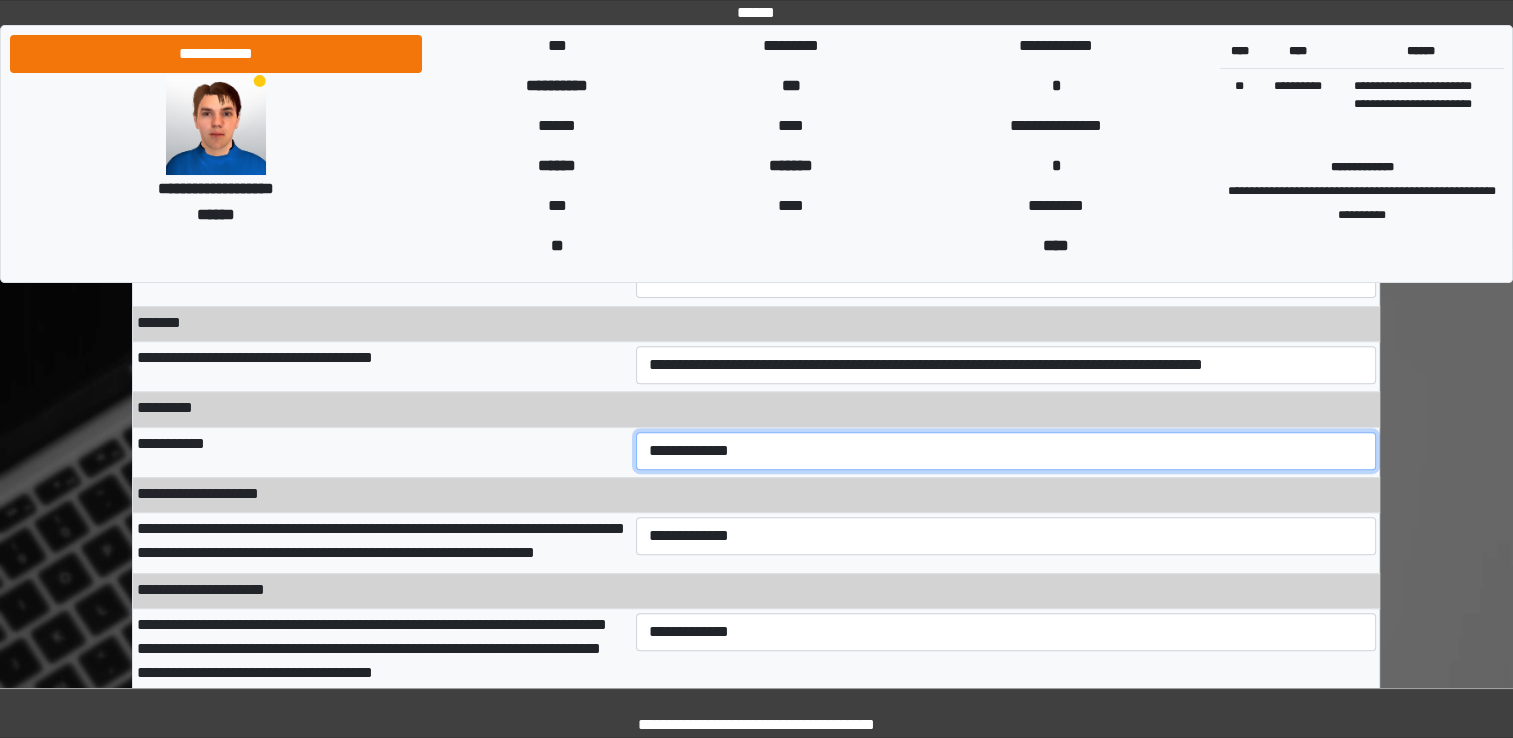 click on "**********" at bounding box center [1006, 451] 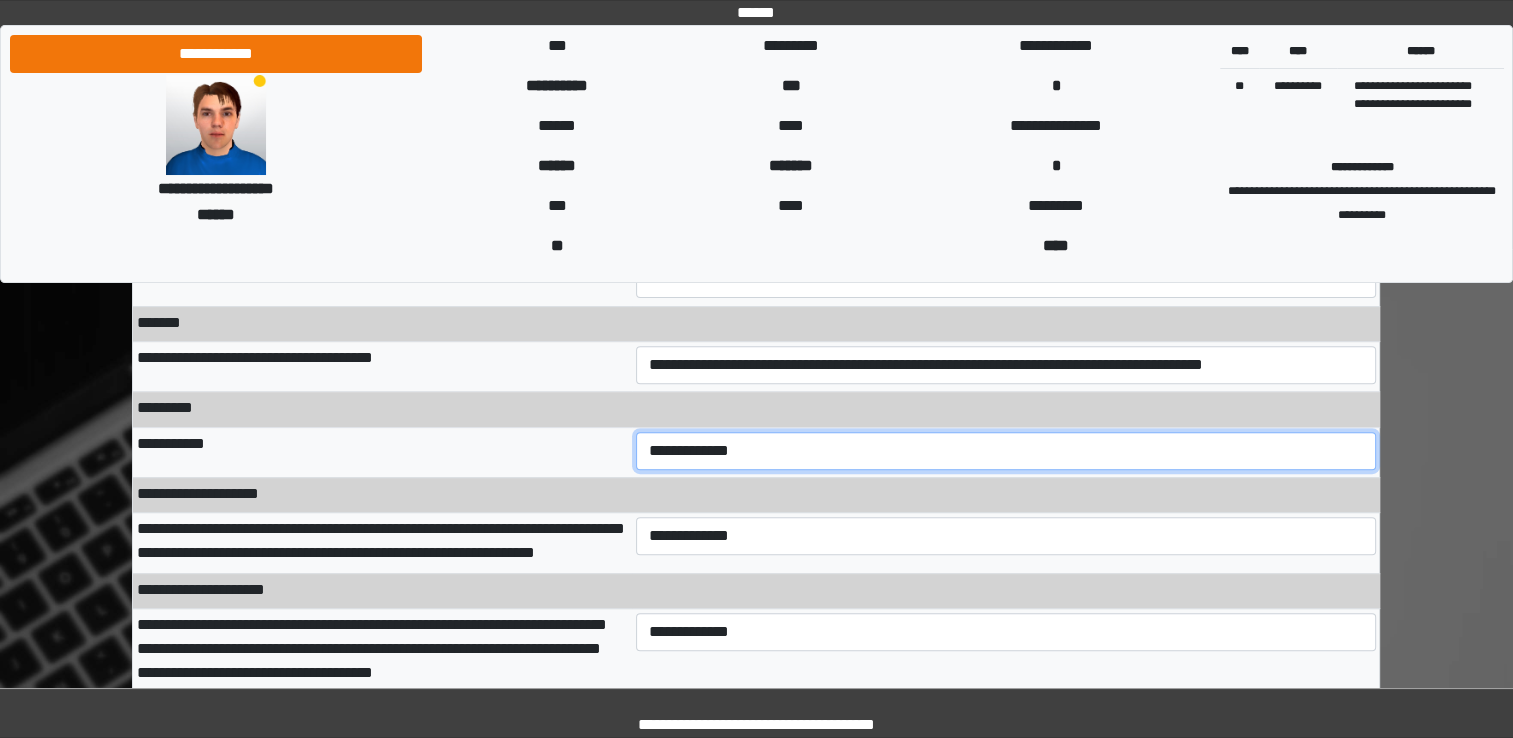 select on "***" 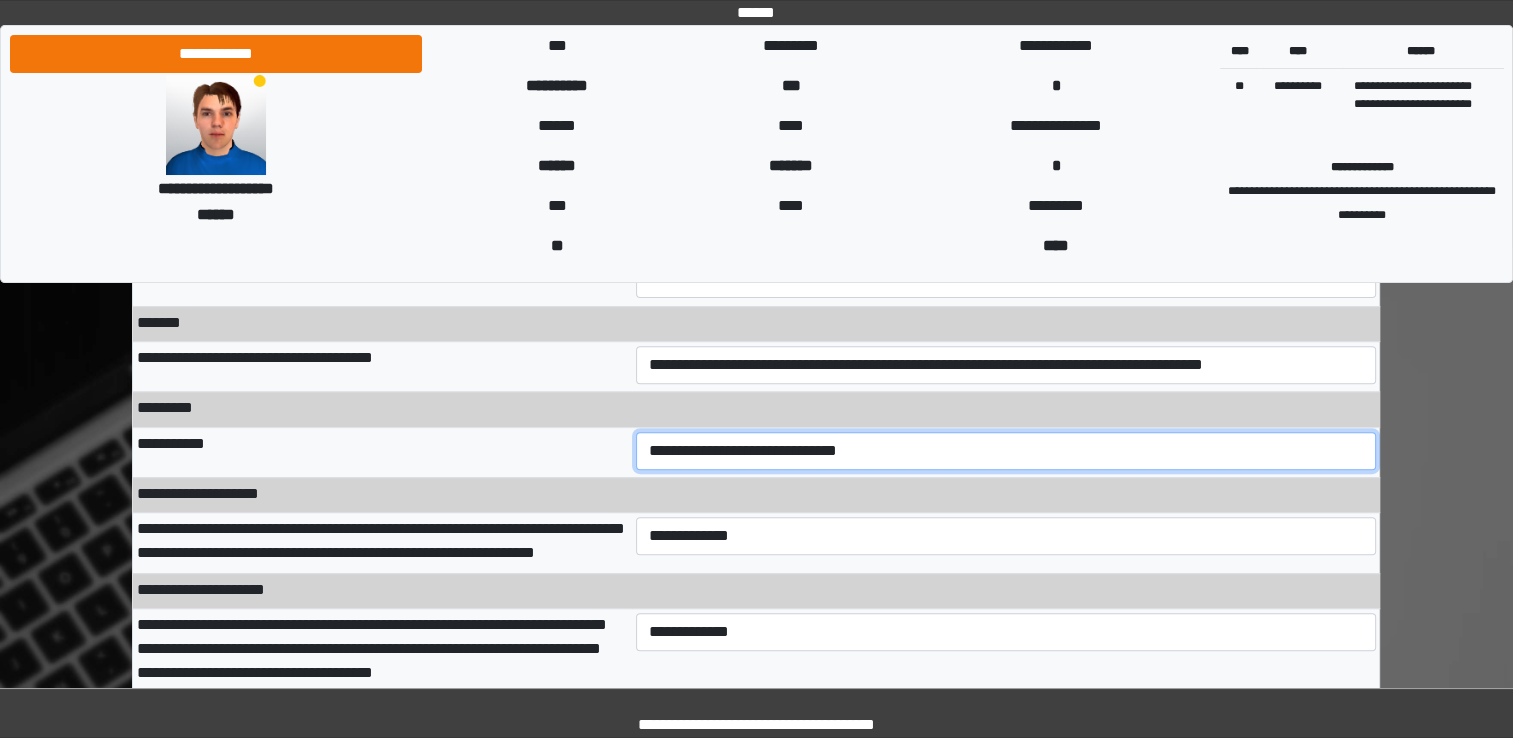 click on "**********" at bounding box center [1006, 451] 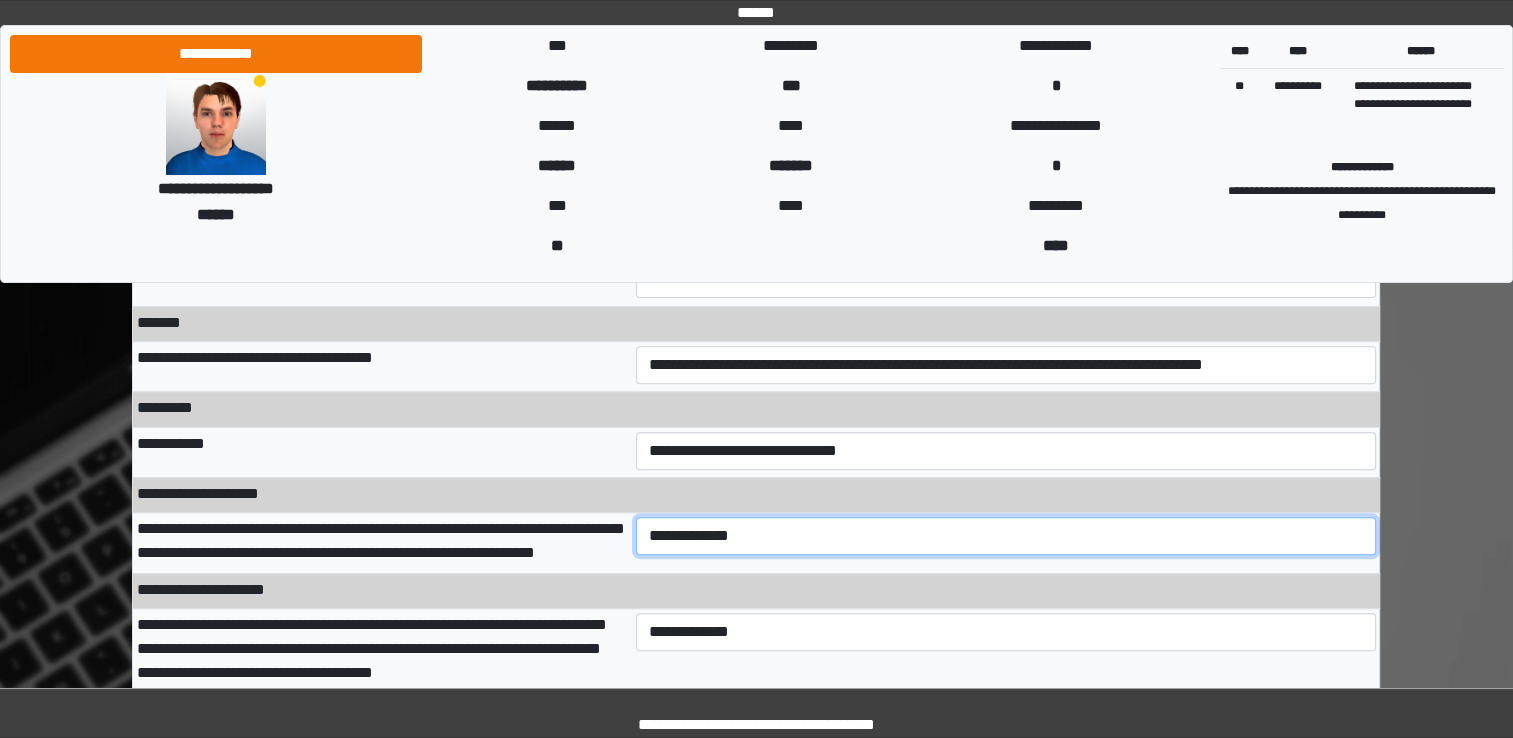 click on "**********" at bounding box center (1006, 536) 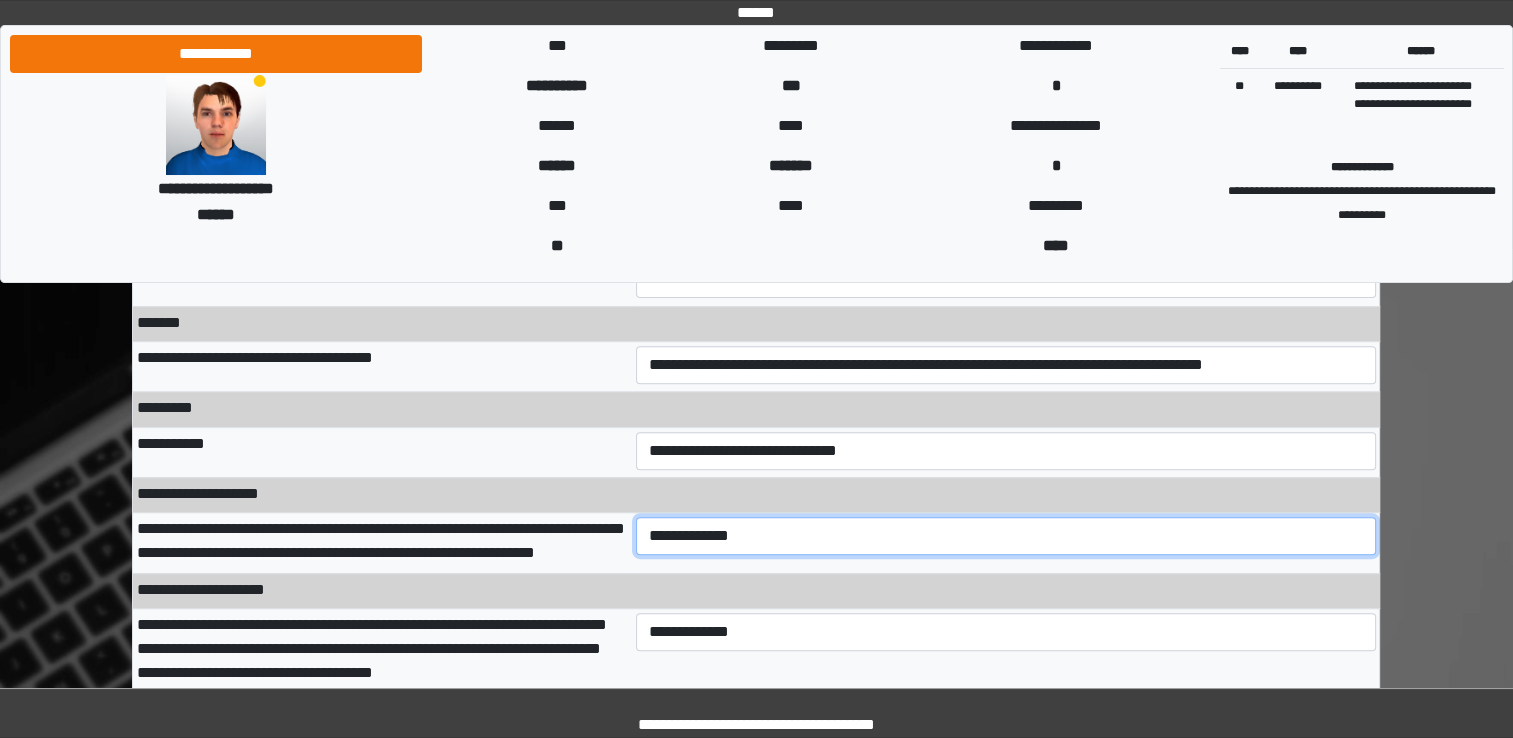 select on "***" 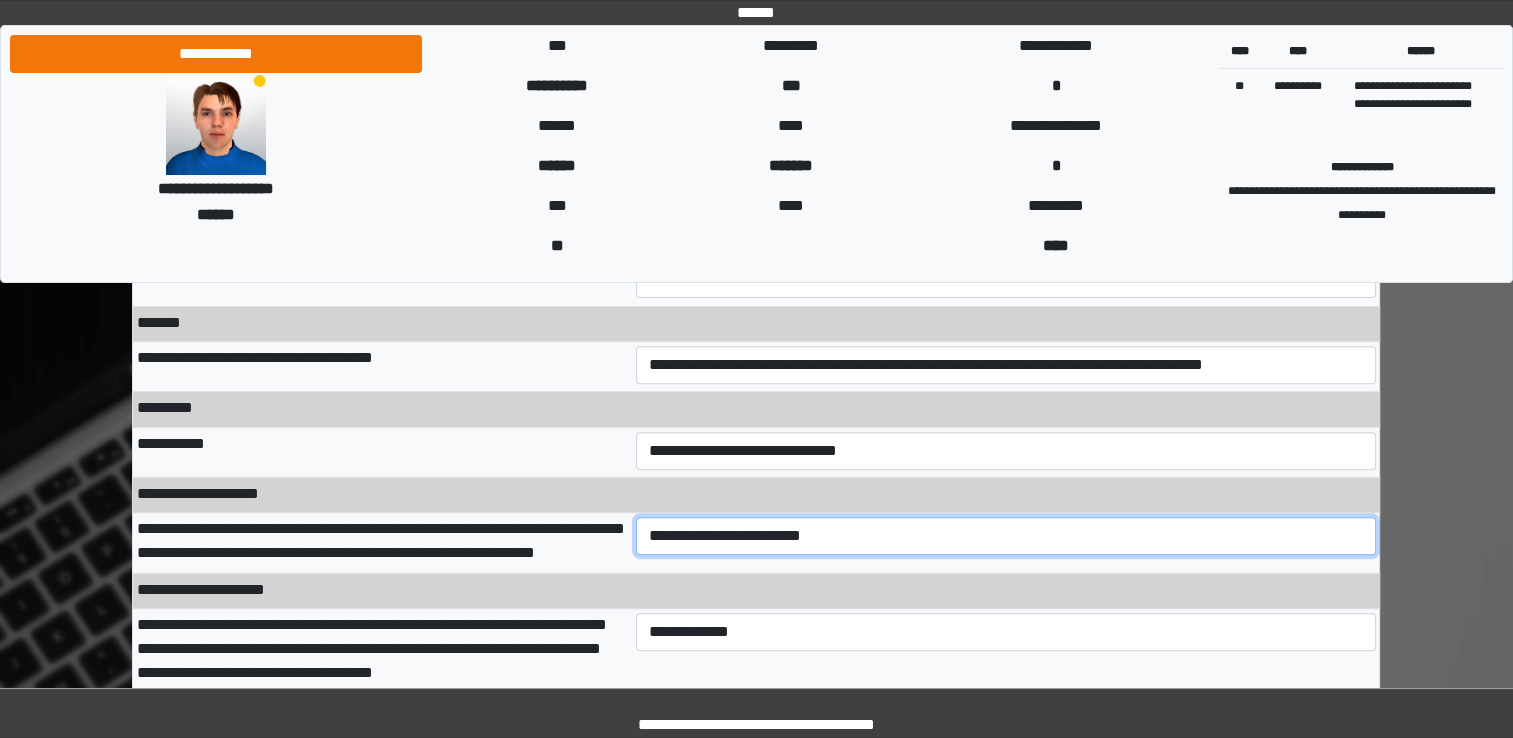click on "**********" at bounding box center [1006, 536] 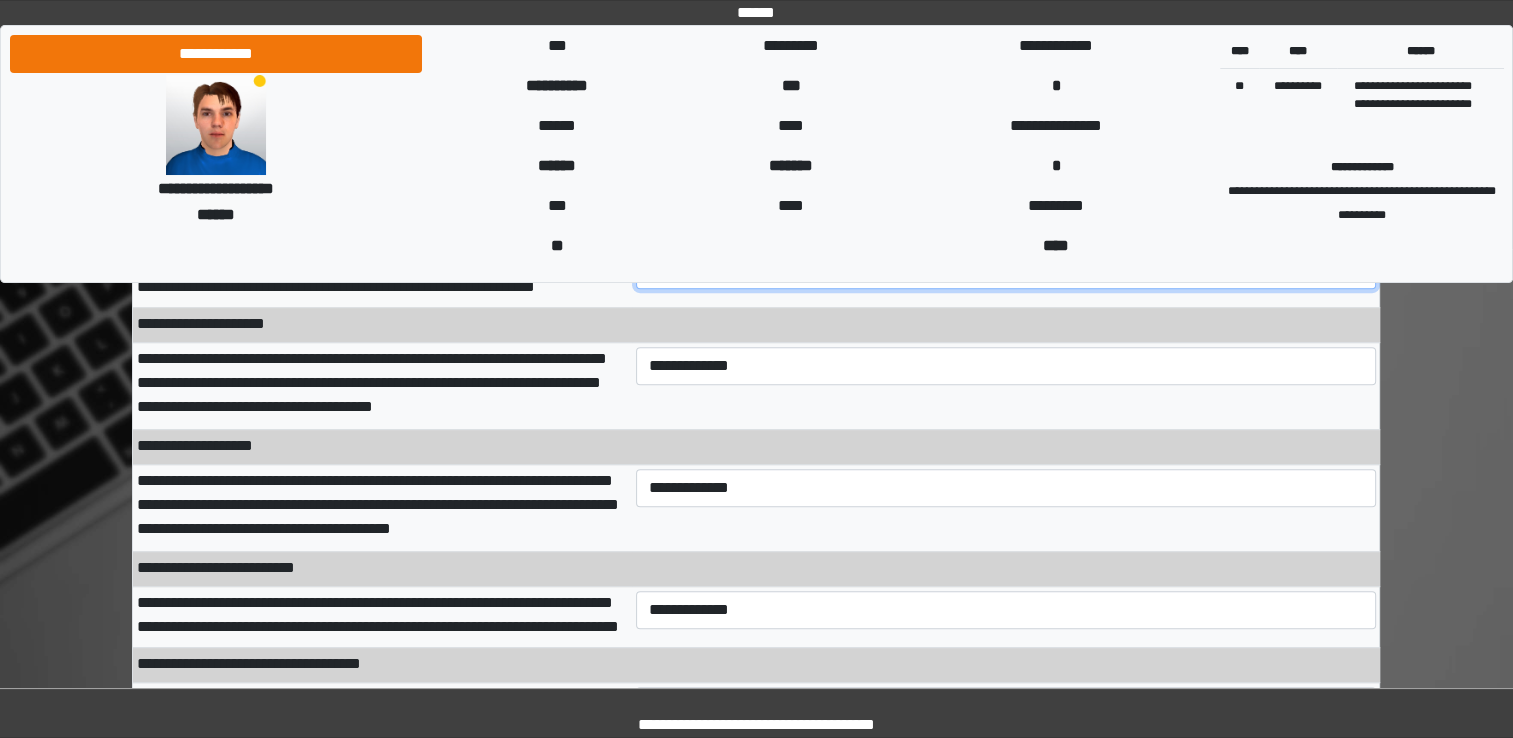 scroll, scrollTop: 874, scrollLeft: 0, axis: vertical 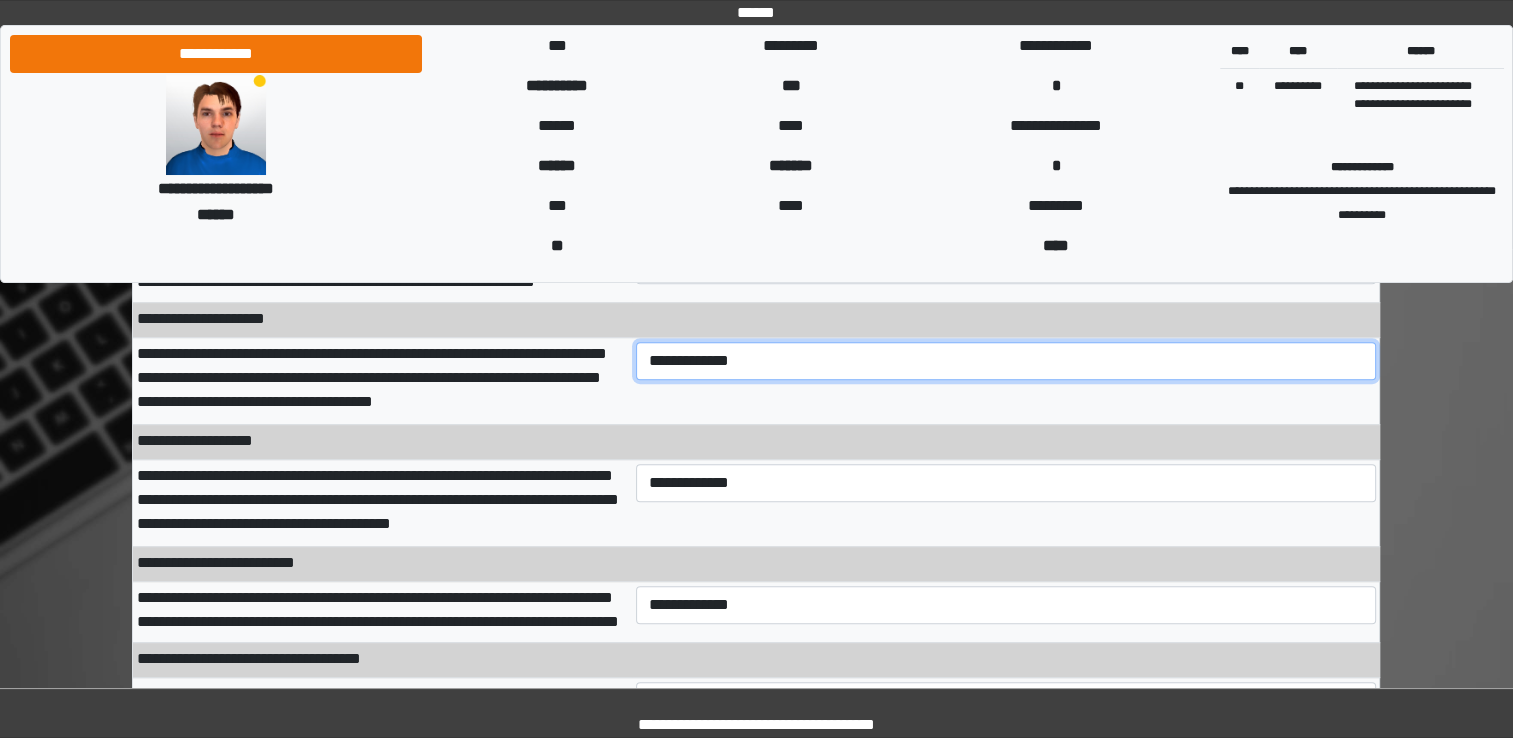 click on "**********" at bounding box center [1006, 361] 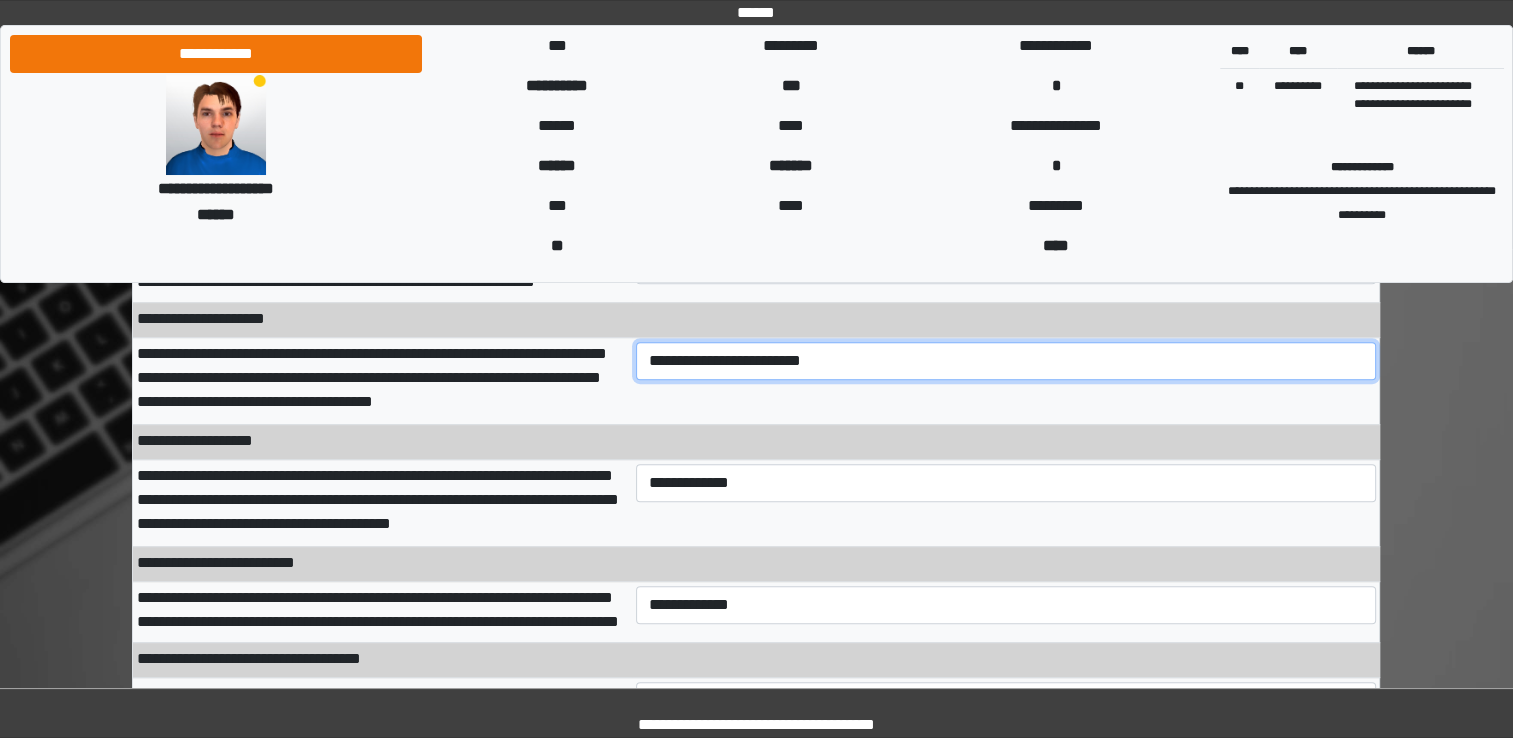 click on "**********" at bounding box center [1006, 361] 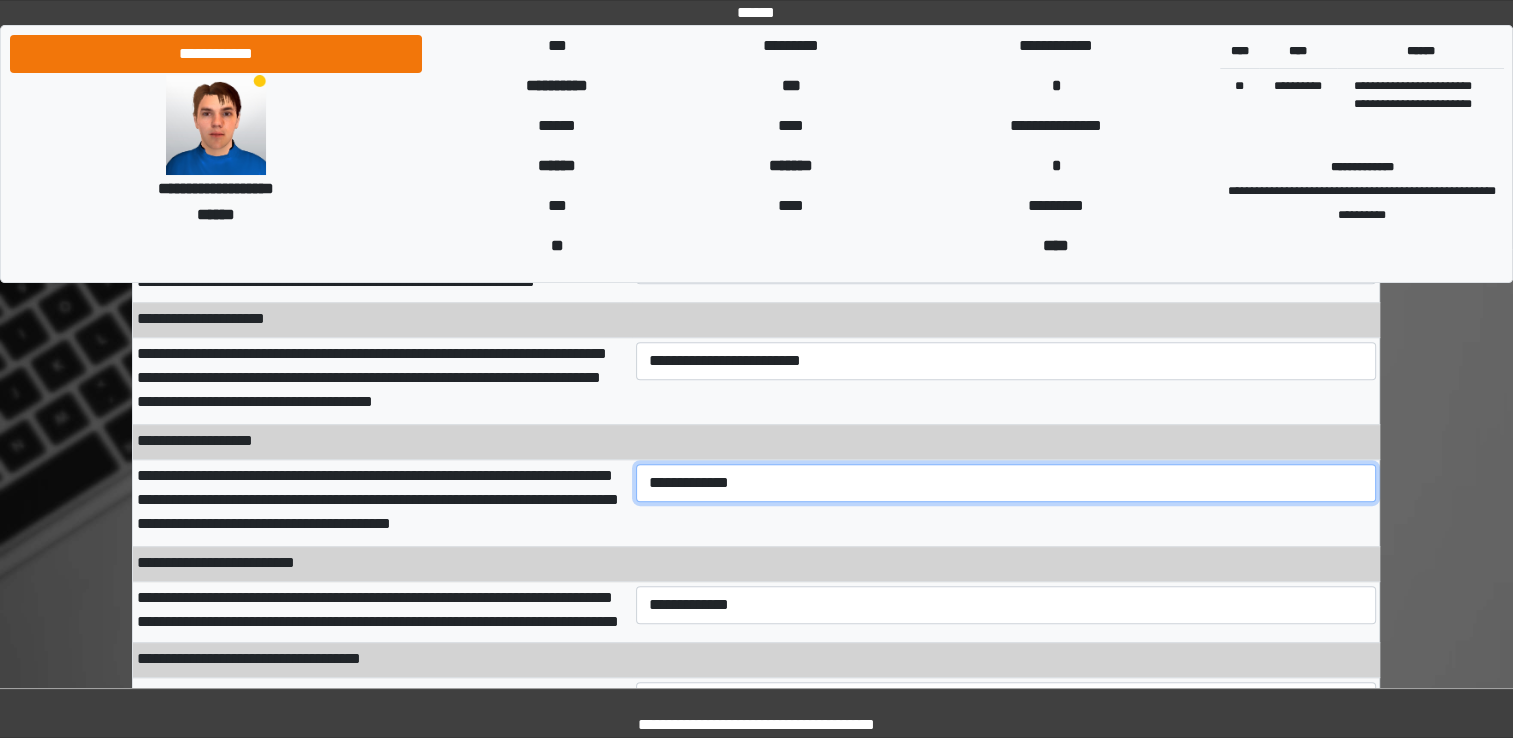 click on "**********" at bounding box center (1006, 483) 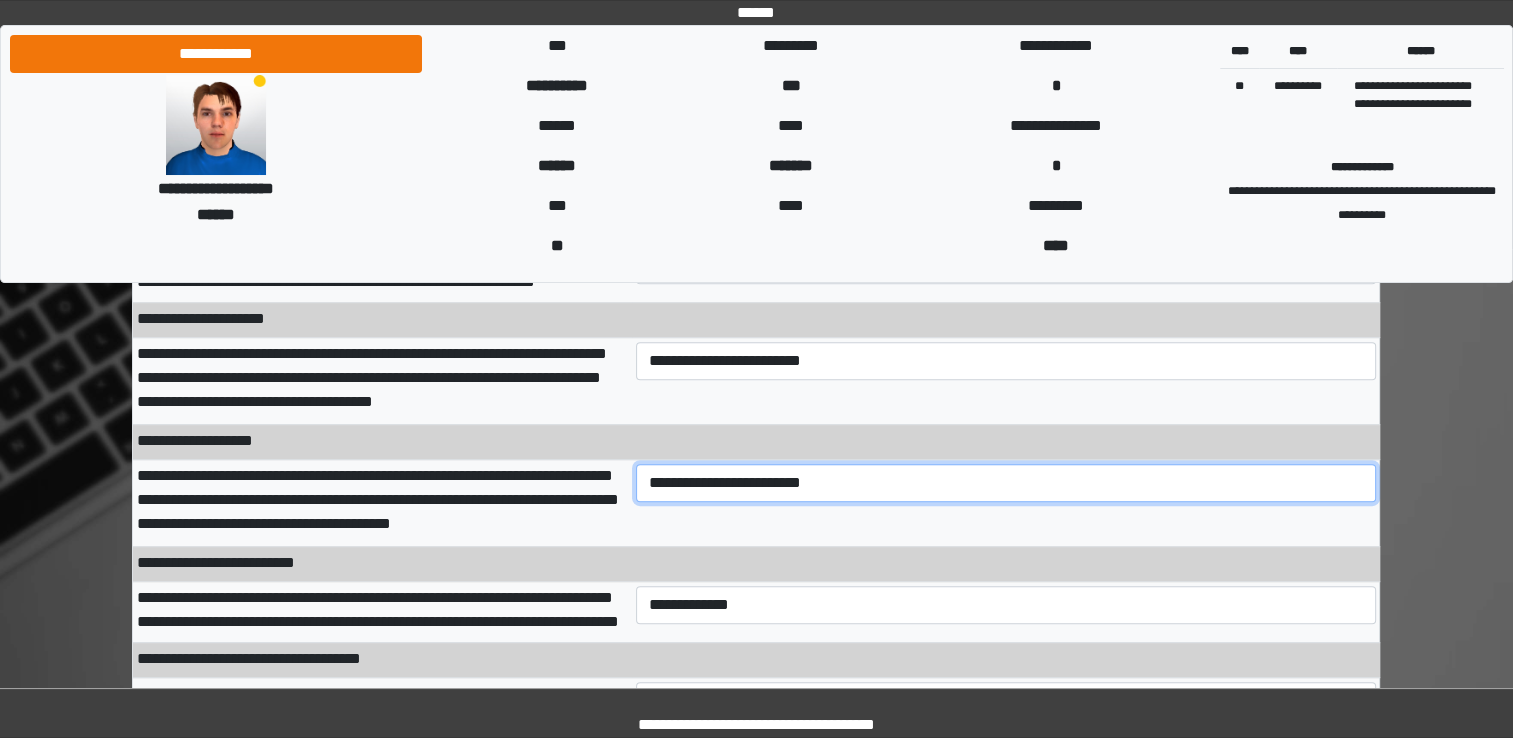 click on "**********" at bounding box center [1006, 483] 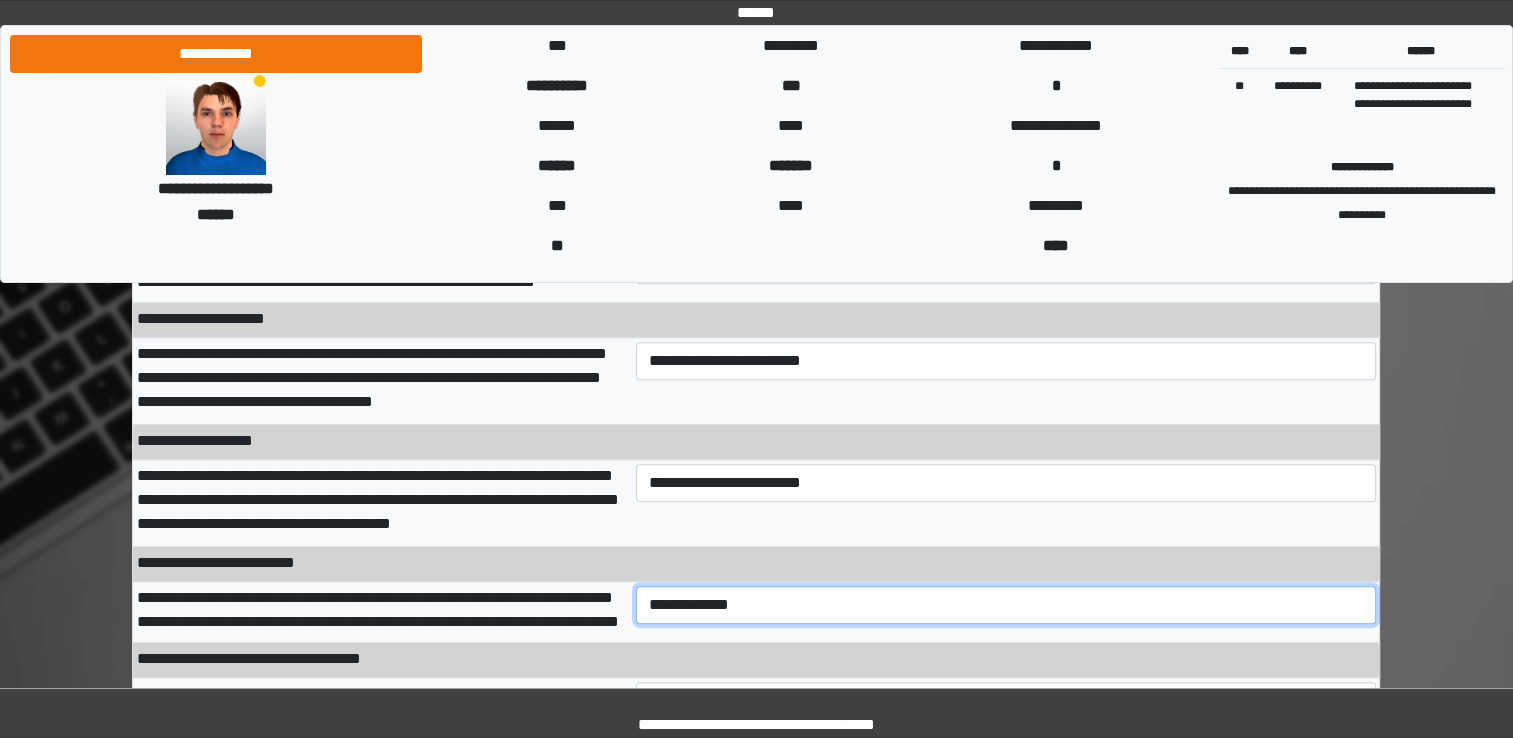 click on "**********" at bounding box center (1006, 605) 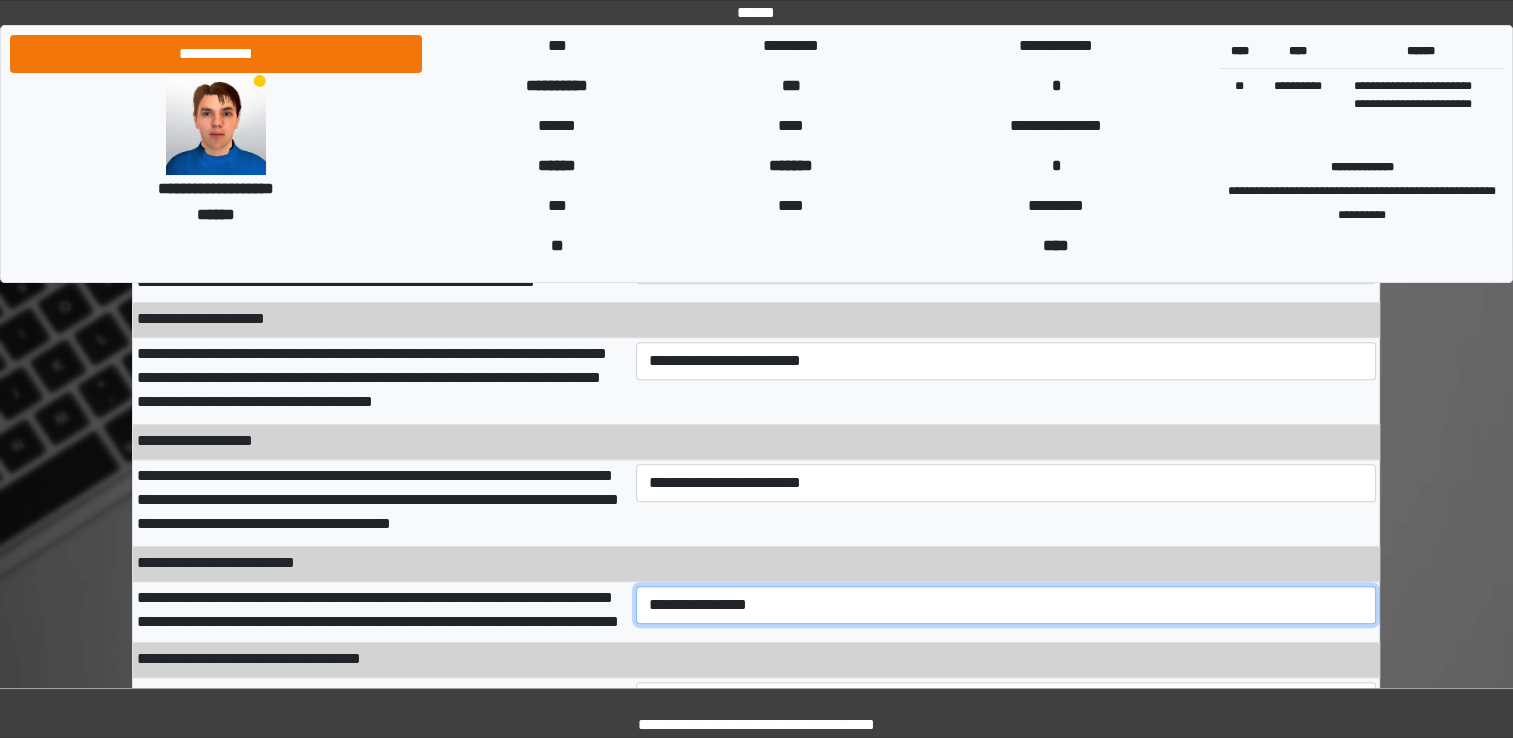click on "**********" at bounding box center [1006, 605] 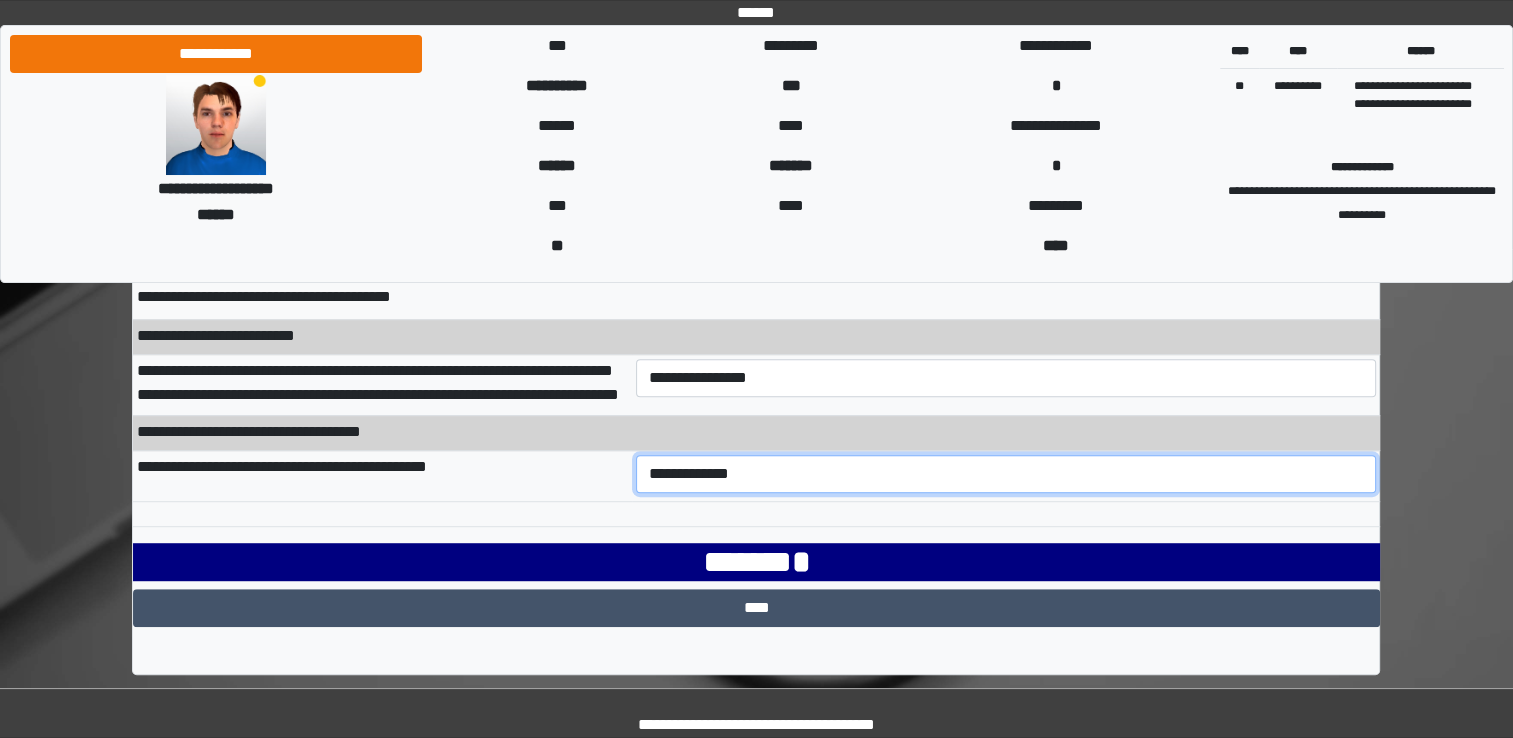 click on "**********" at bounding box center (1006, 474) 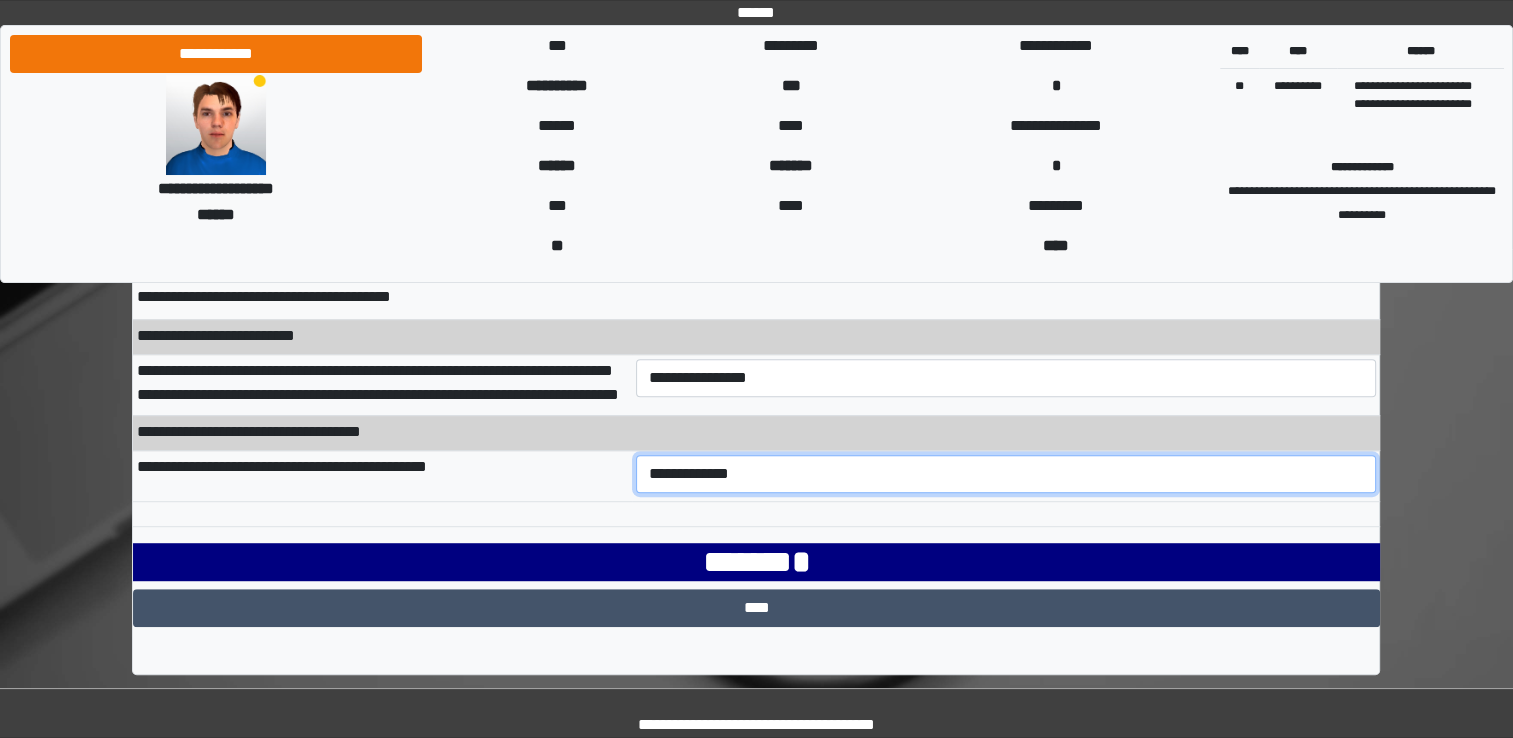 select on "***" 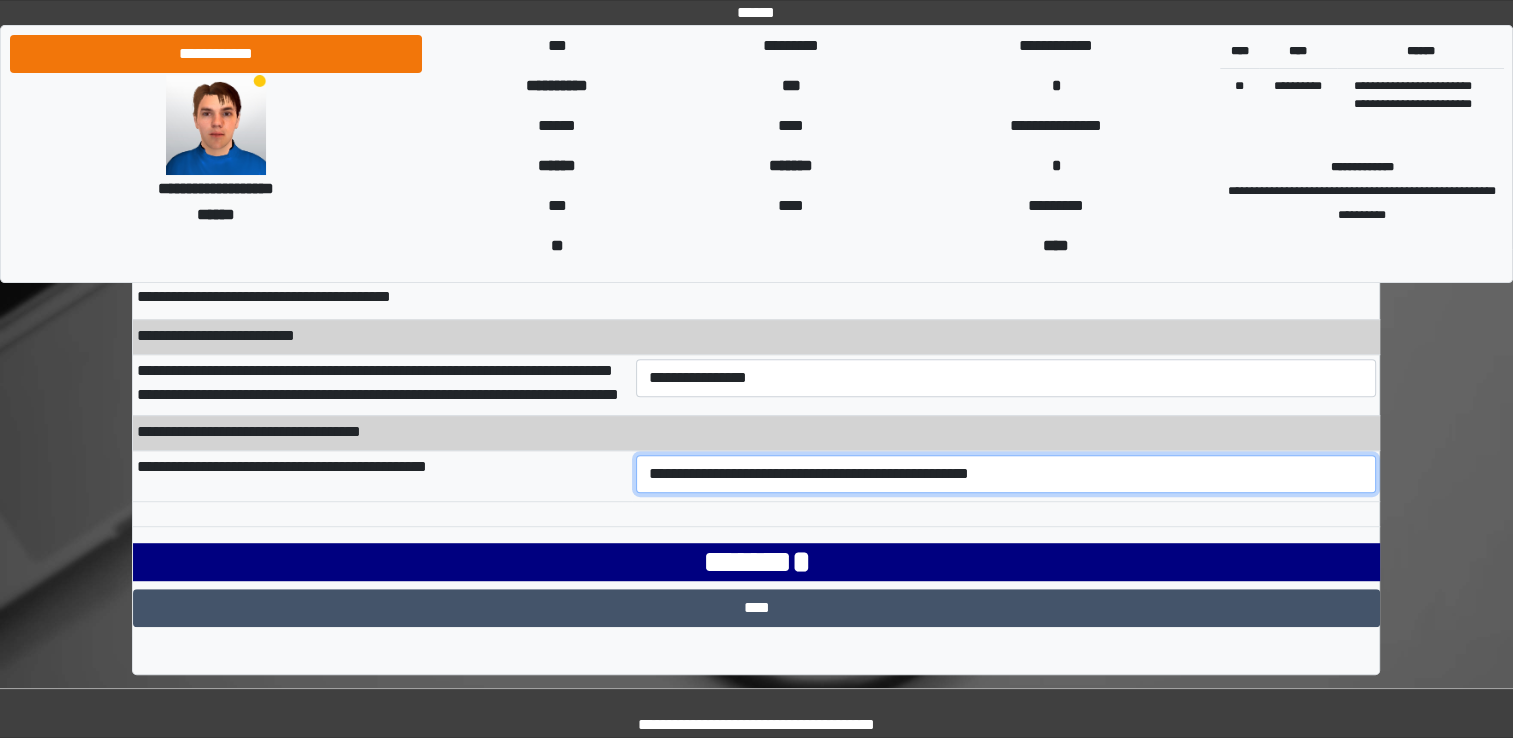 click on "**********" at bounding box center (1006, 474) 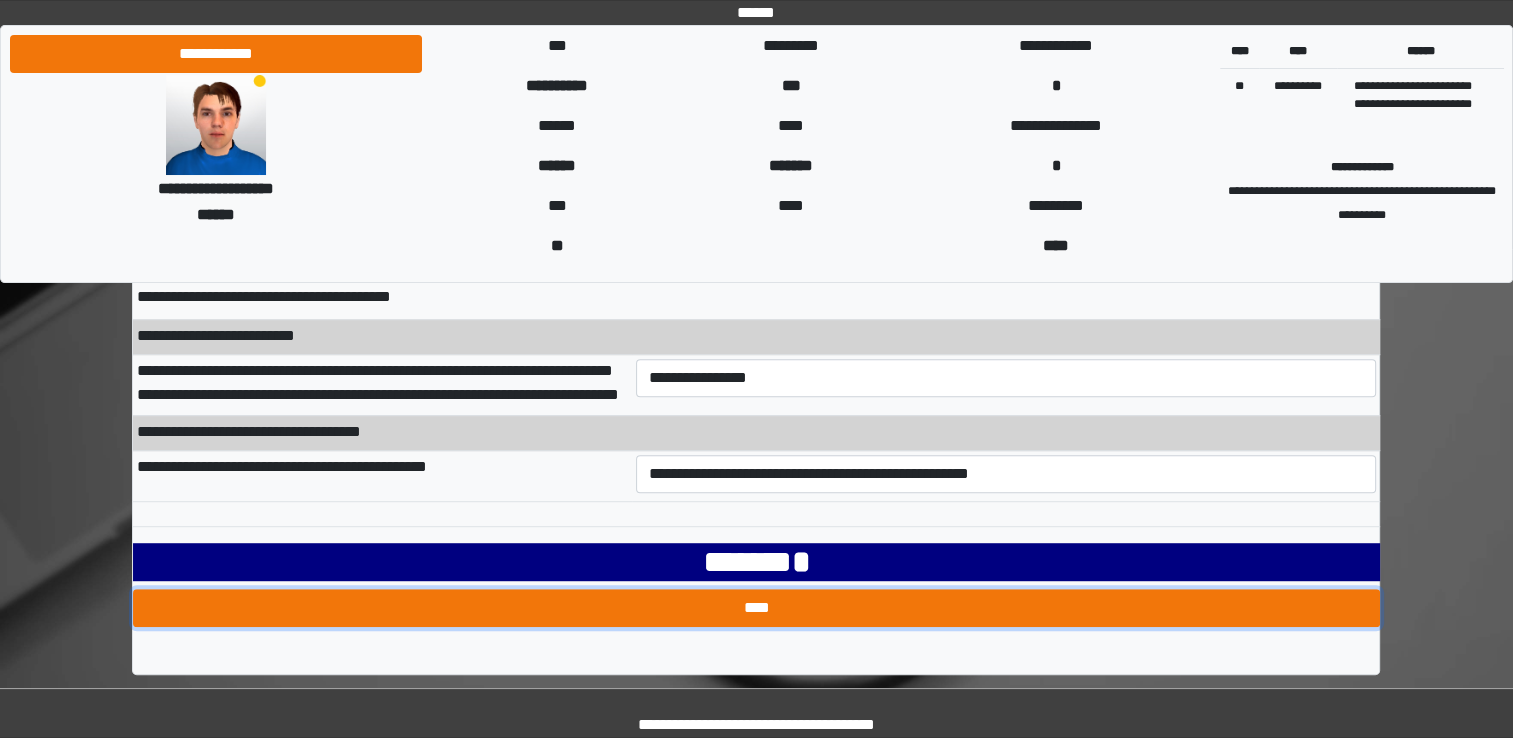 click on "****" at bounding box center [756, 608] 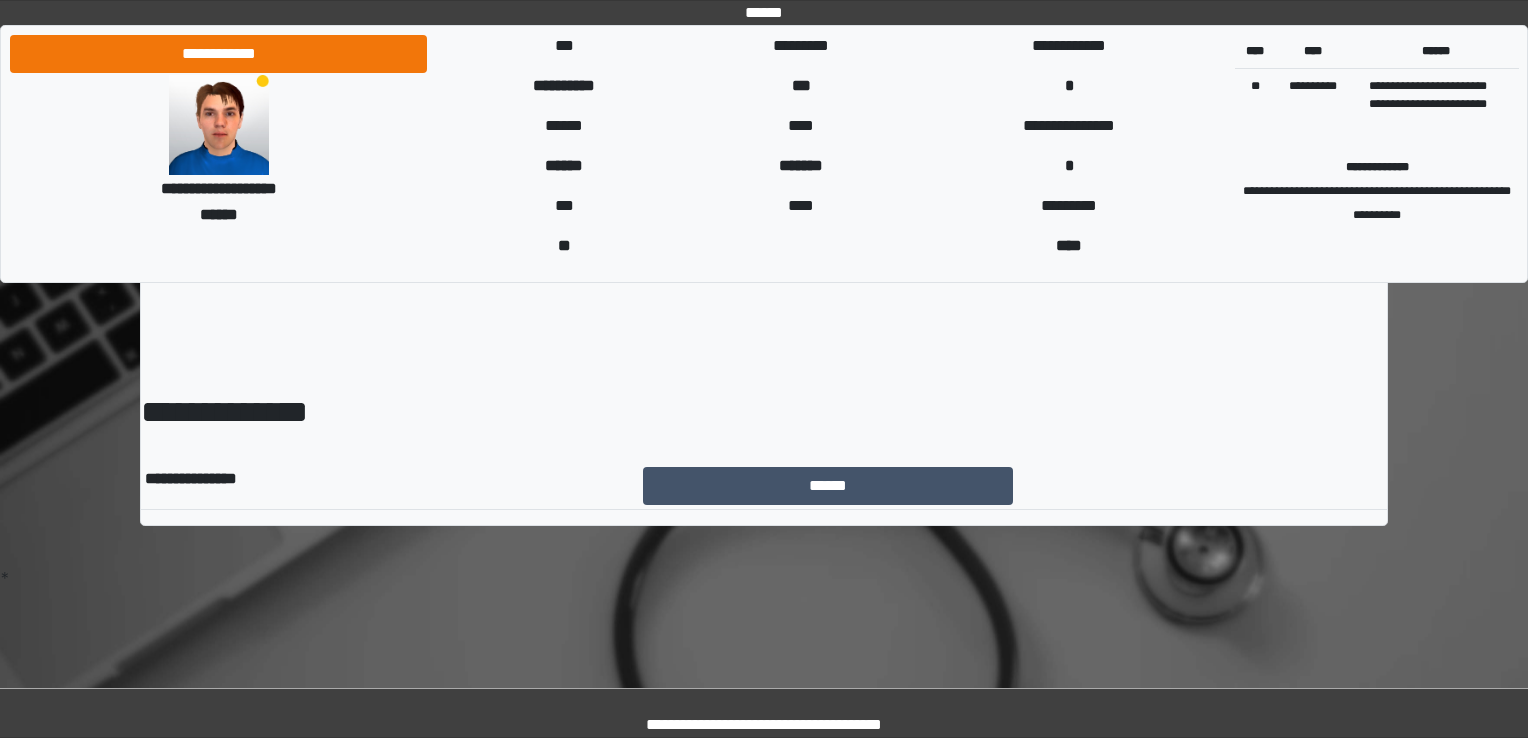 scroll, scrollTop: 0, scrollLeft: 0, axis: both 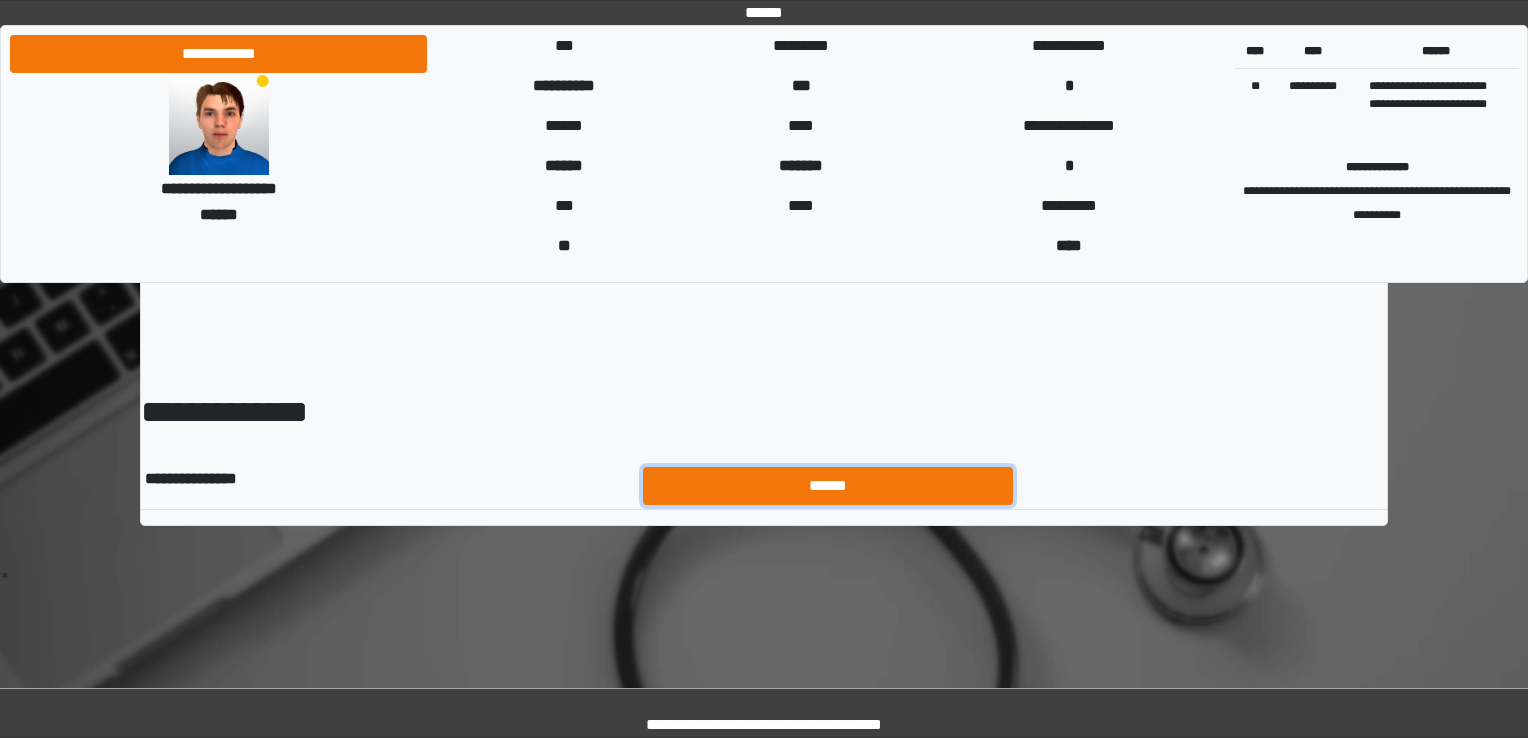 click on "******" at bounding box center [828, 486] 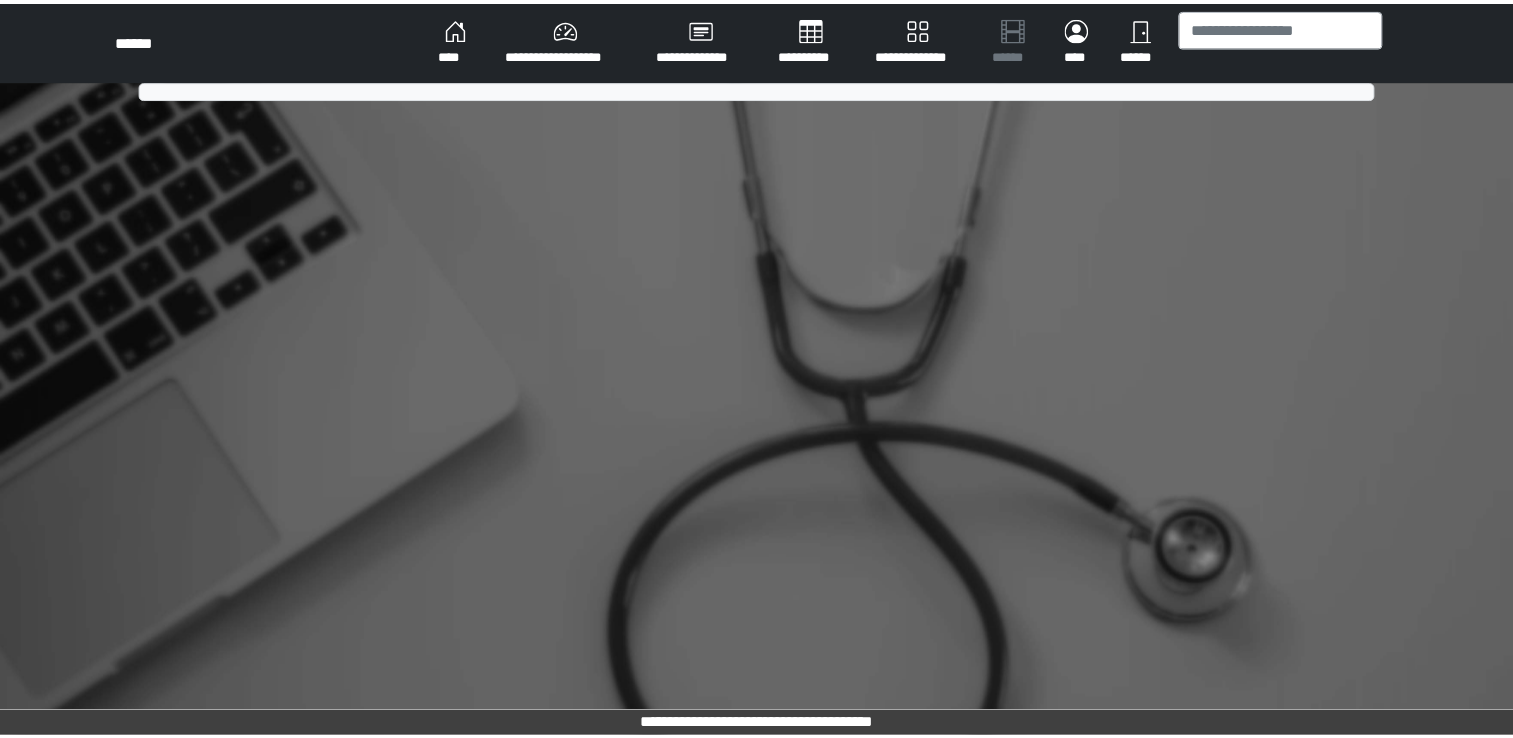 scroll, scrollTop: 0, scrollLeft: 0, axis: both 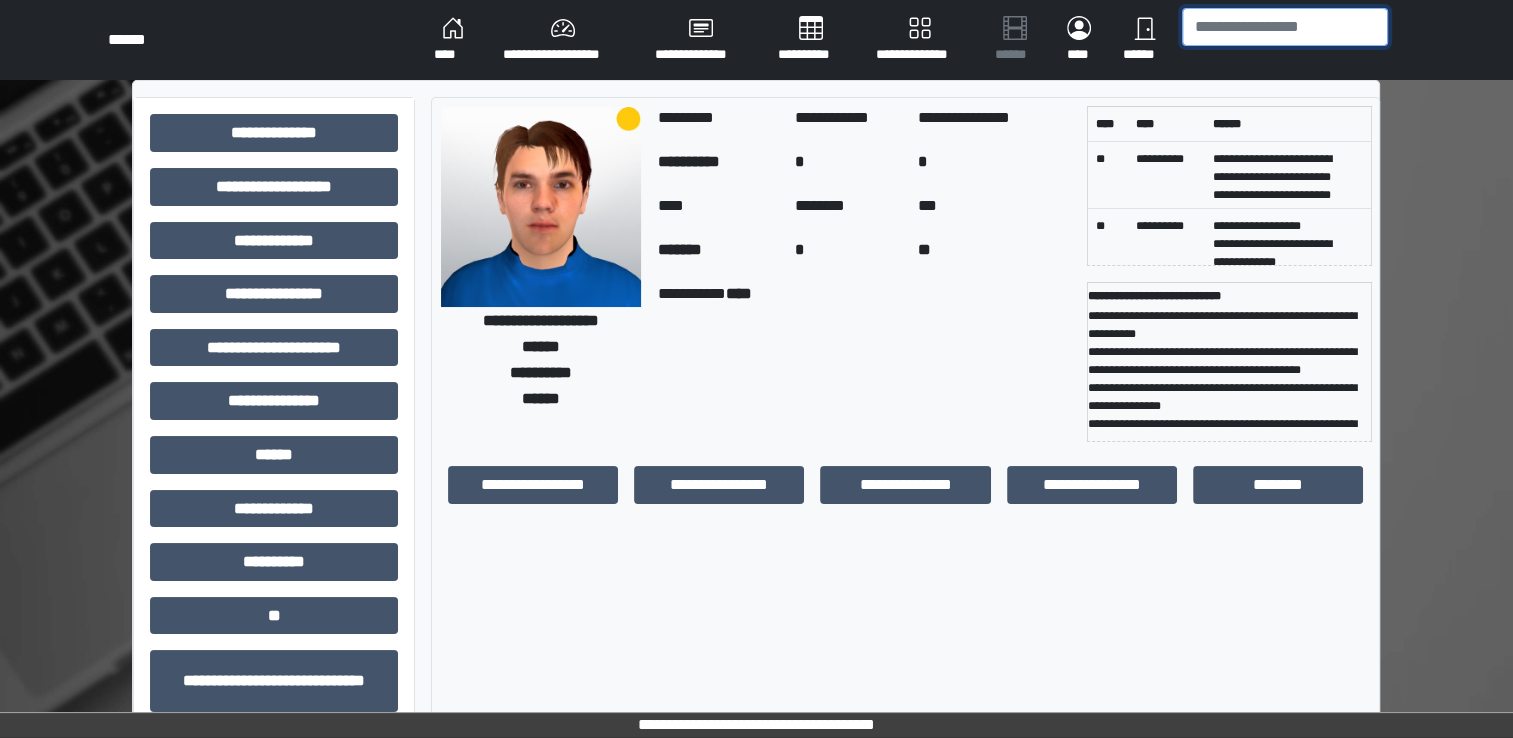 click at bounding box center (1285, 27) 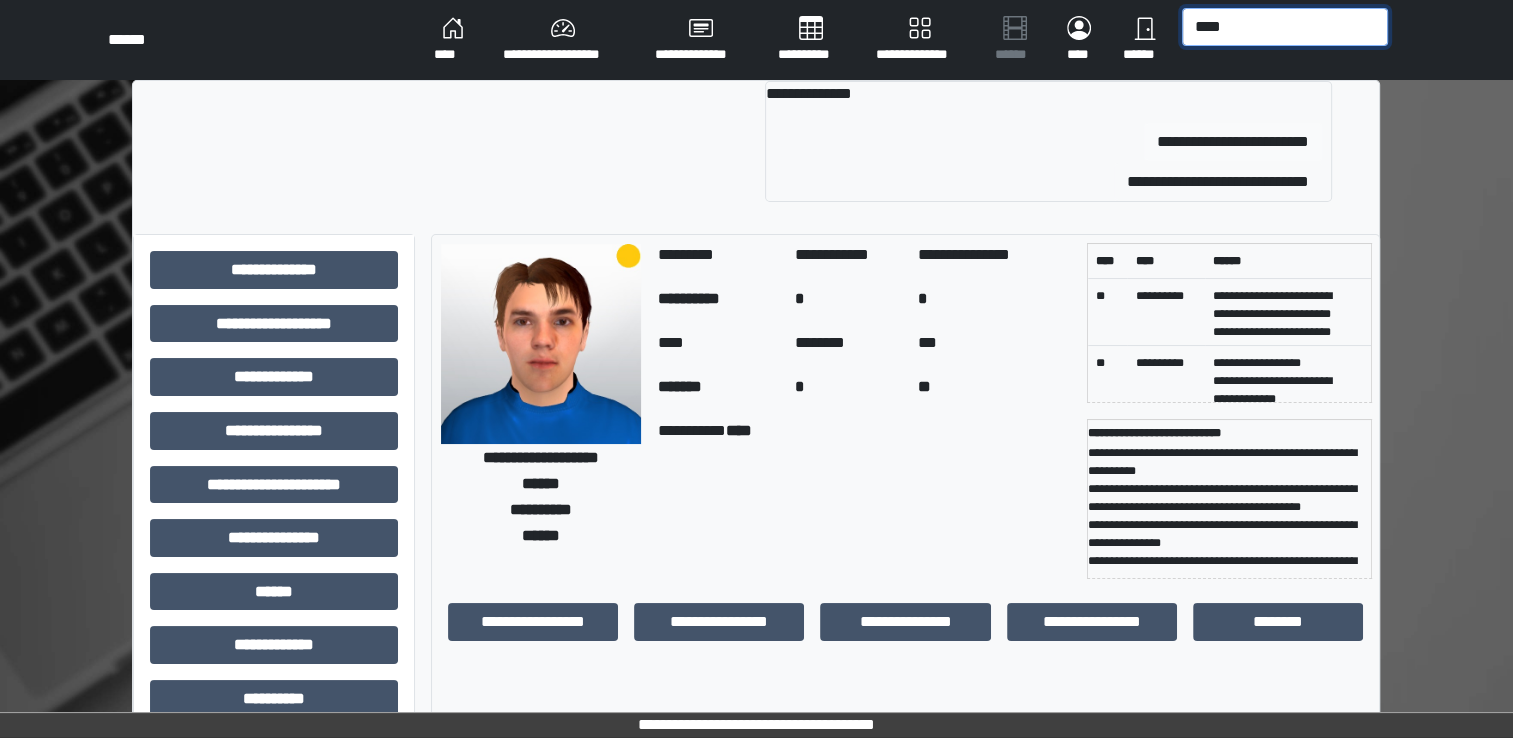 type on "****" 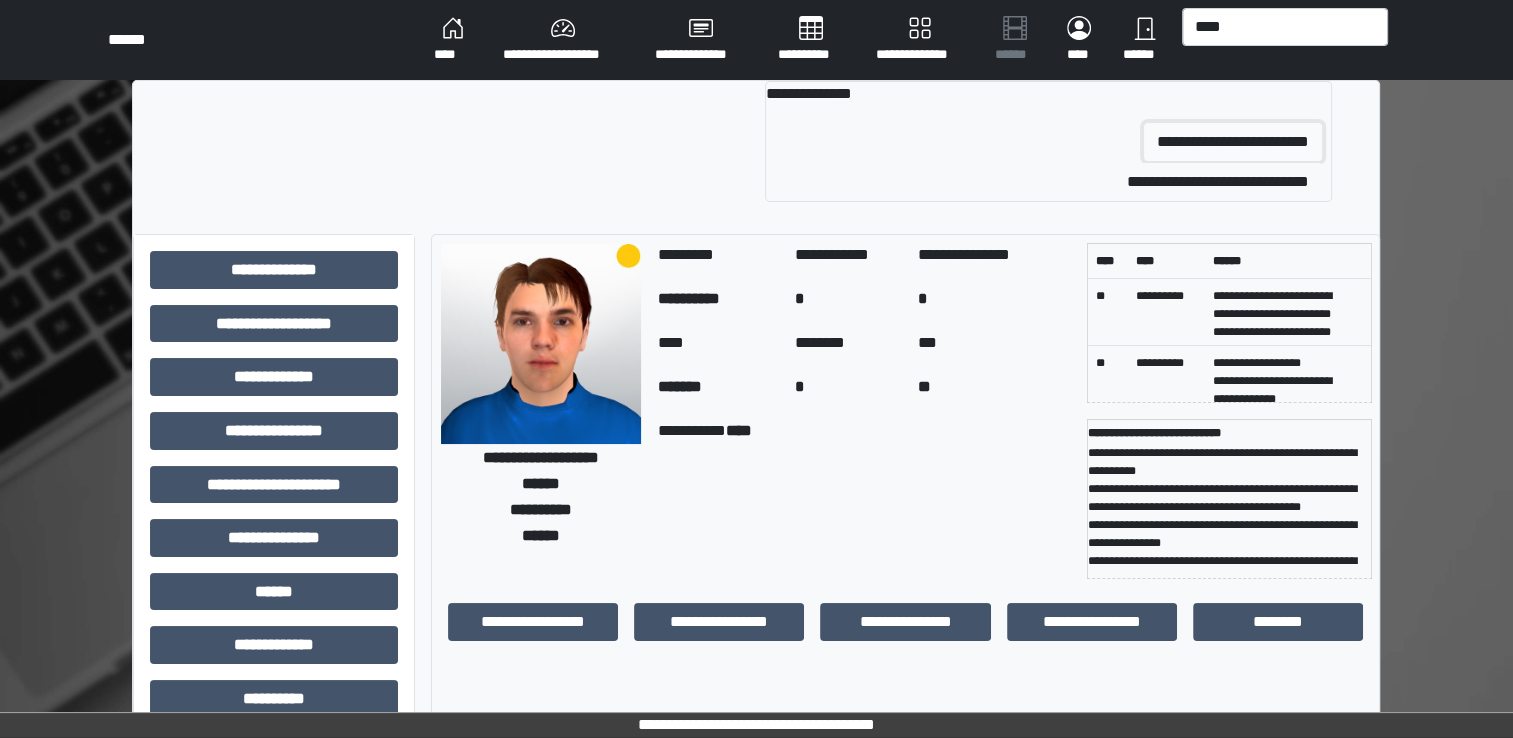 click on "**********" at bounding box center (1233, 142) 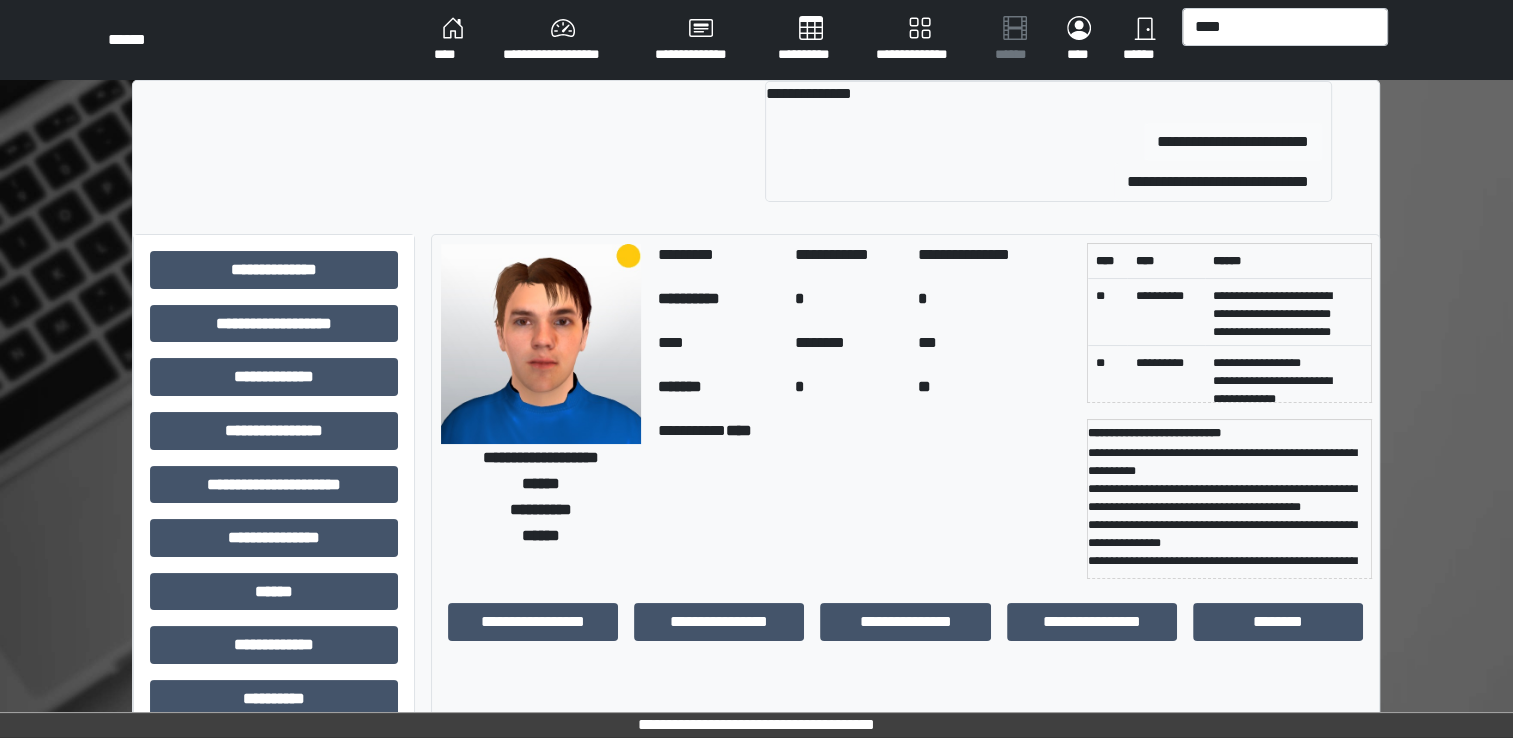 type 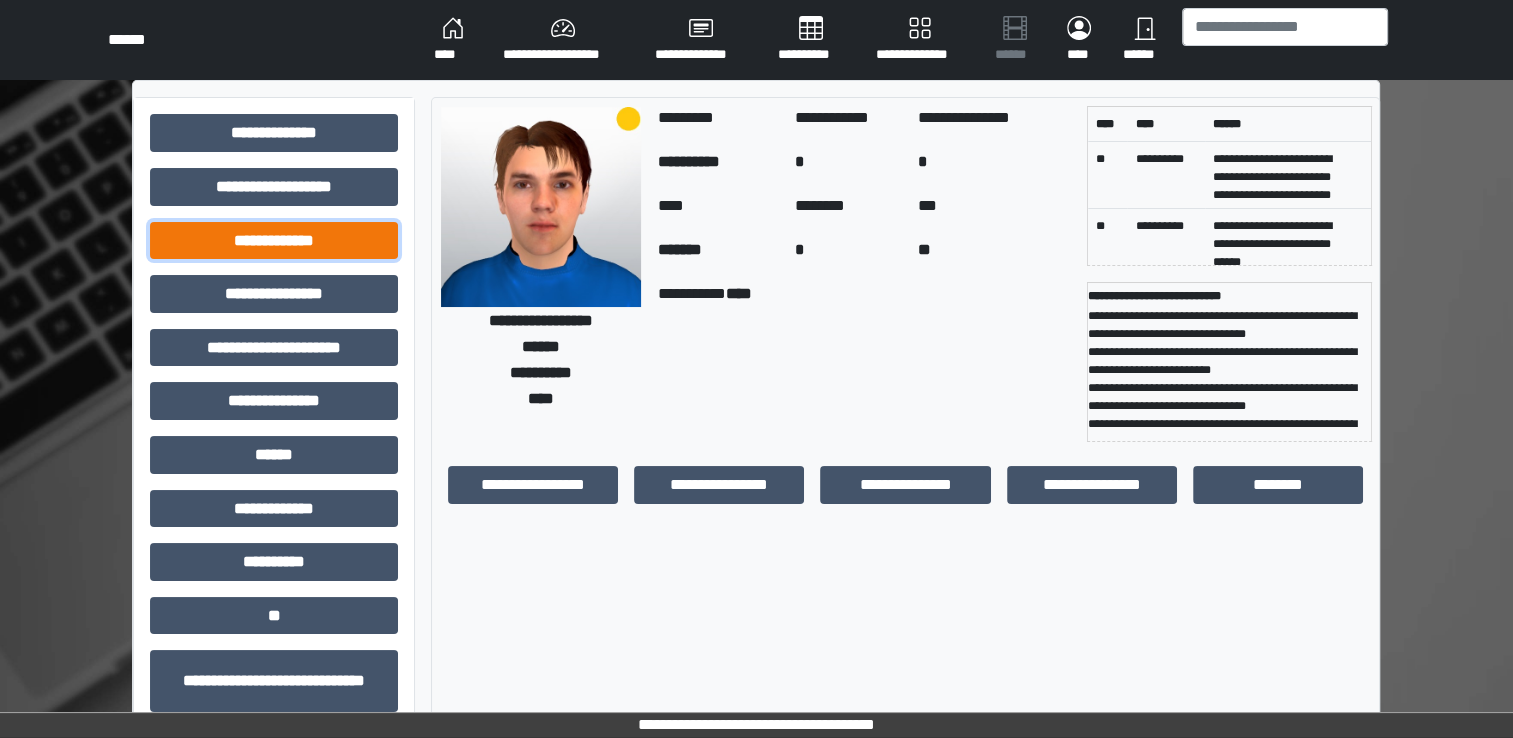click on "**********" at bounding box center [274, 241] 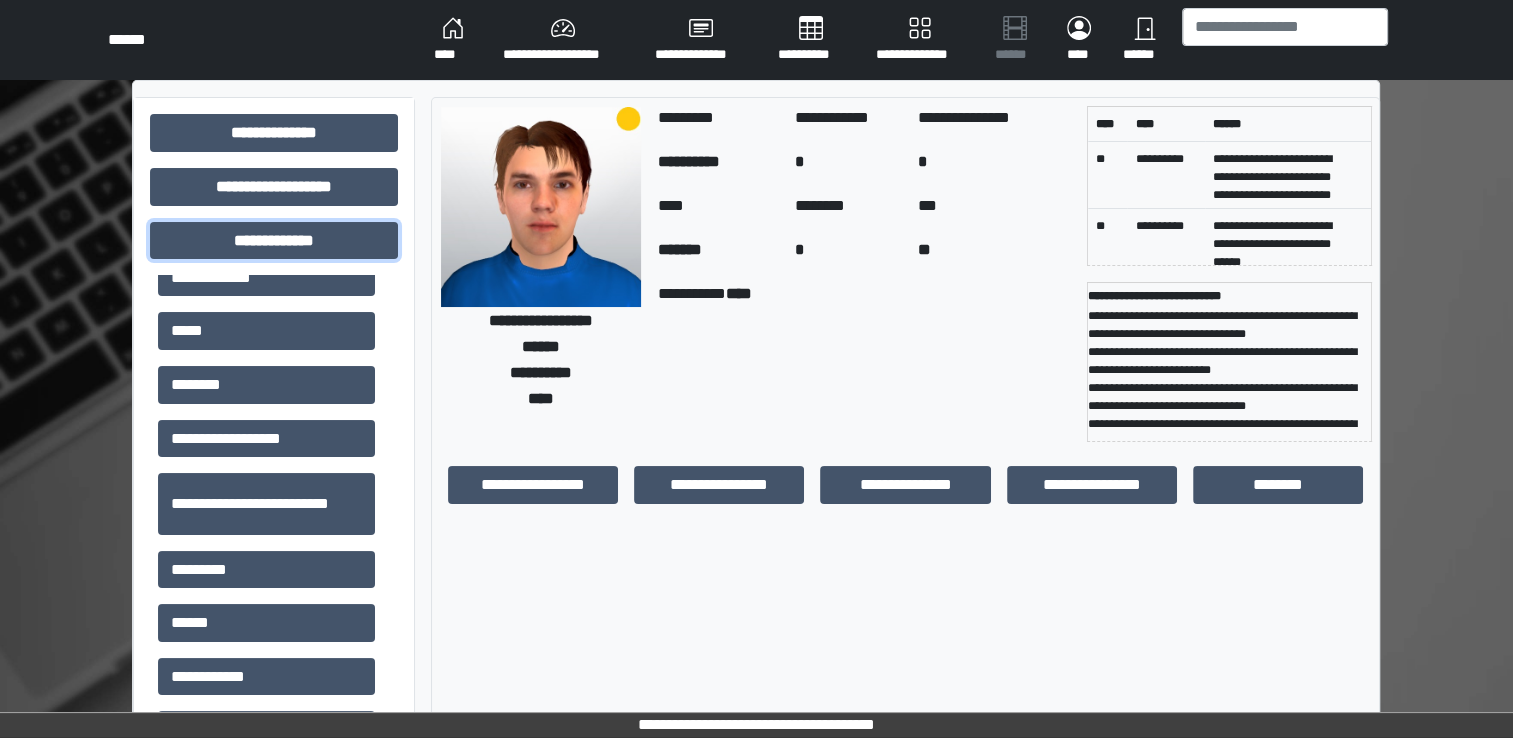scroll, scrollTop: 352, scrollLeft: 0, axis: vertical 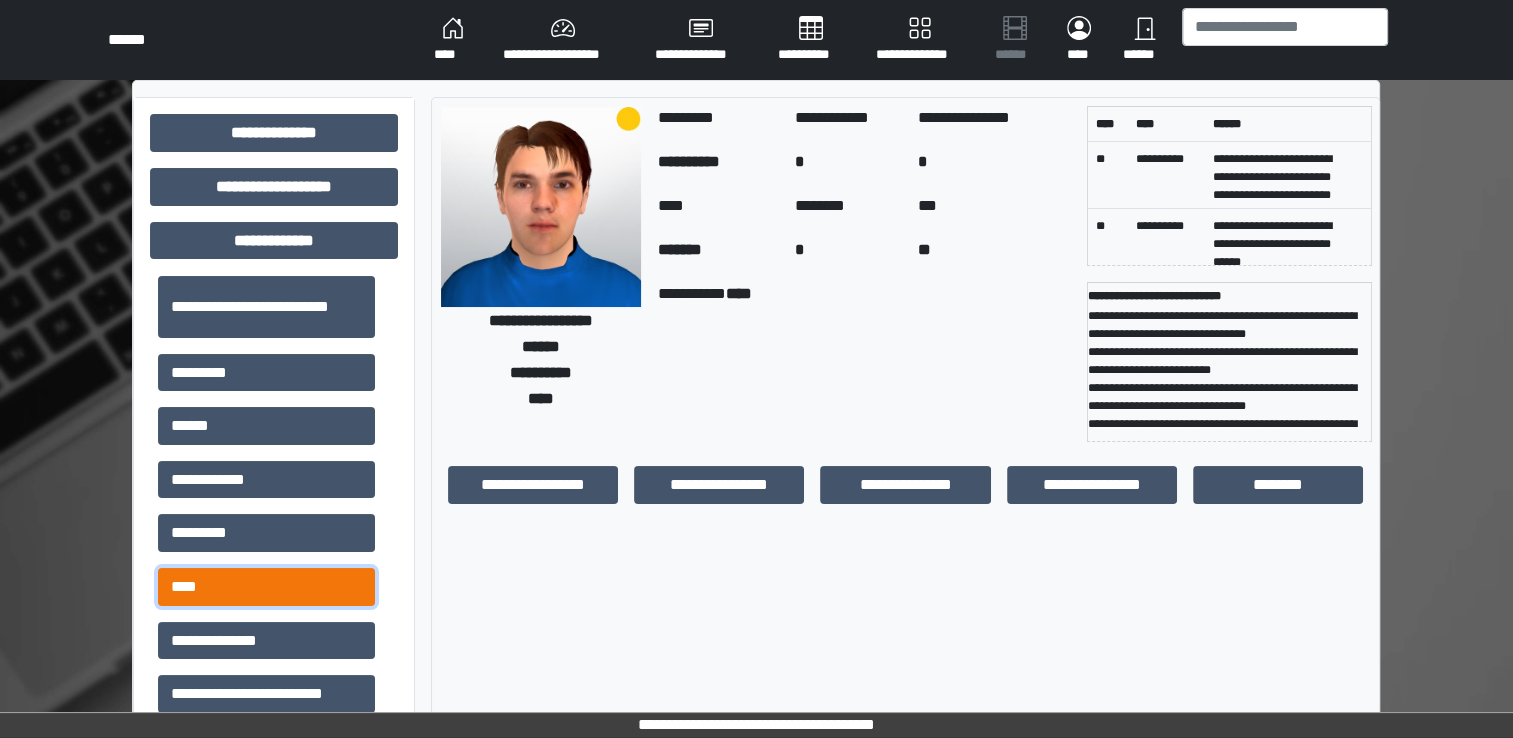 click on "****" at bounding box center (266, 587) 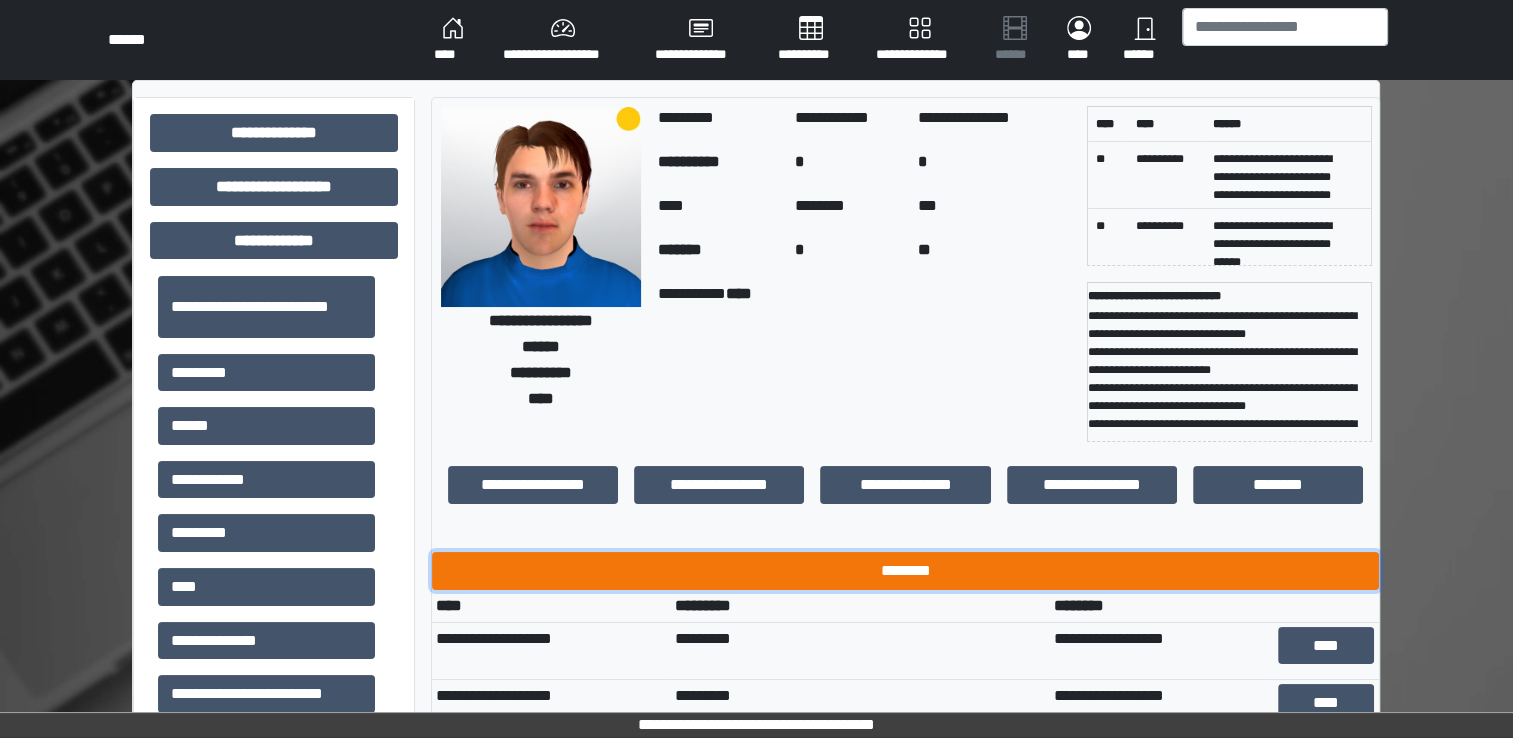 click on "********" at bounding box center (905, 571) 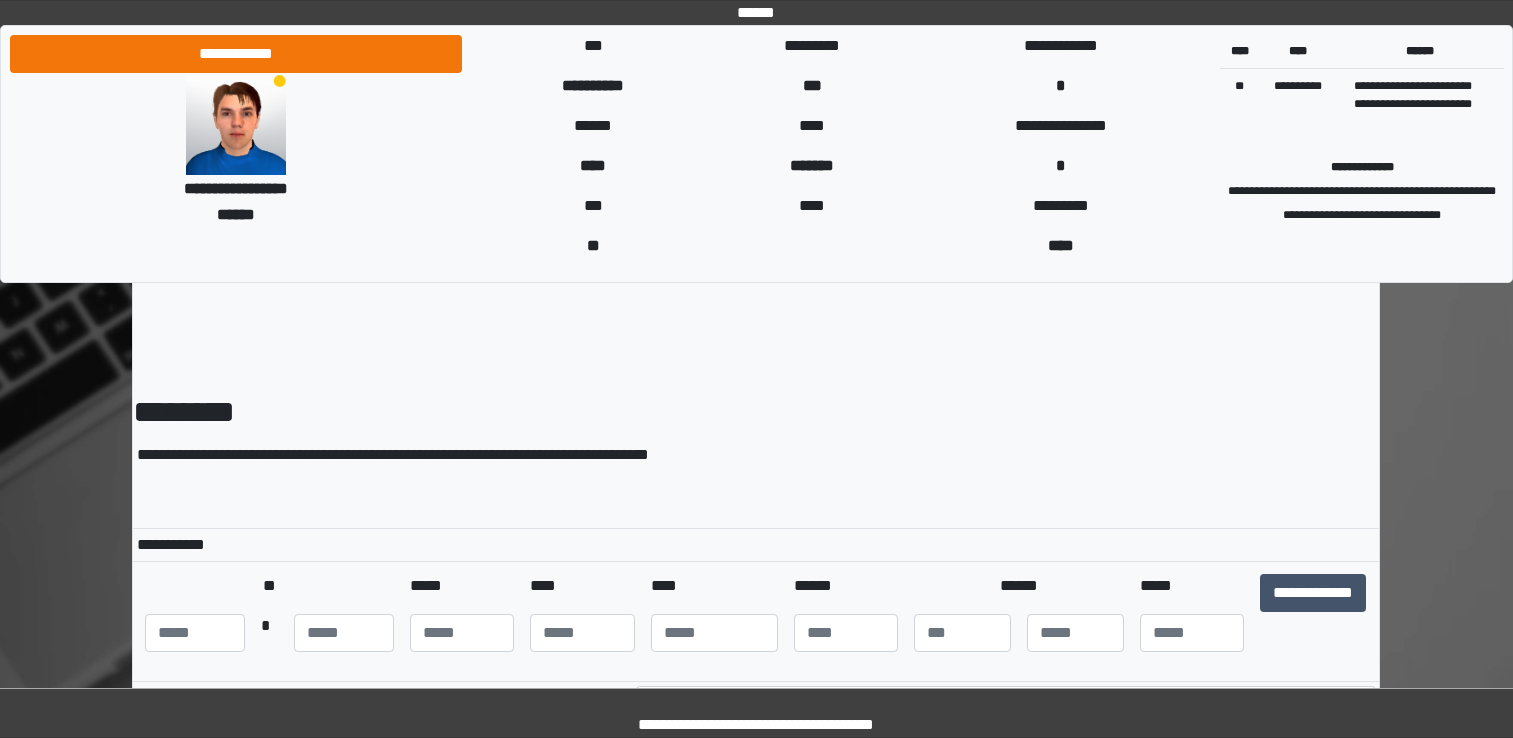 scroll, scrollTop: 0, scrollLeft: 0, axis: both 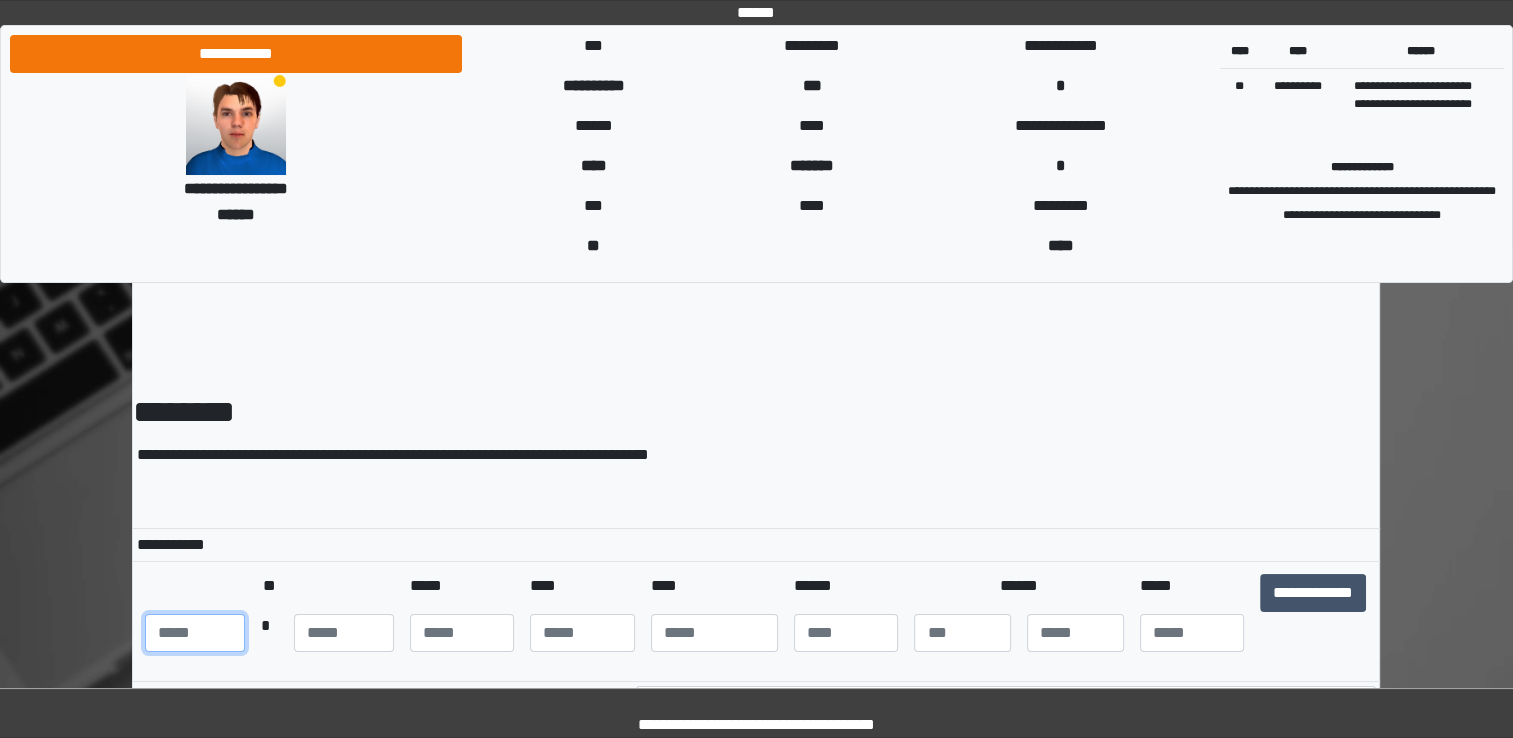 click at bounding box center (195, 633) 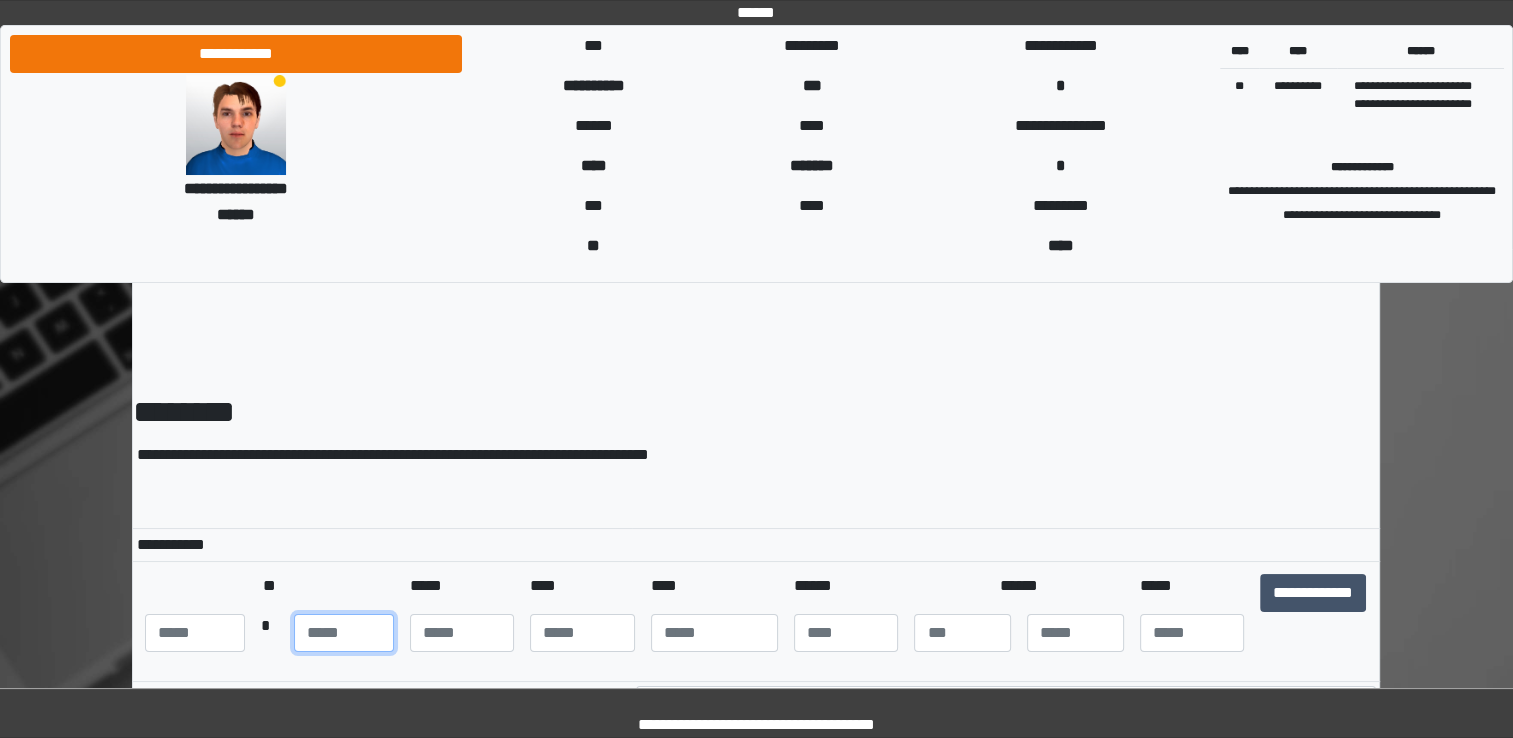 type on "**" 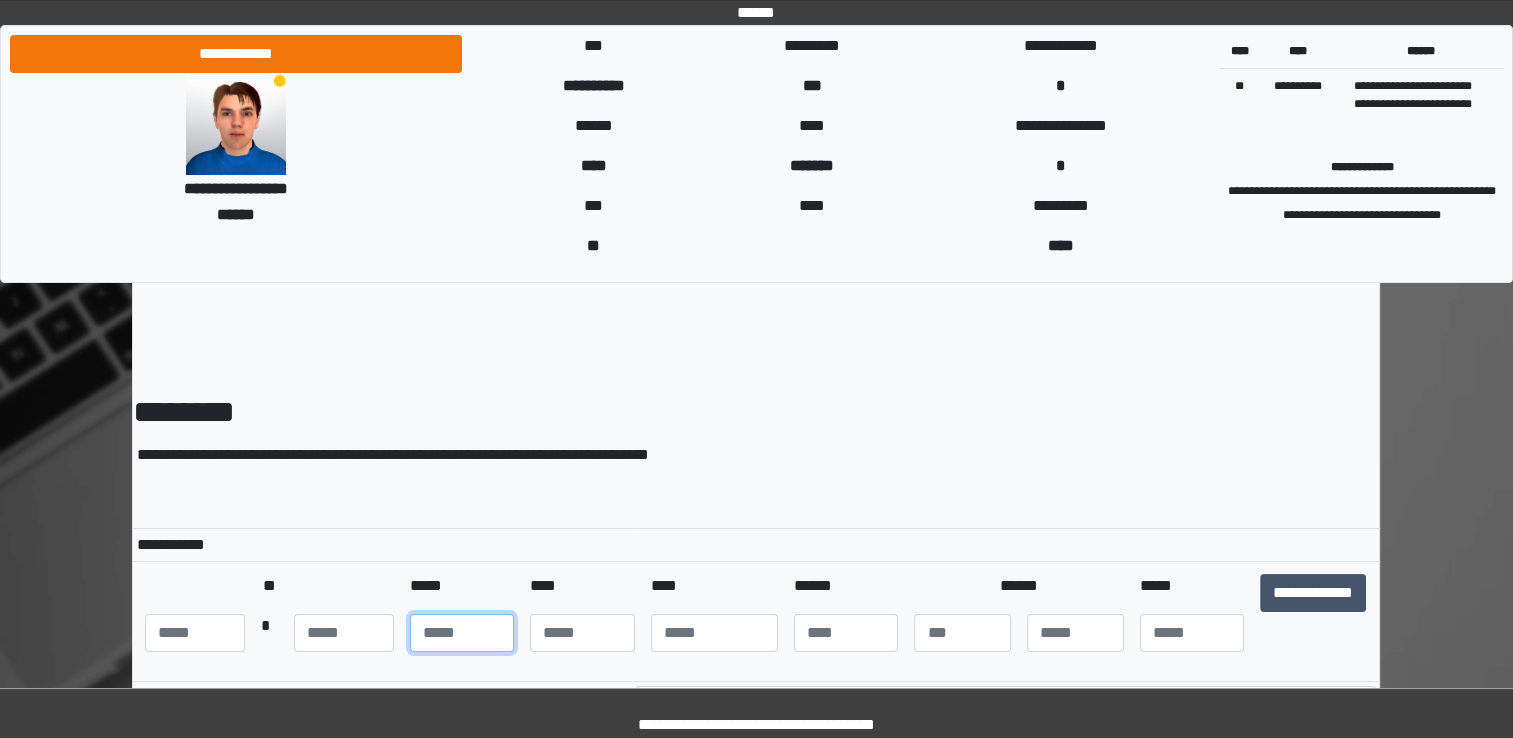 type on "***" 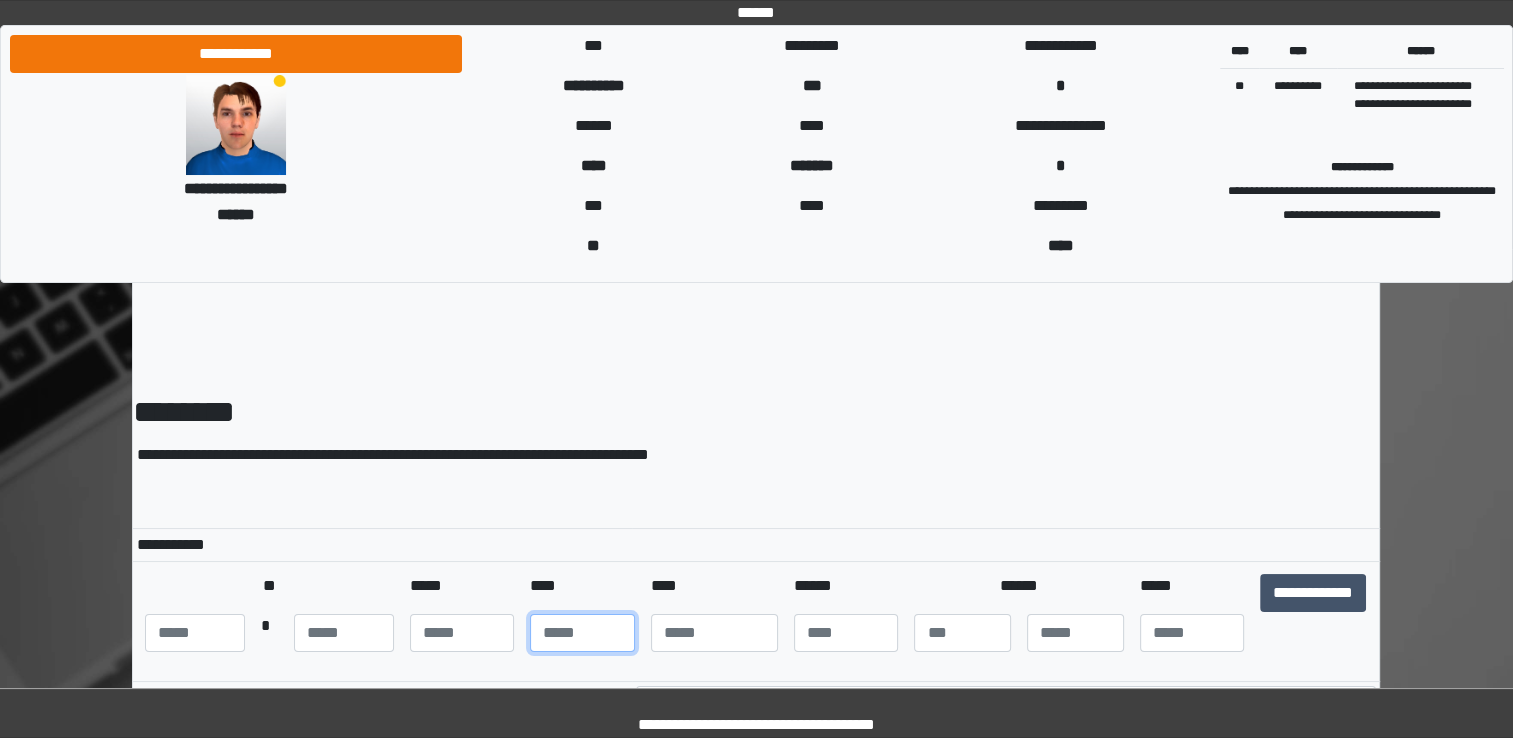 drag, startPoint x: 564, startPoint y: 632, endPoint x: 519, endPoint y: 630, distance: 45.044422 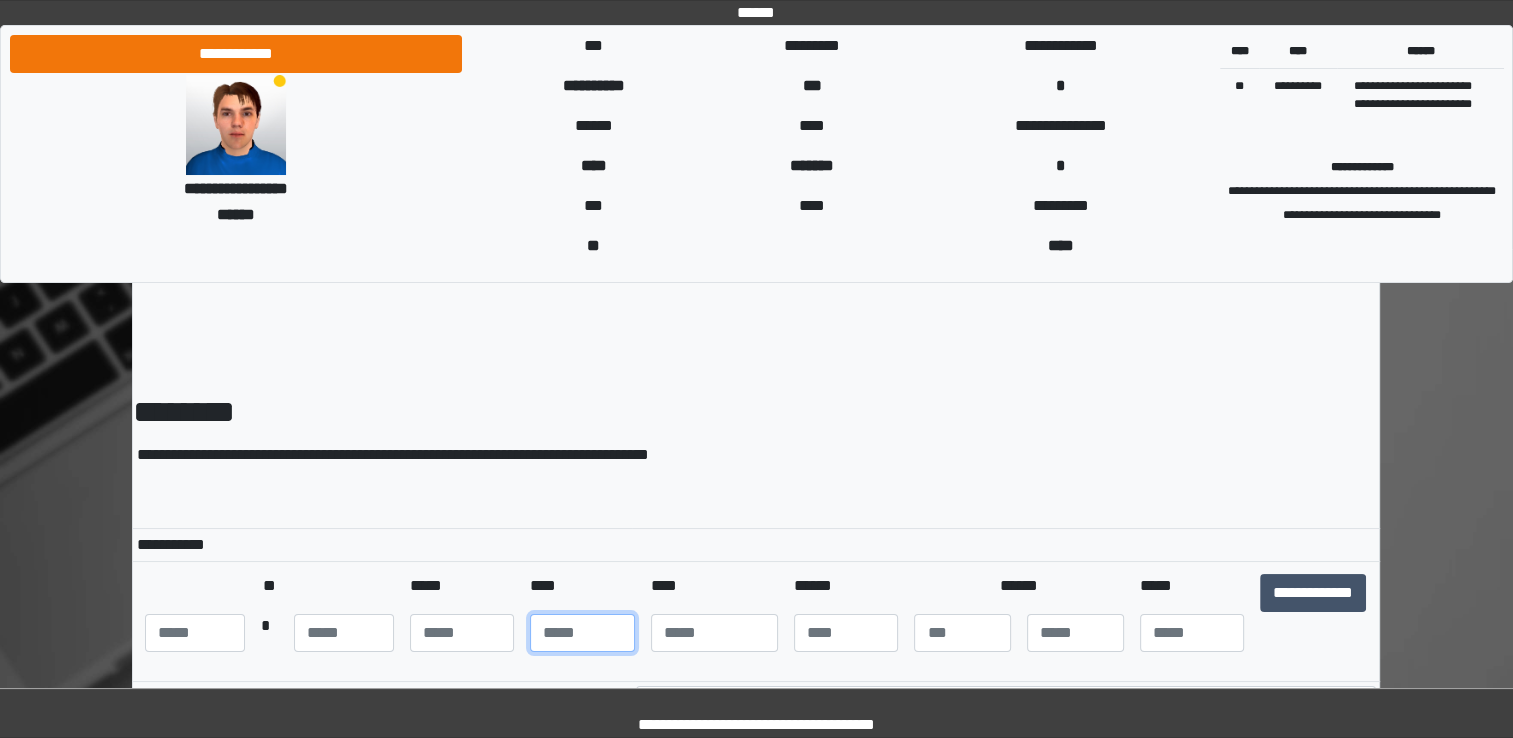click on "***" at bounding box center (582, 633) 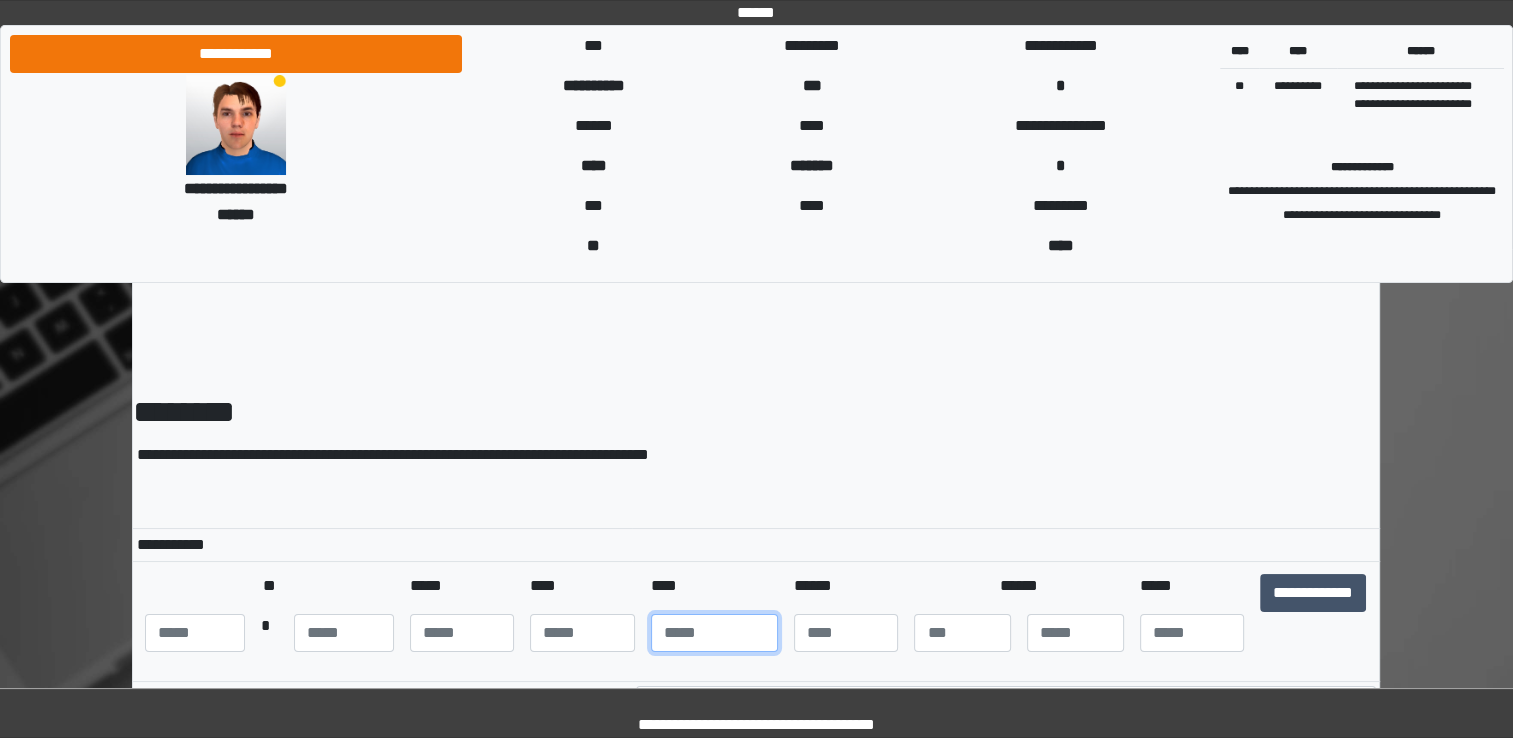 click at bounding box center (714, 633) 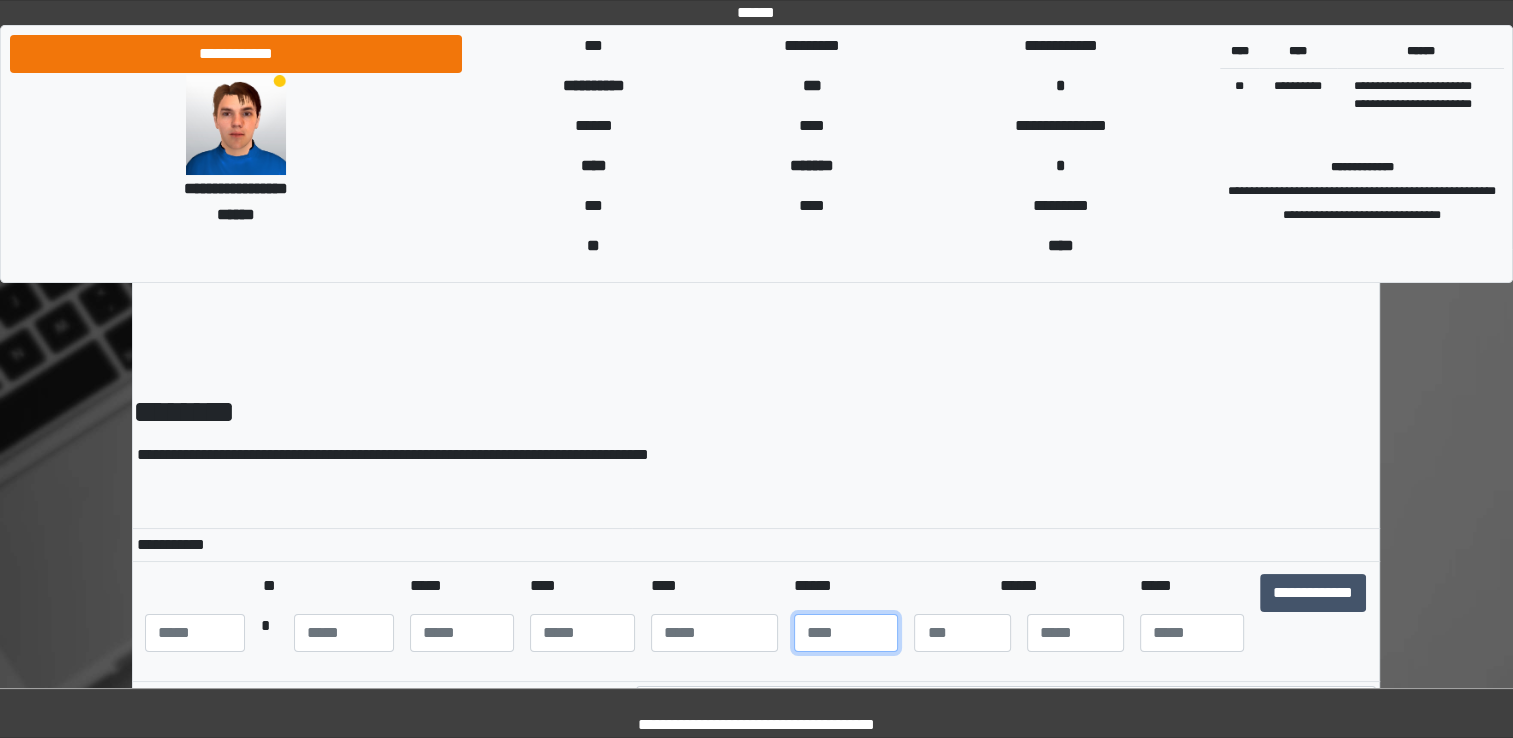 click at bounding box center (846, 633) 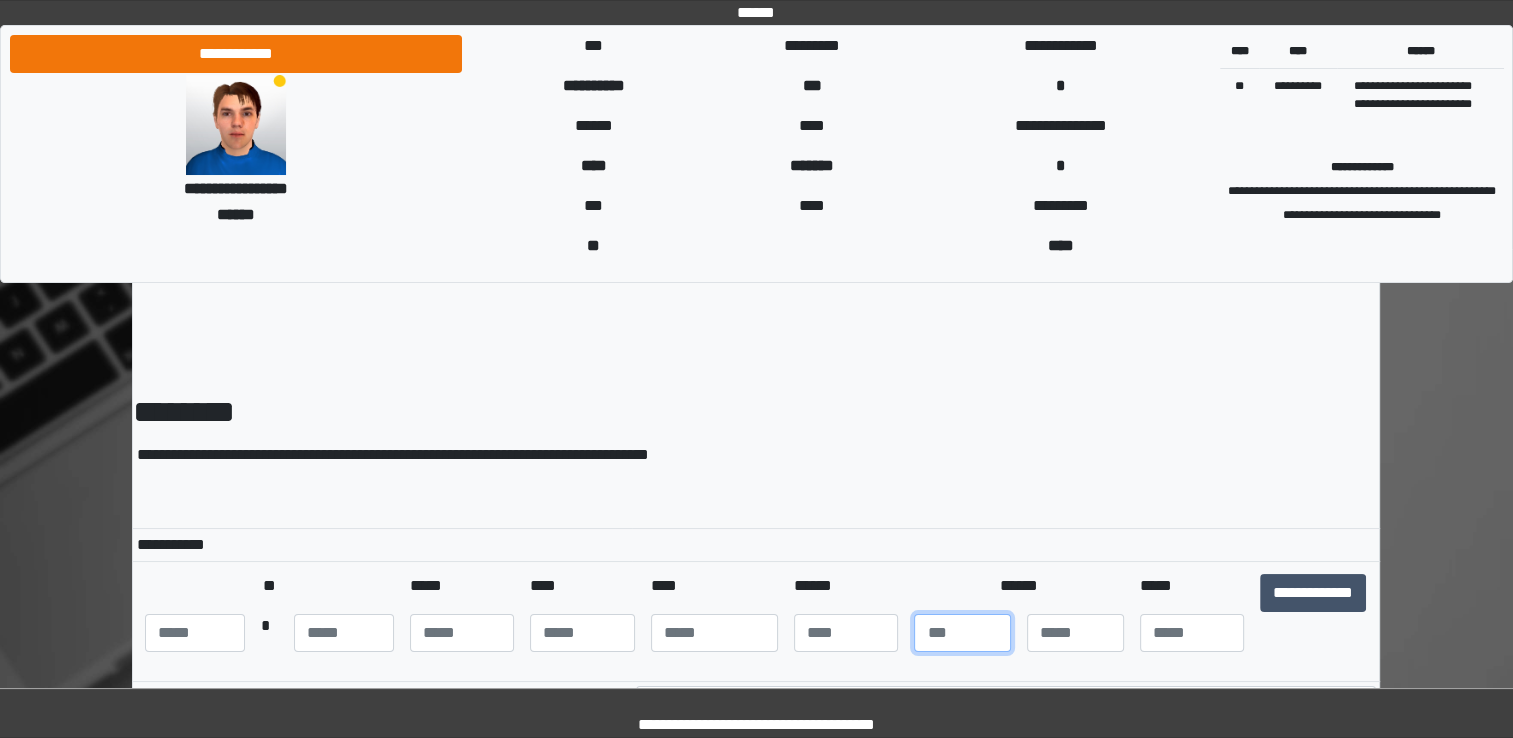 type on "*" 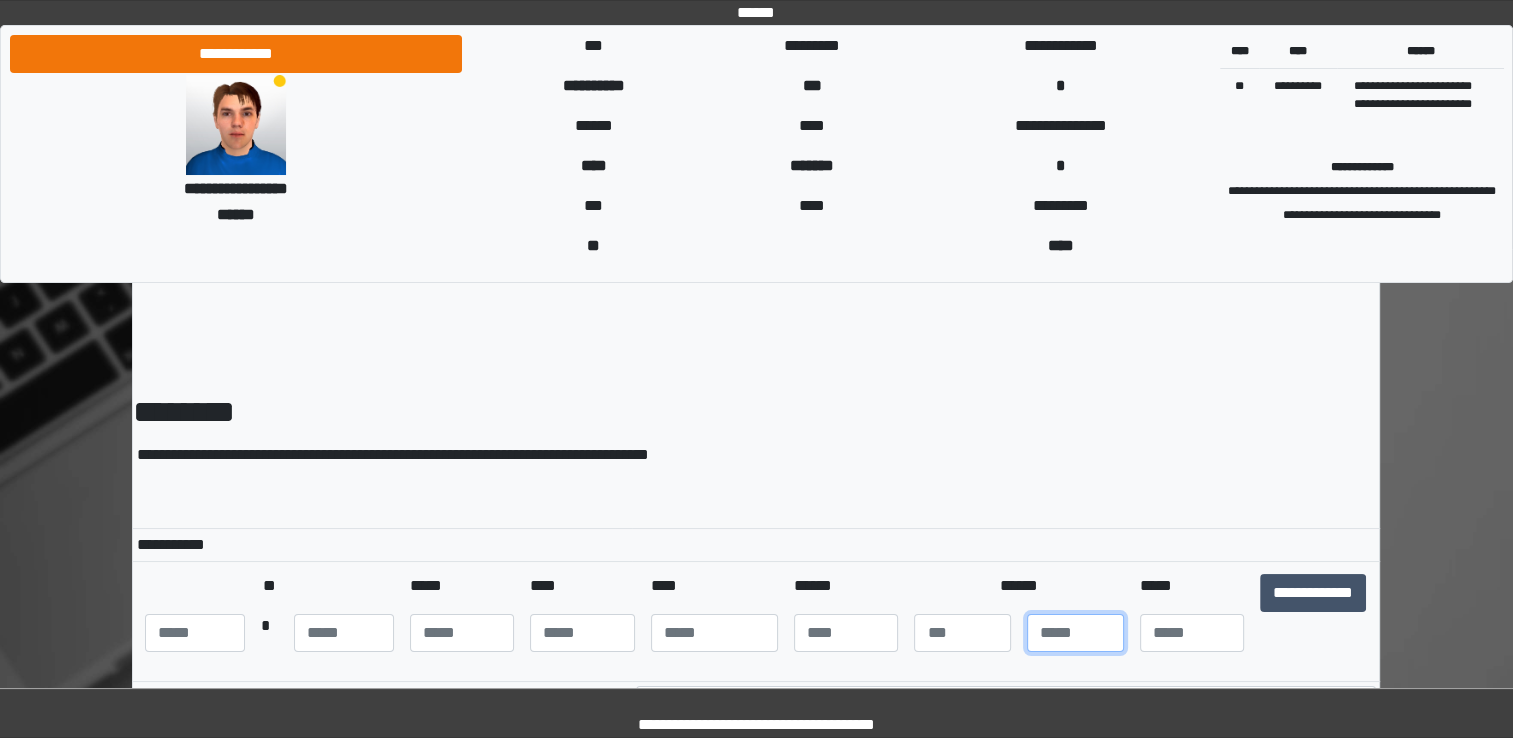 type on "**" 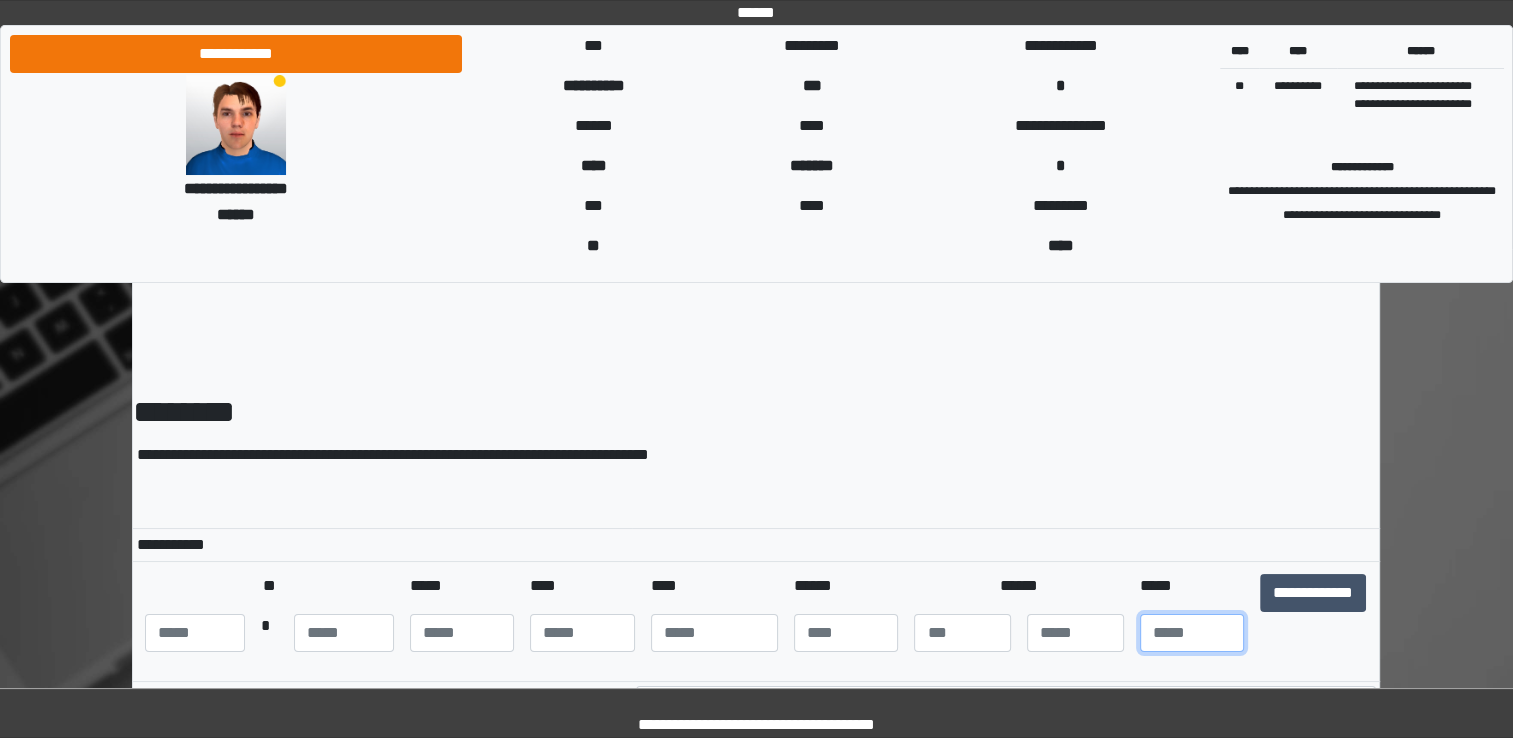 click at bounding box center (1192, 633) 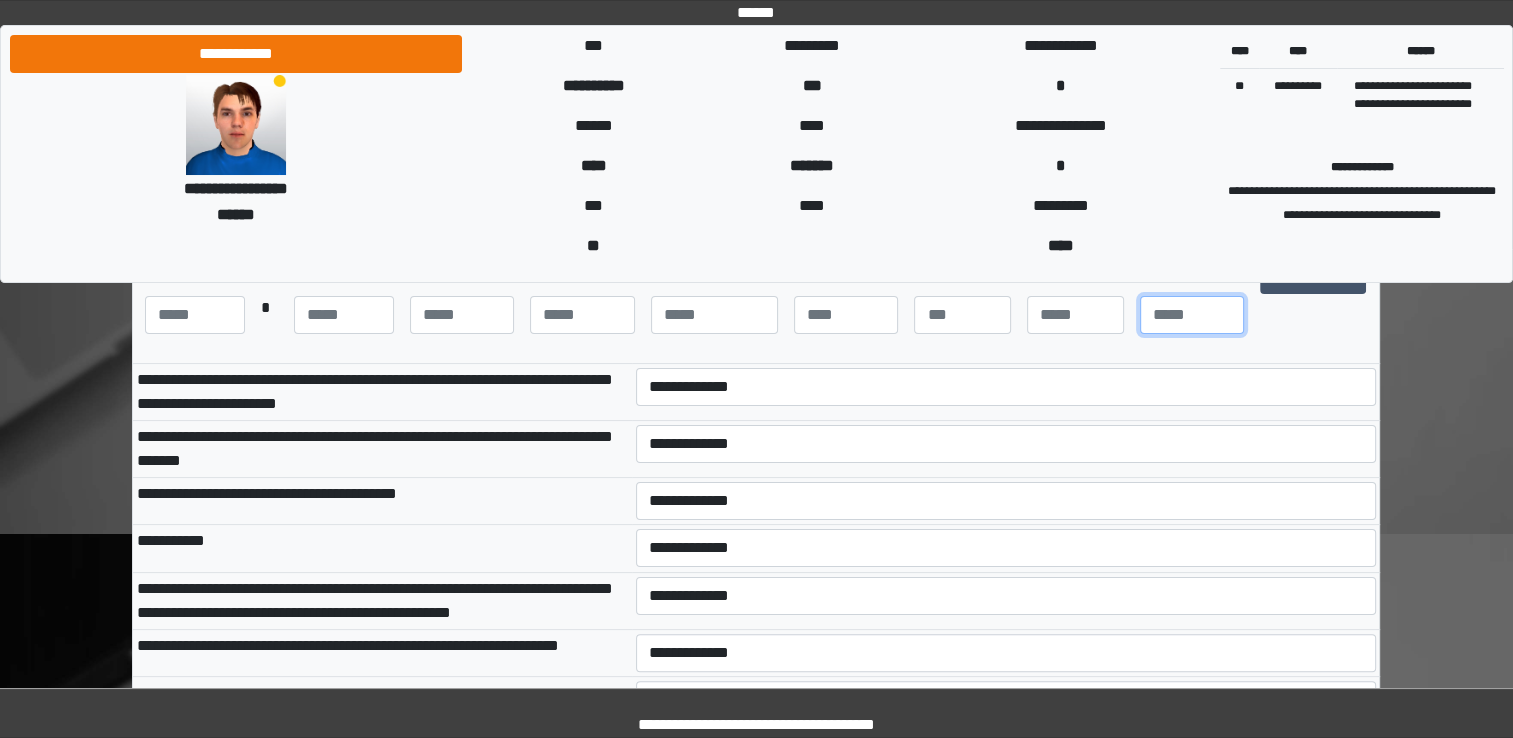 scroll, scrollTop: 320, scrollLeft: 0, axis: vertical 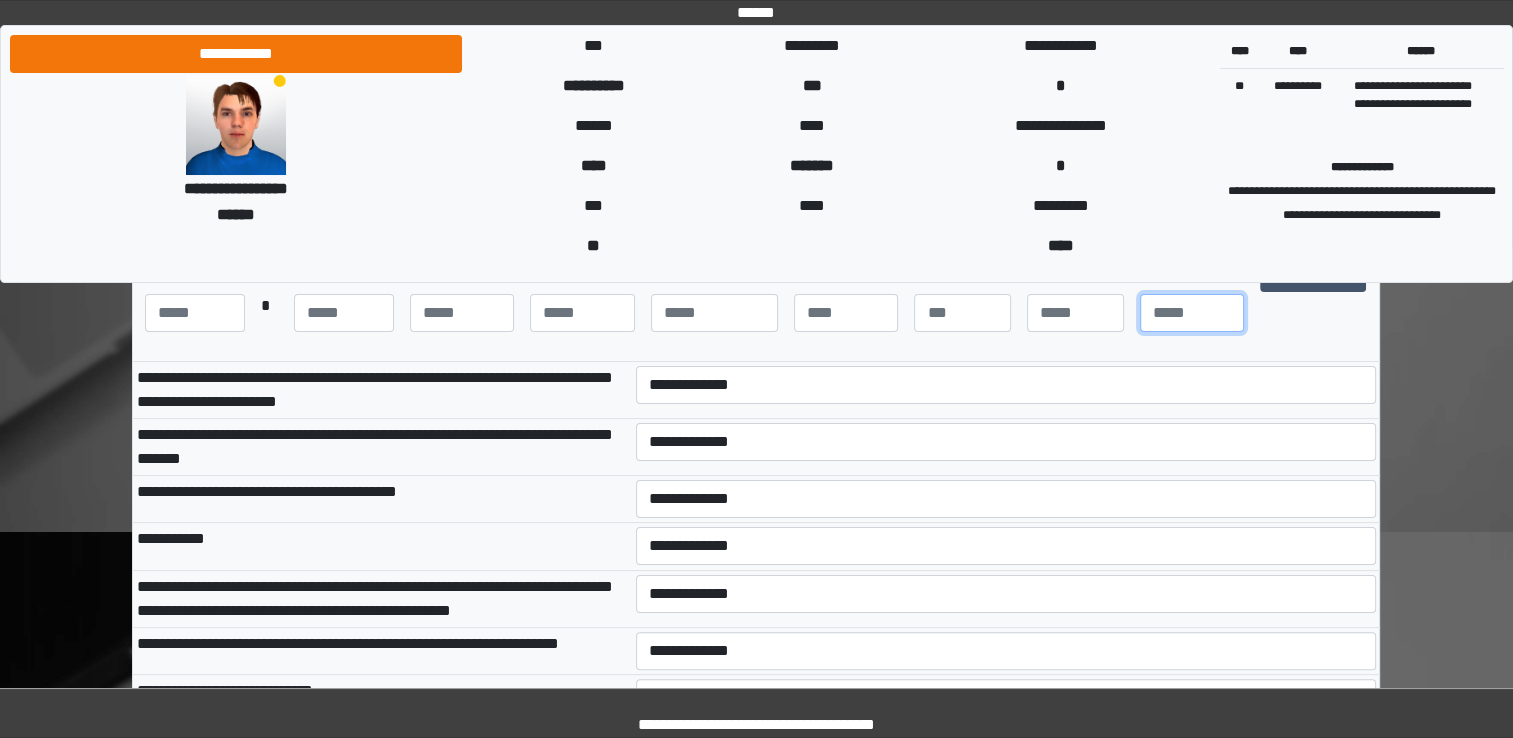 type on "**" 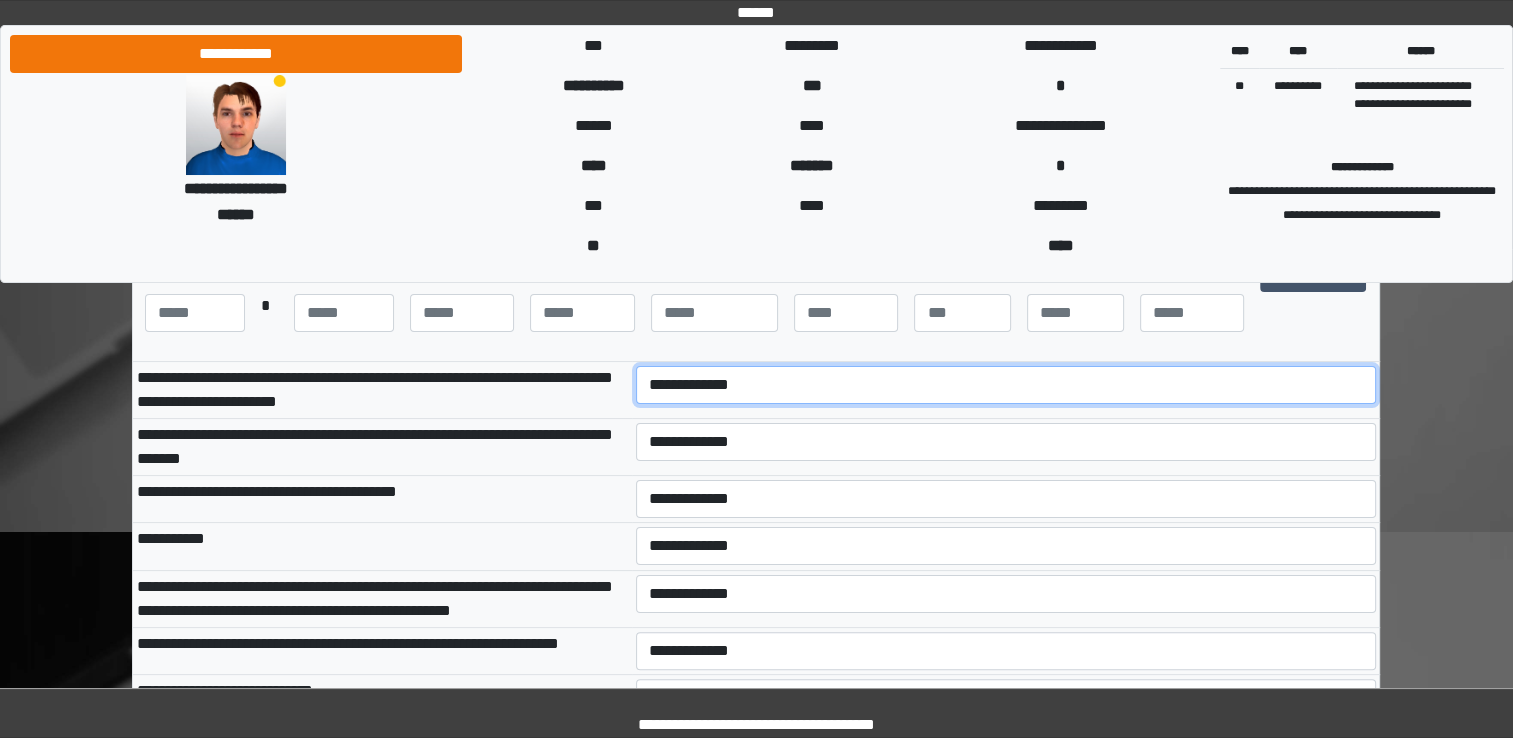 click on "**********" at bounding box center (1006, 385) 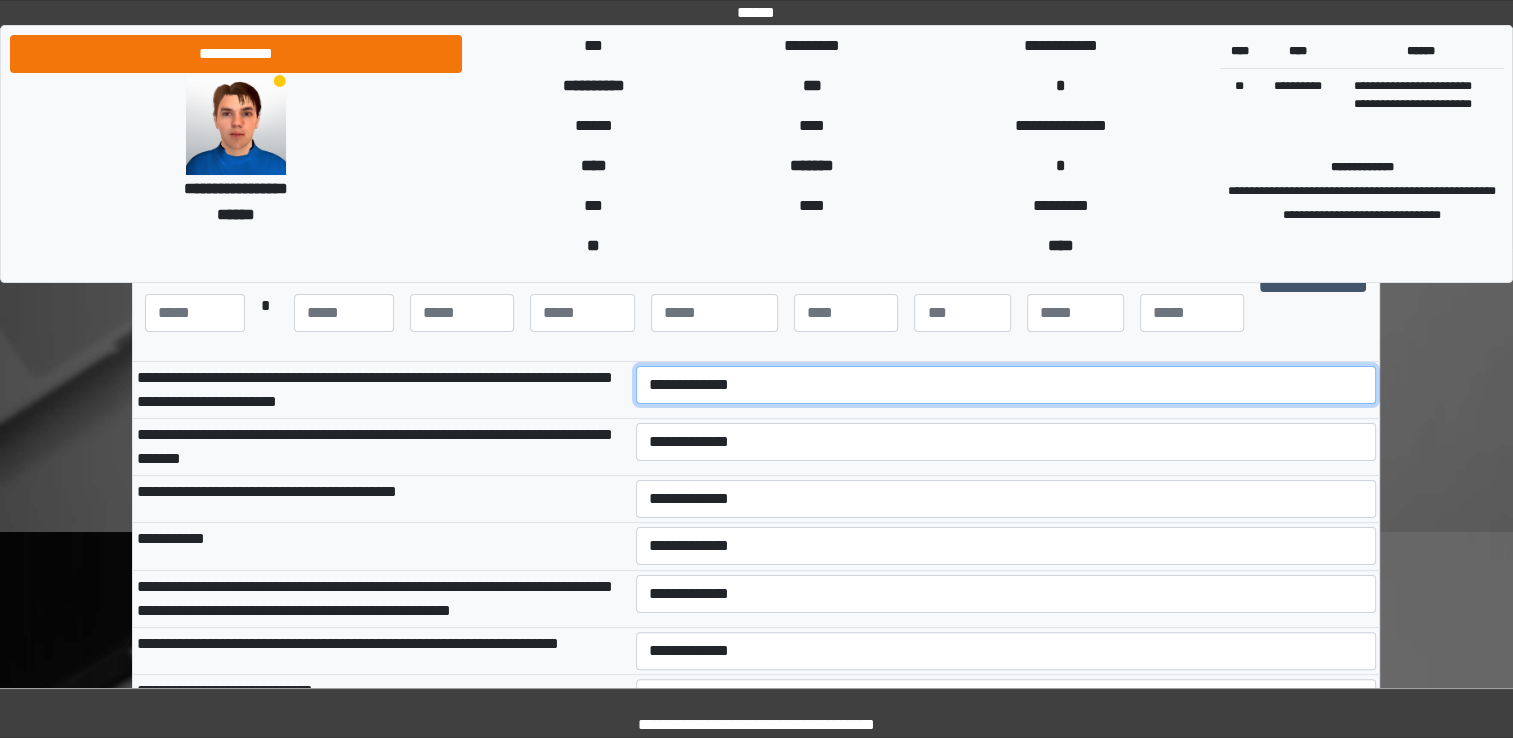 select on "***" 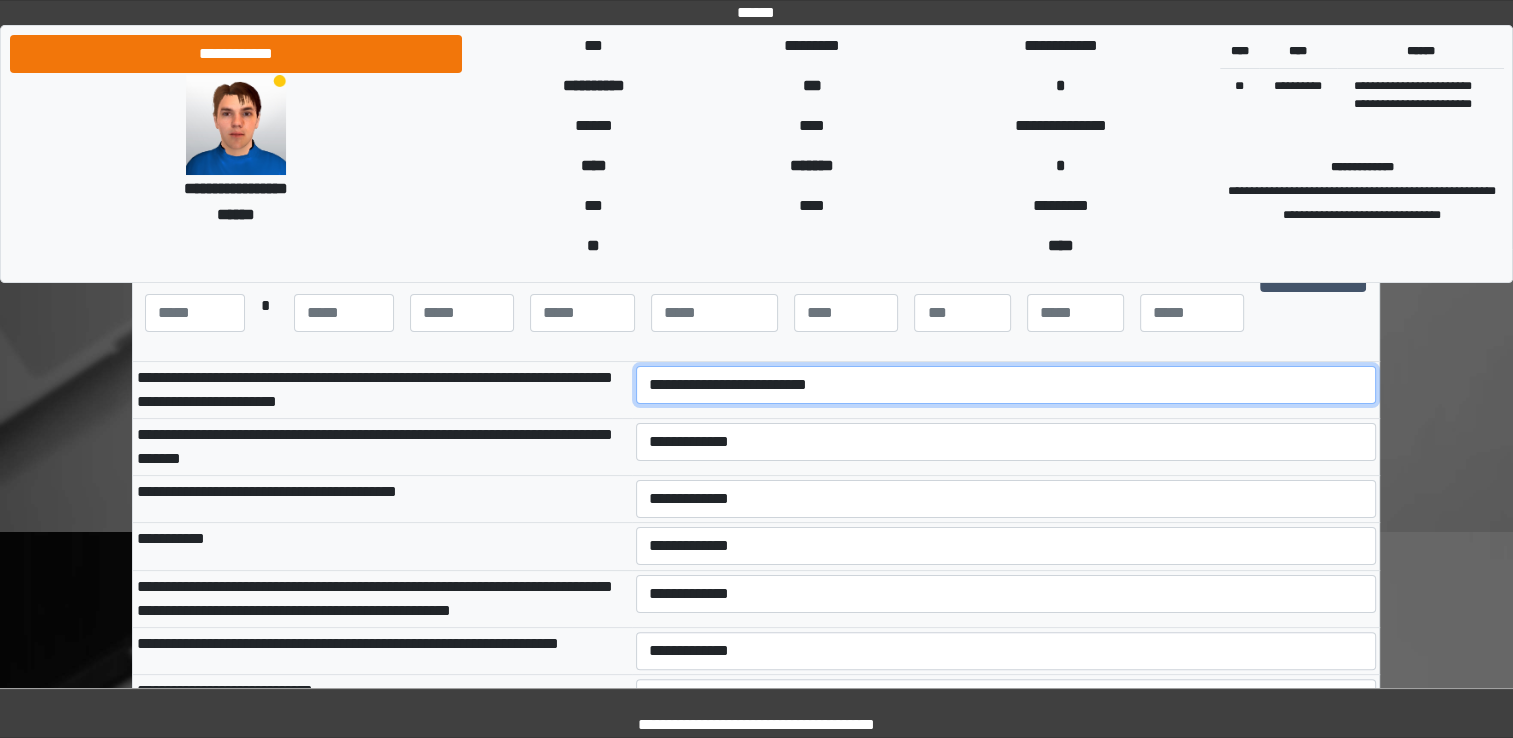 click on "**********" at bounding box center [1006, 385] 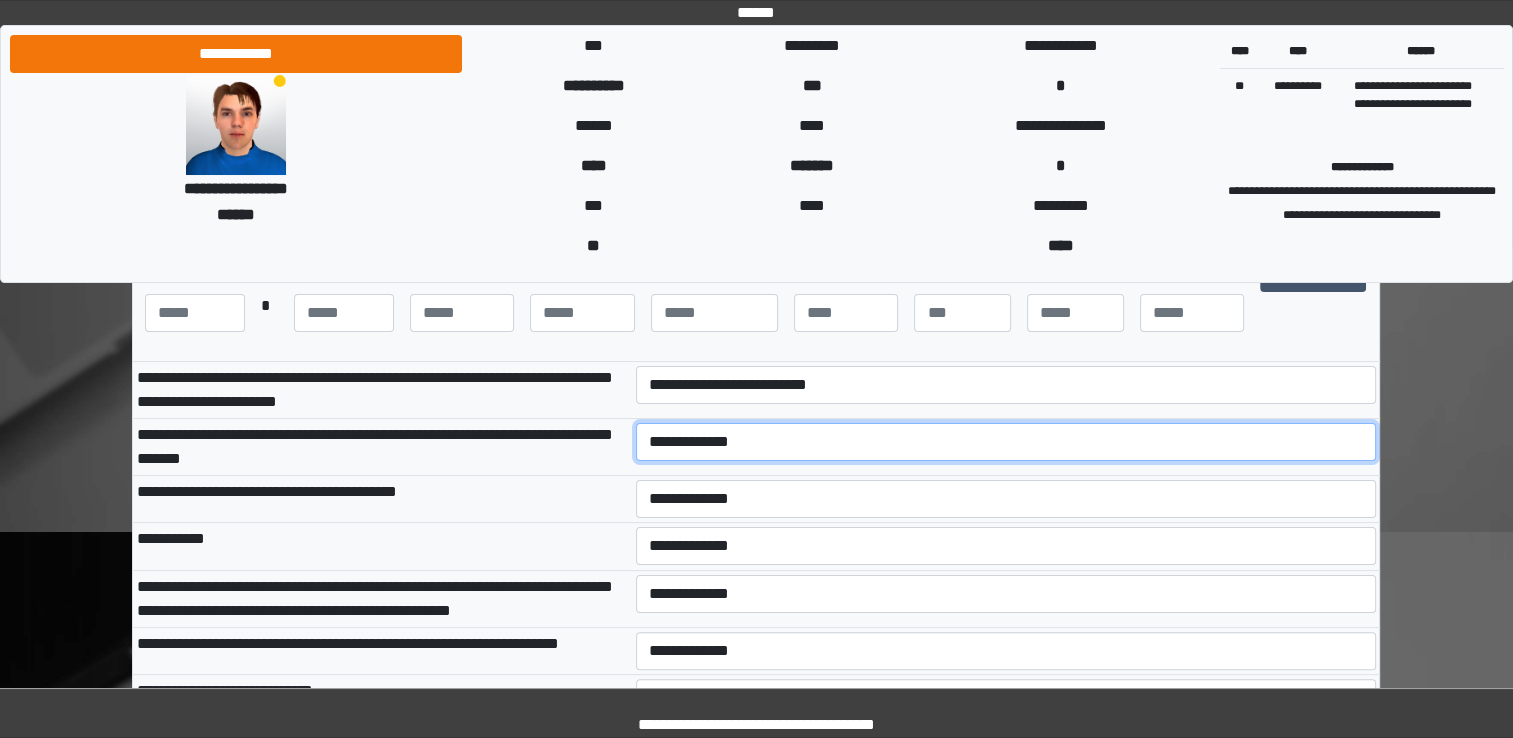 drag, startPoint x: 696, startPoint y: 438, endPoint x: 716, endPoint y: 510, distance: 74.726166 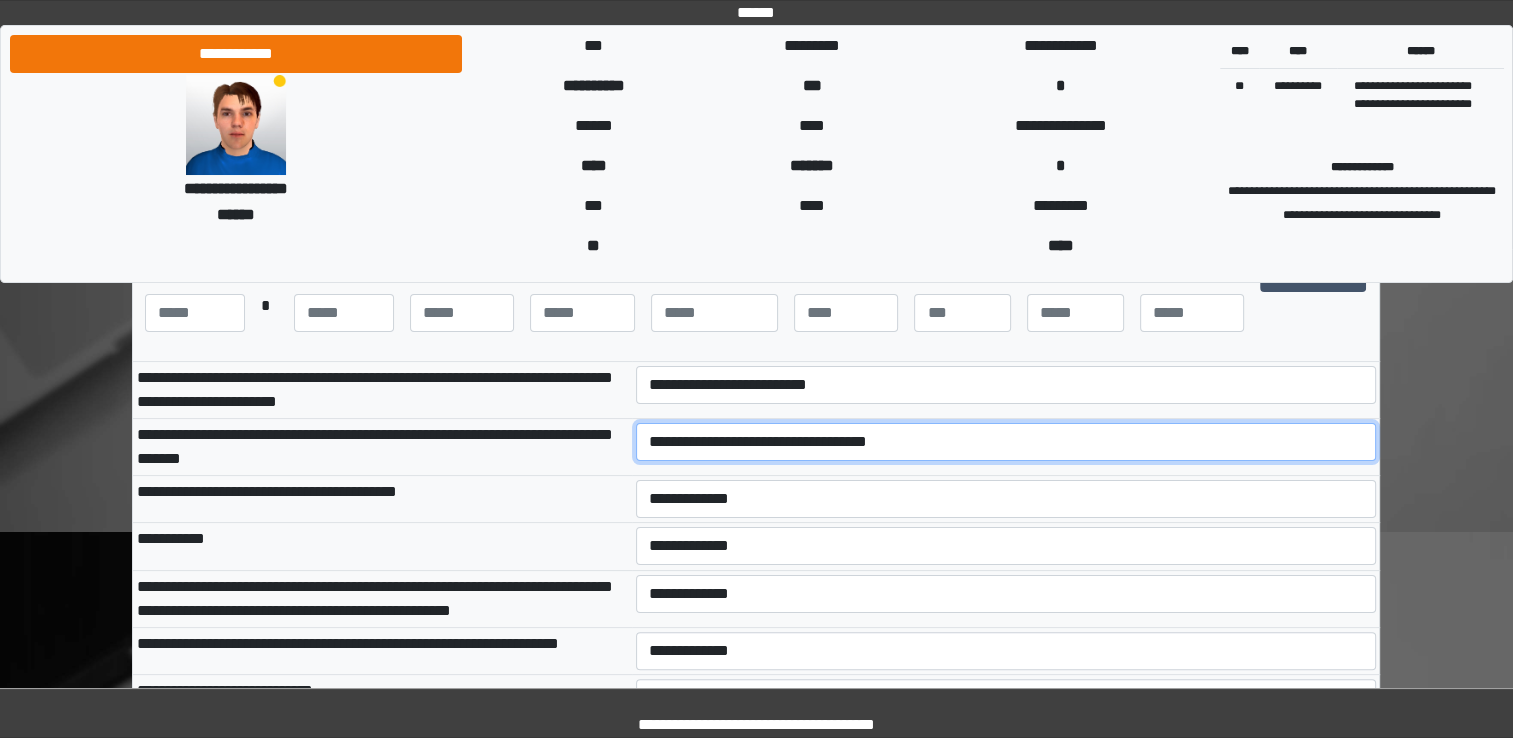 click on "**********" at bounding box center (1006, 442) 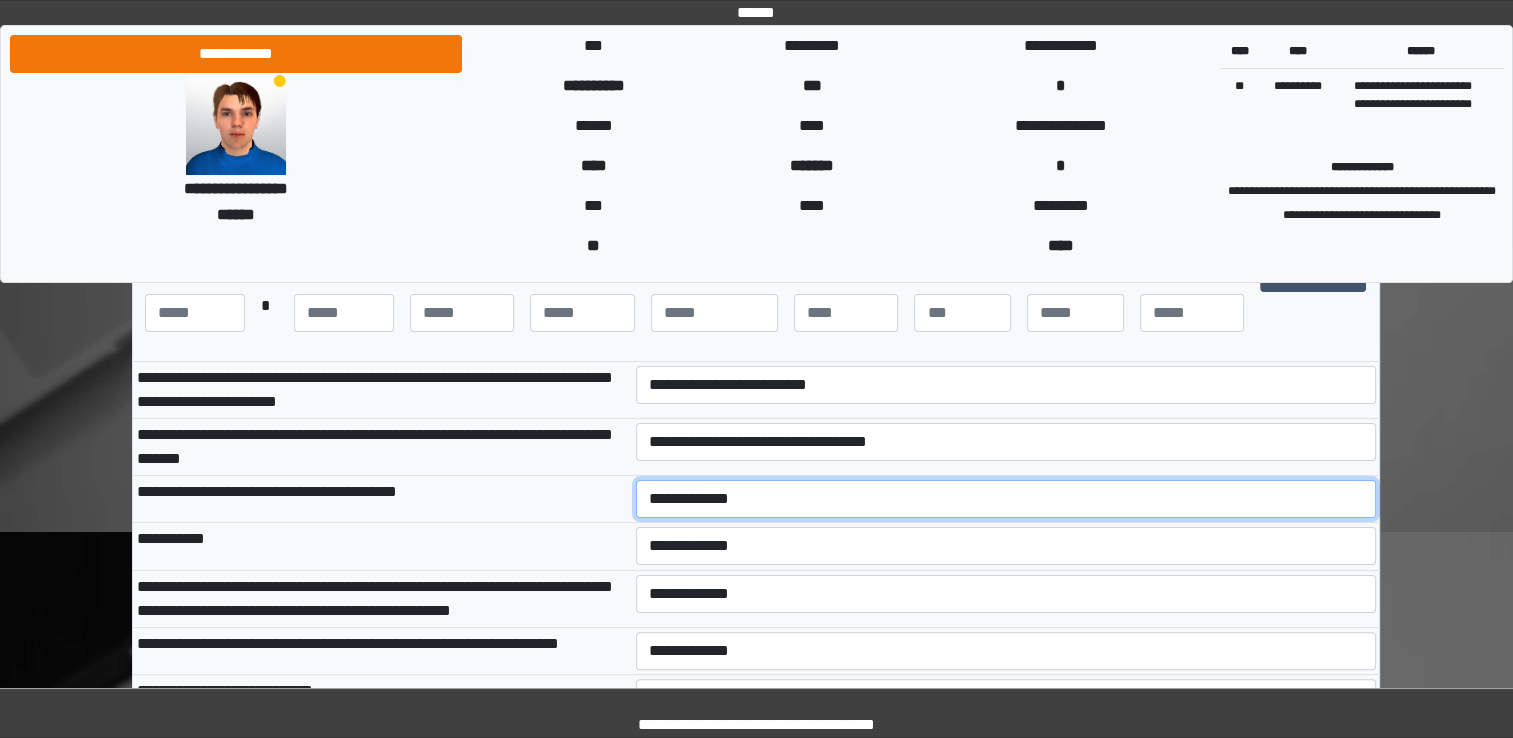 click on "**********" at bounding box center (1006, 499) 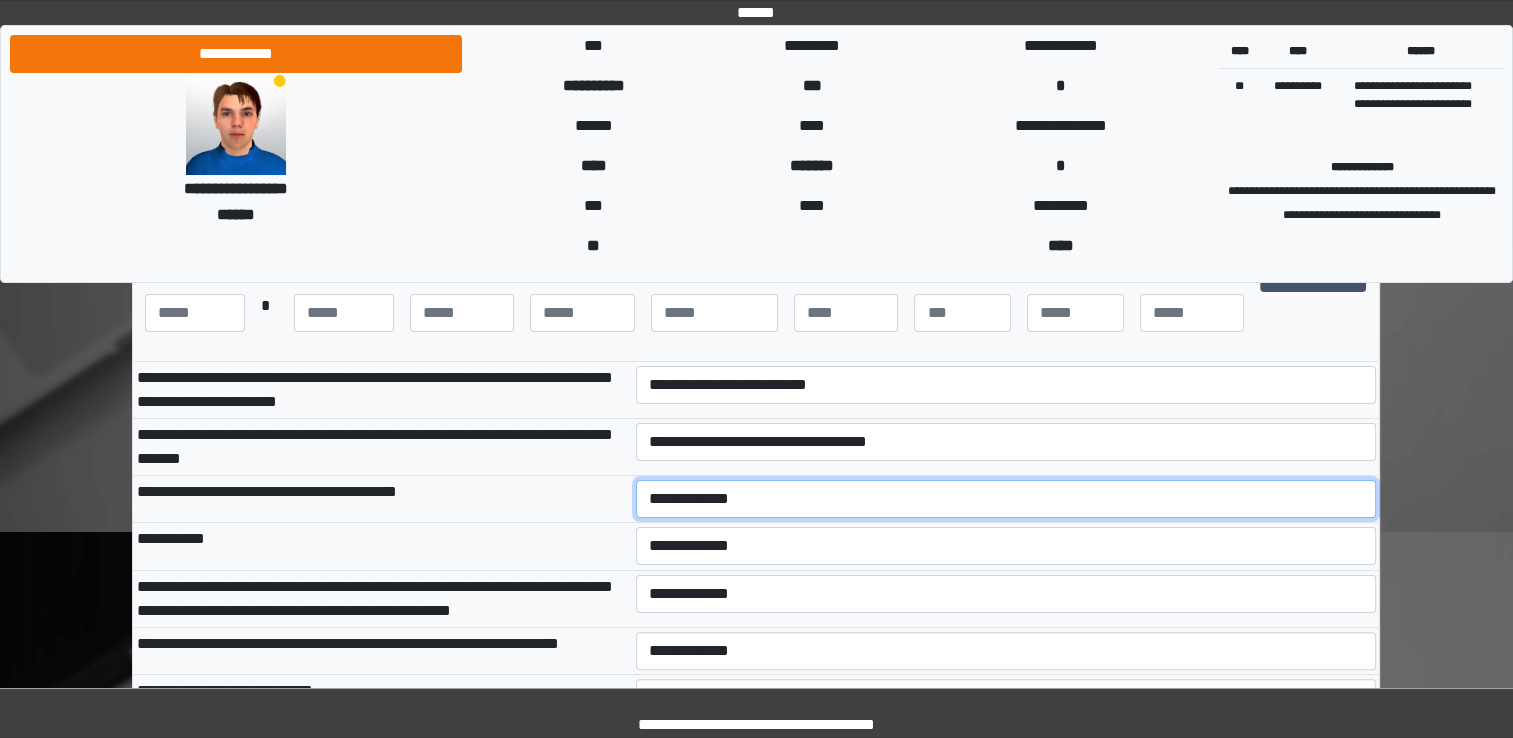 select on "***" 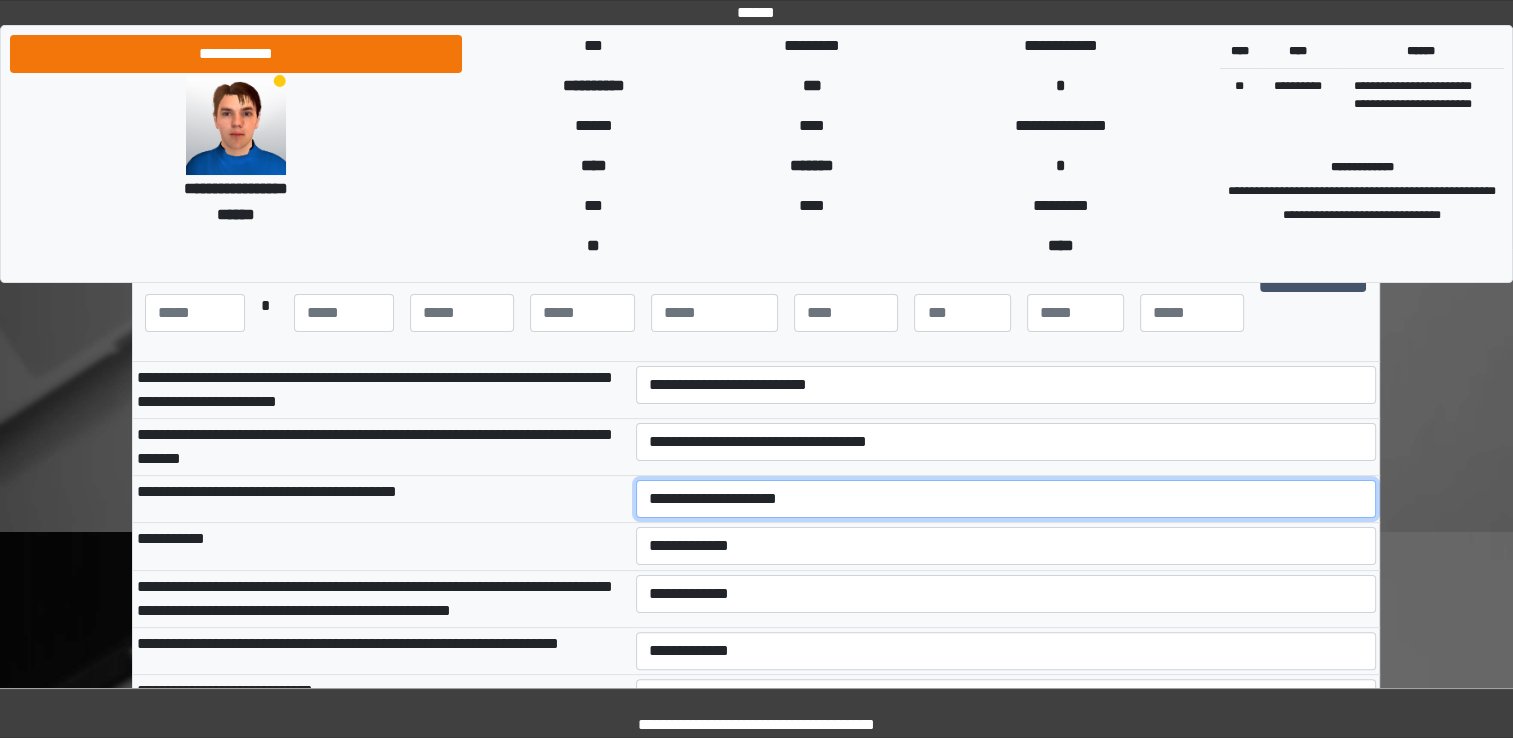click on "**********" at bounding box center (1006, 499) 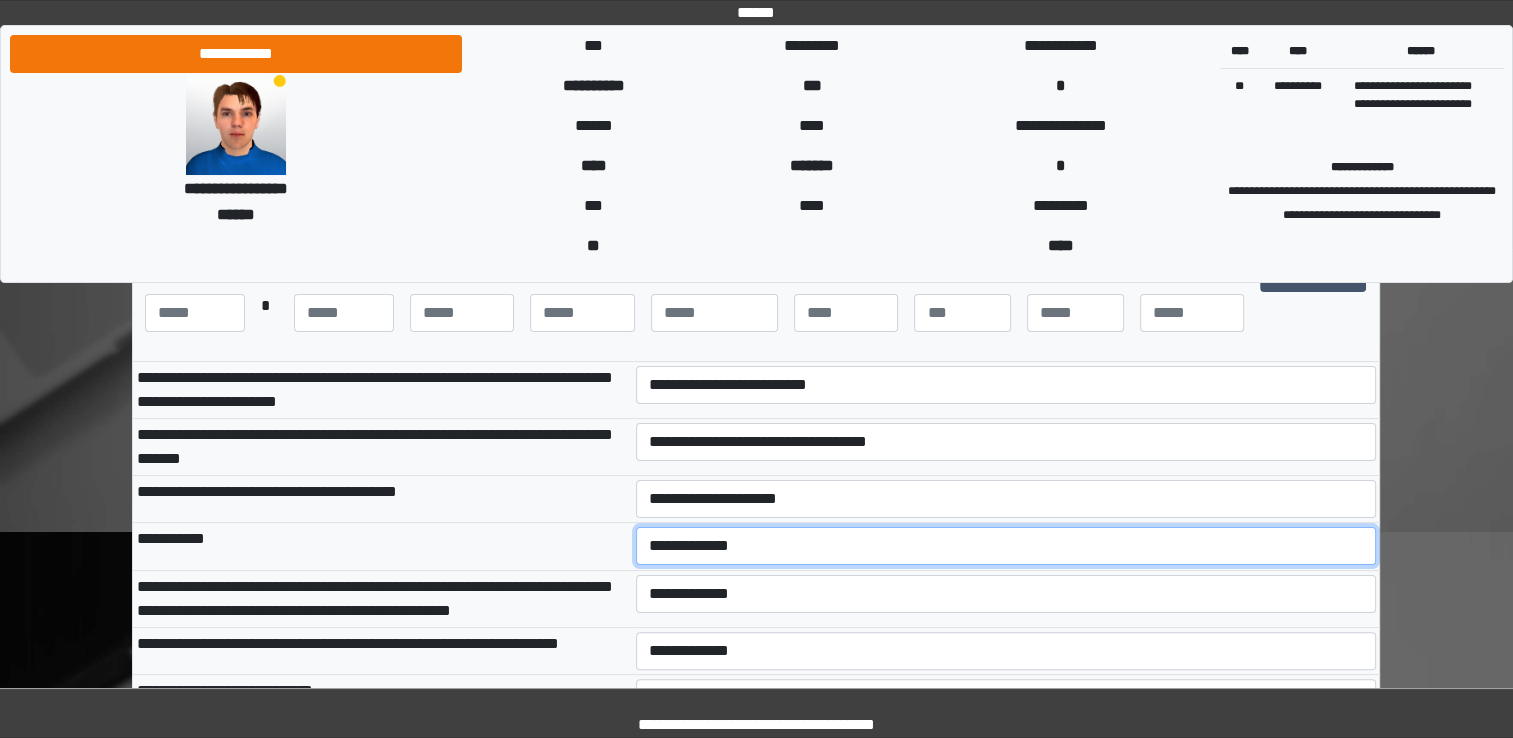 click on "**********" at bounding box center [1006, 546] 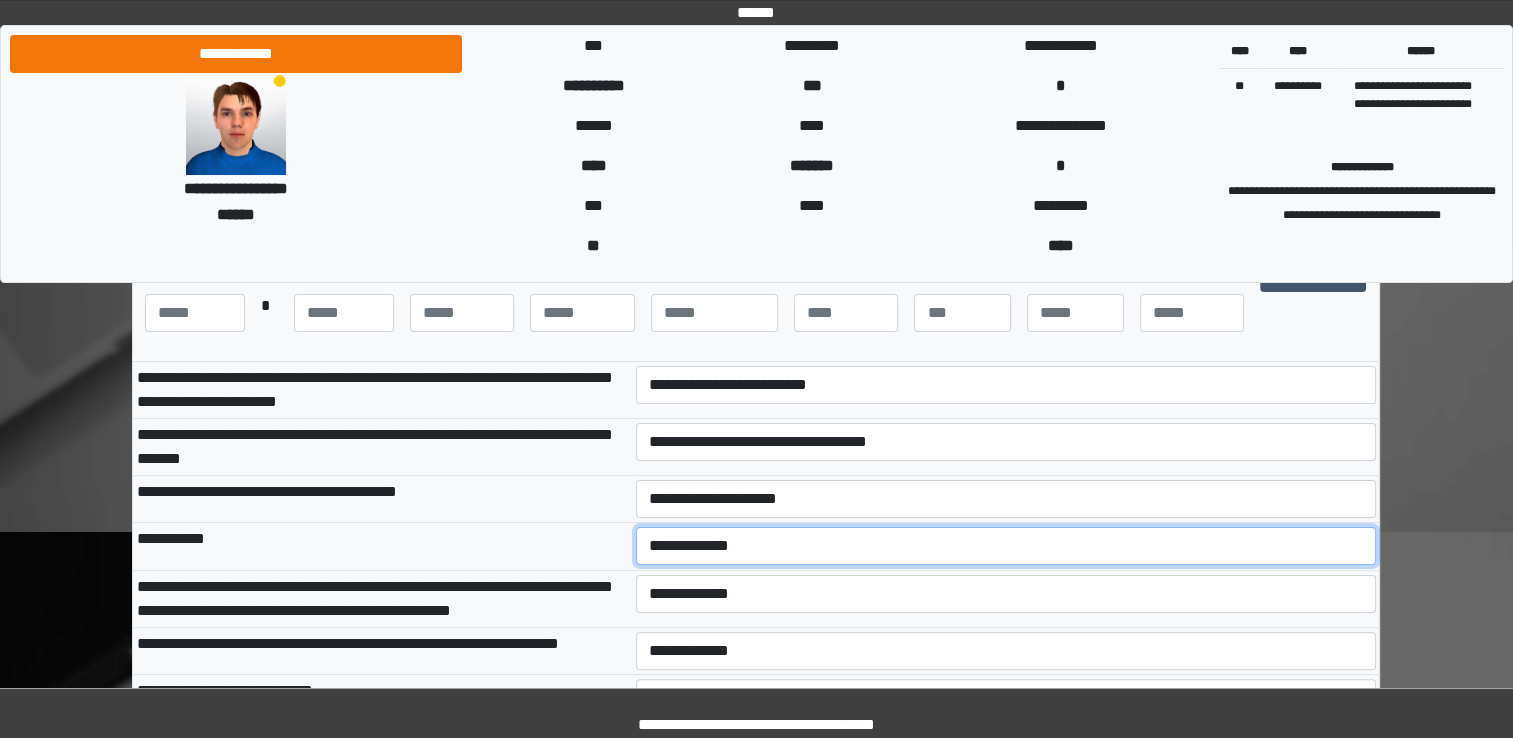 select on "***" 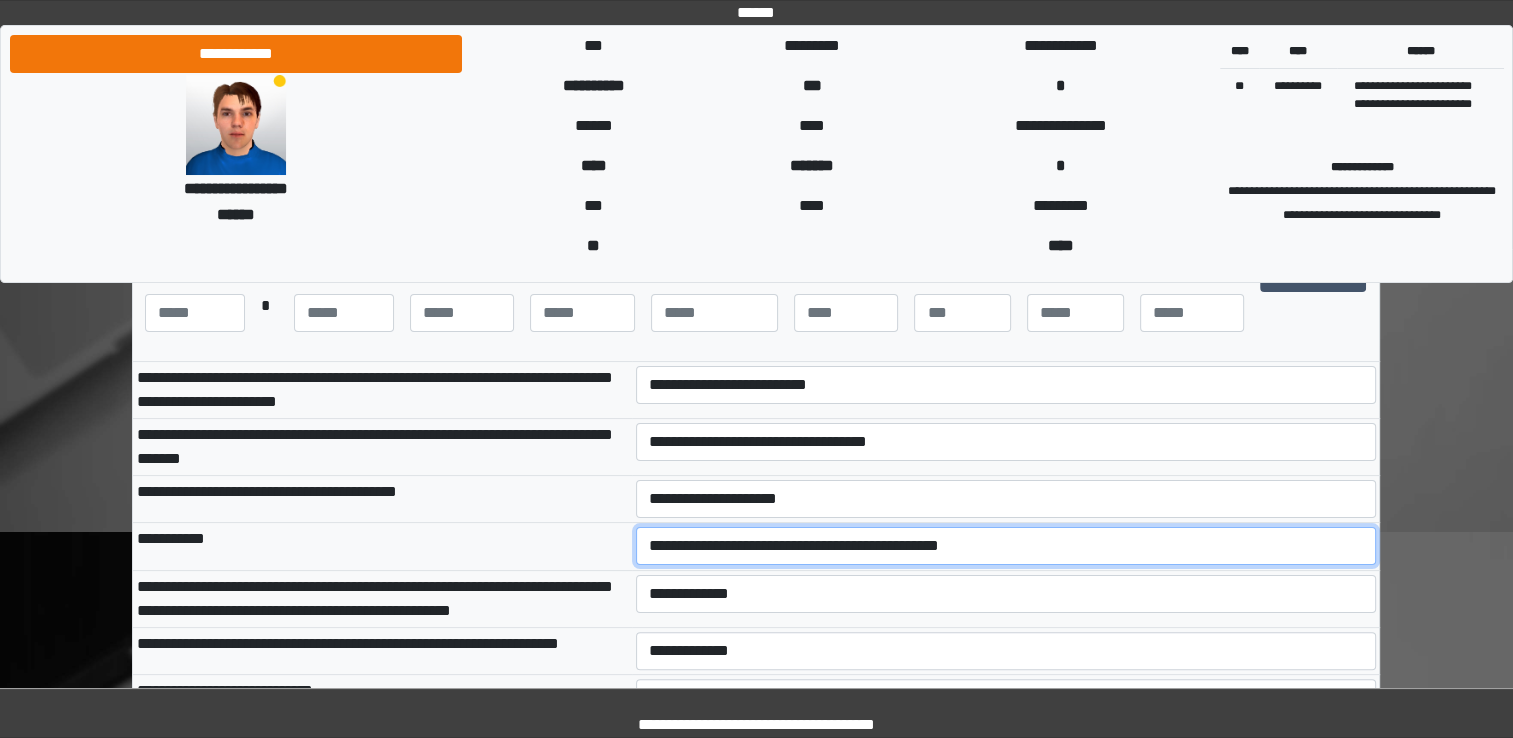 click on "**********" at bounding box center [1006, 546] 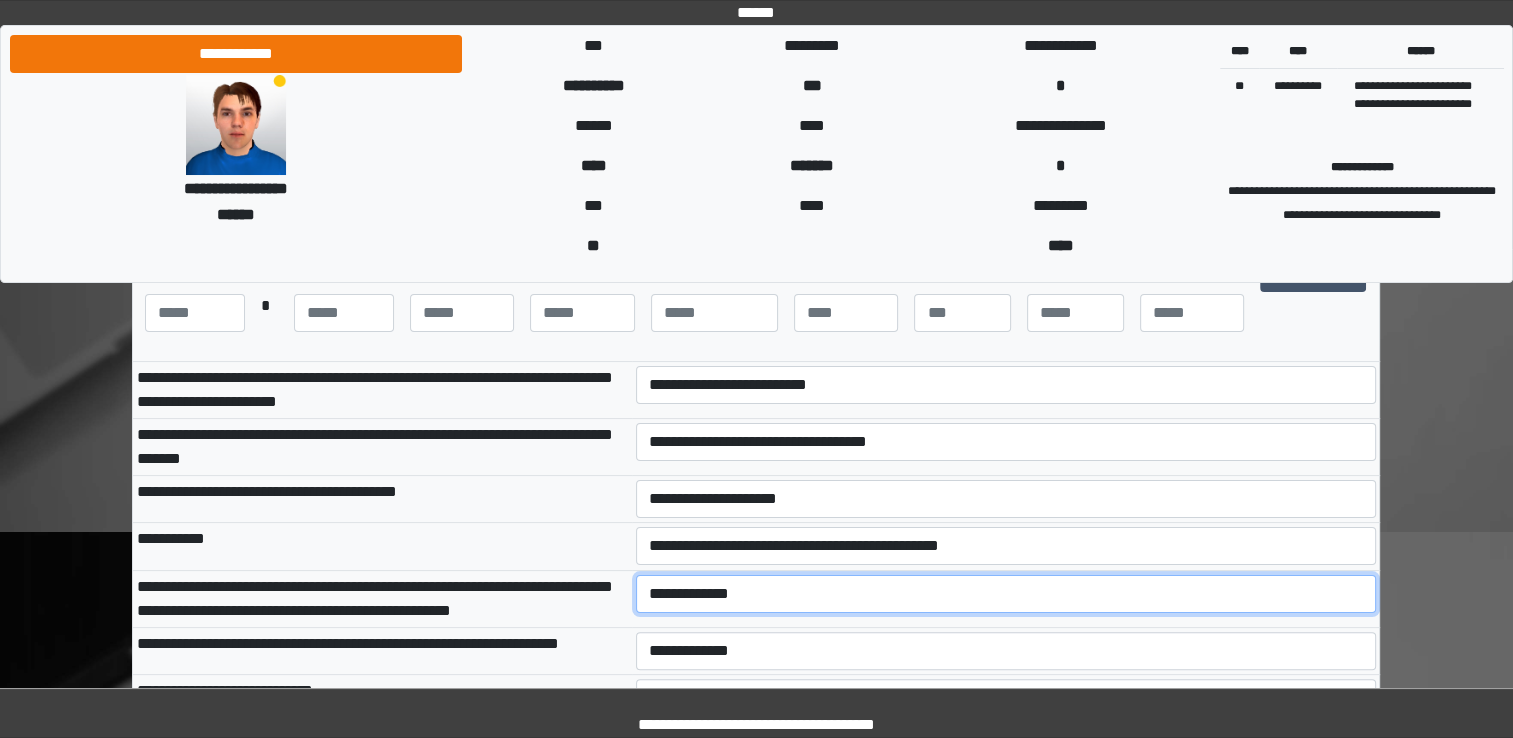 click on "**********" at bounding box center [1006, 594] 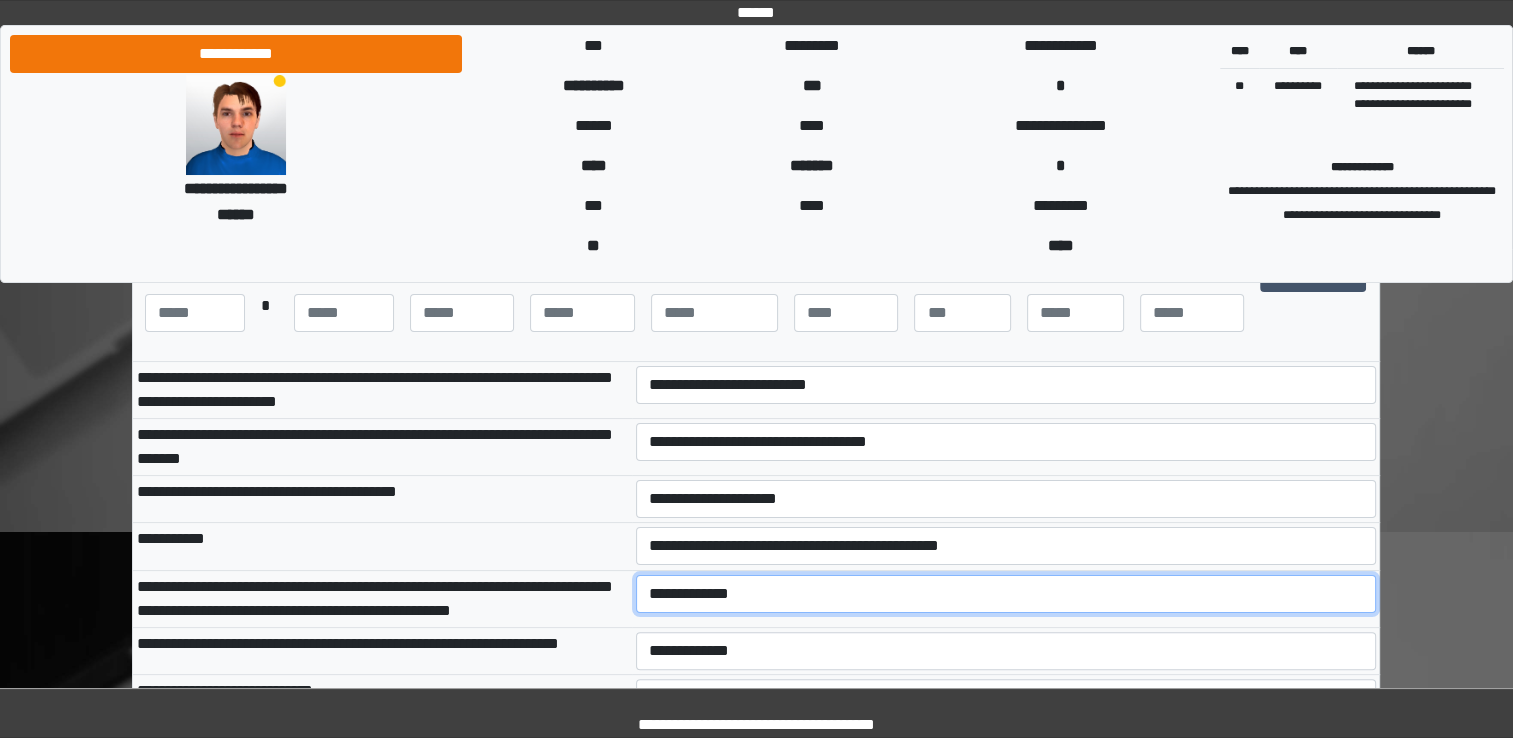 select on "***" 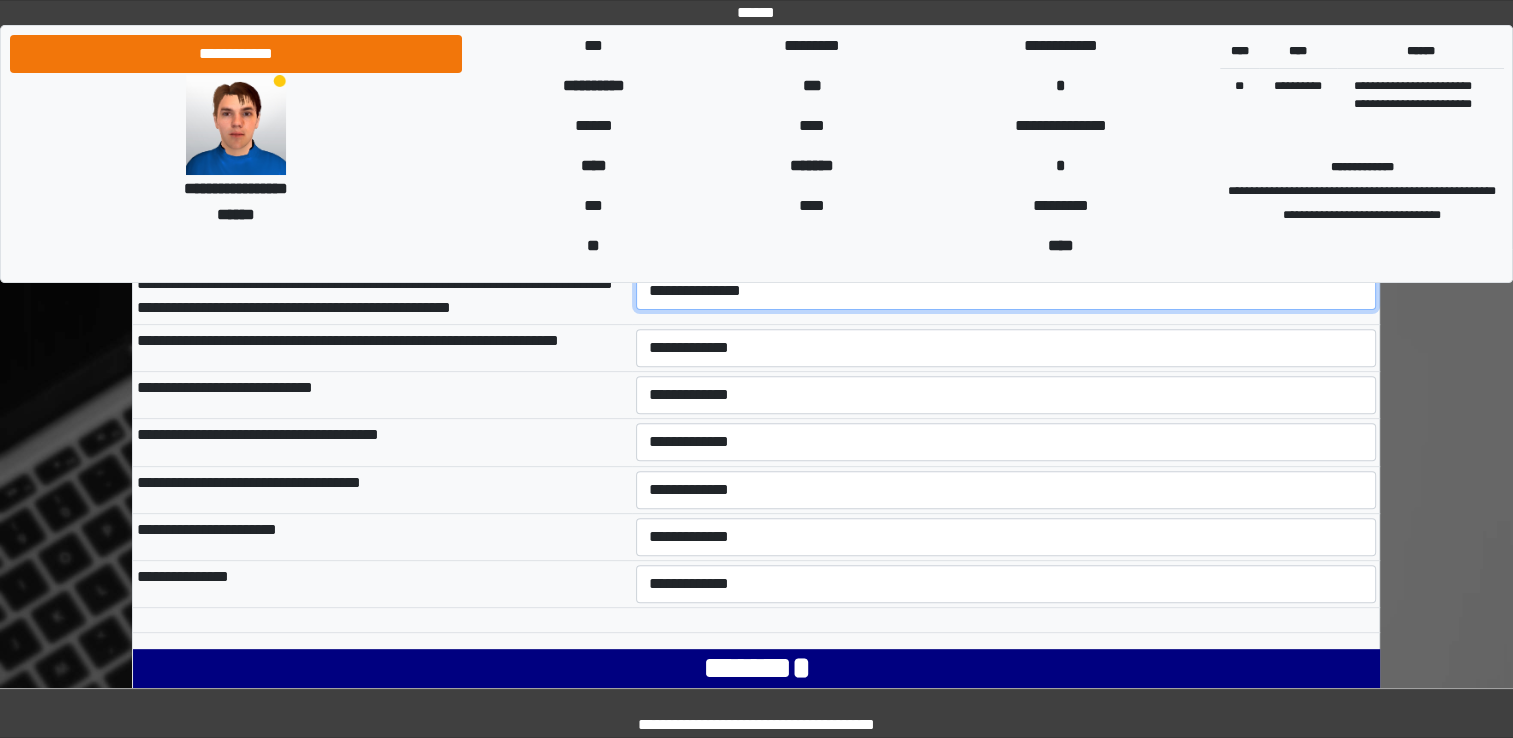 scroll, scrollTop: 620, scrollLeft: 0, axis: vertical 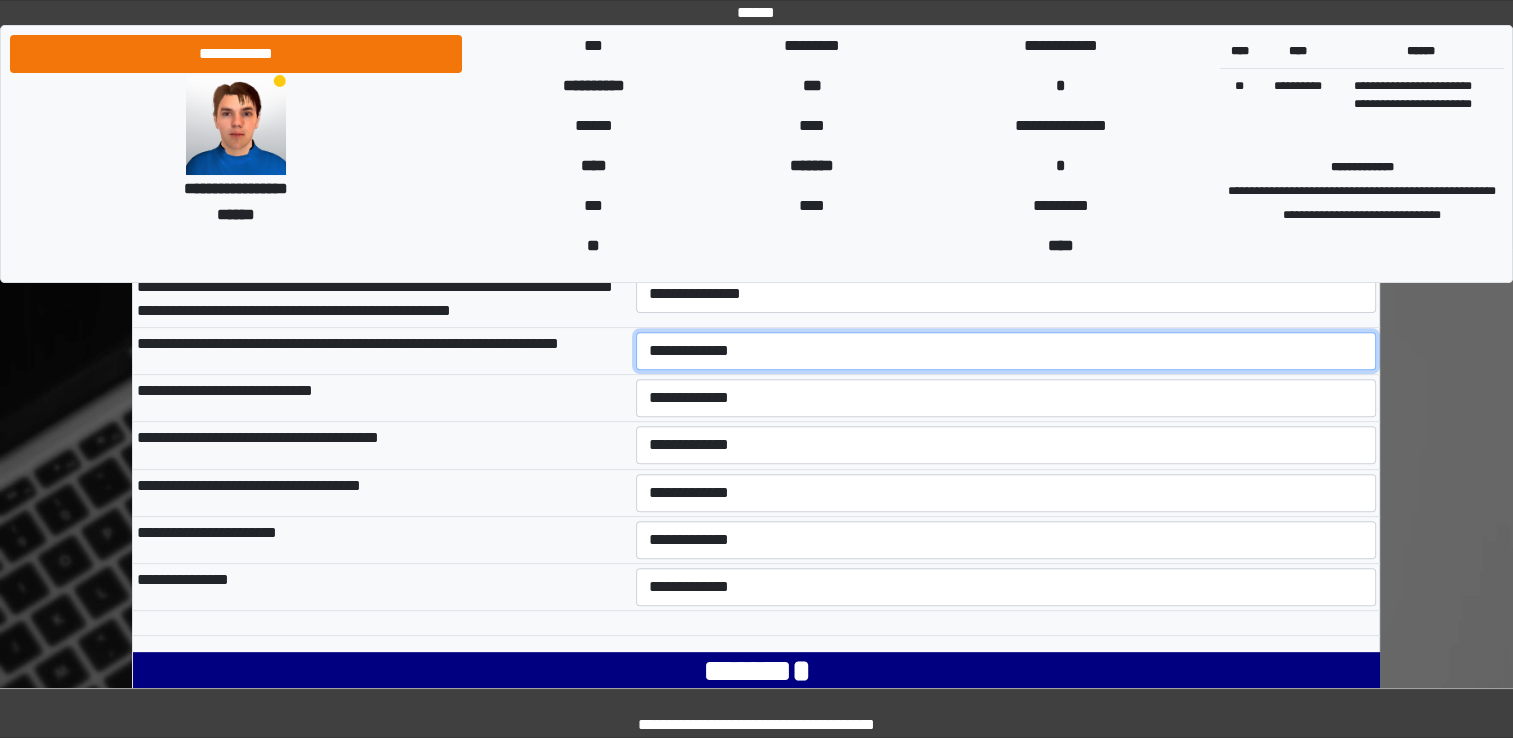 click on "**********" at bounding box center [1006, 351] 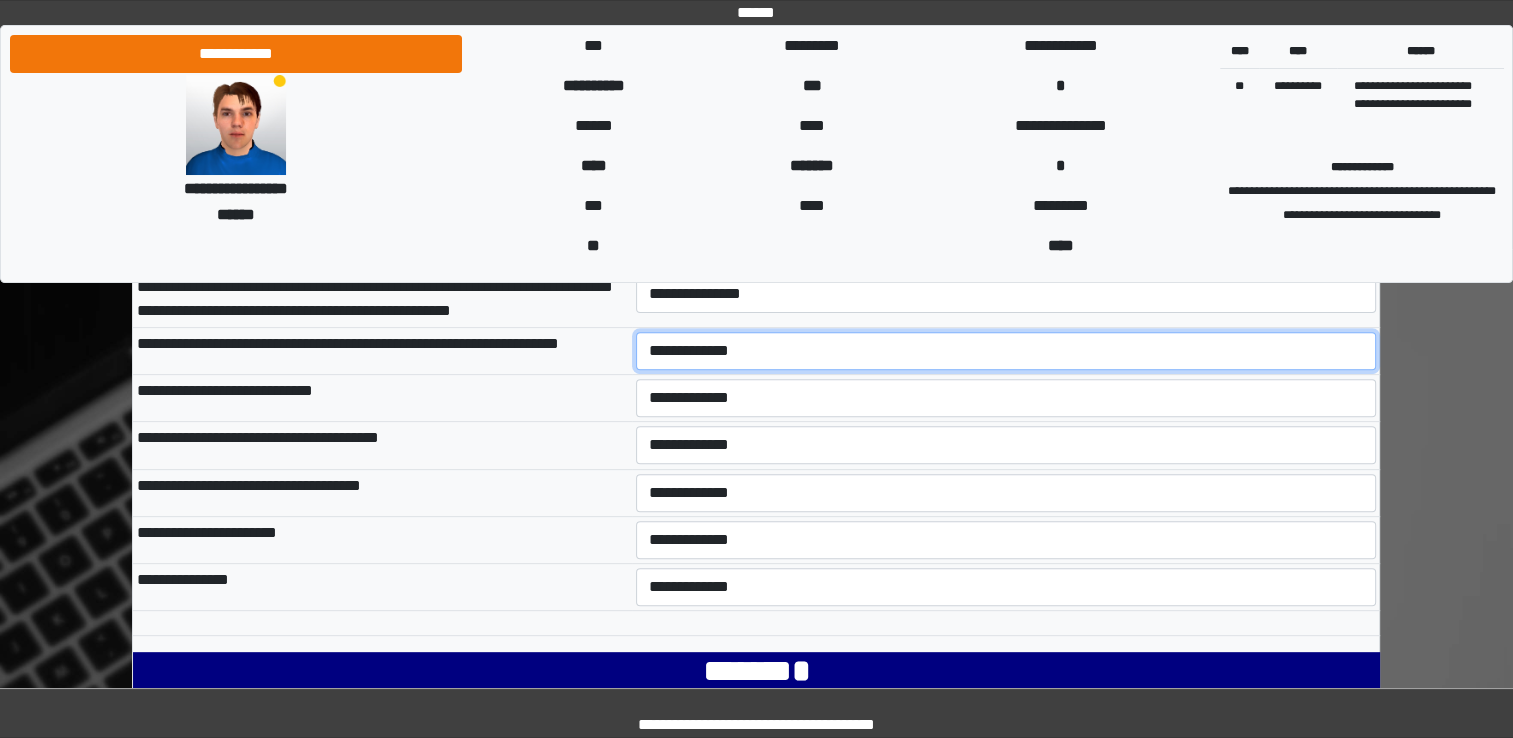 select on "***" 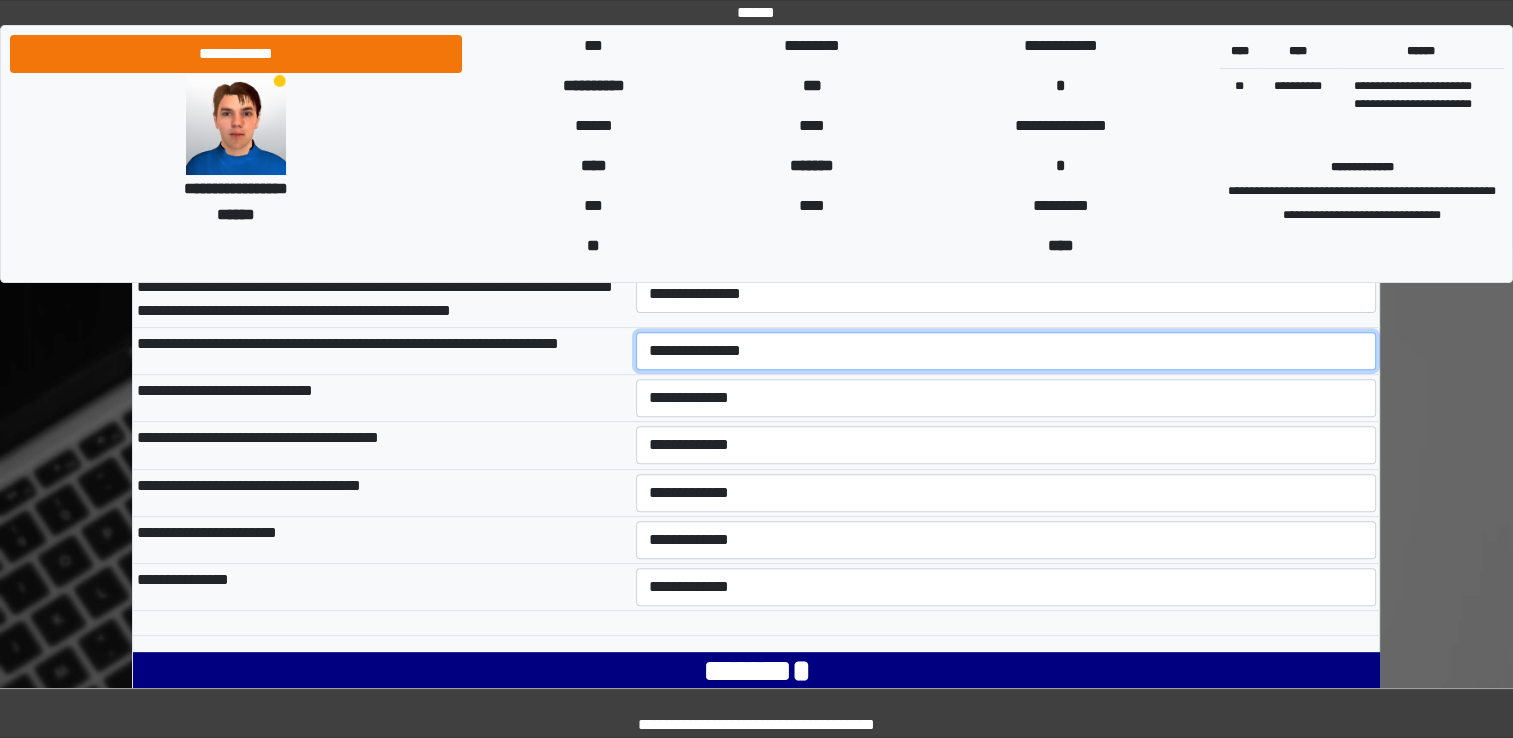 click on "**********" at bounding box center (1006, 351) 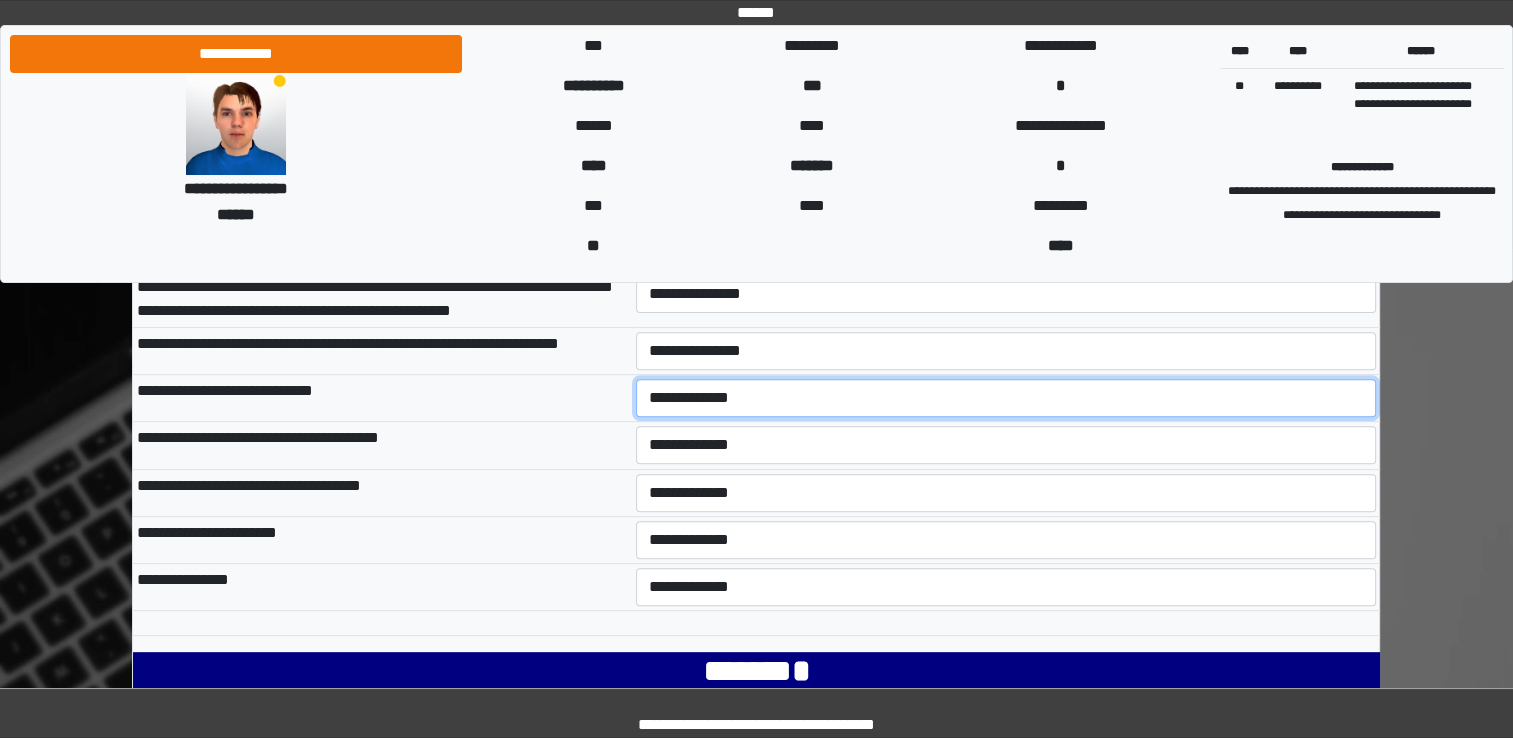 click on "**********" at bounding box center [1006, 398] 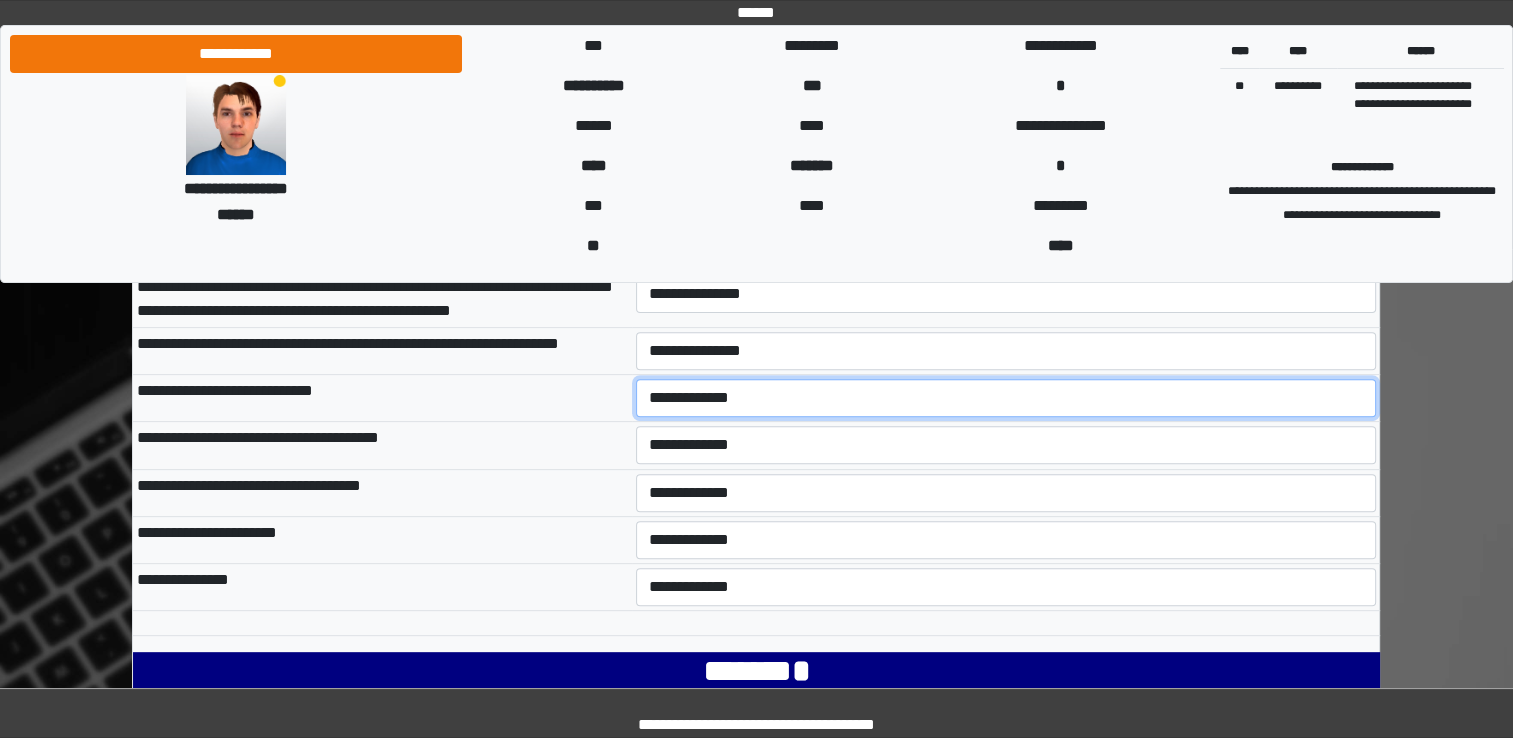 select on "***" 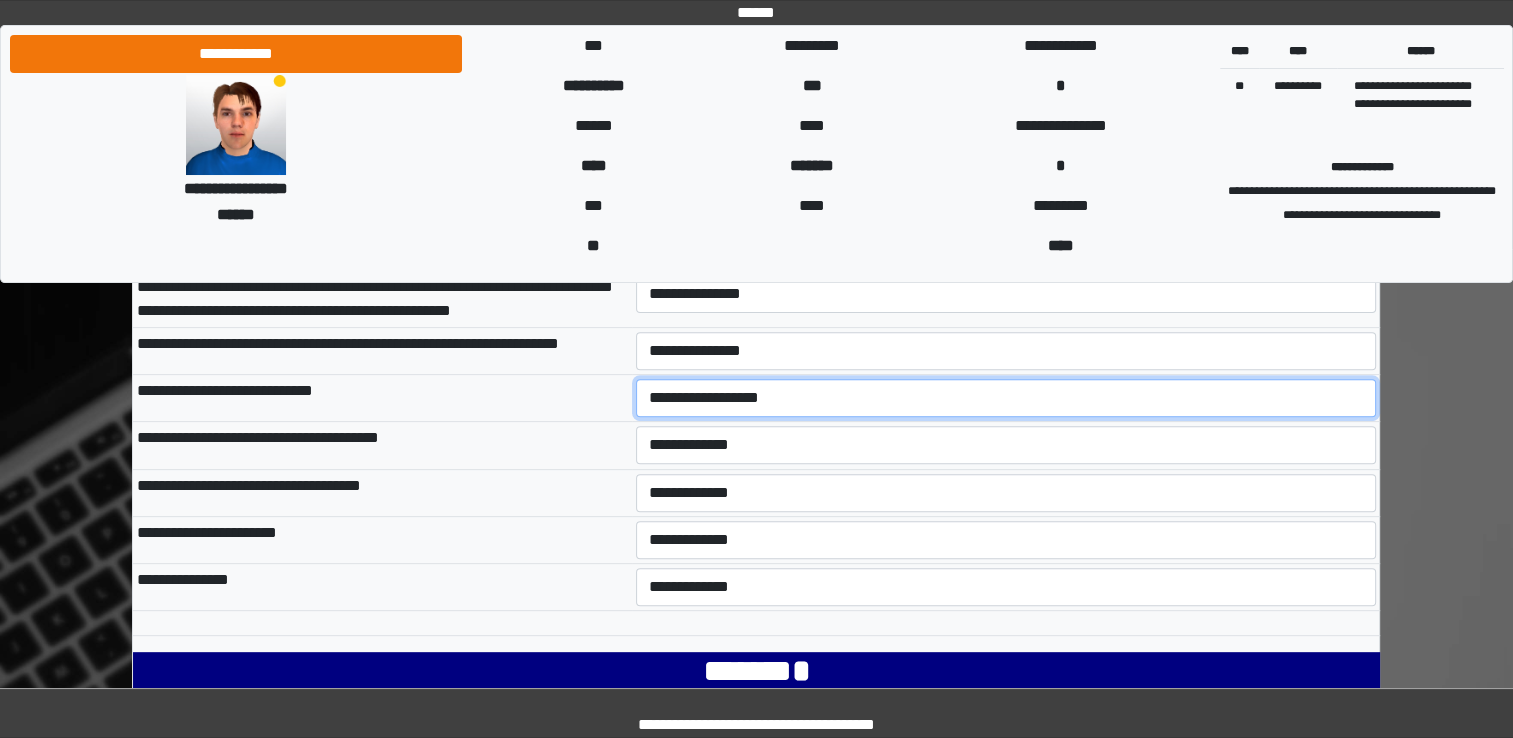 click on "**********" at bounding box center [1006, 398] 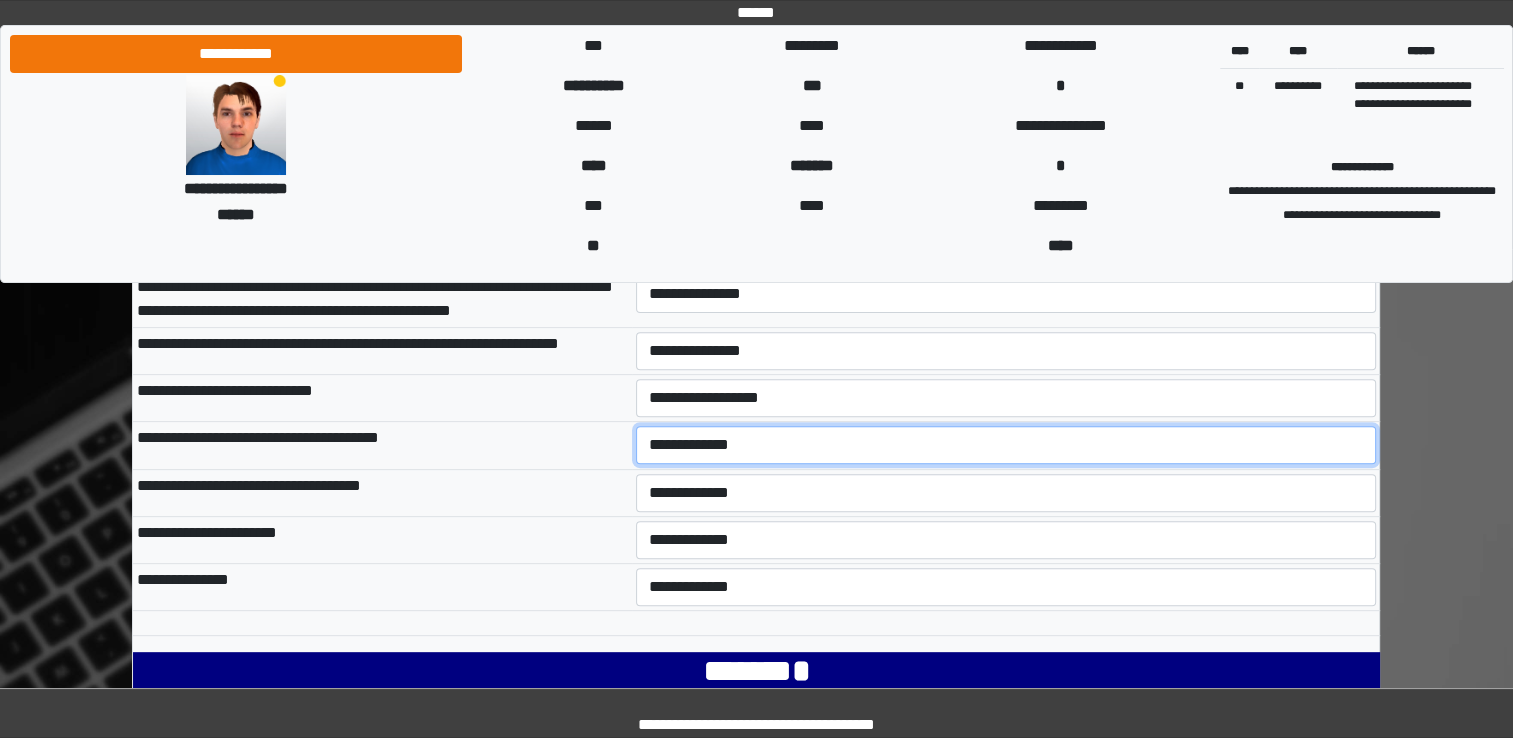 click on "**********" at bounding box center (1006, 445) 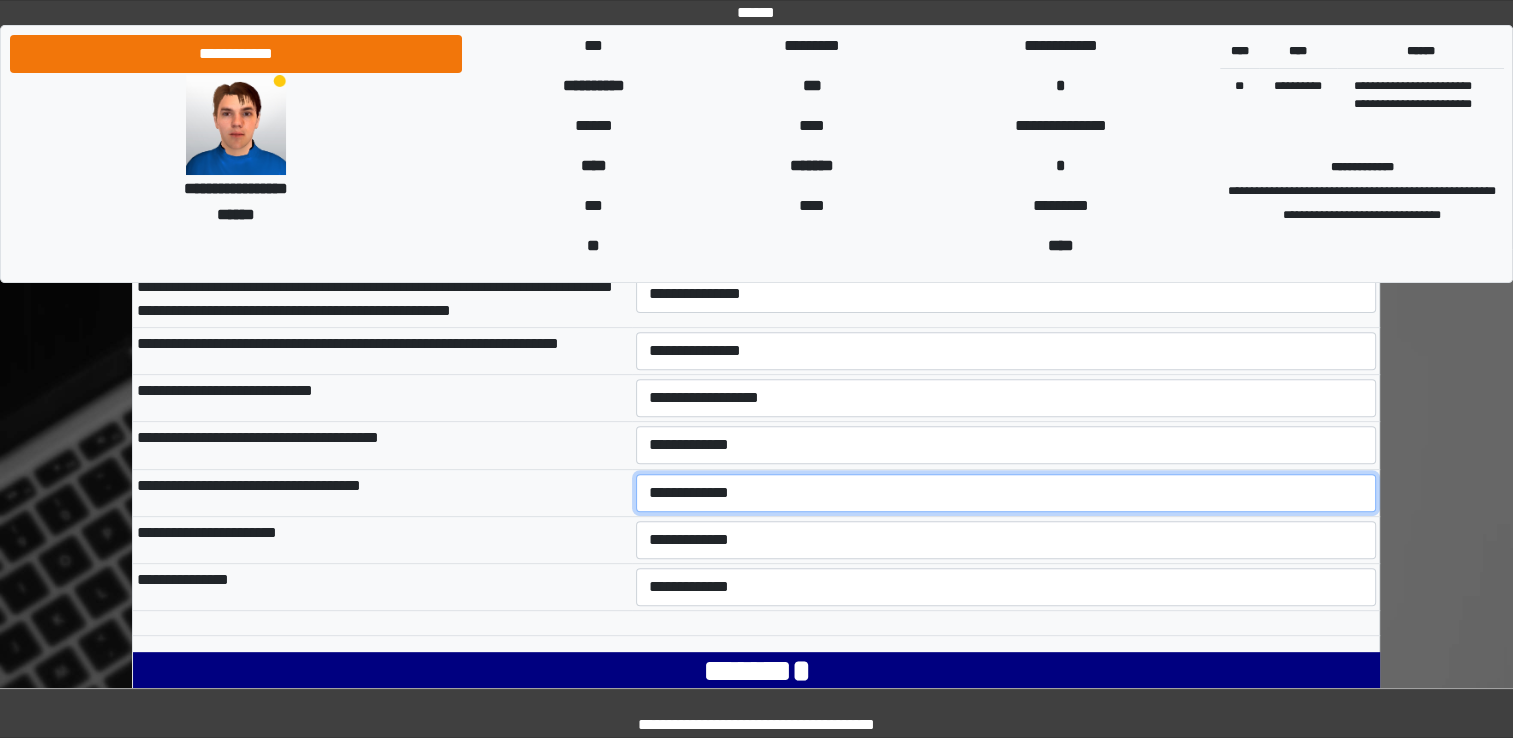 click on "**********" at bounding box center [1006, 493] 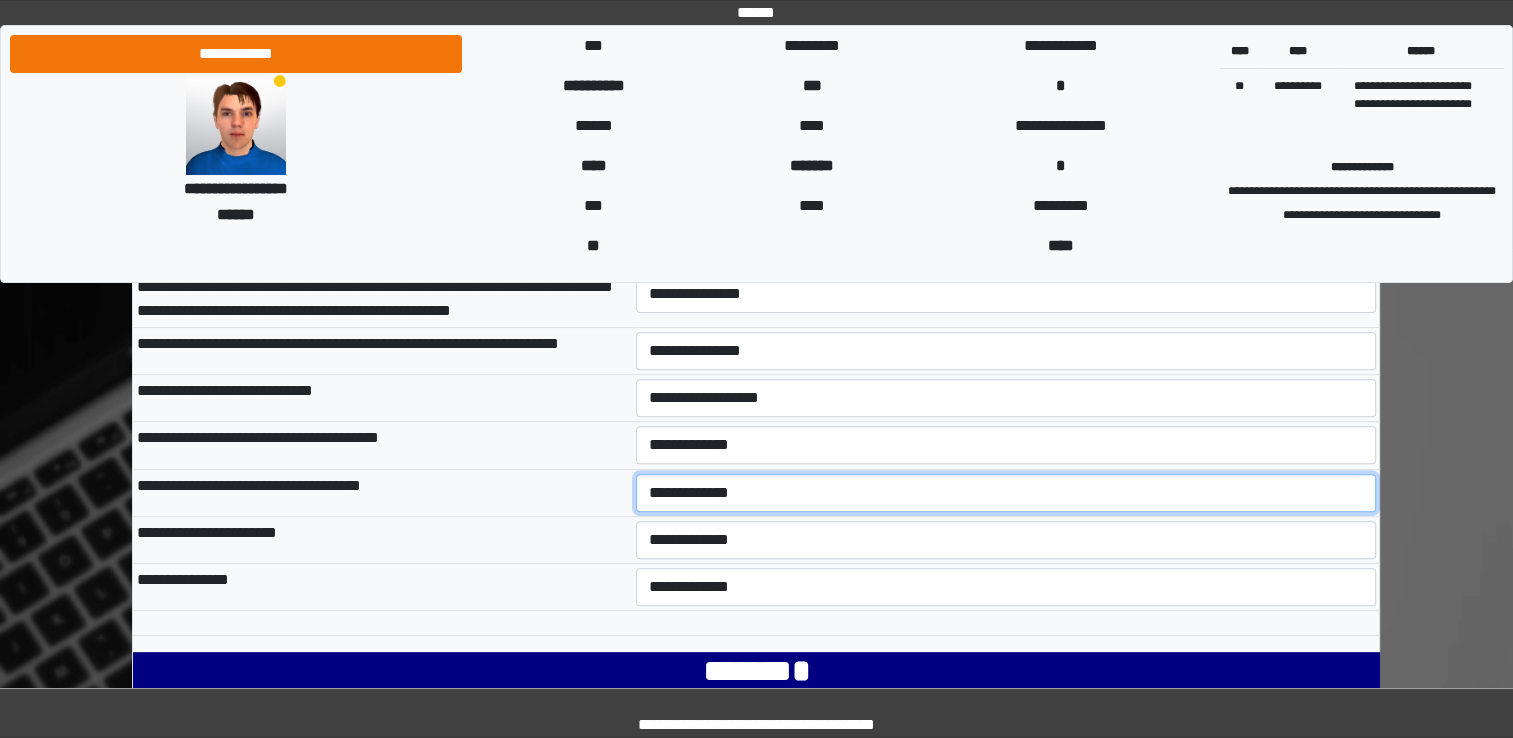 select on "***" 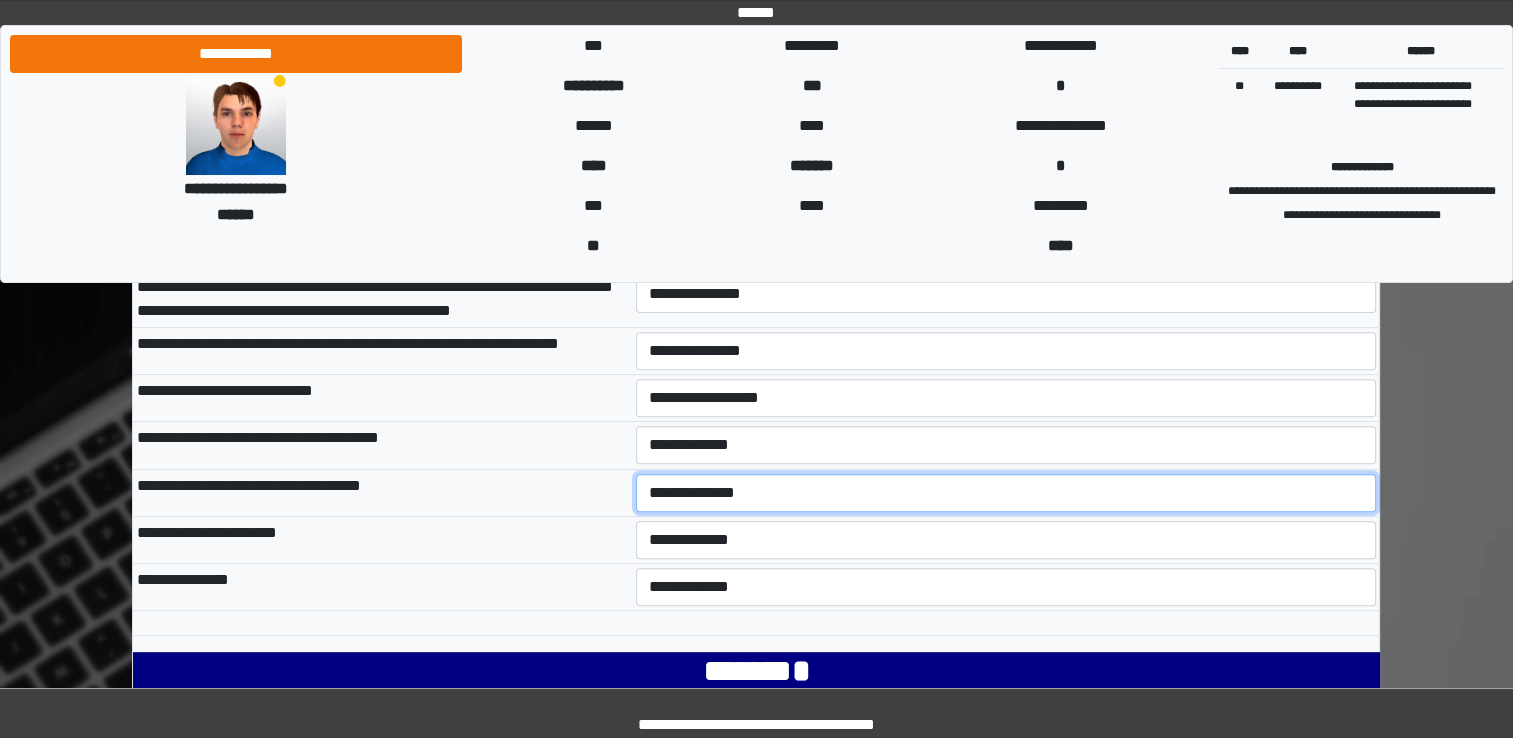 click on "**********" at bounding box center (1006, 493) 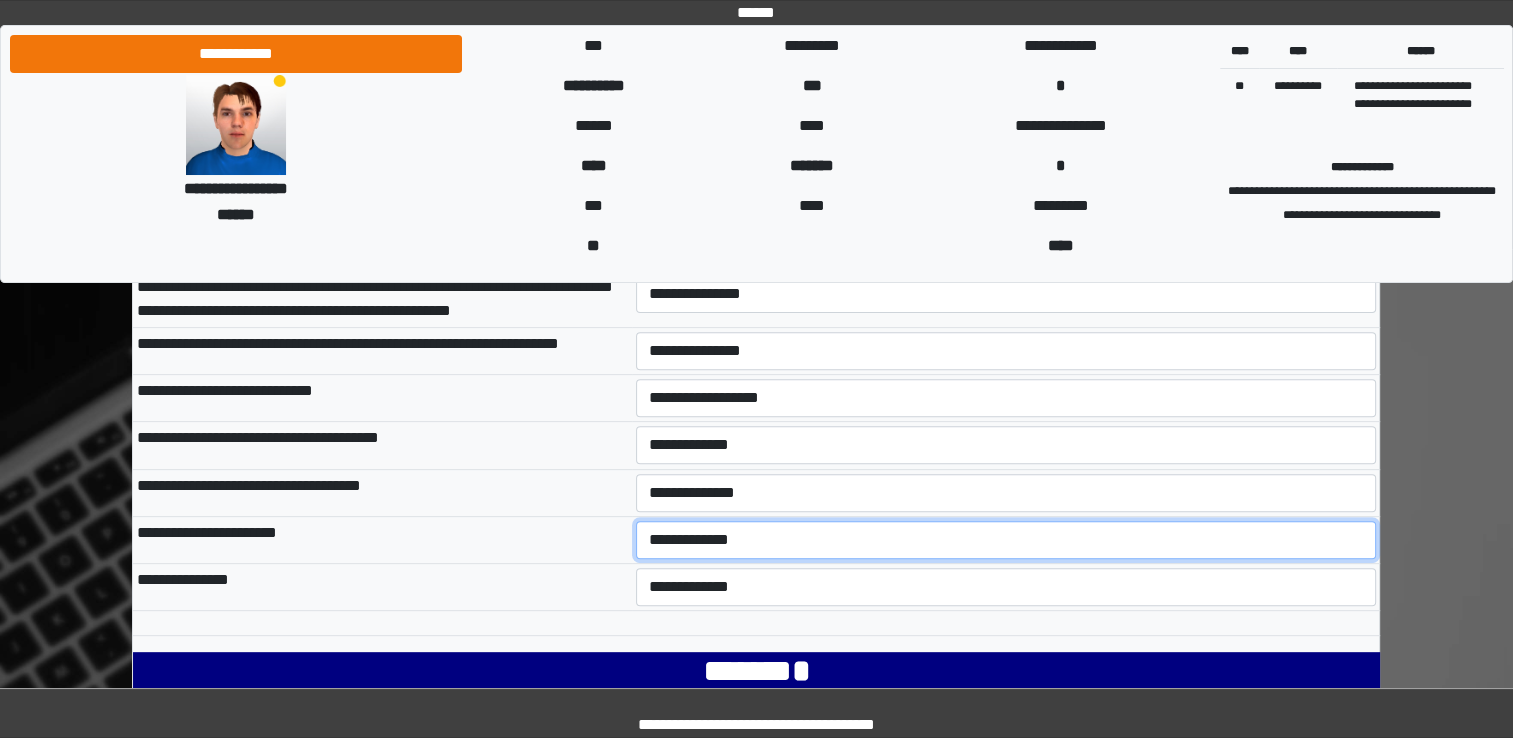 click on "**********" at bounding box center [1006, 540] 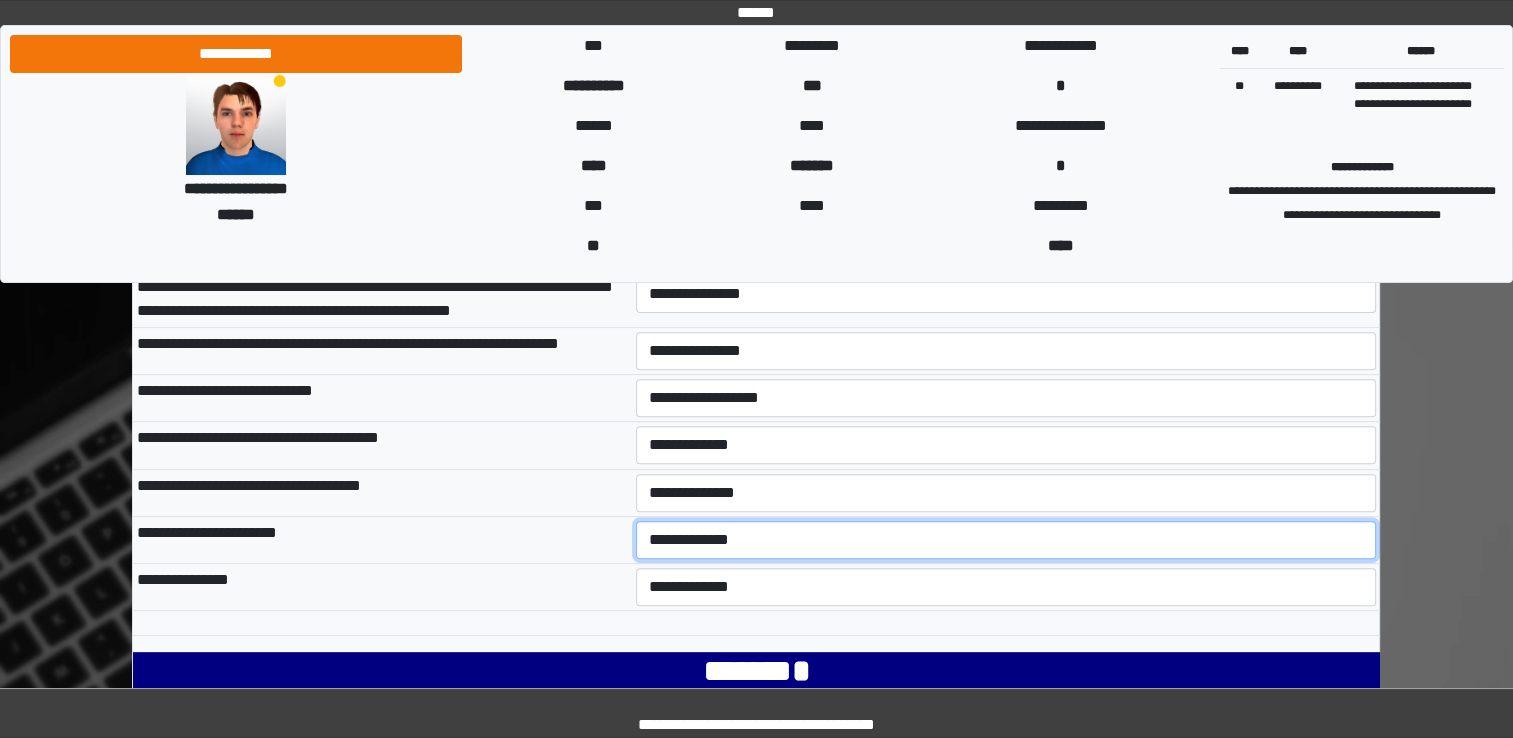 select on "***" 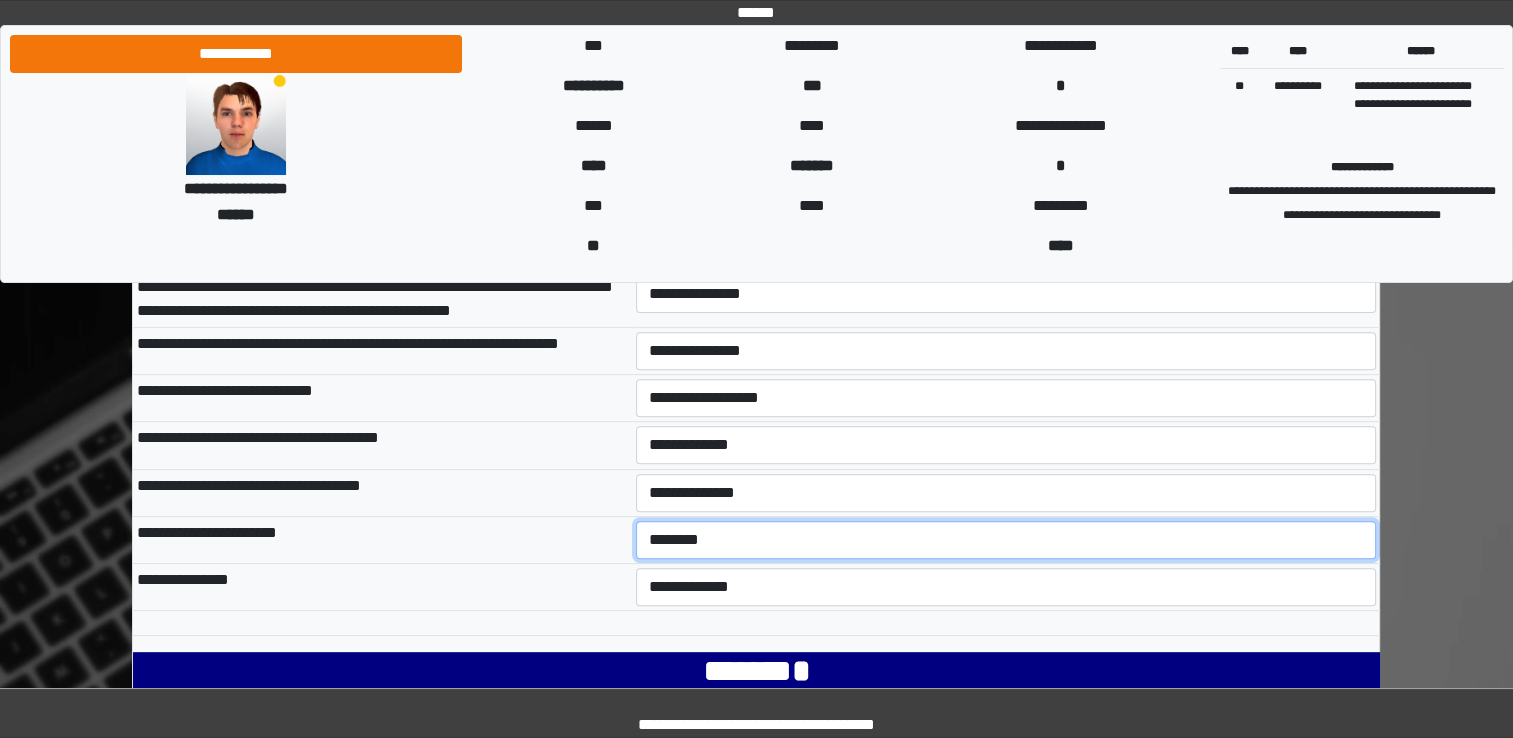 click on "**********" at bounding box center (1006, 540) 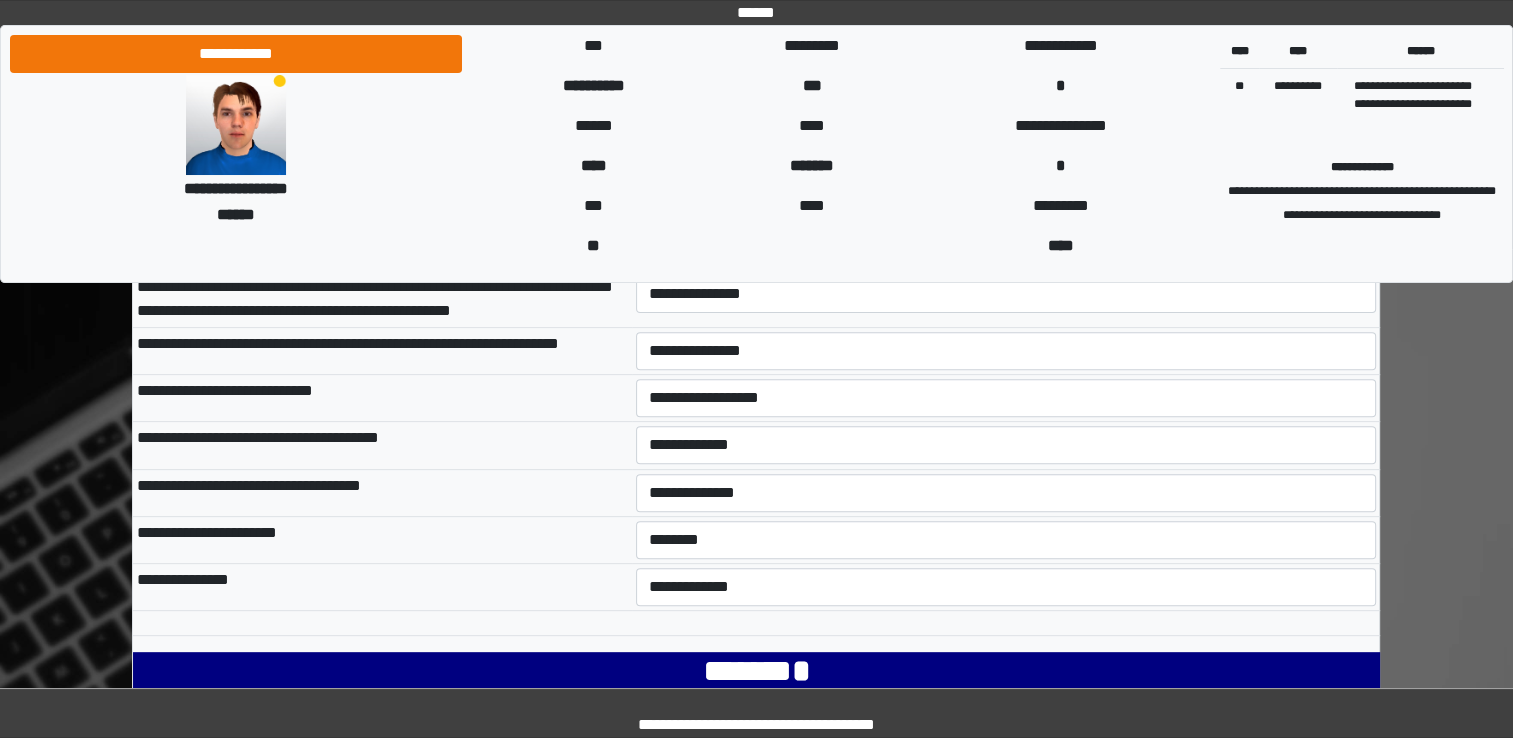 click on "**********" at bounding box center (756, 277) 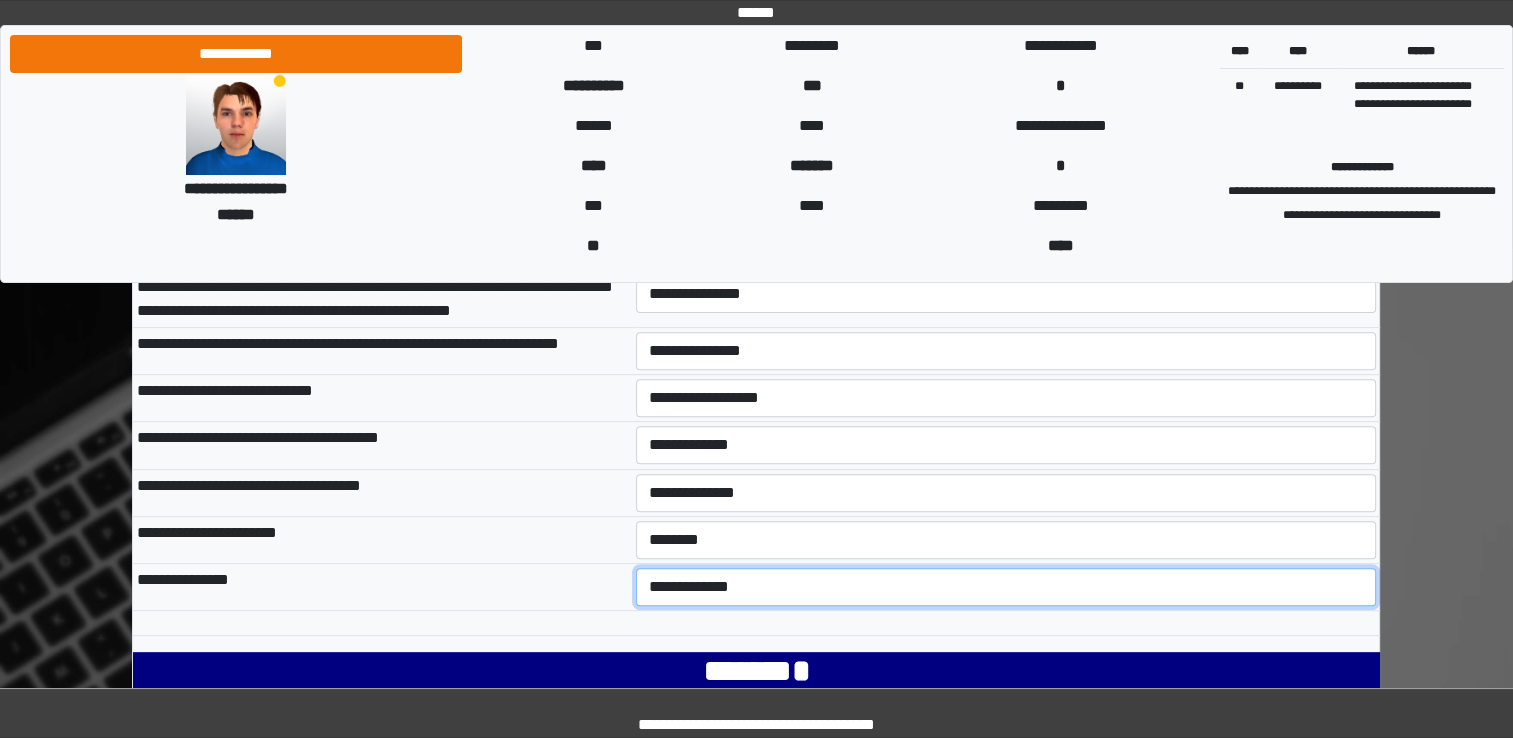 click on "**********" at bounding box center (1006, 587) 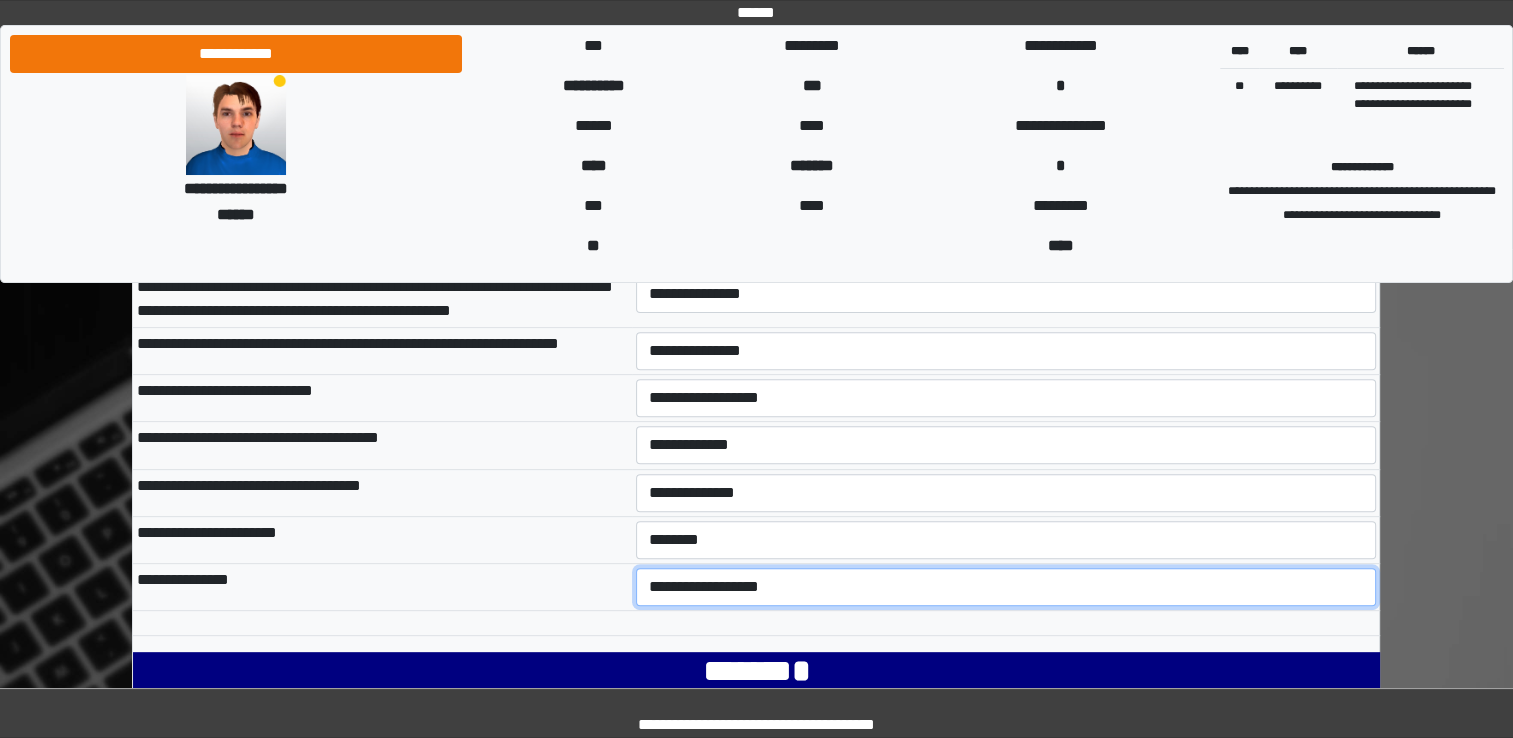 click on "**********" at bounding box center [1006, 587] 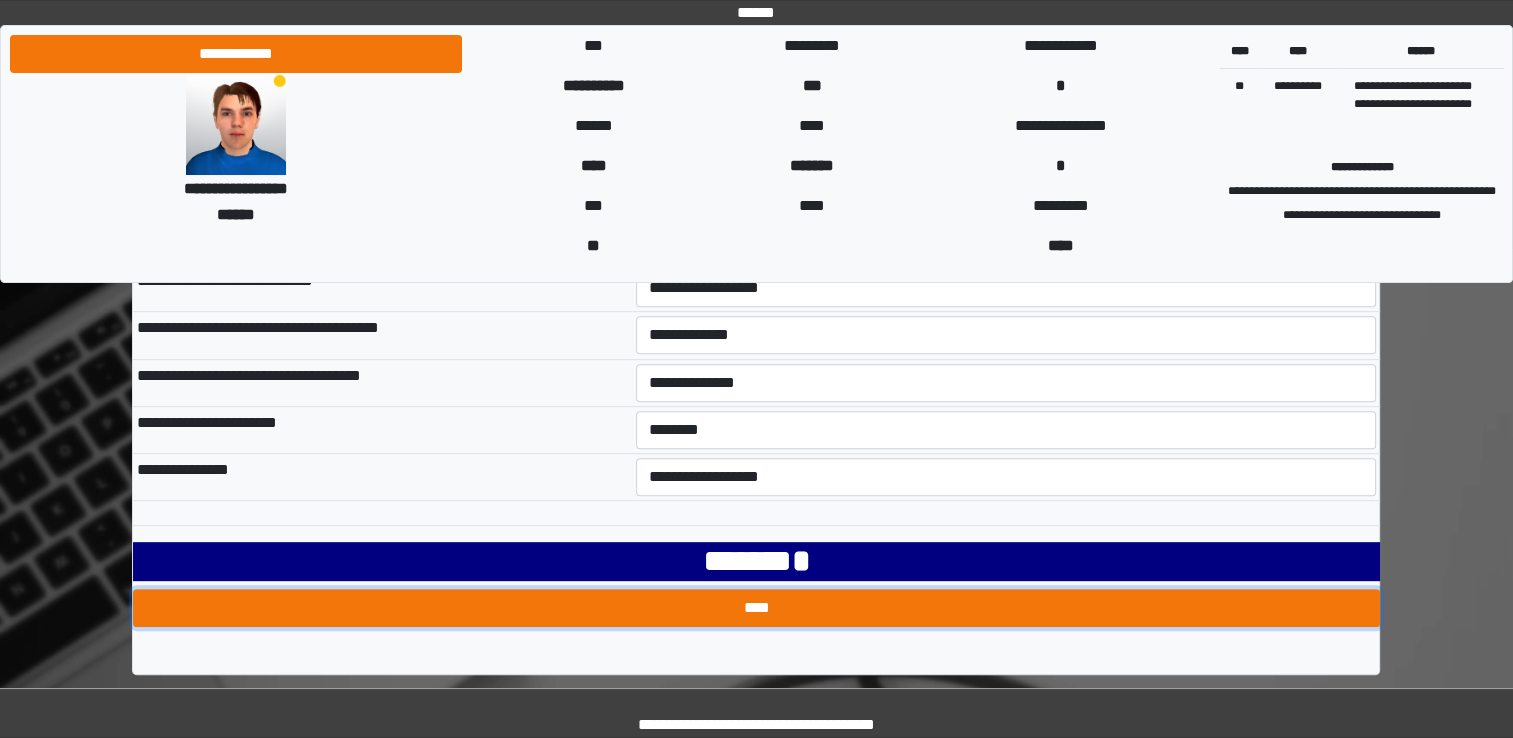 click on "****" at bounding box center [756, 608] 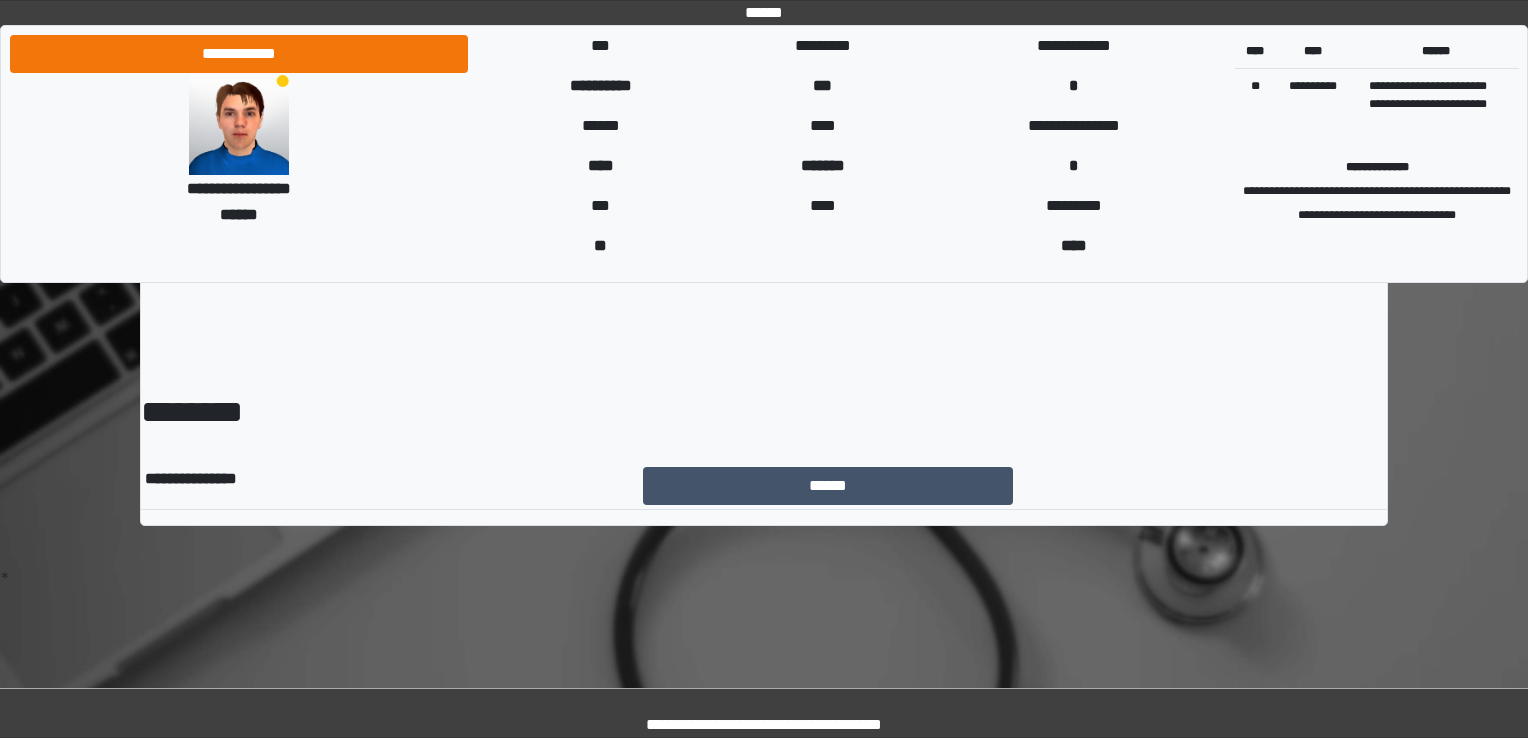 scroll, scrollTop: 0, scrollLeft: 0, axis: both 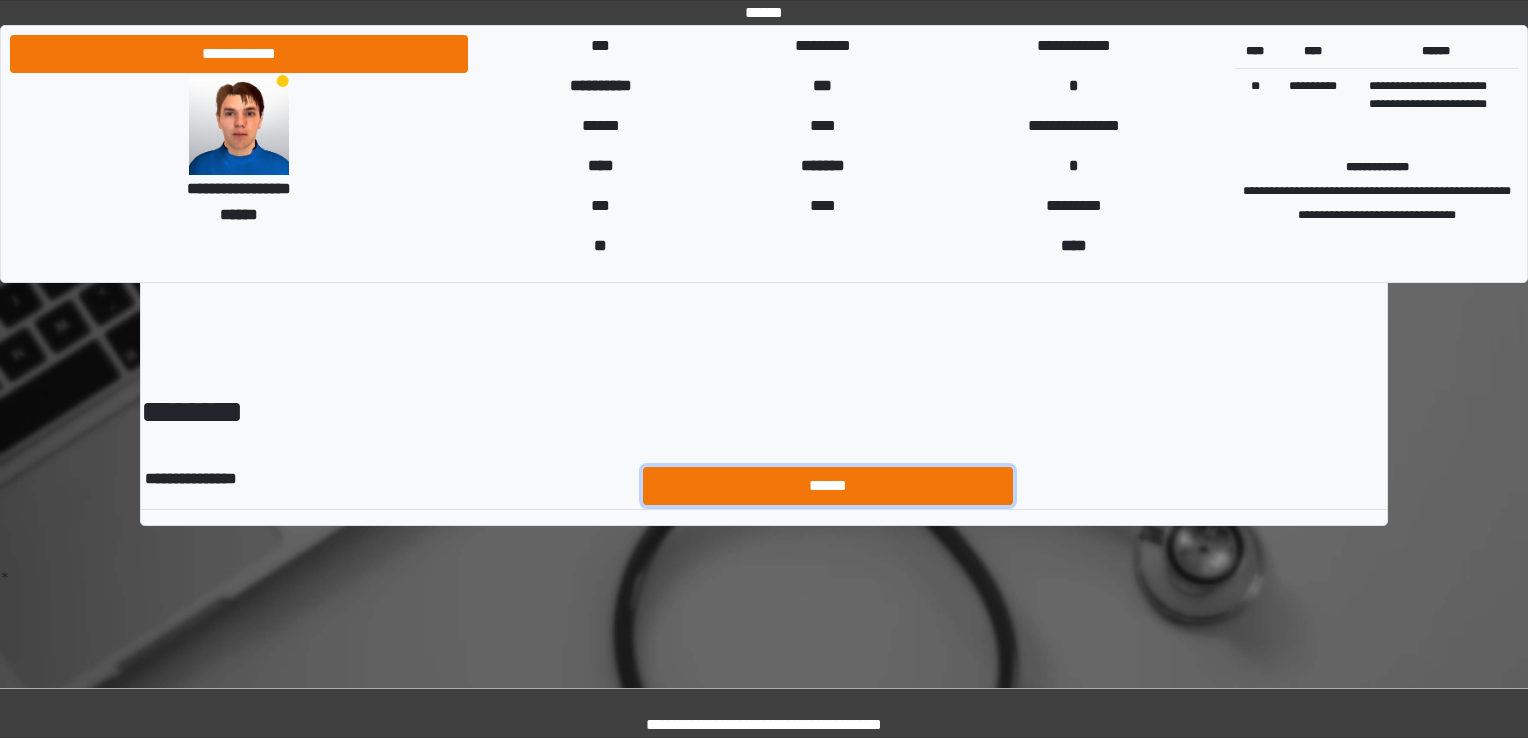 click on "******" at bounding box center (828, 486) 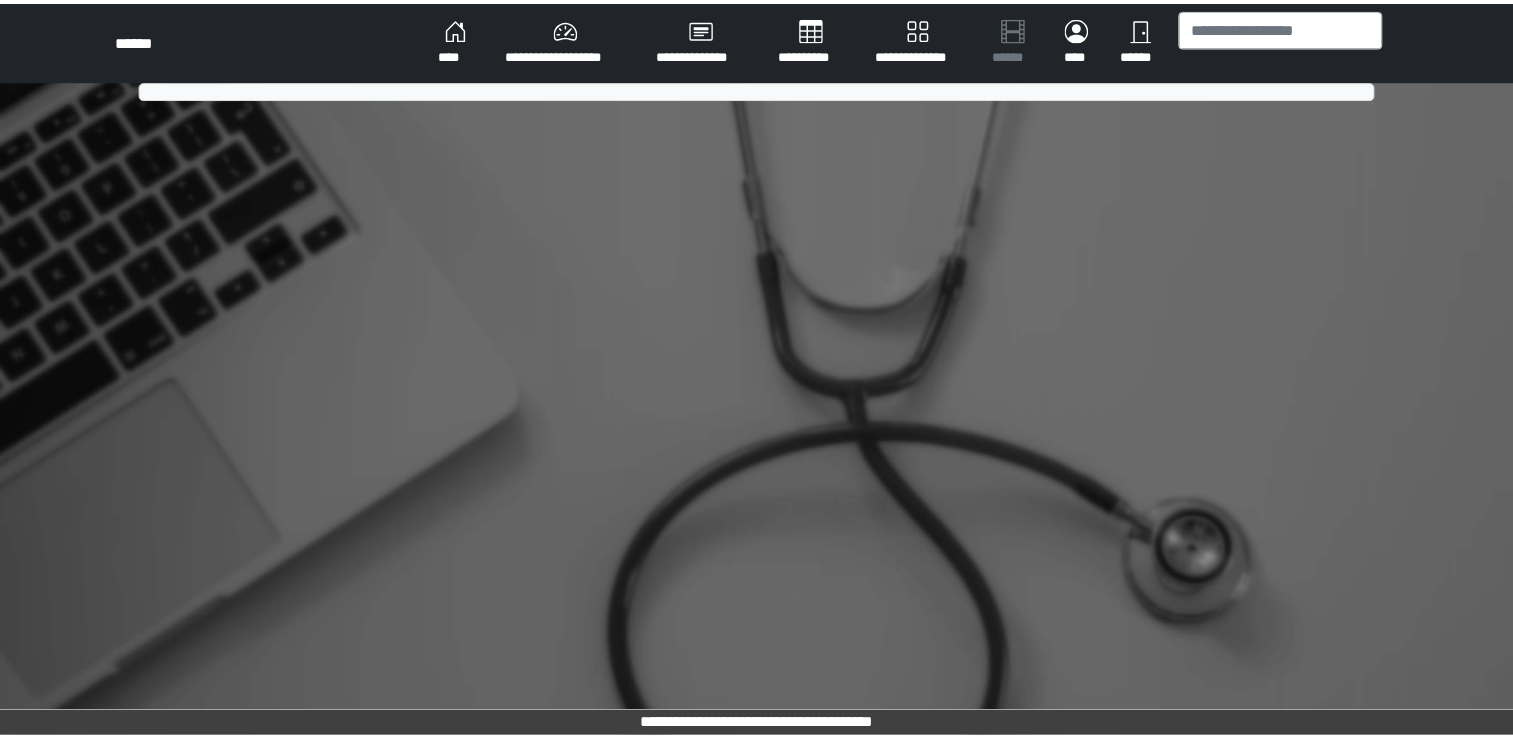 scroll, scrollTop: 0, scrollLeft: 0, axis: both 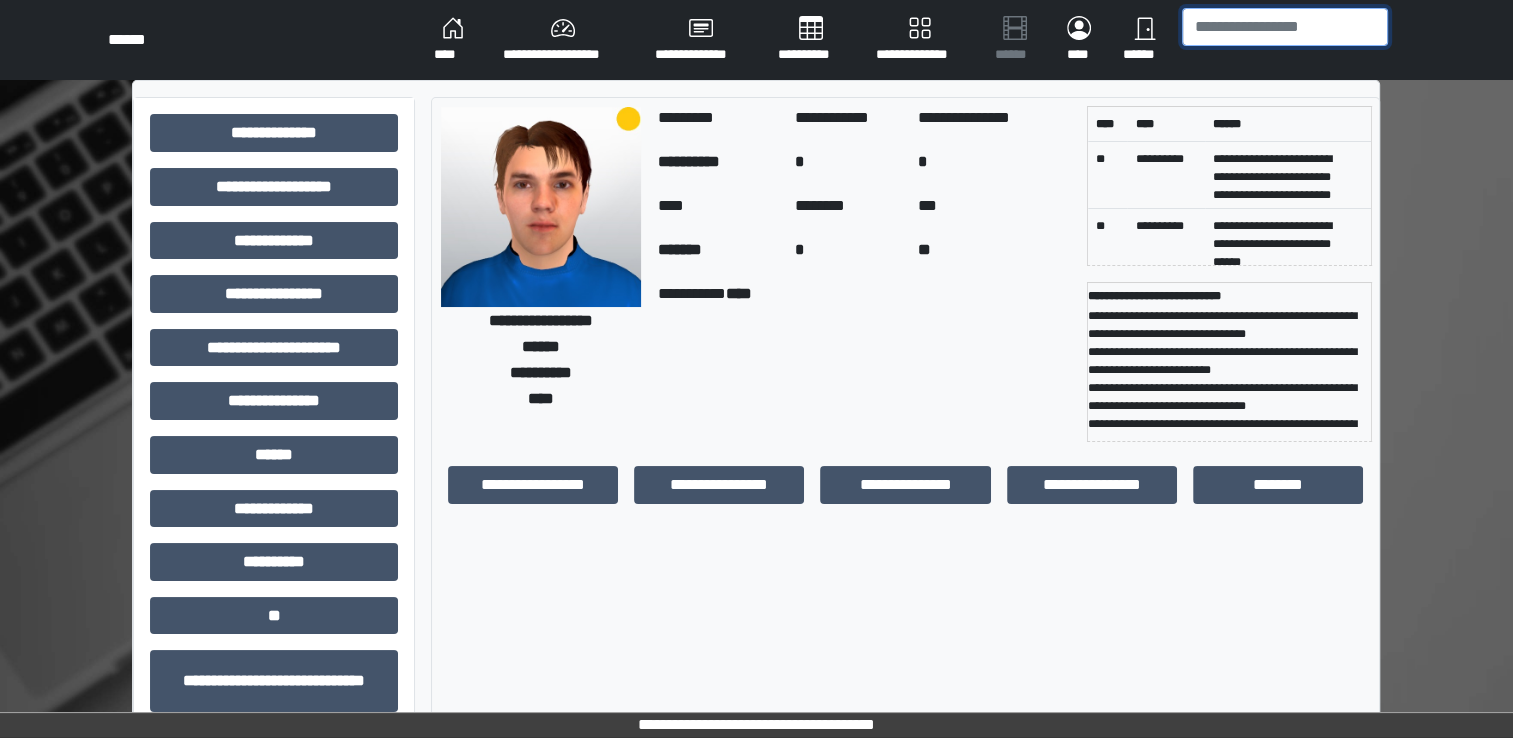 click at bounding box center [1285, 27] 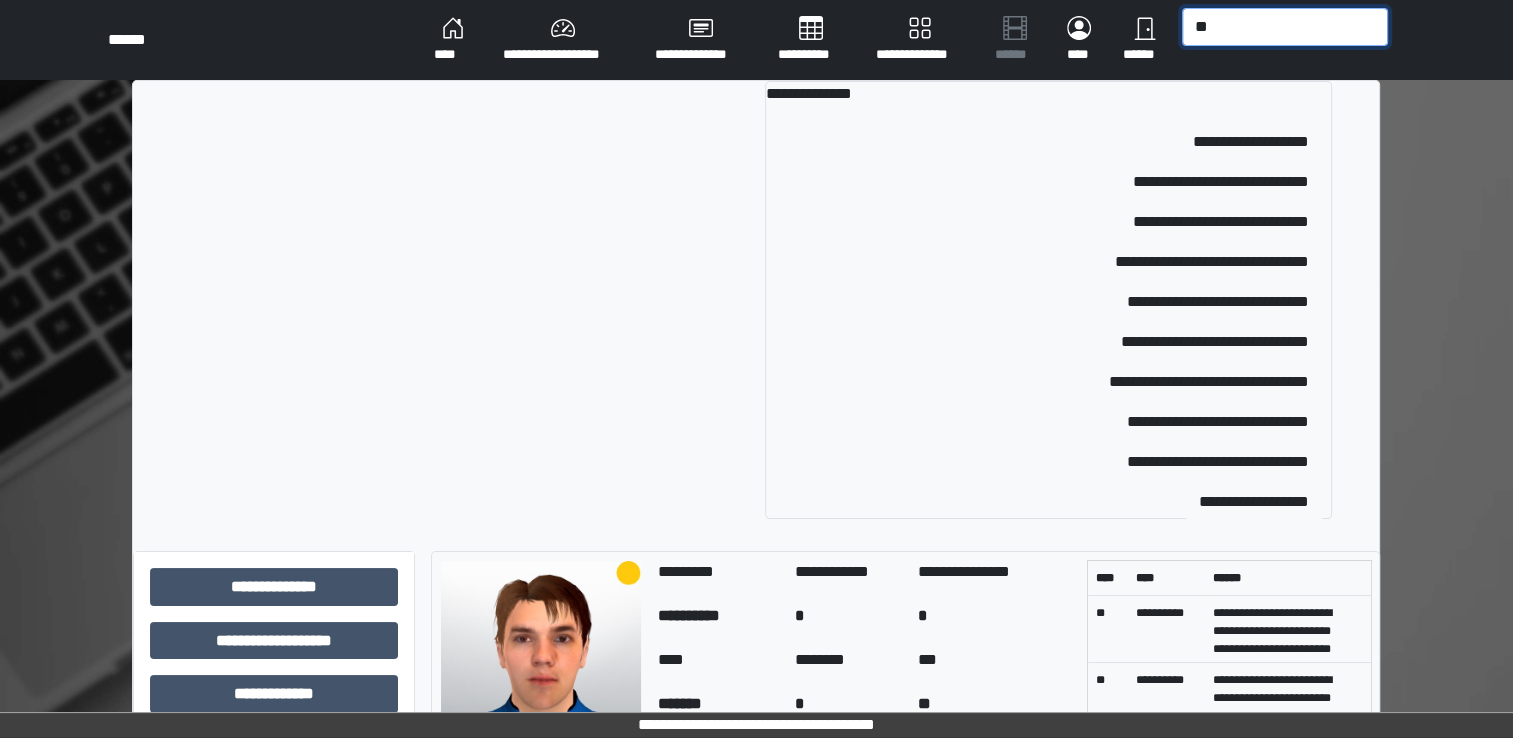 type on "*" 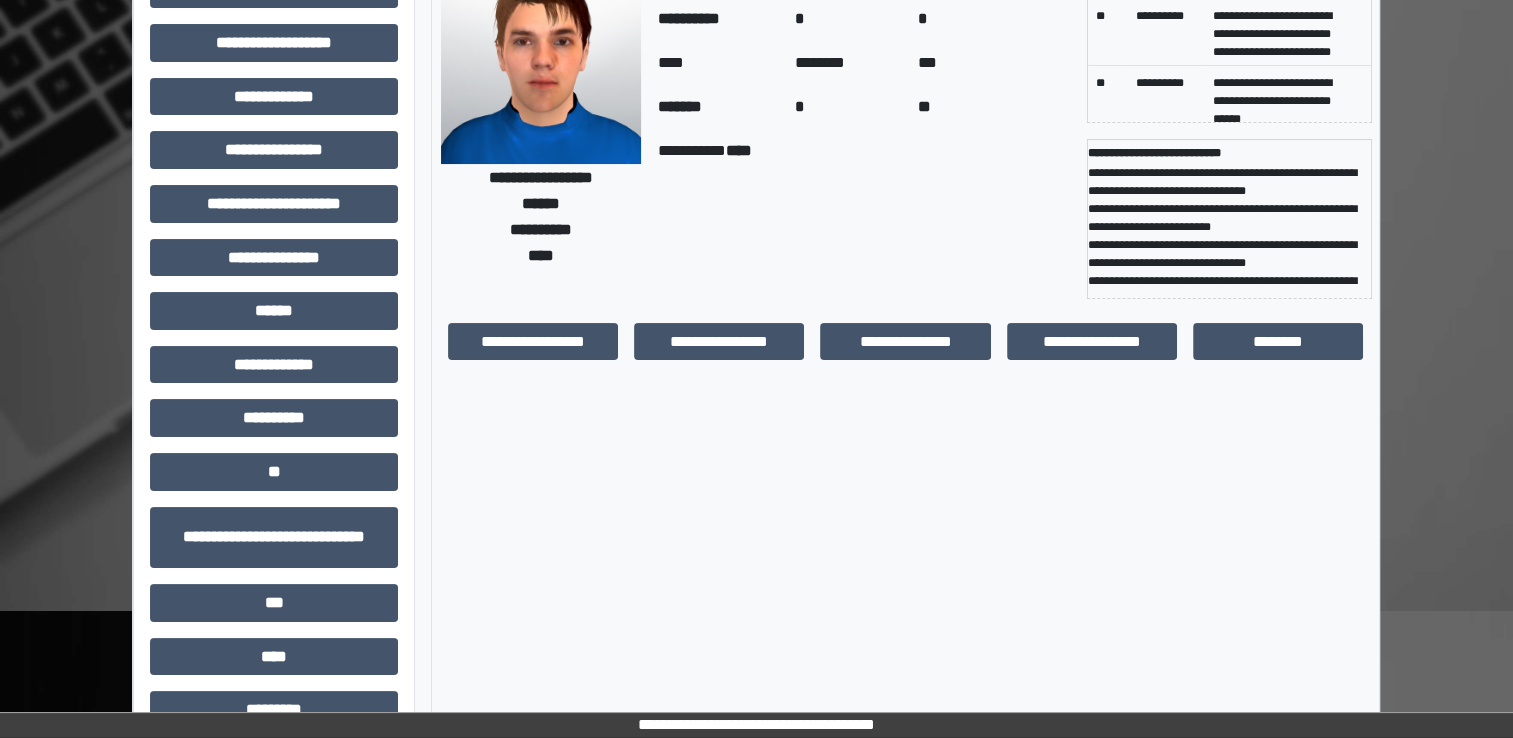 scroll, scrollTop: 0, scrollLeft: 0, axis: both 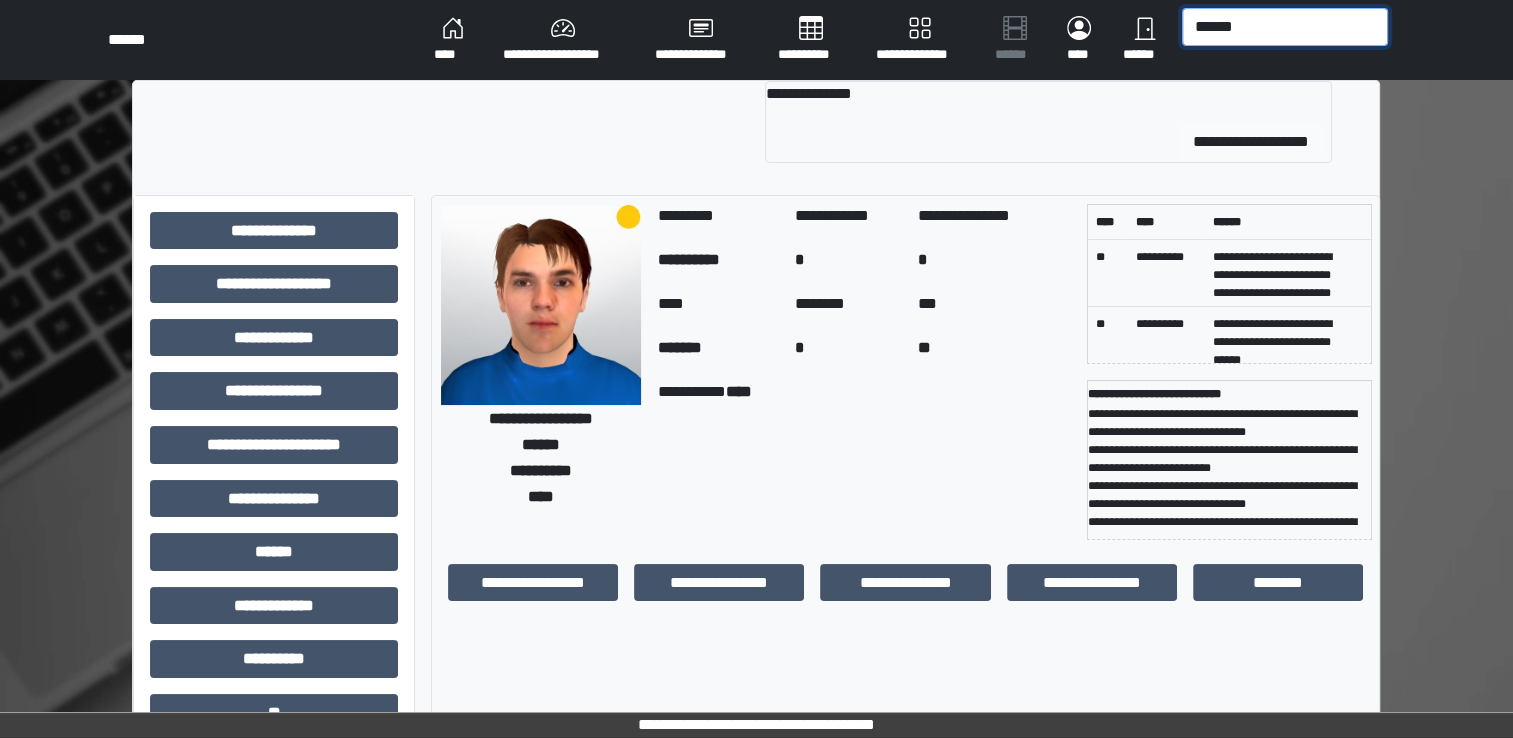 type on "******" 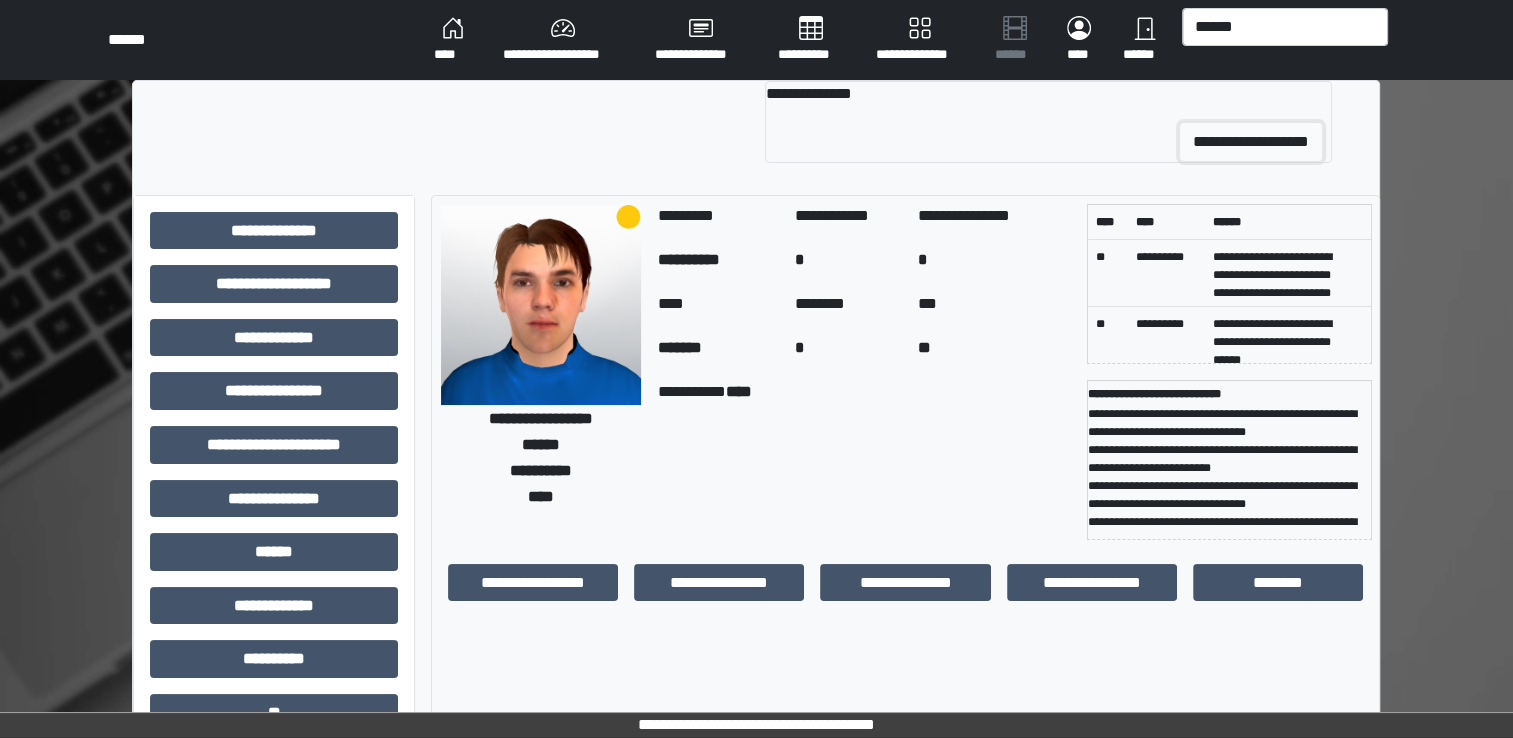 click on "**********" at bounding box center (1251, 142) 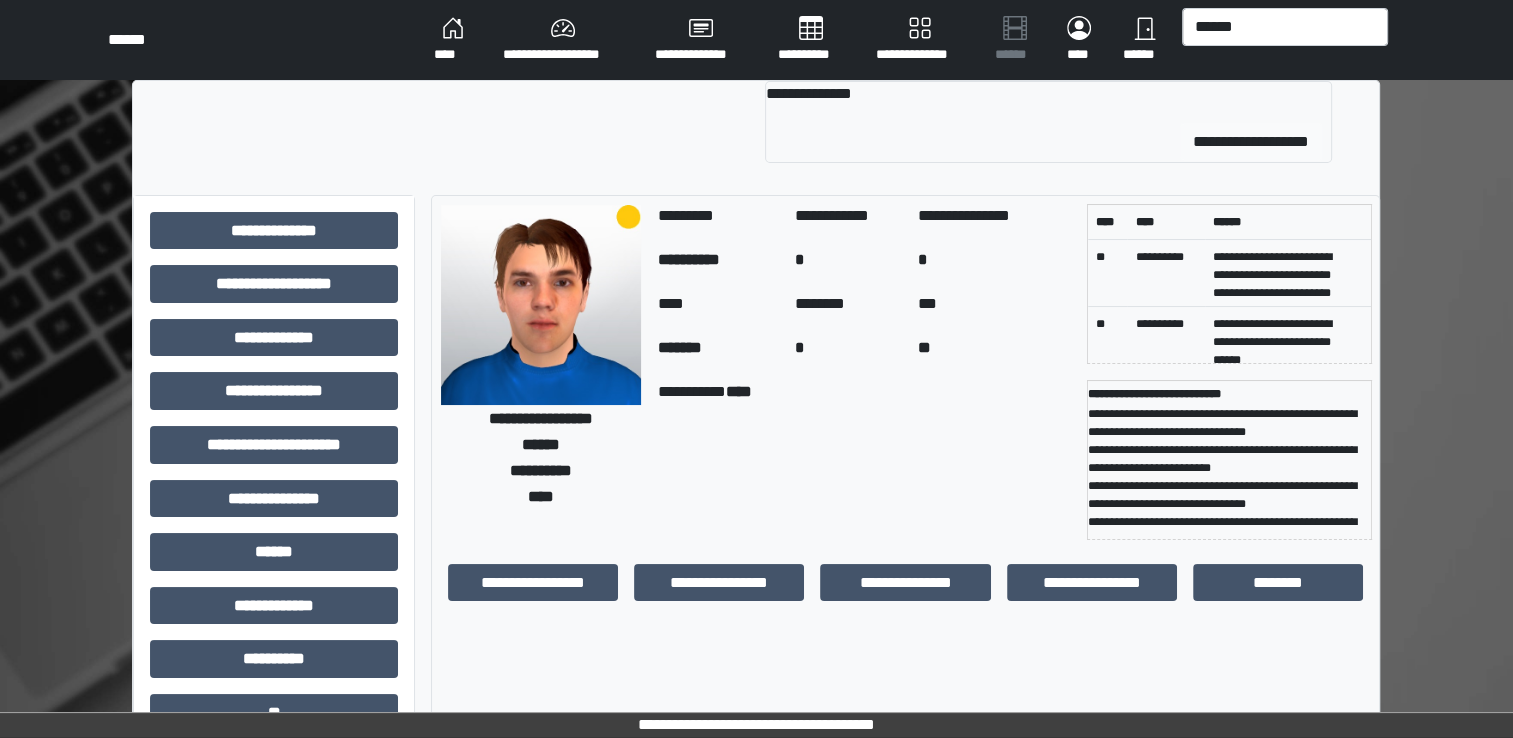type 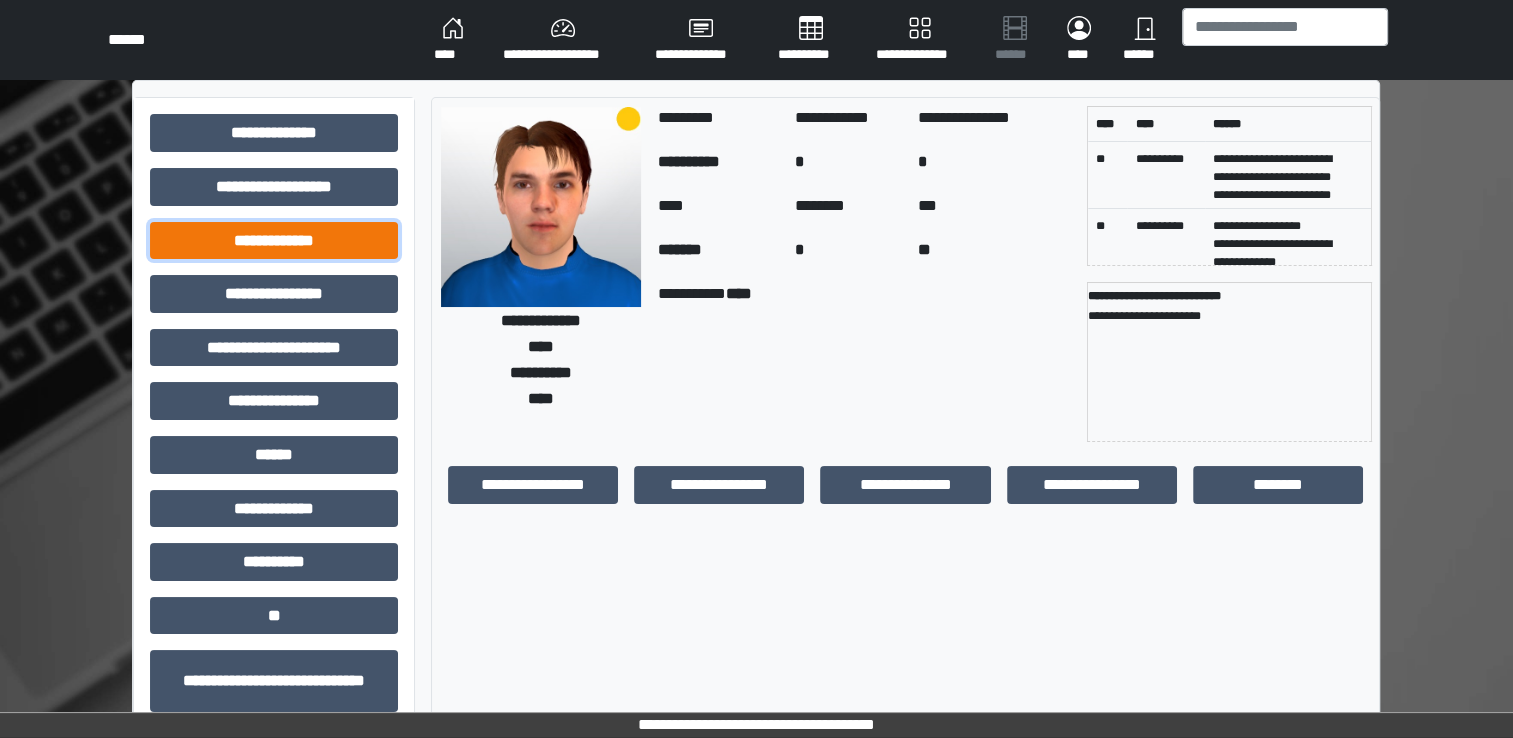 click on "**********" at bounding box center (274, 241) 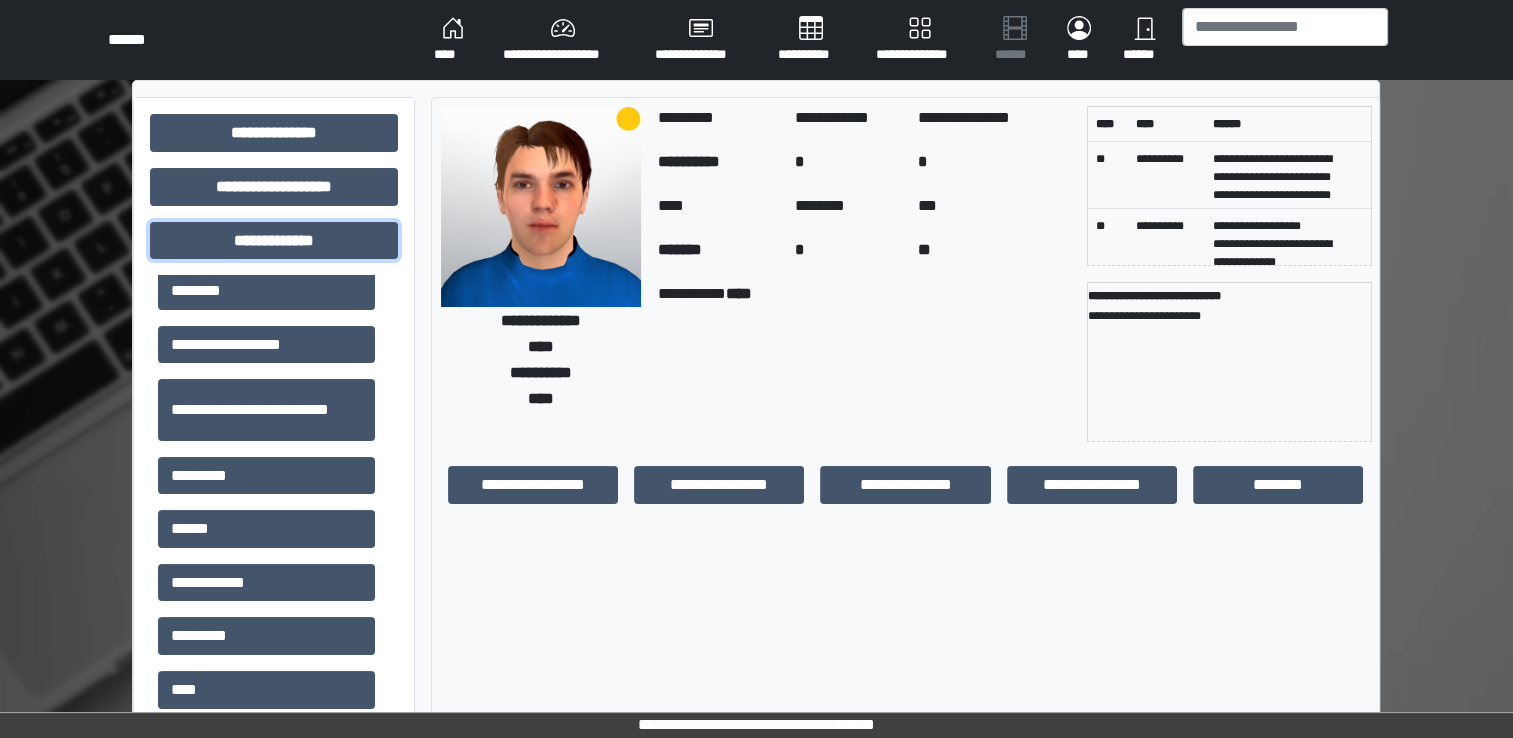 scroll, scrollTop: 472, scrollLeft: 0, axis: vertical 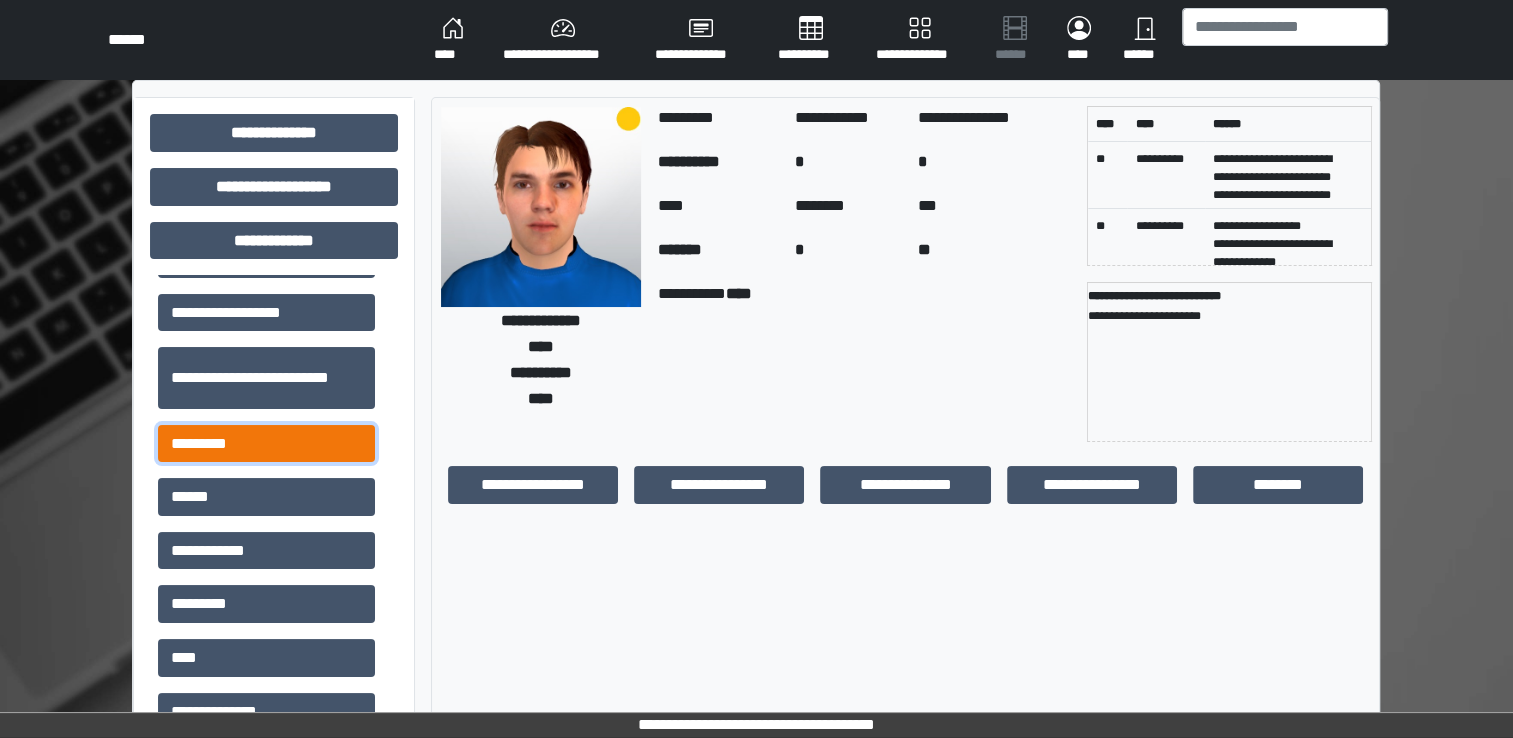 click on "*********" at bounding box center (266, 444) 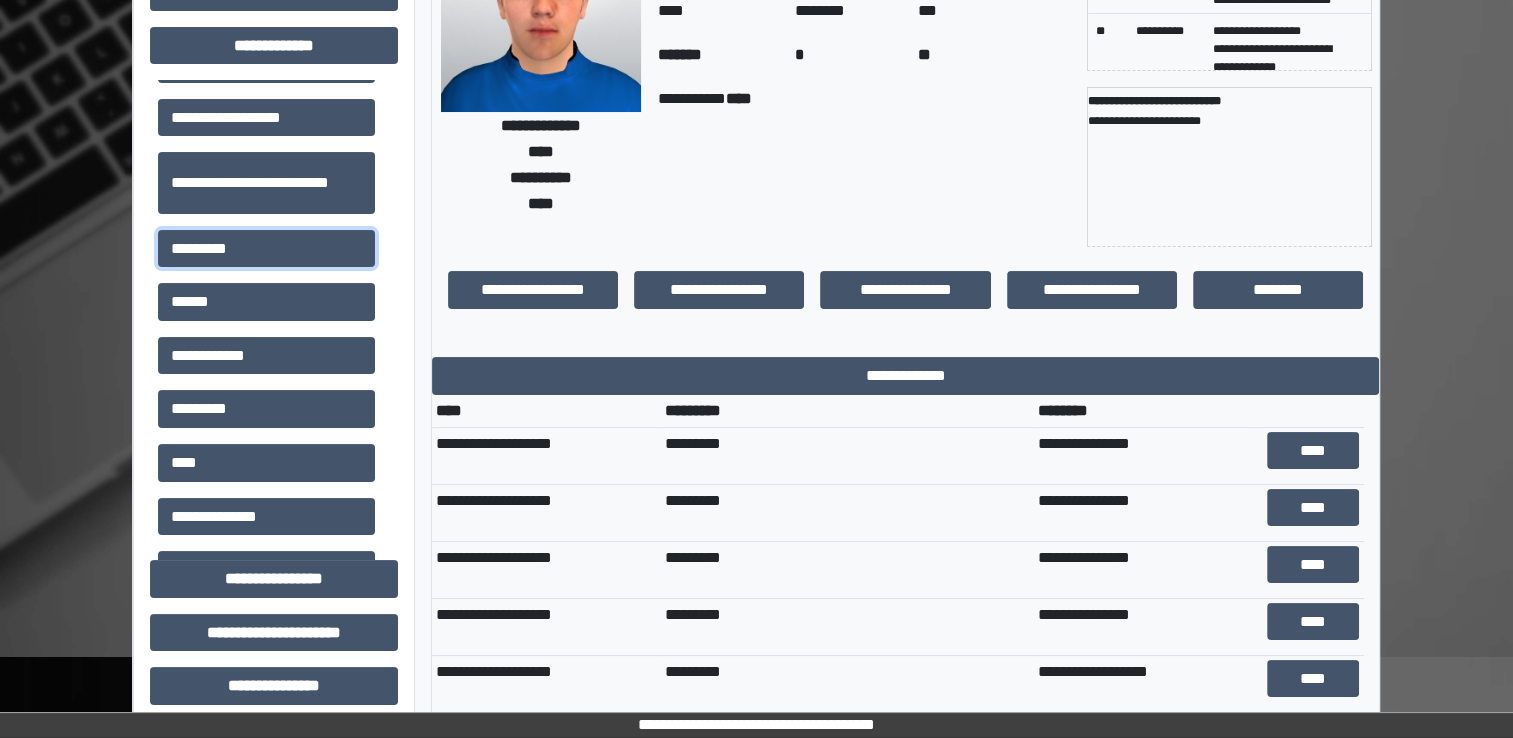 scroll, scrollTop: 196, scrollLeft: 0, axis: vertical 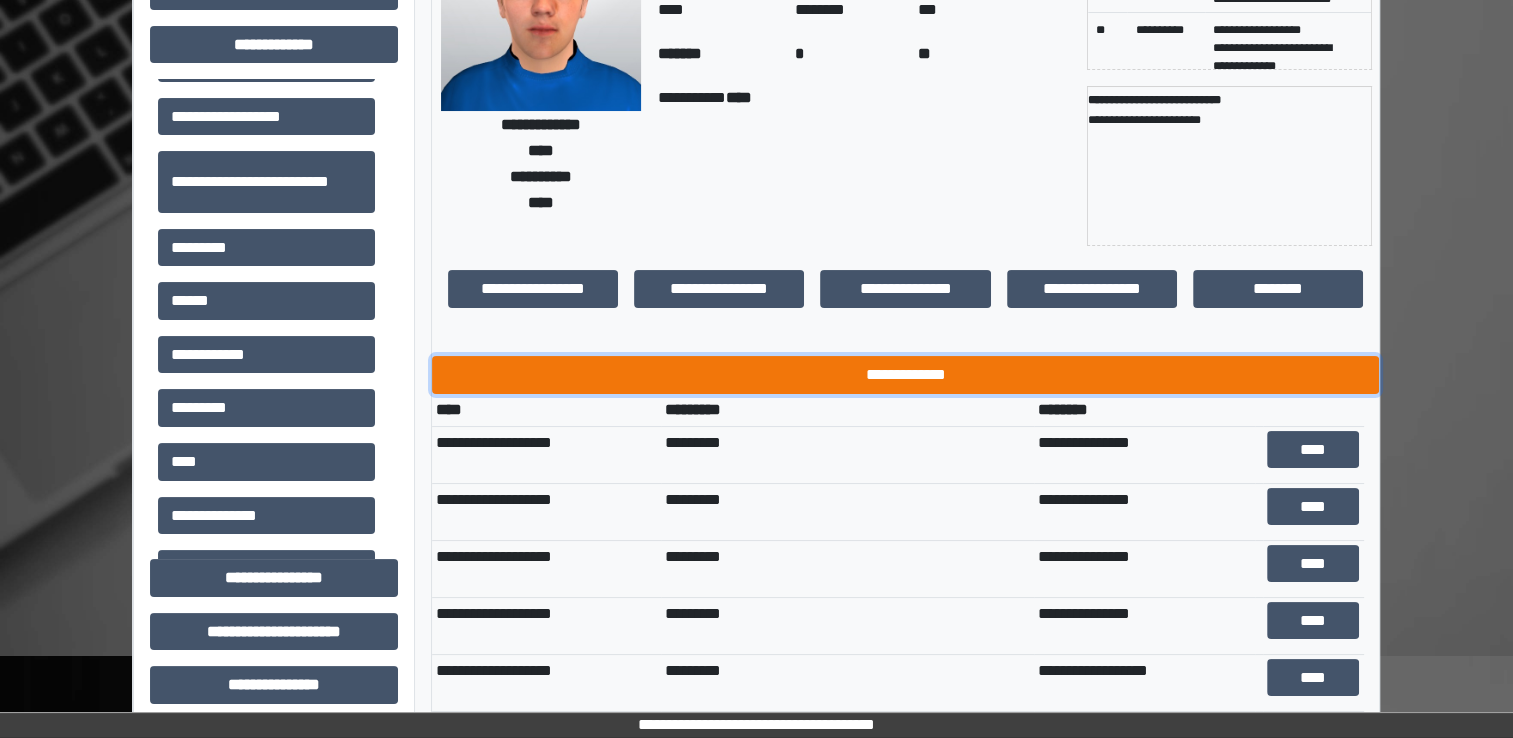click on "**********" at bounding box center (905, 375) 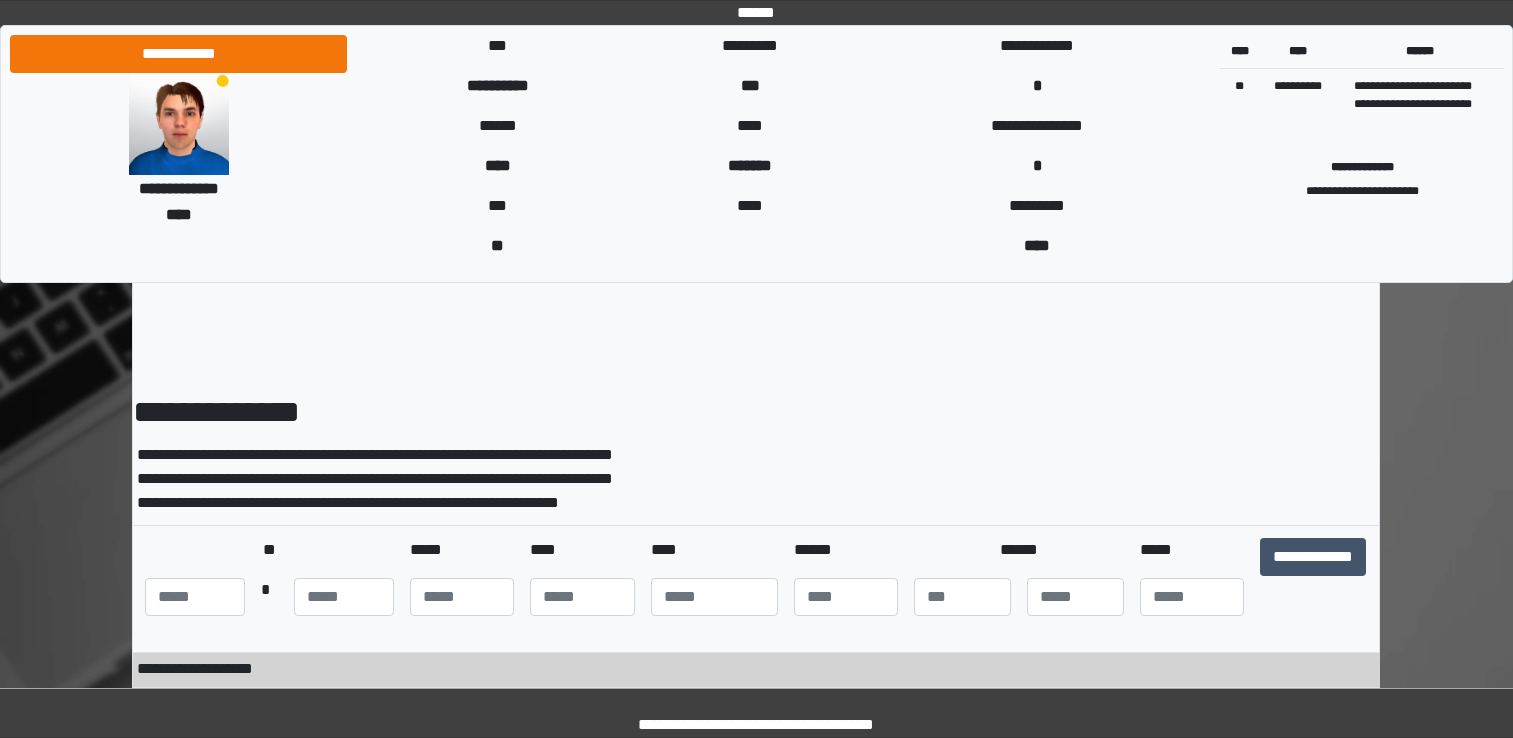 scroll, scrollTop: 0, scrollLeft: 0, axis: both 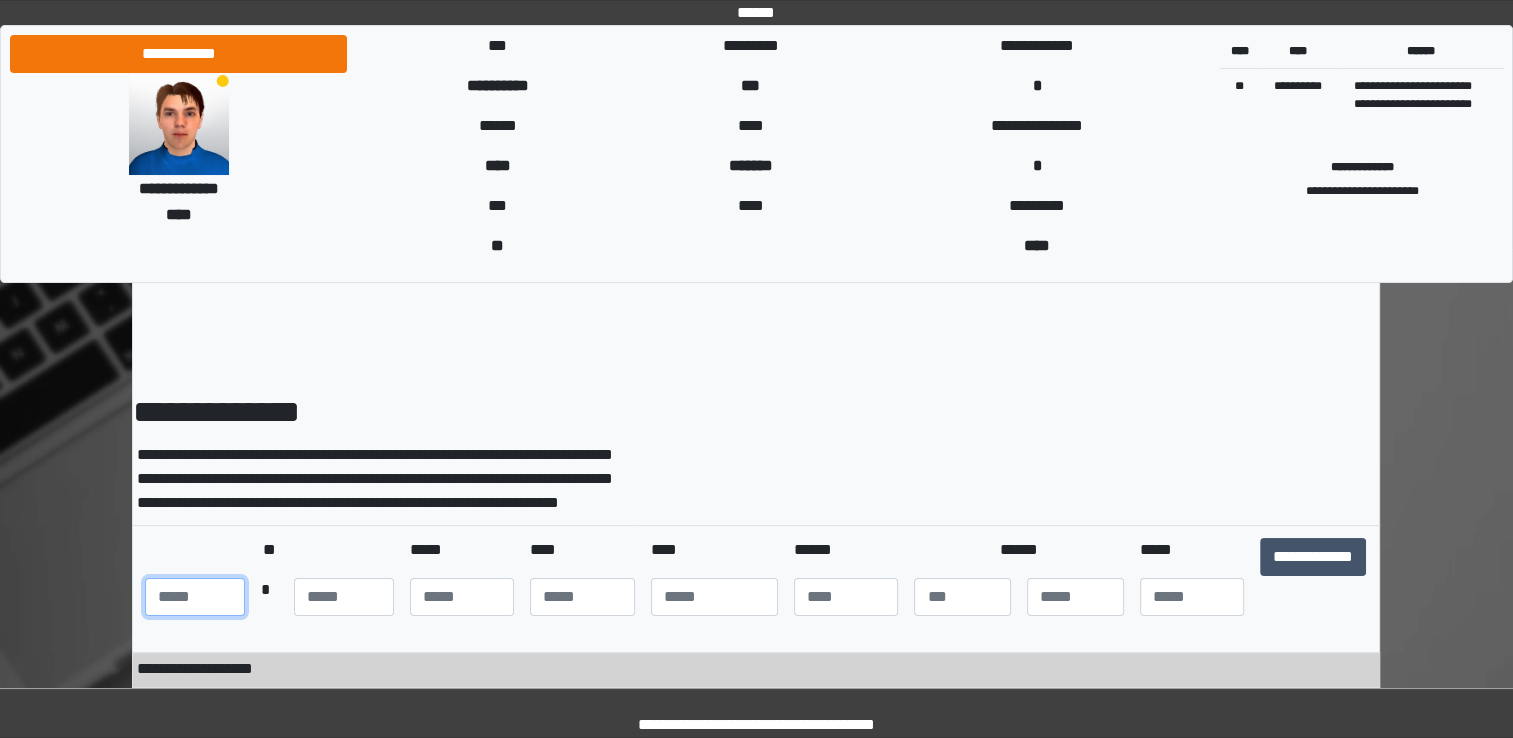 click at bounding box center (195, 597) 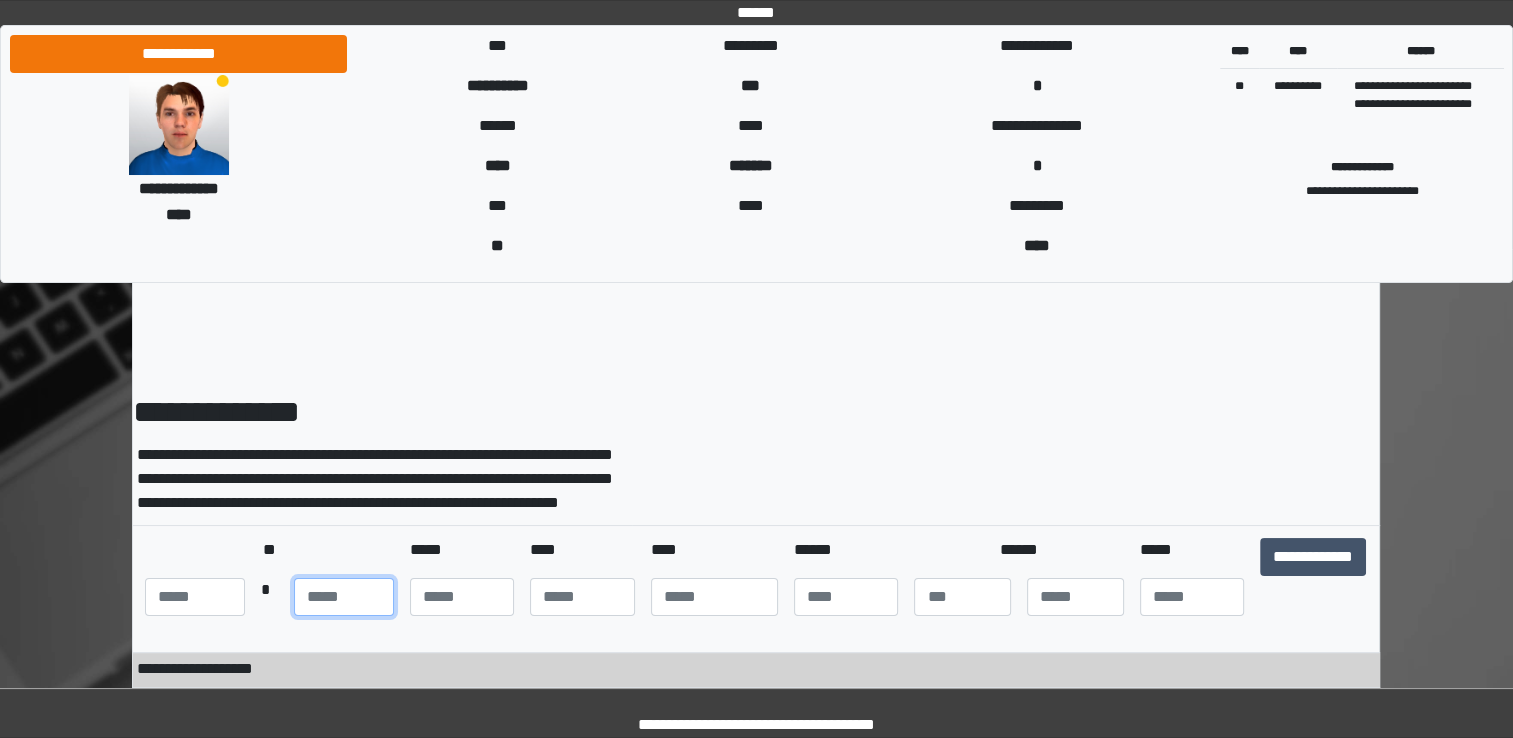 type on "**" 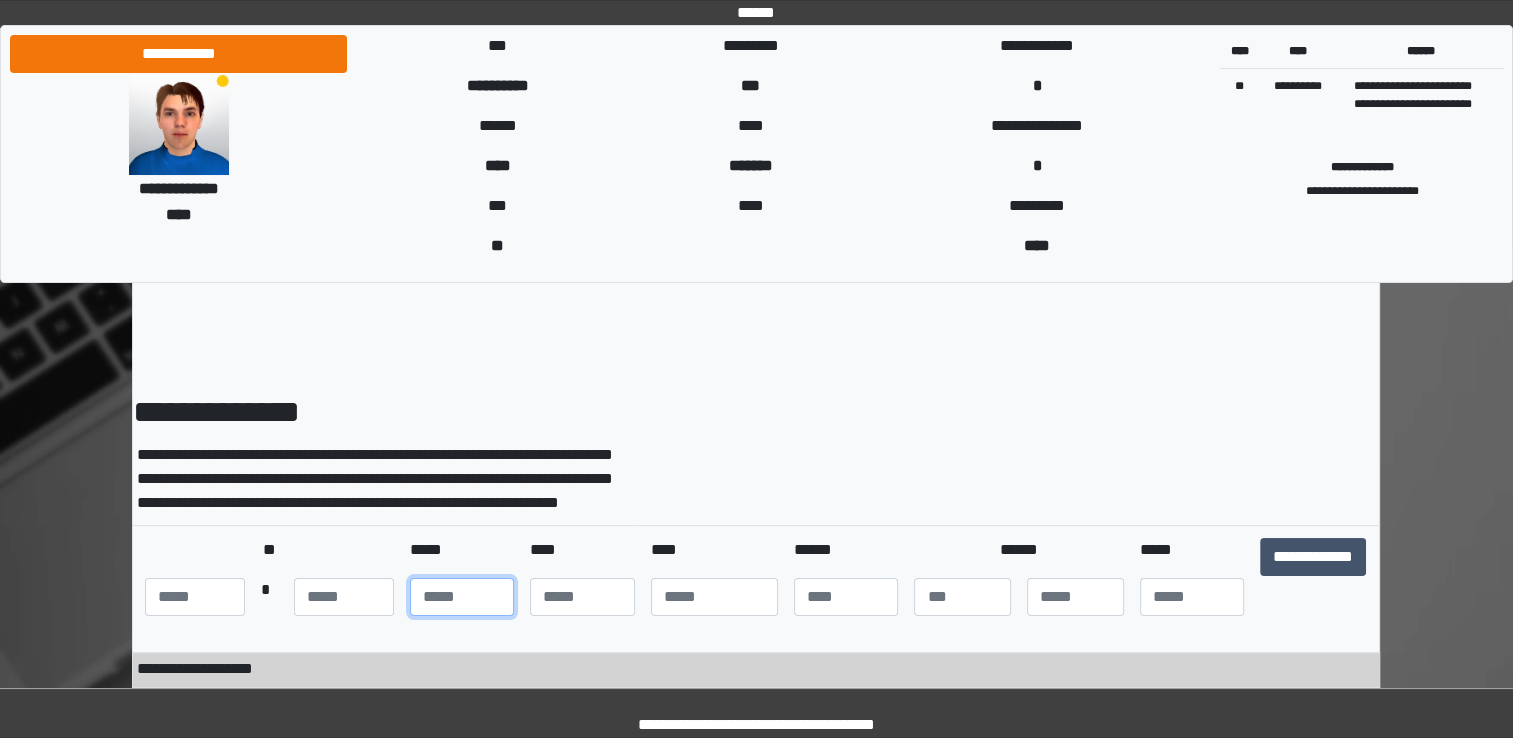 type on "*" 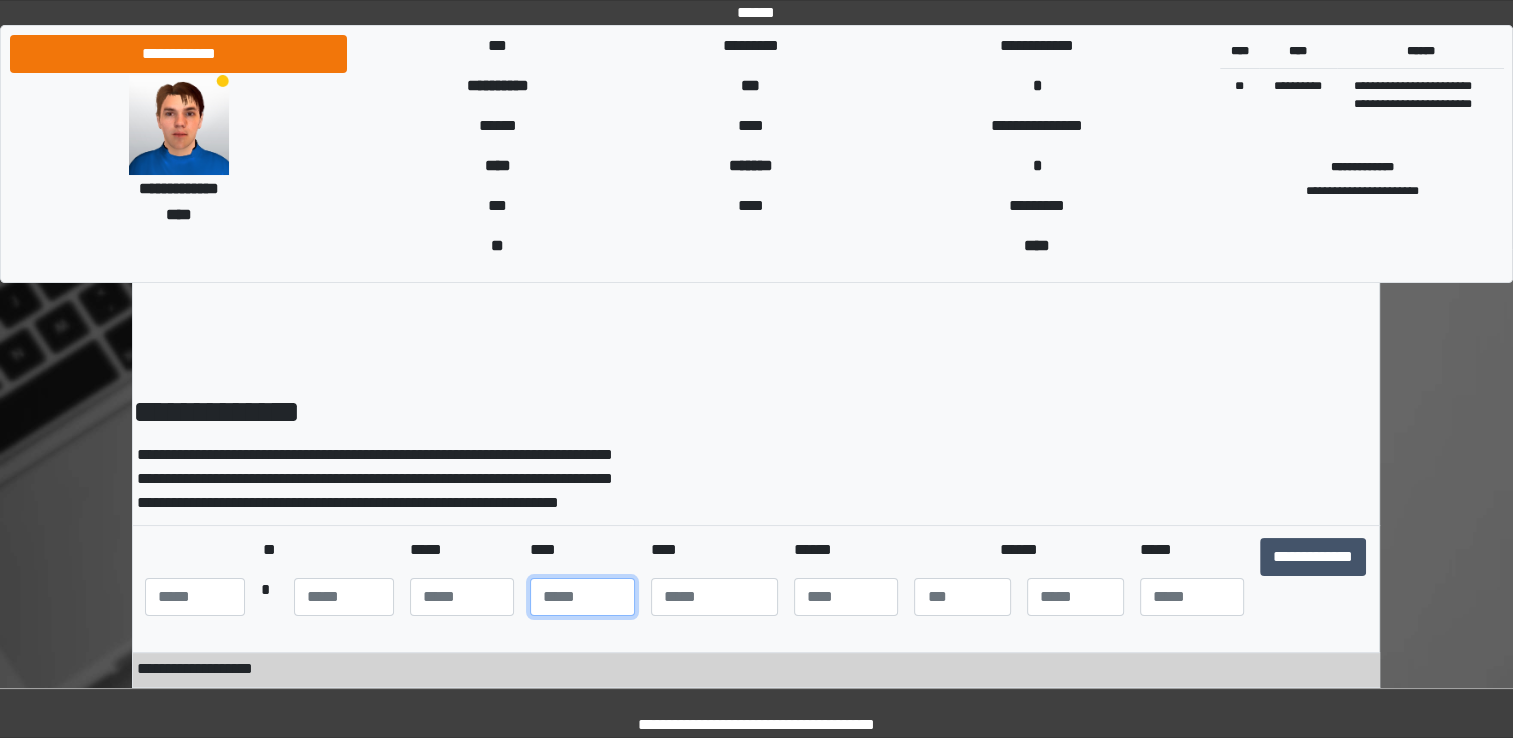 type on "**" 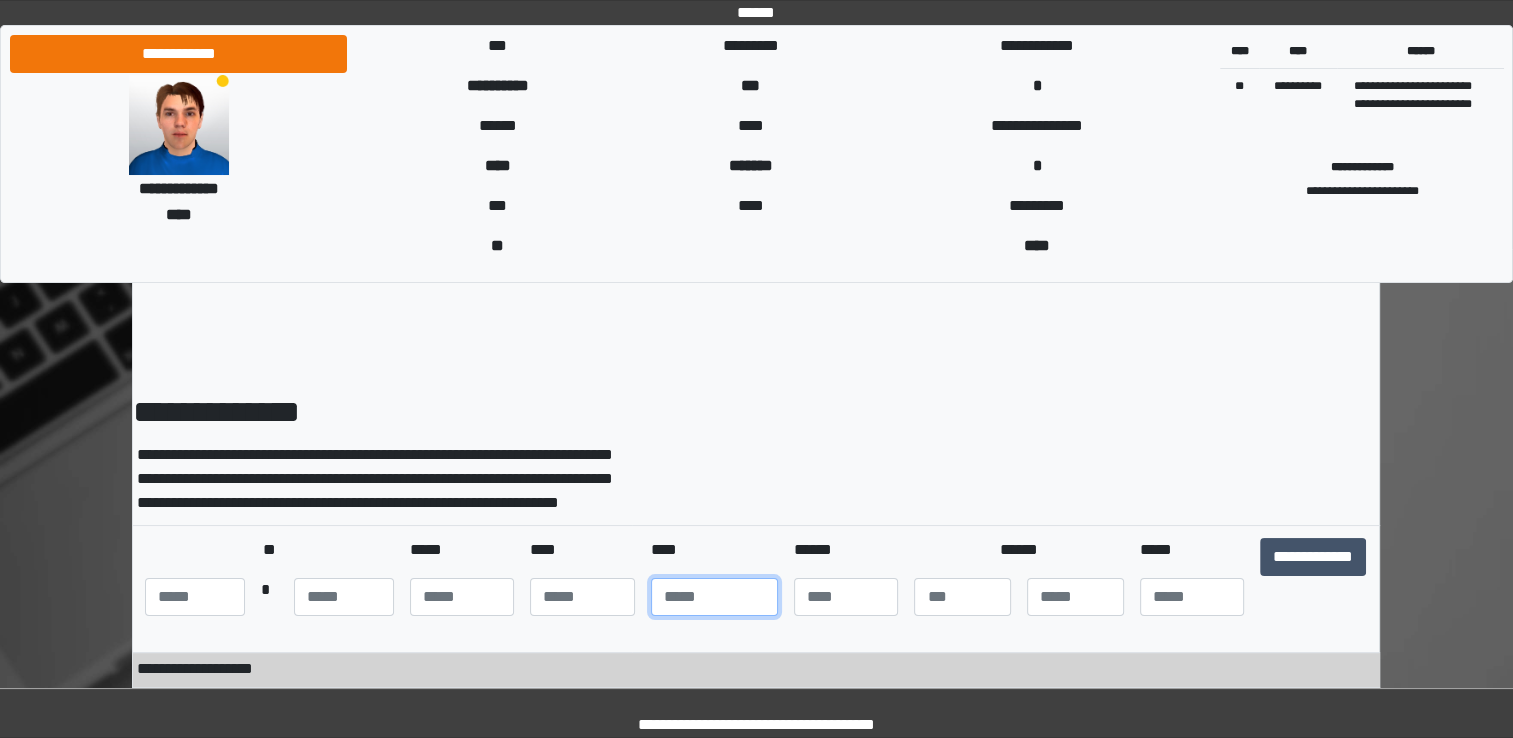 type on "****" 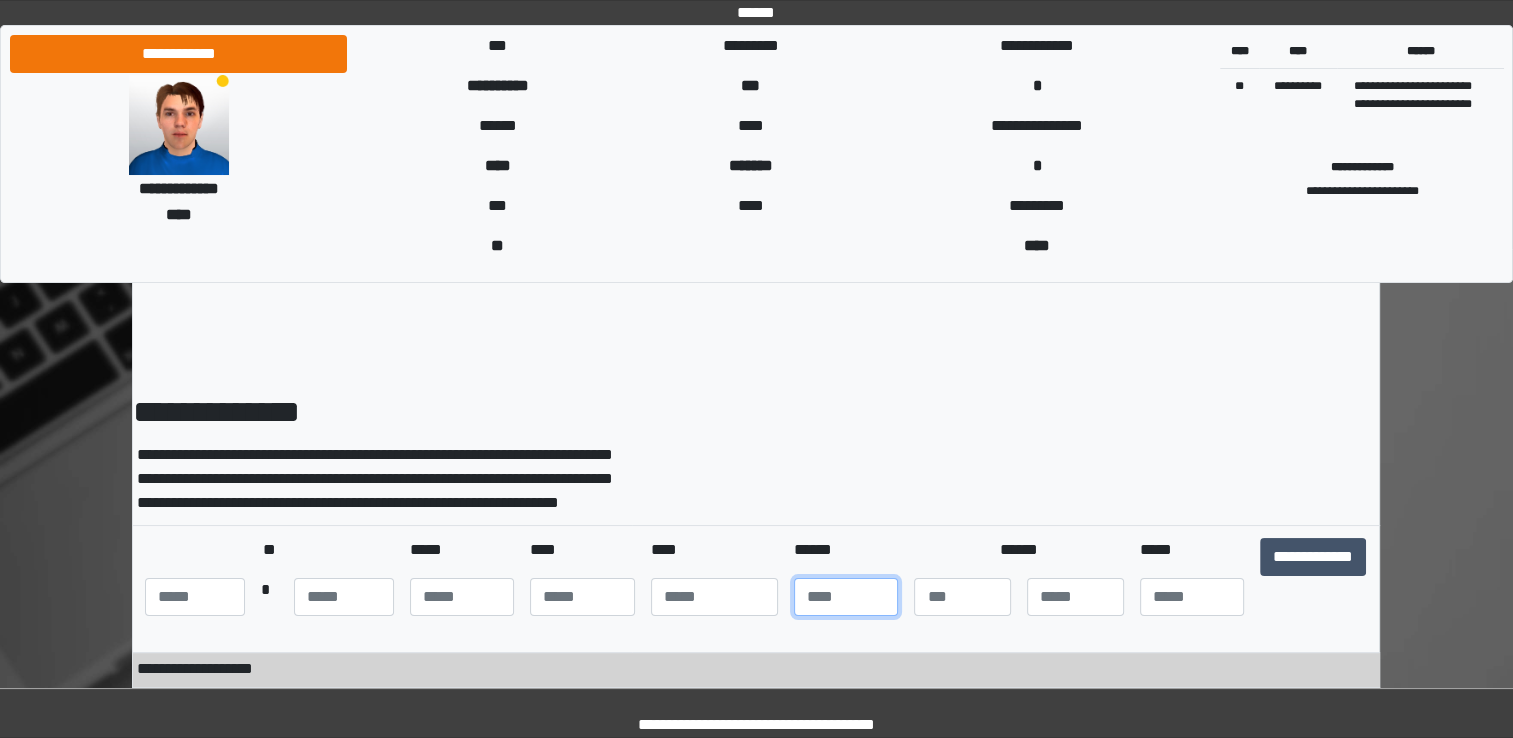 click at bounding box center [846, 597] 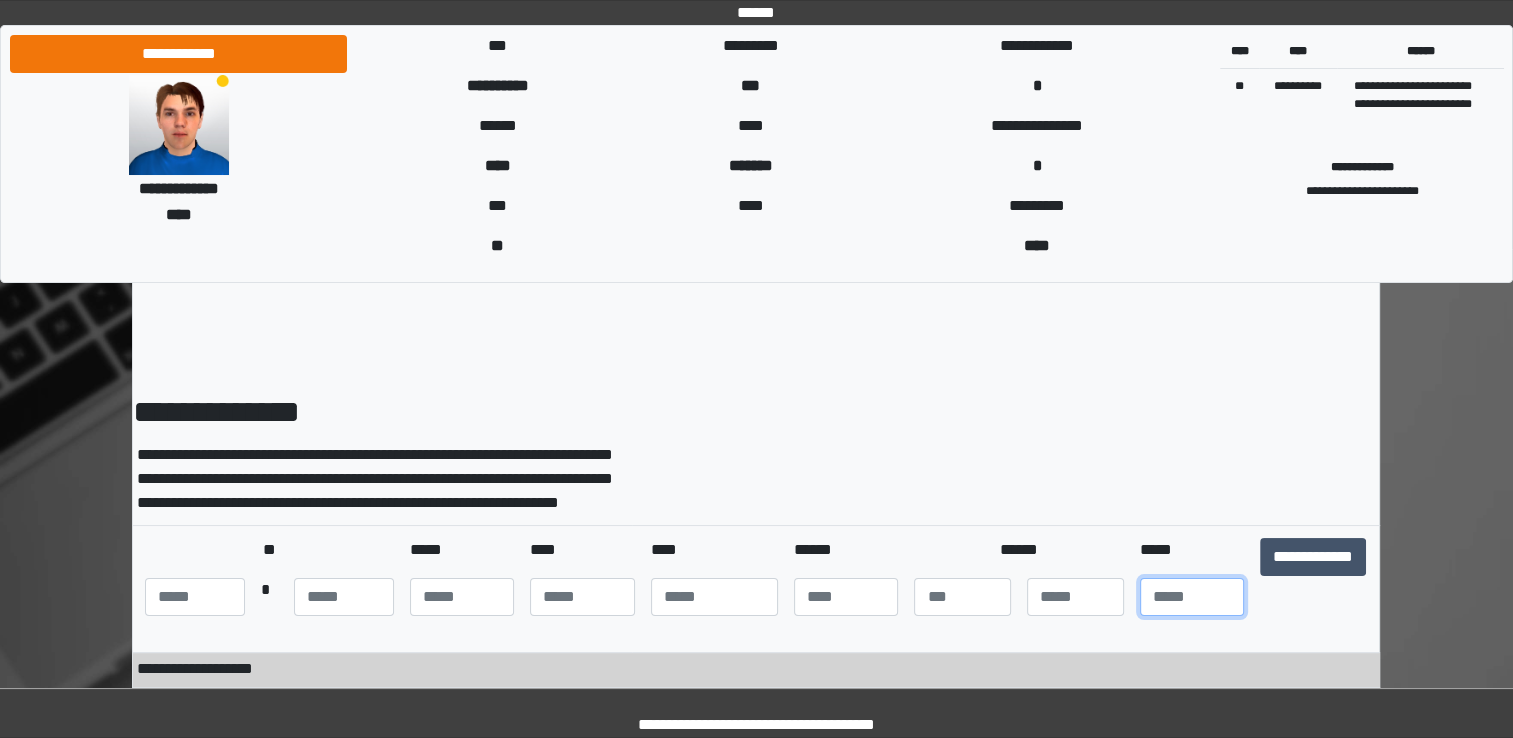 click at bounding box center (1192, 597) 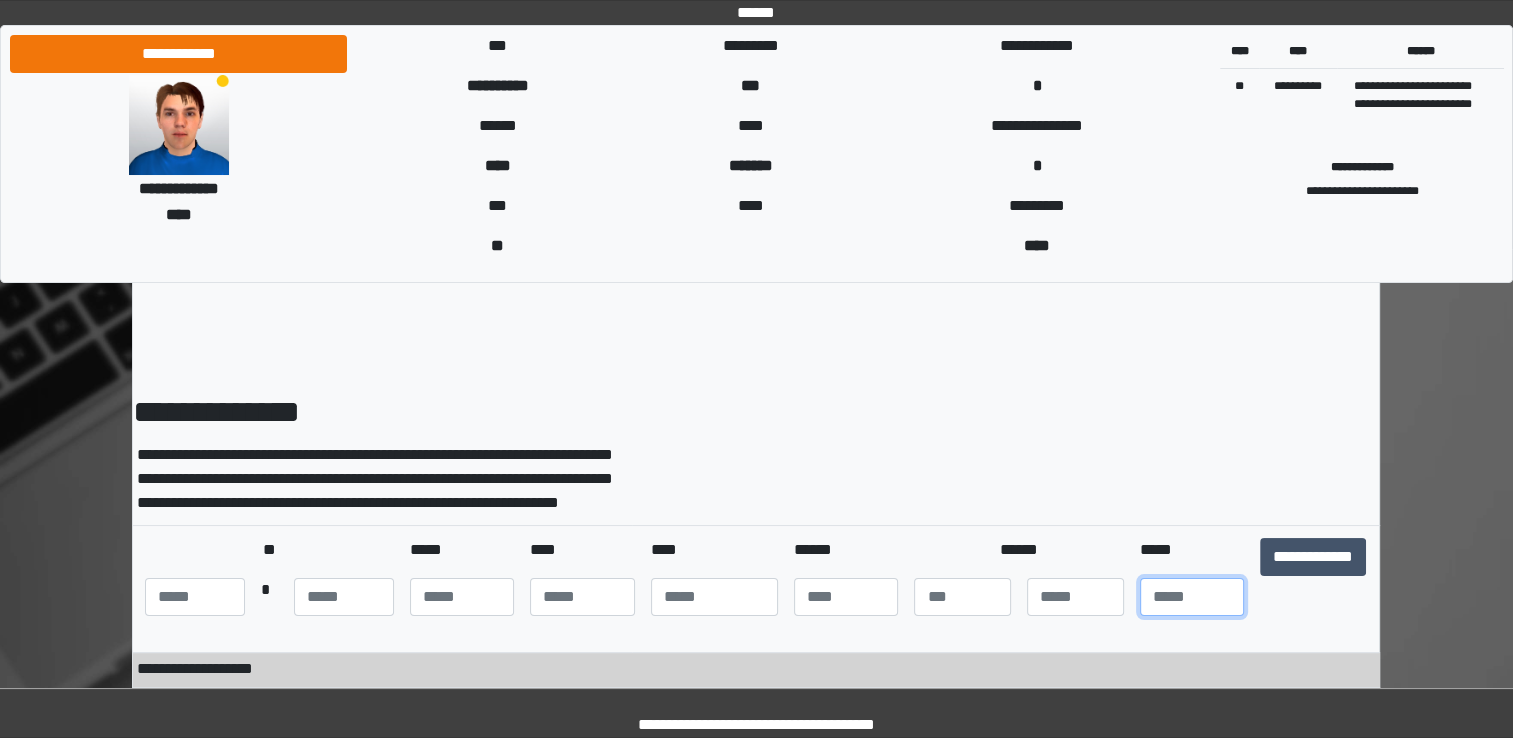 type on "***" 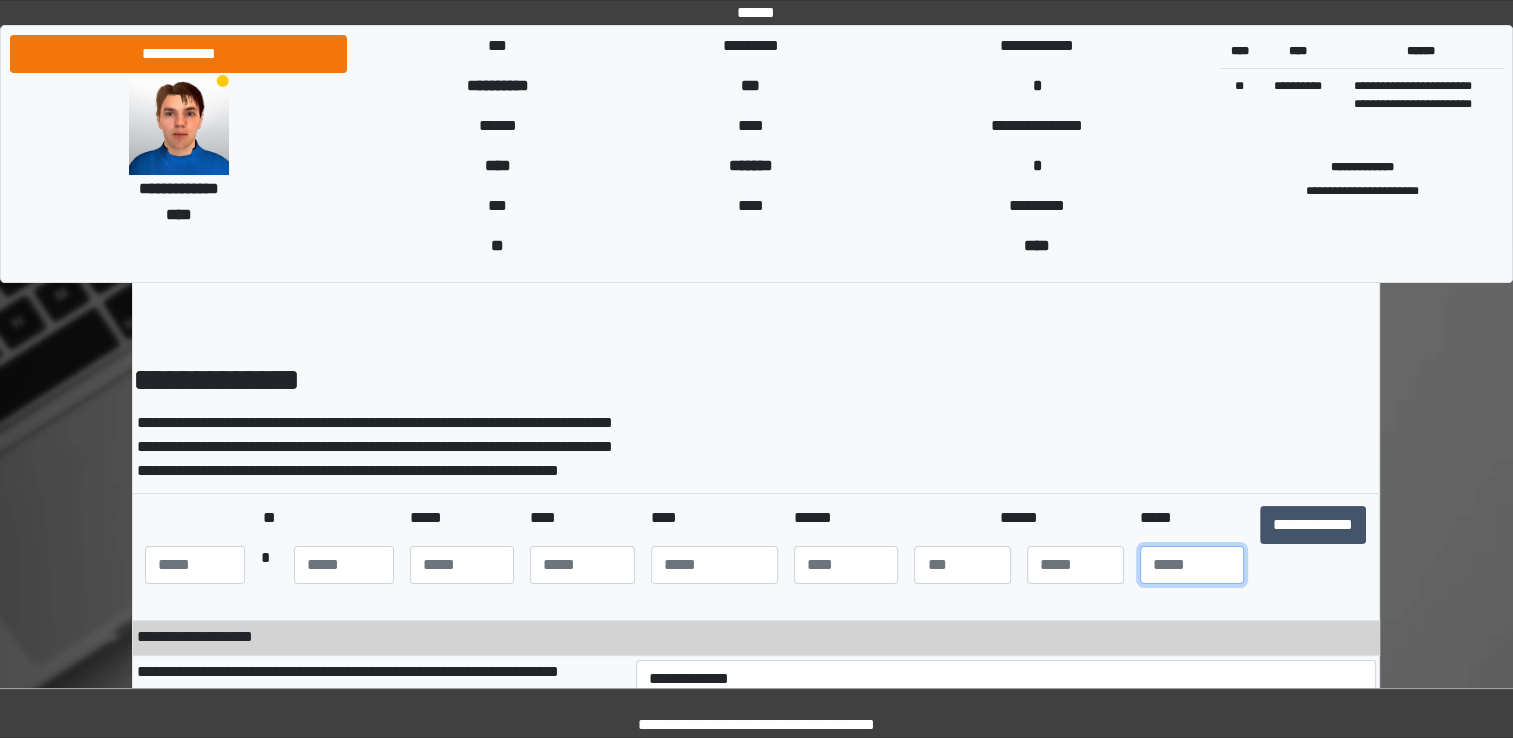scroll, scrollTop: 0, scrollLeft: 0, axis: both 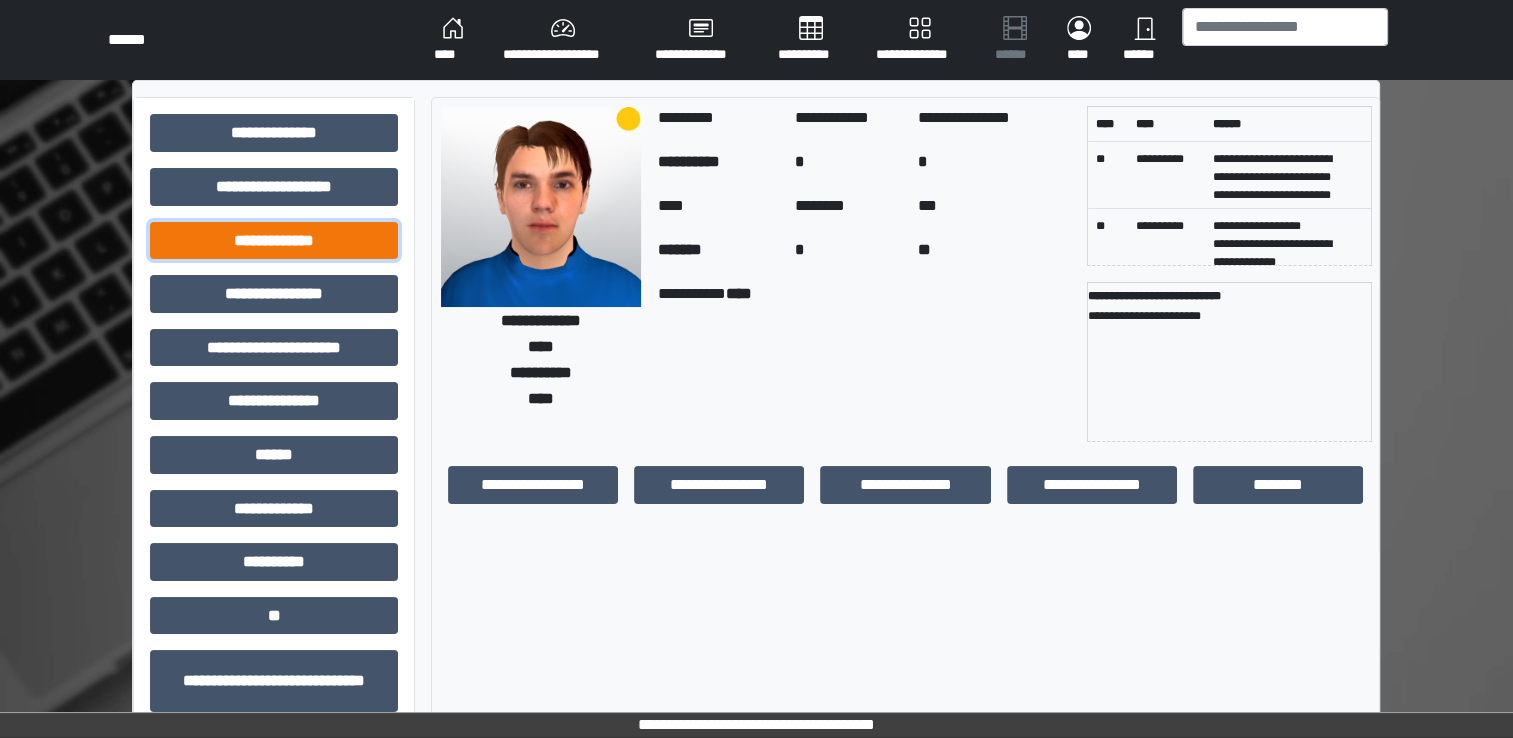 click on "**********" at bounding box center (274, 241) 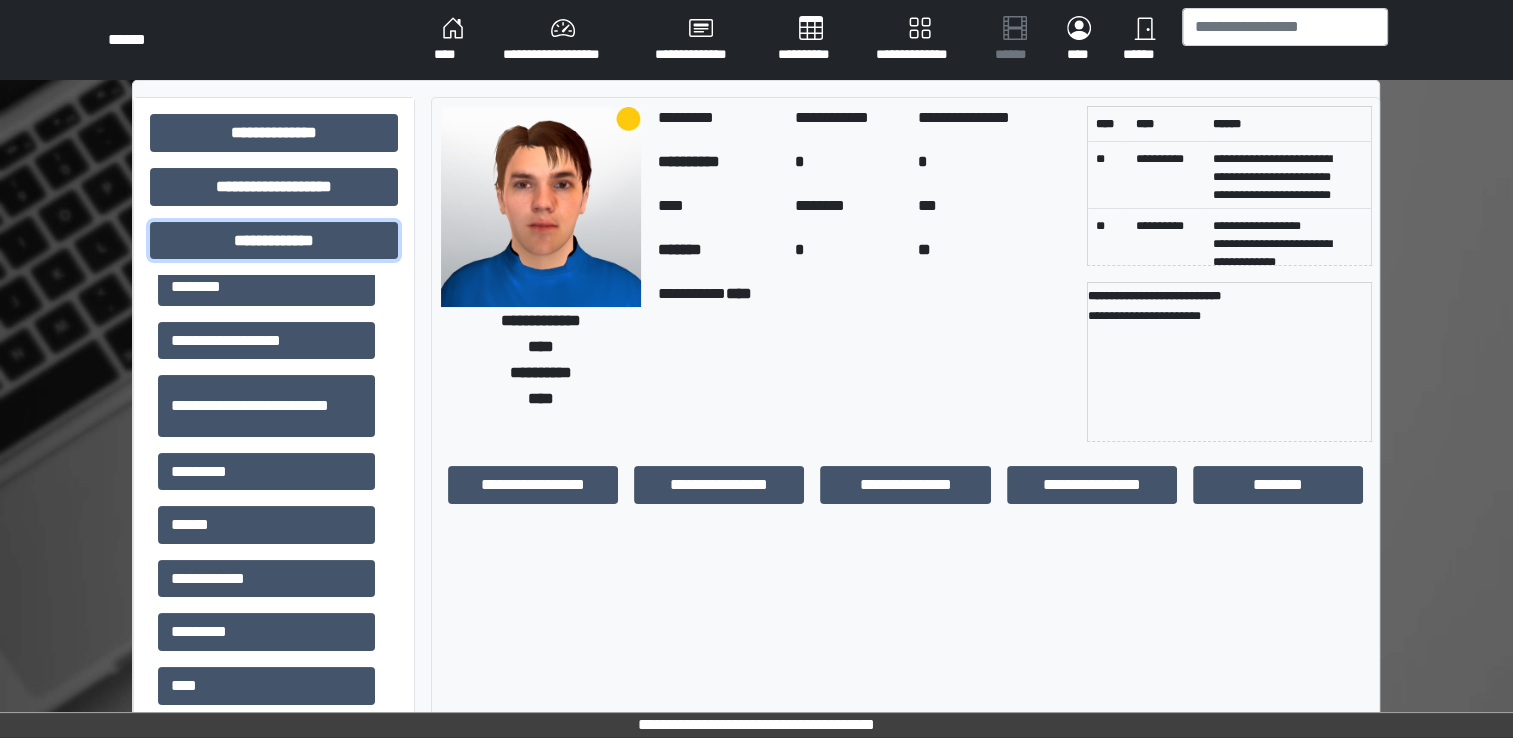 scroll, scrollTop: 454, scrollLeft: 0, axis: vertical 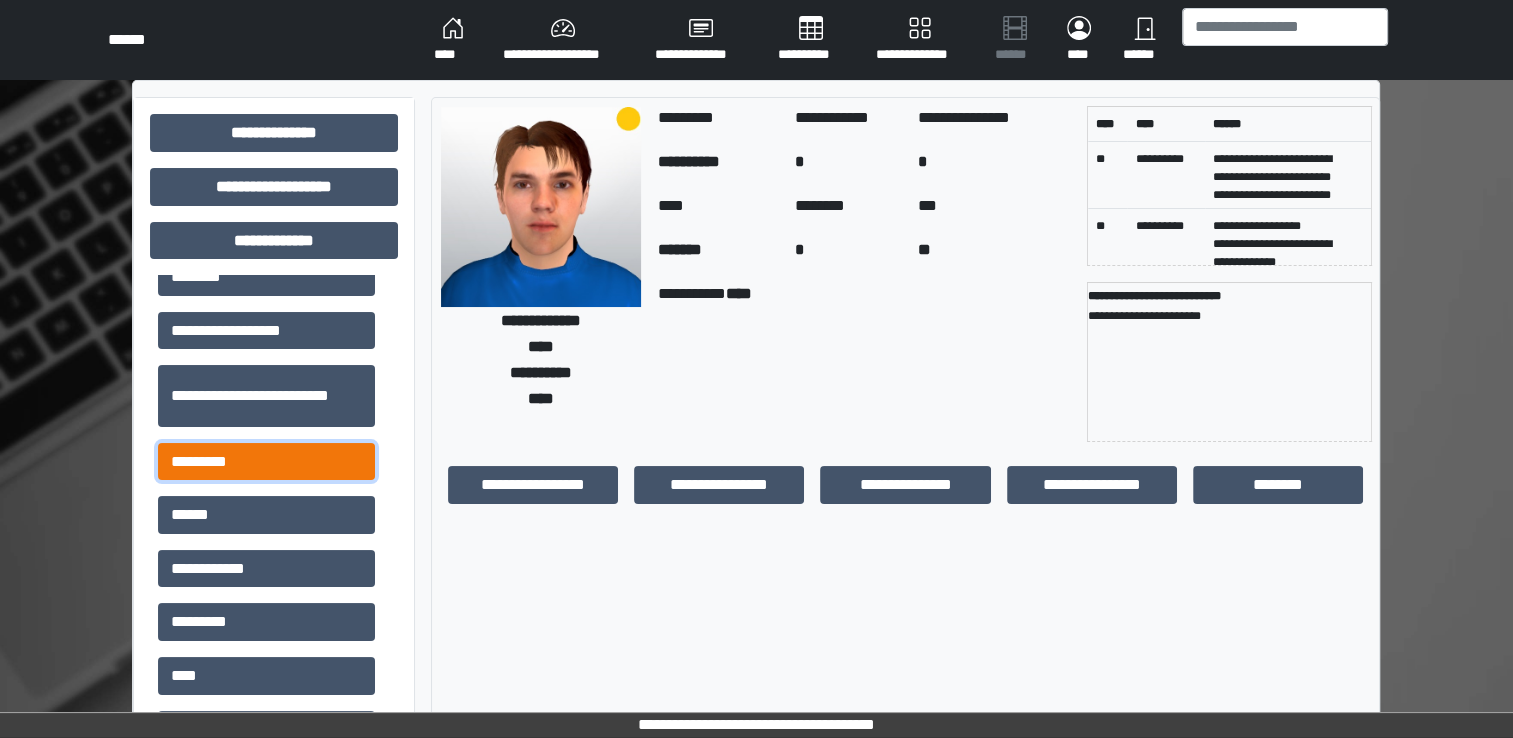 click on "*********" at bounding box center (266, 462) 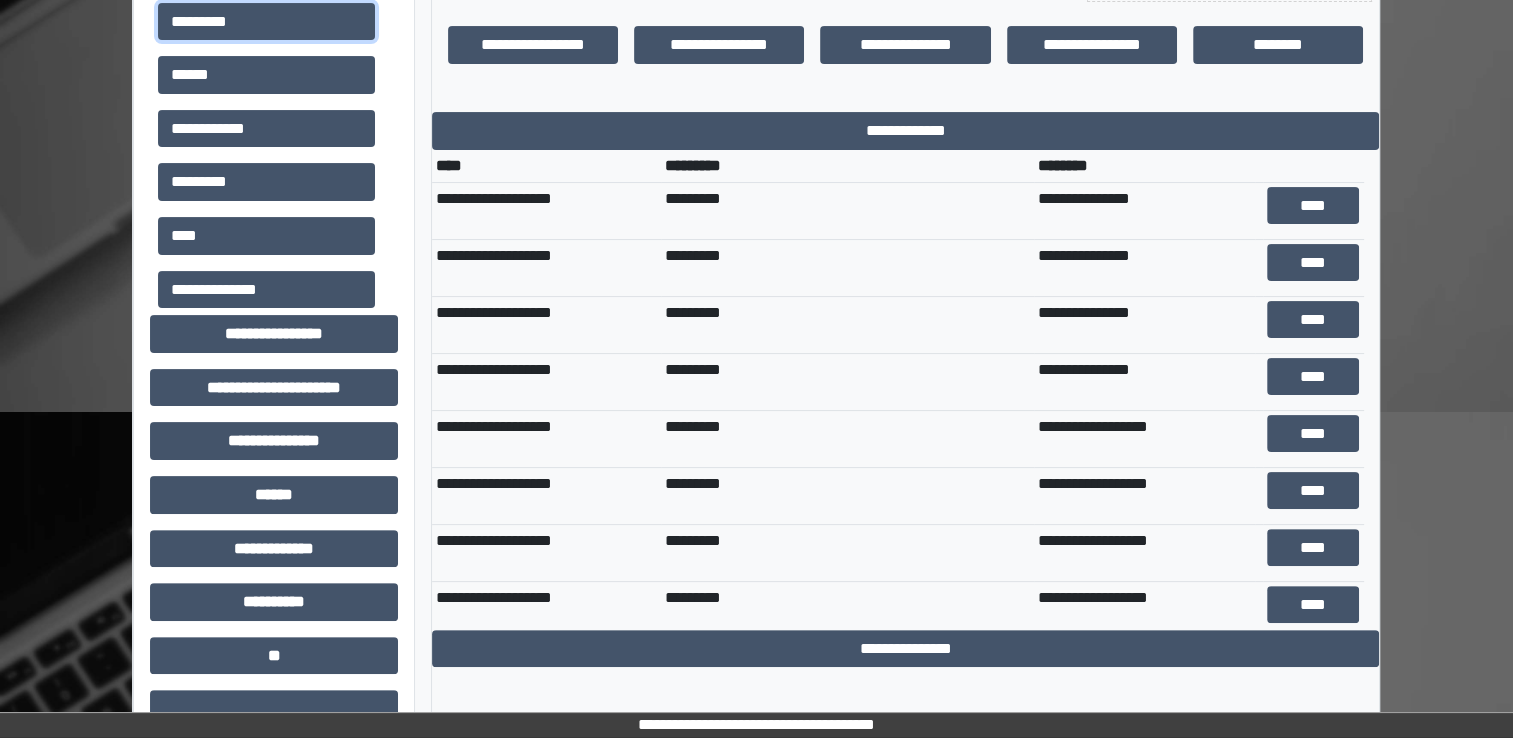 scroll, scrollTop: 451, scrollLeft: 0, axis: vertical 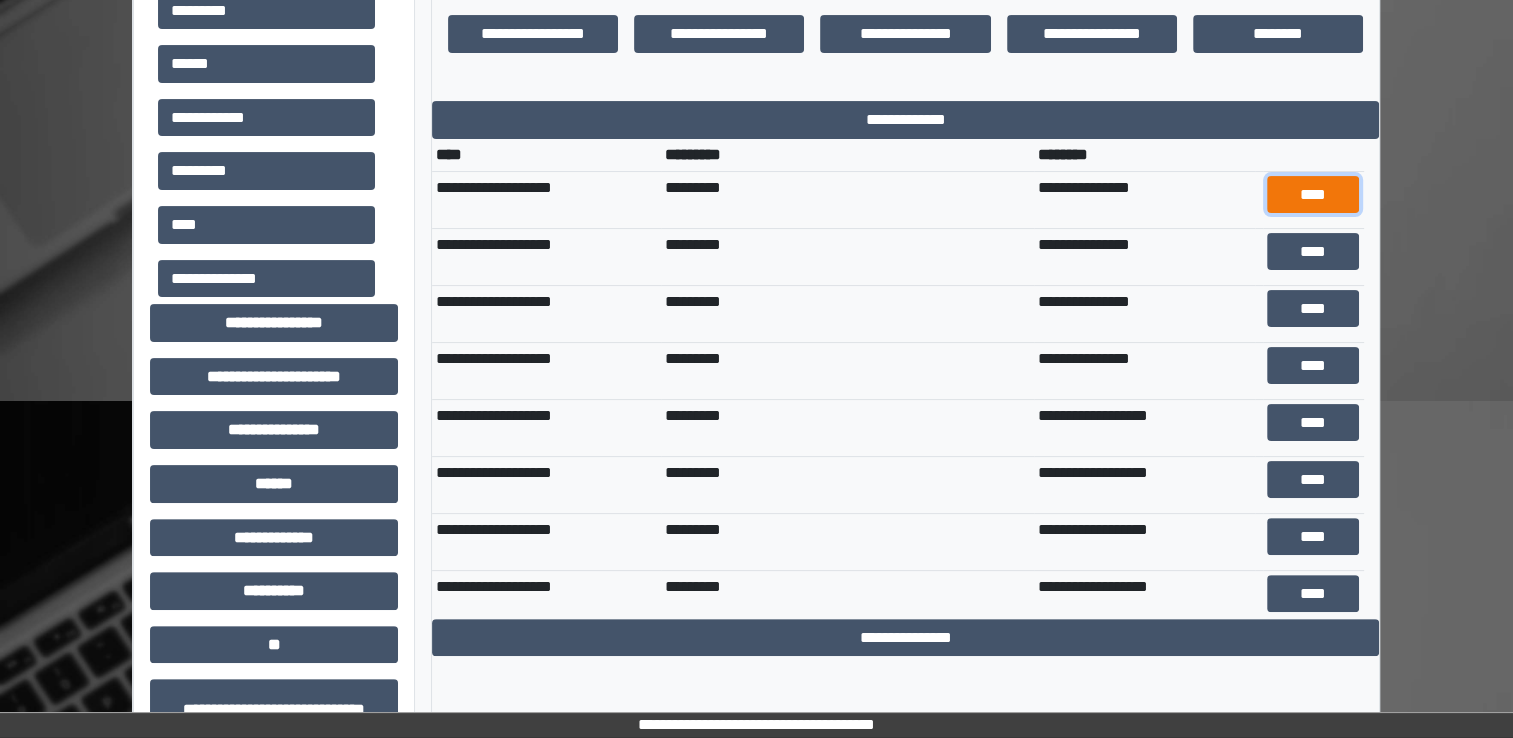 click on "****" at bounding box center (1313, 195) 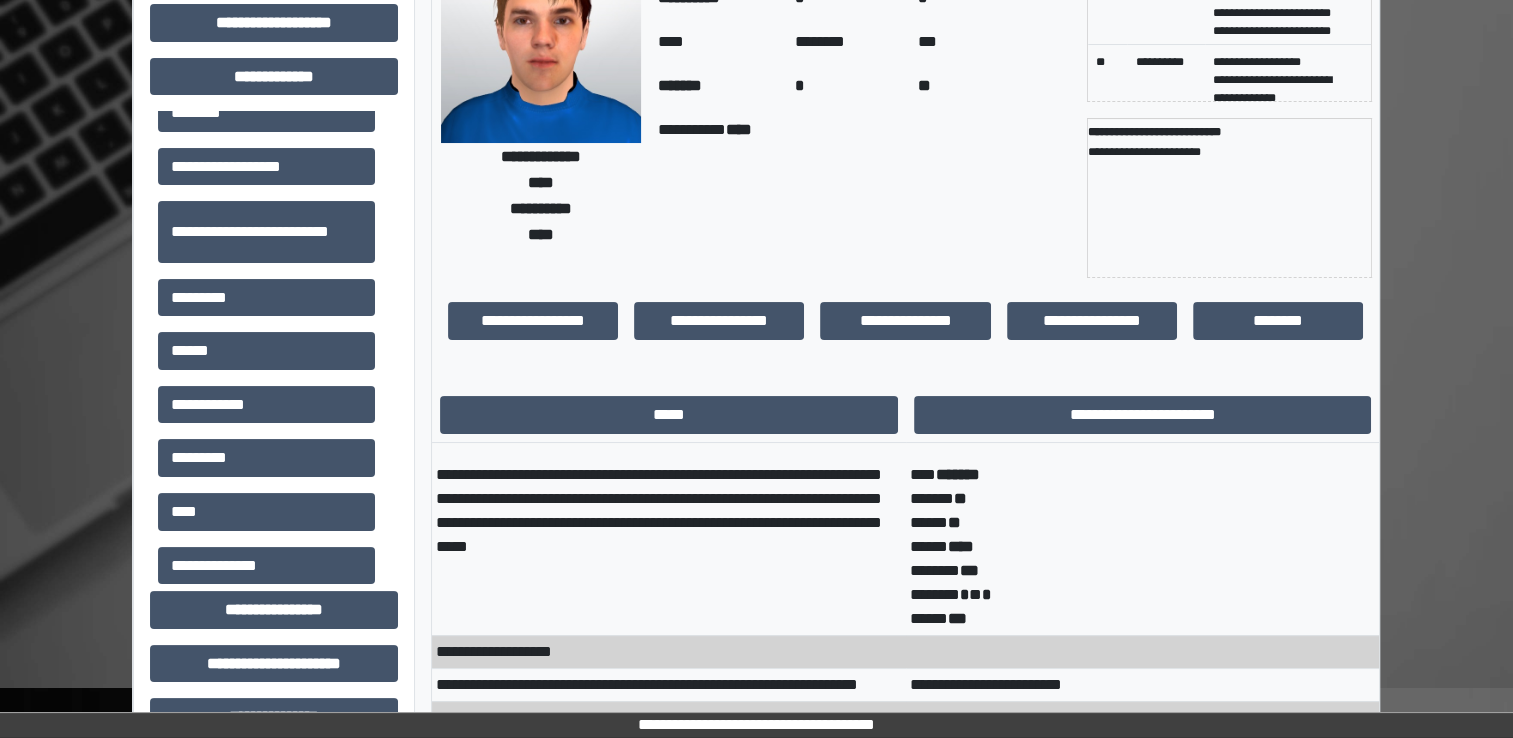 scroll, scrollTop: 163, scrollLeft: 0, axis: vertical 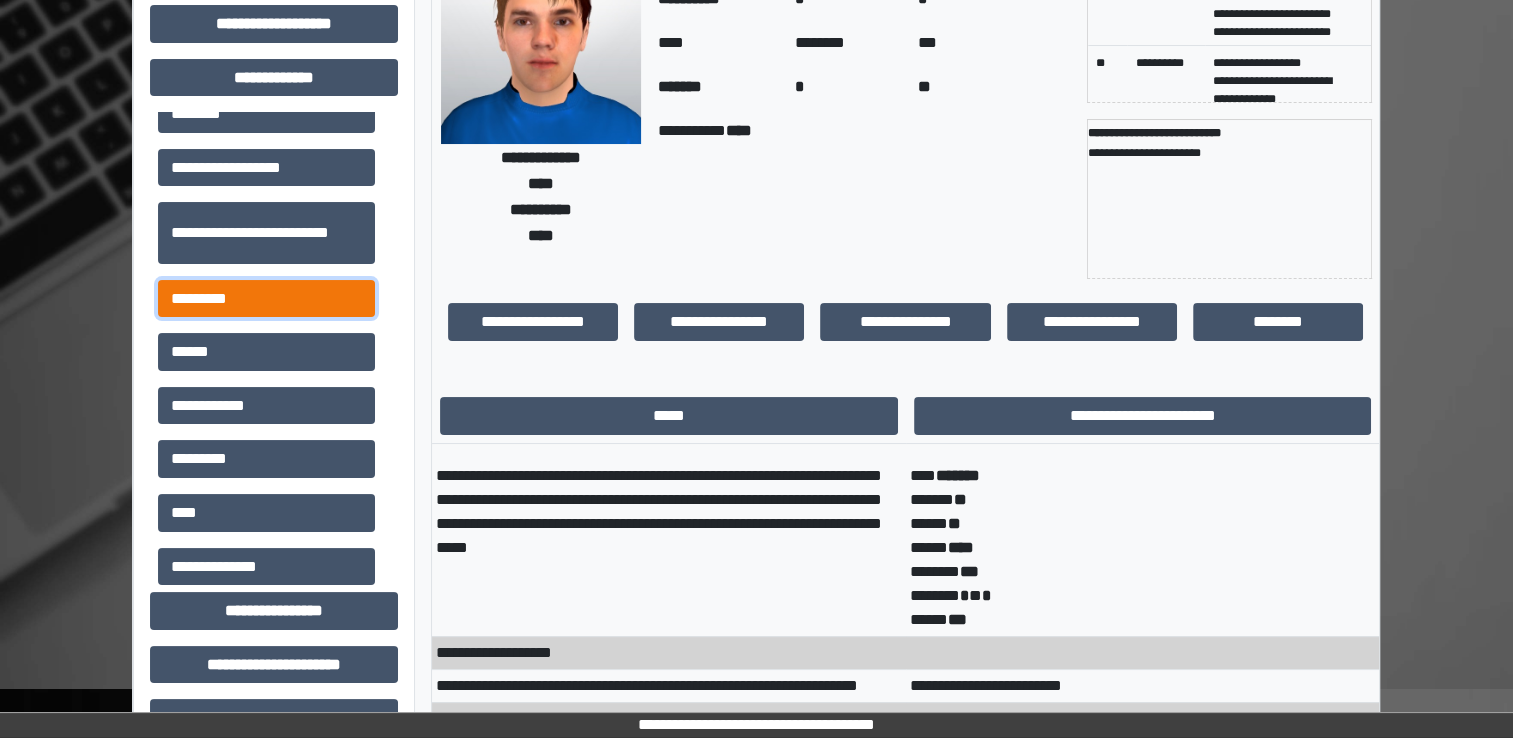 click on "*********" at bounding box center [266, 299] 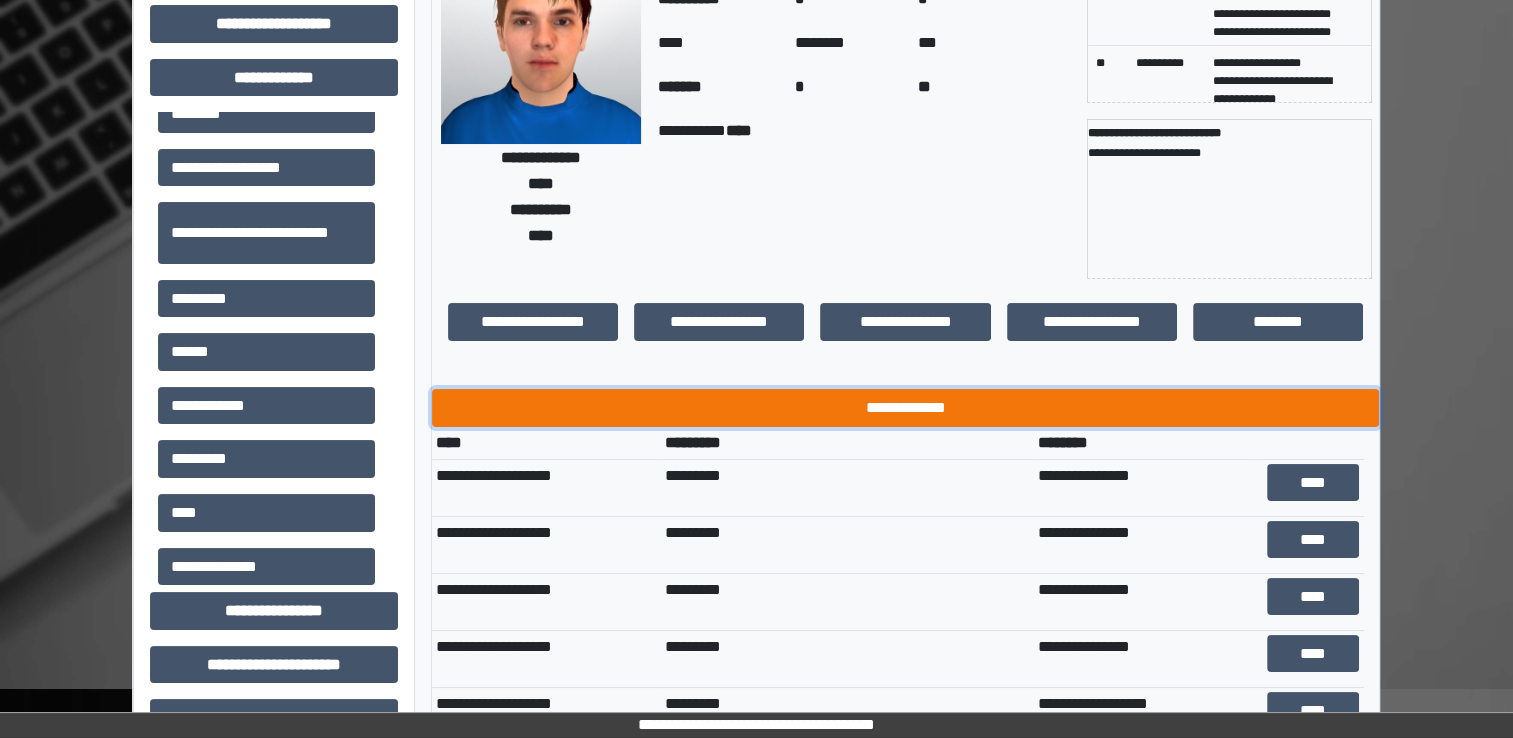 click on "**********" at bounding box center [905, 408] 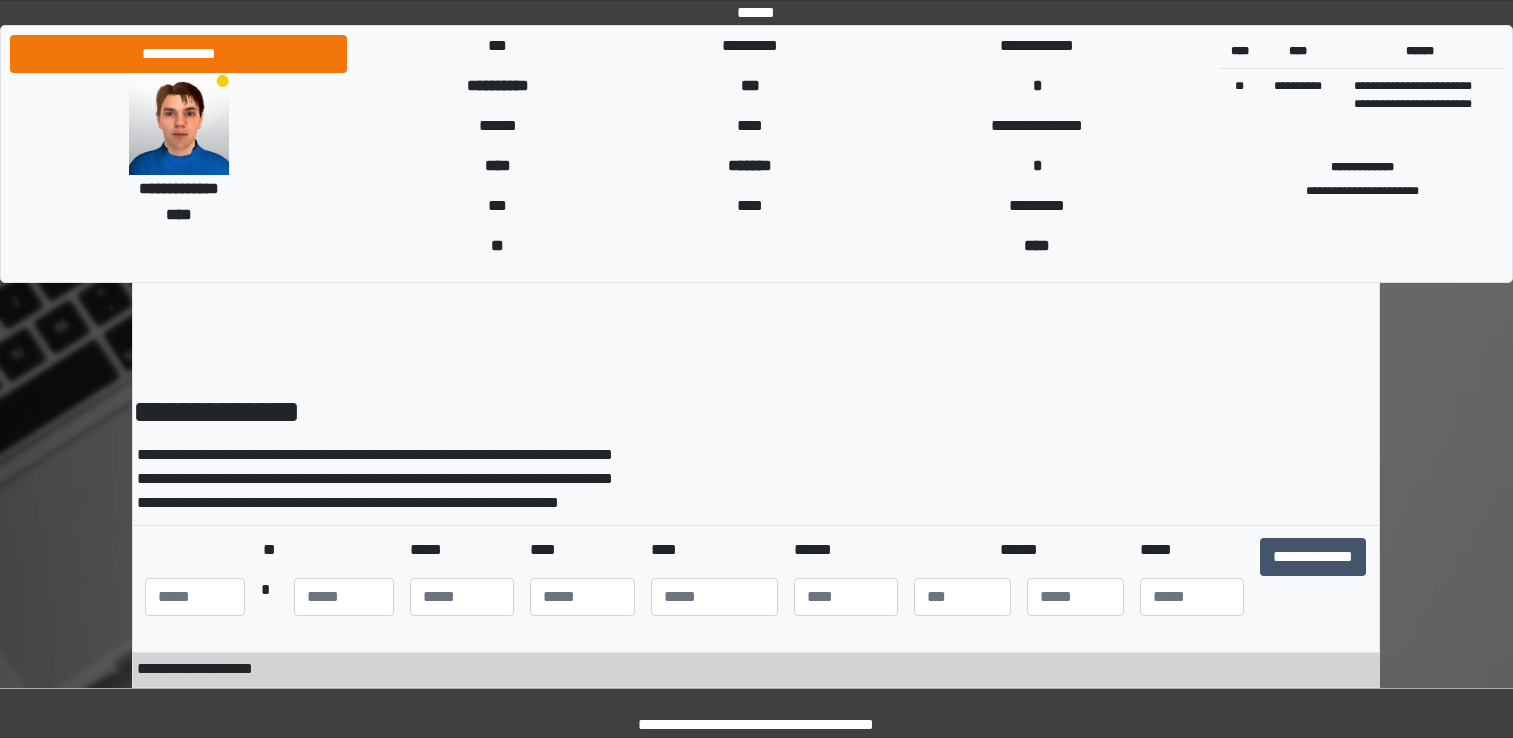 scroll, scrollTop: 0, scrollLeft: 0, axis: both 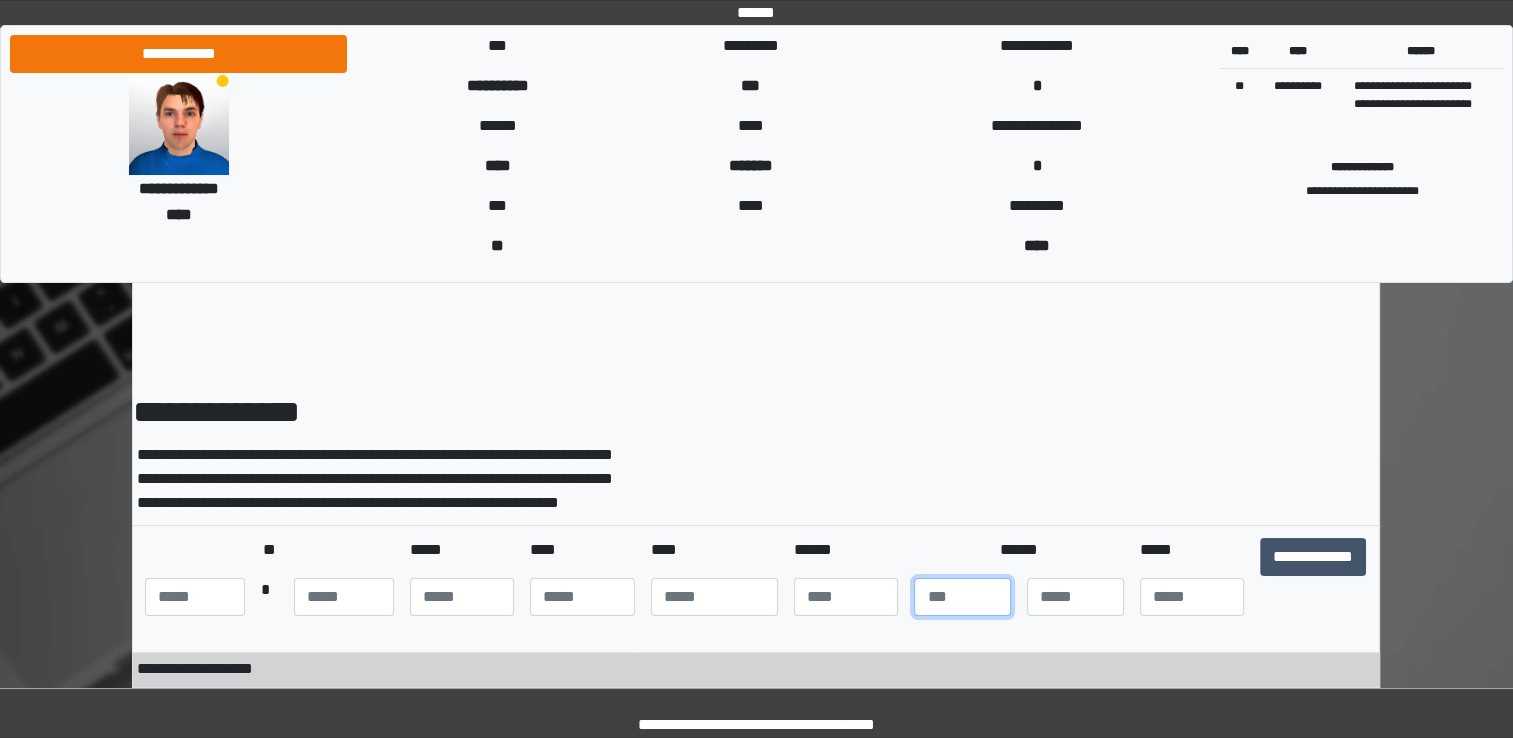 click at bounding box center [962, 597] 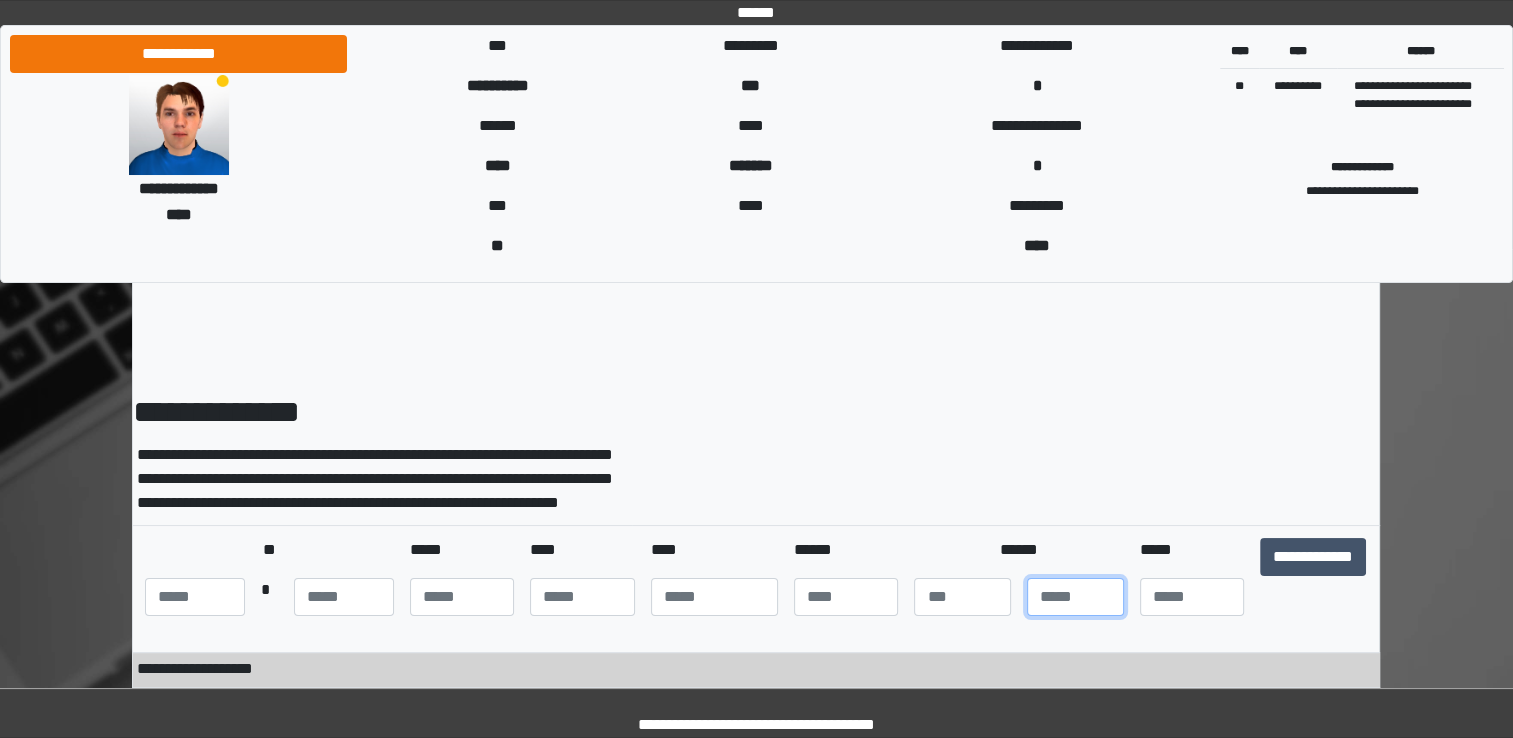 click at bounding box center [1075, 597] 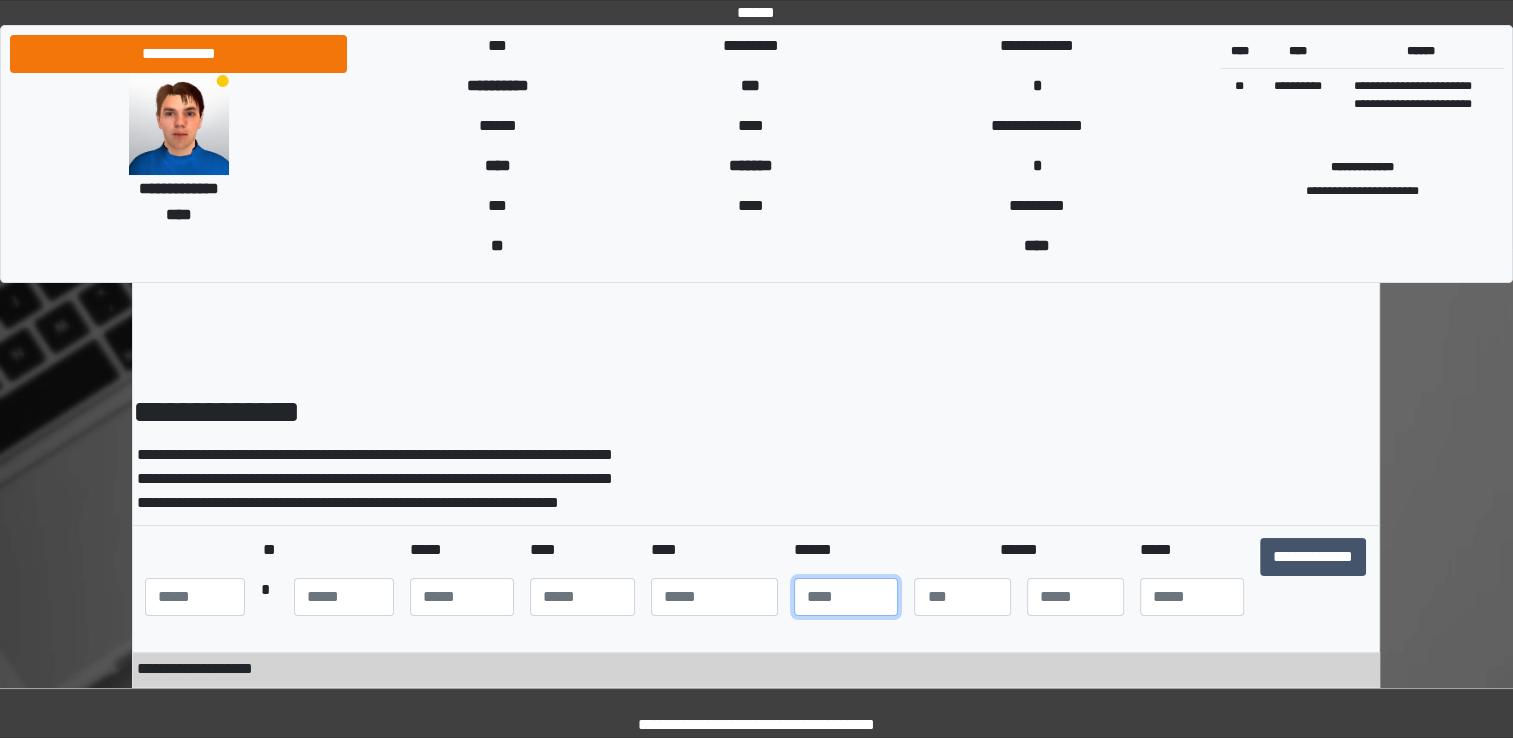 click at bounding box center [846, 597] 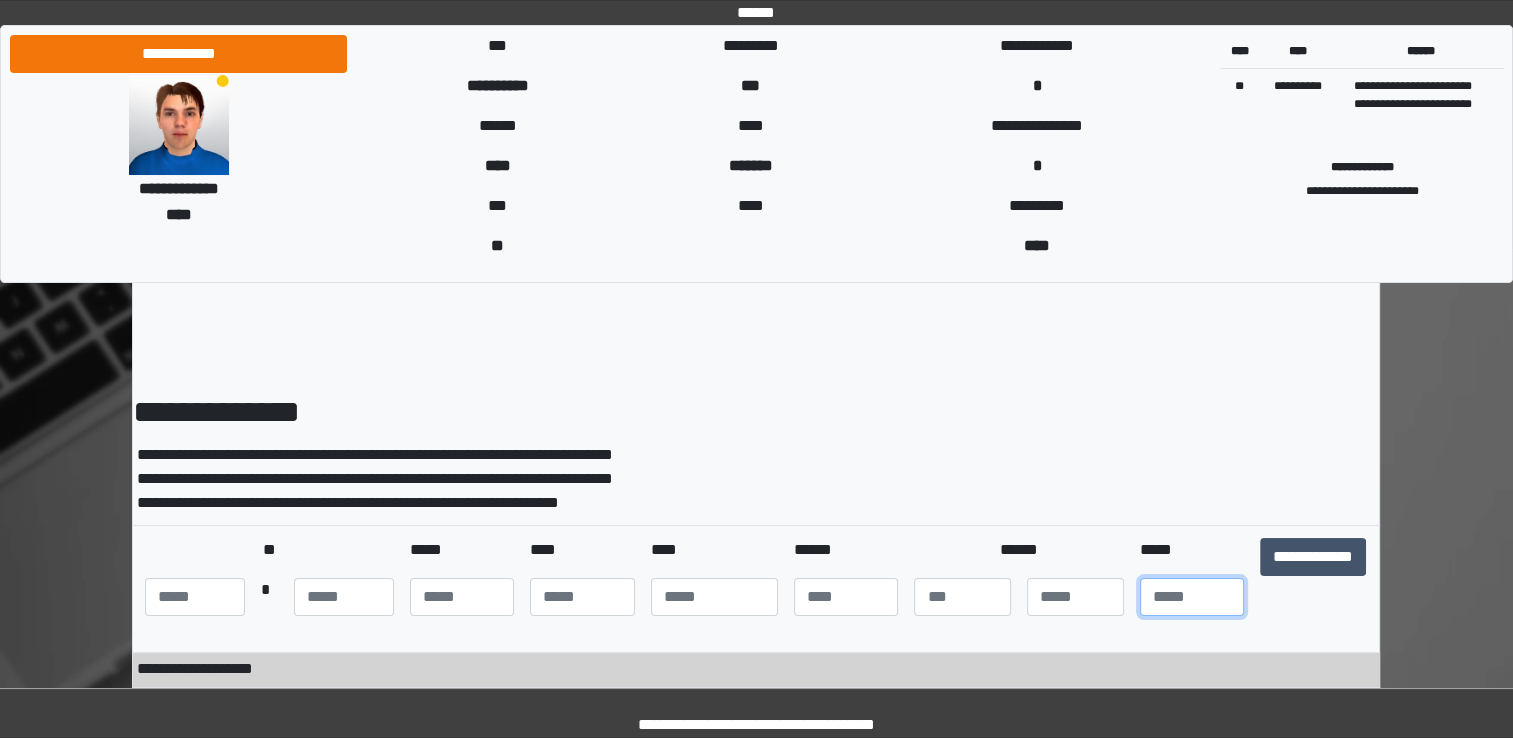 click at bounding box center (1192, 597) 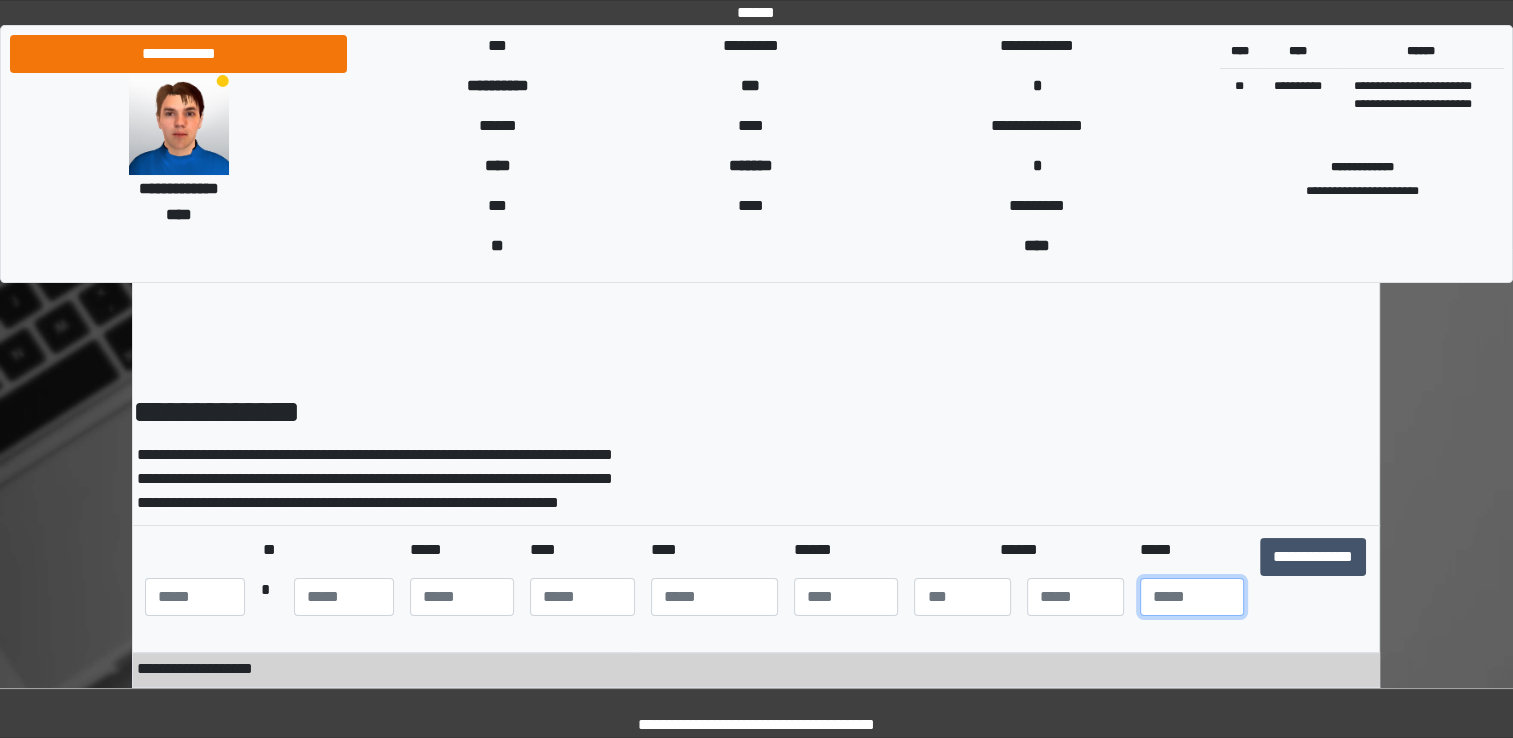type on "***" 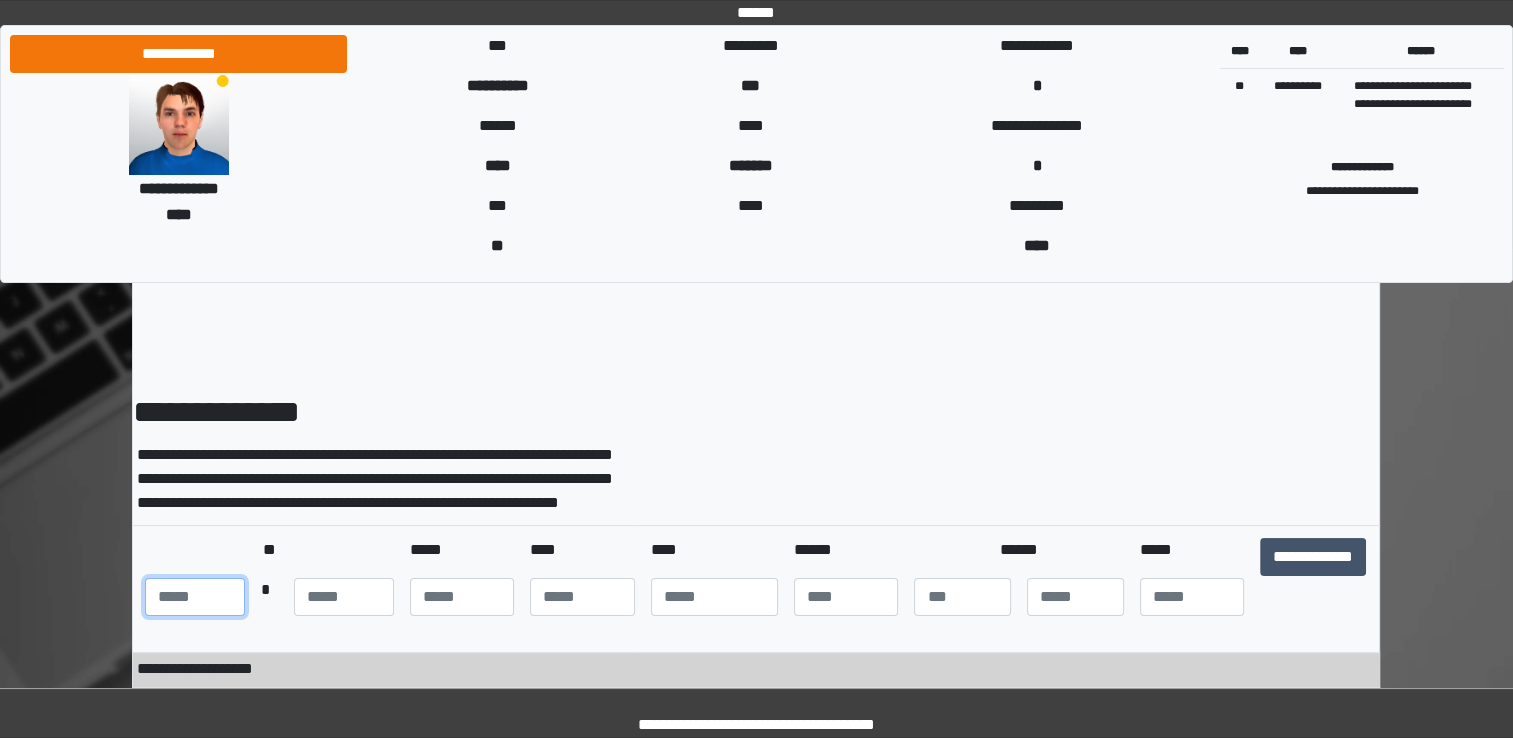 click at bounding box center [195, 597] 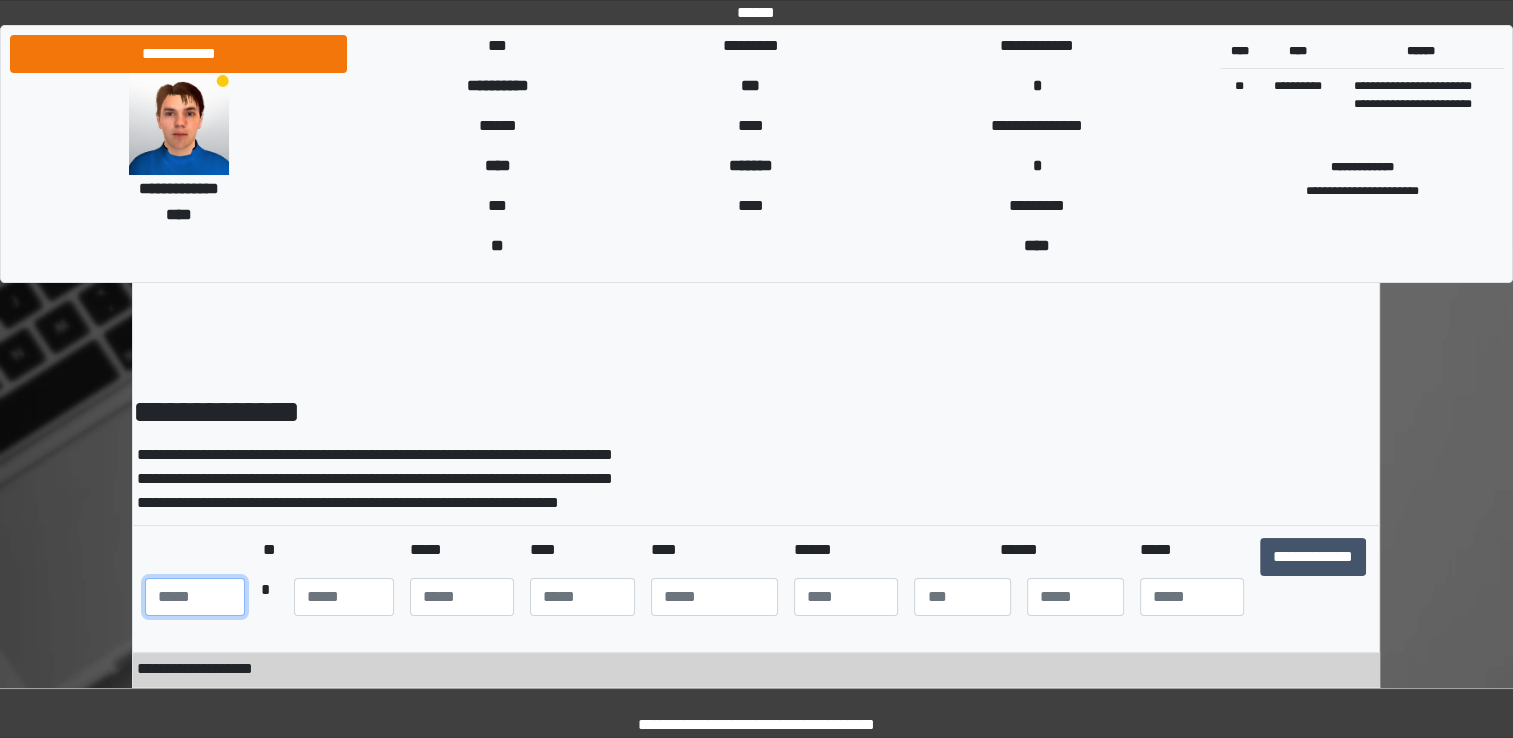 type on "***" 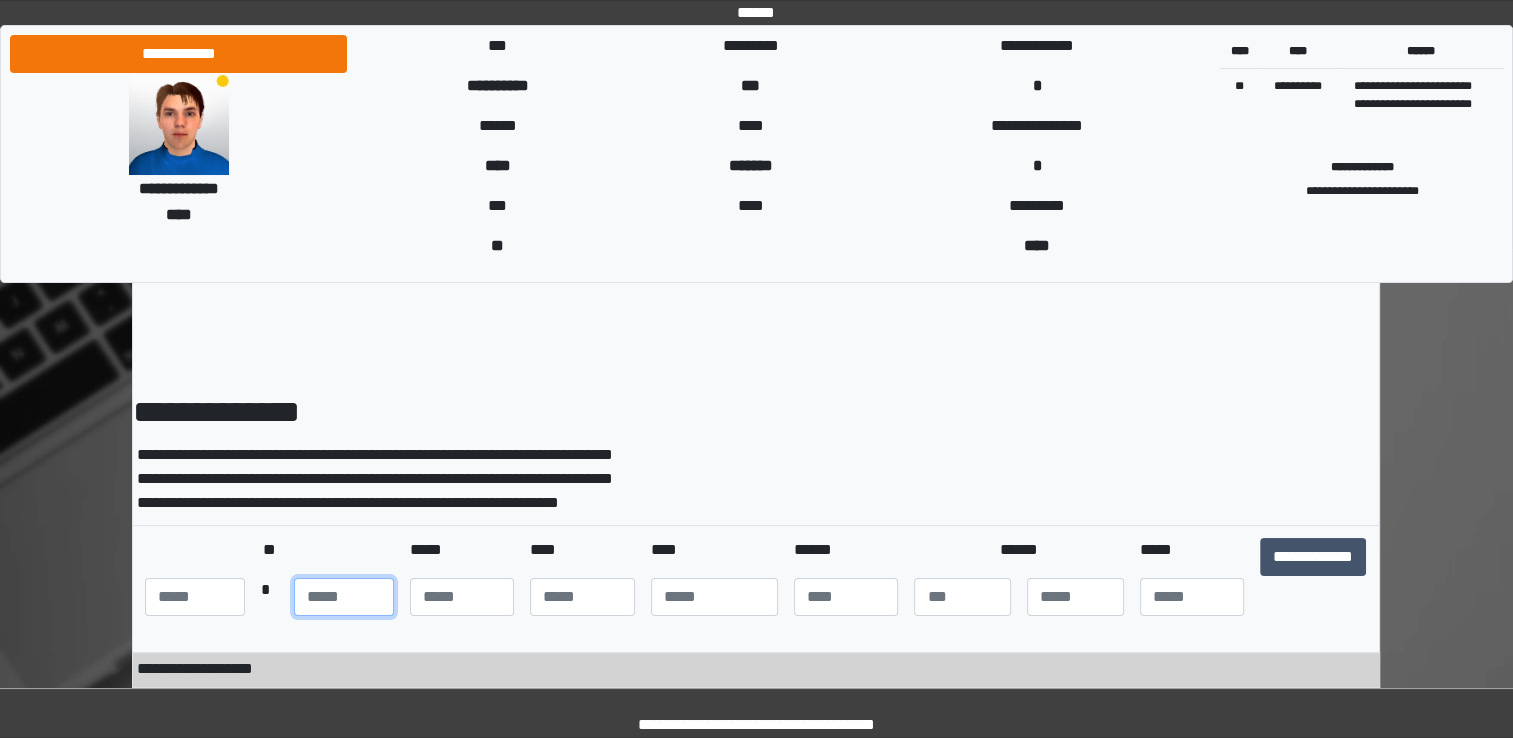 type on "**" 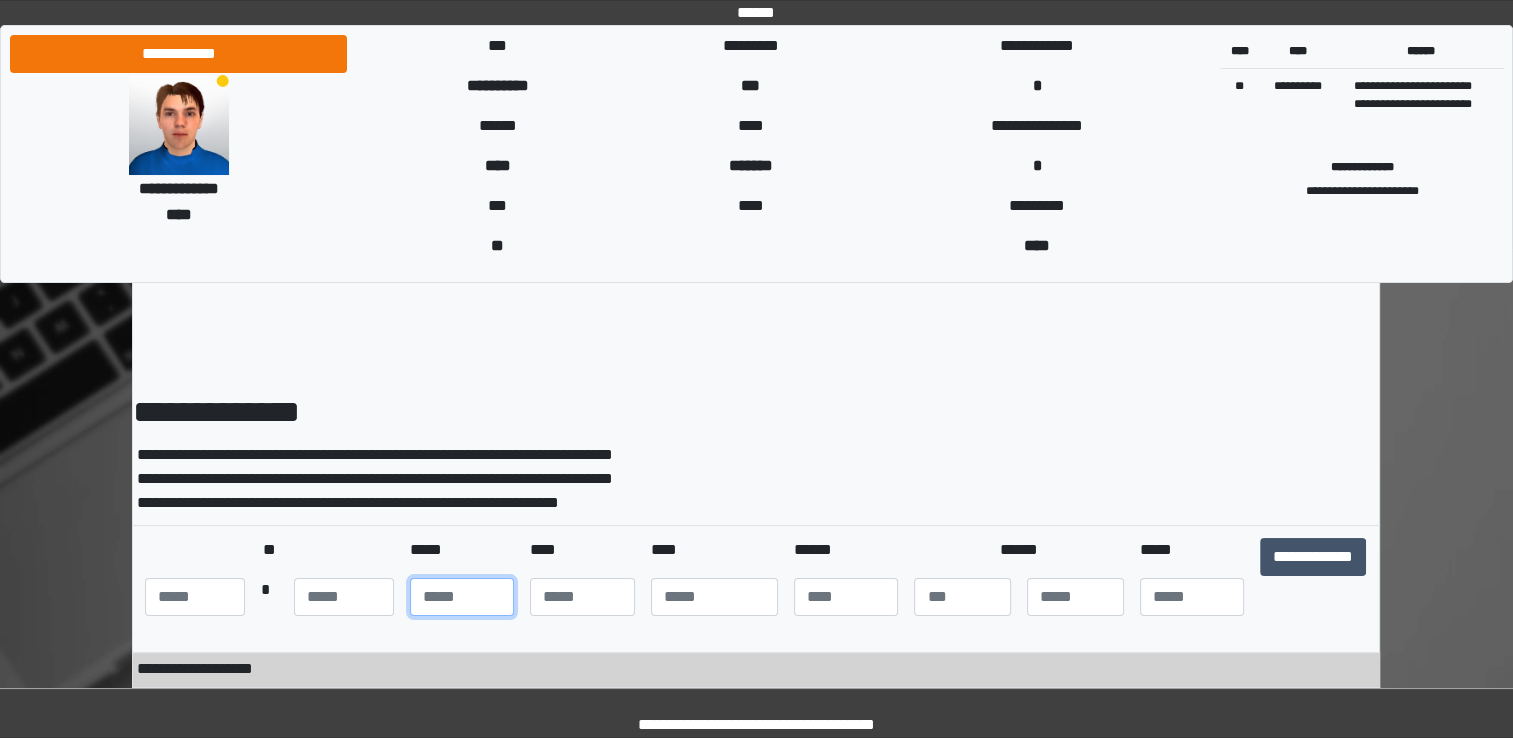type on "***" 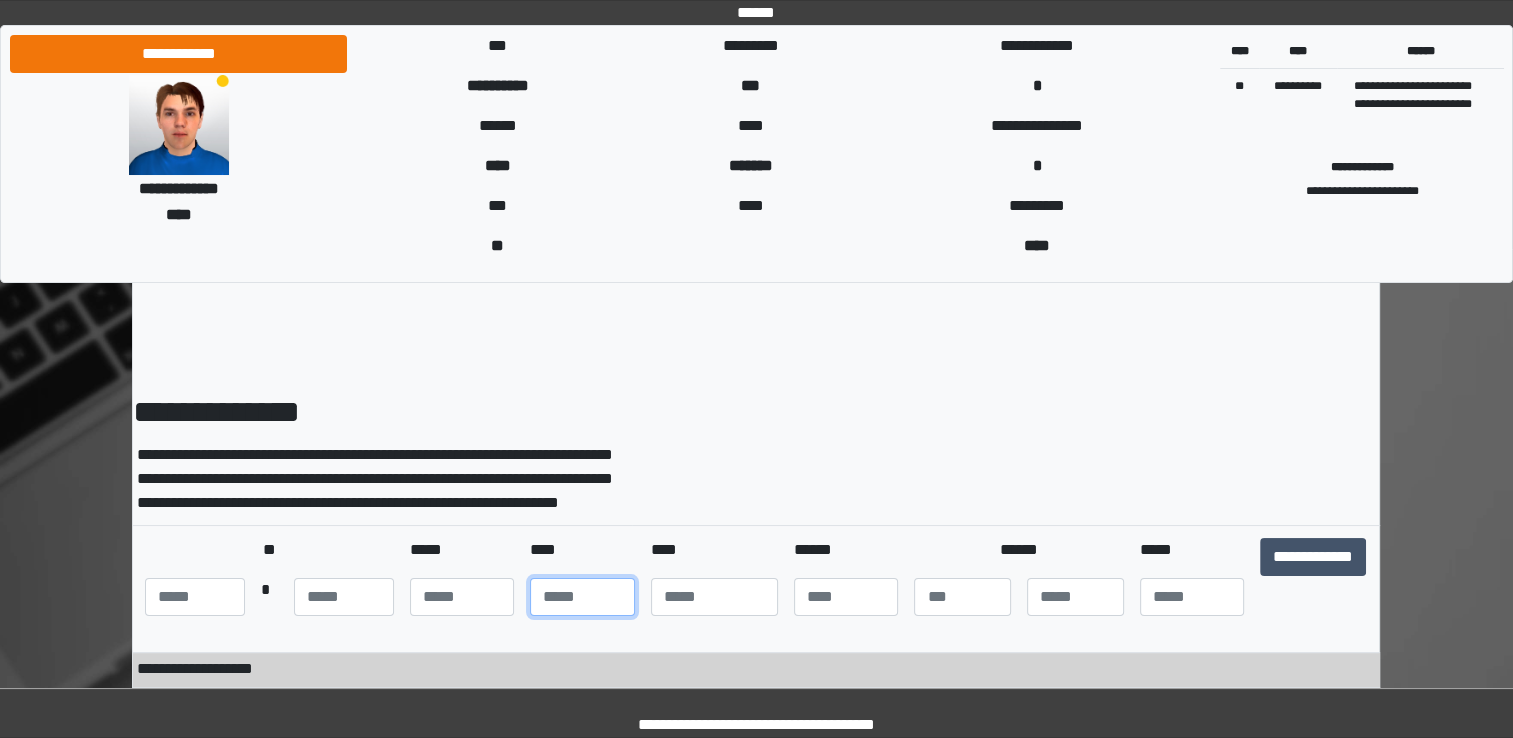 type on "**" 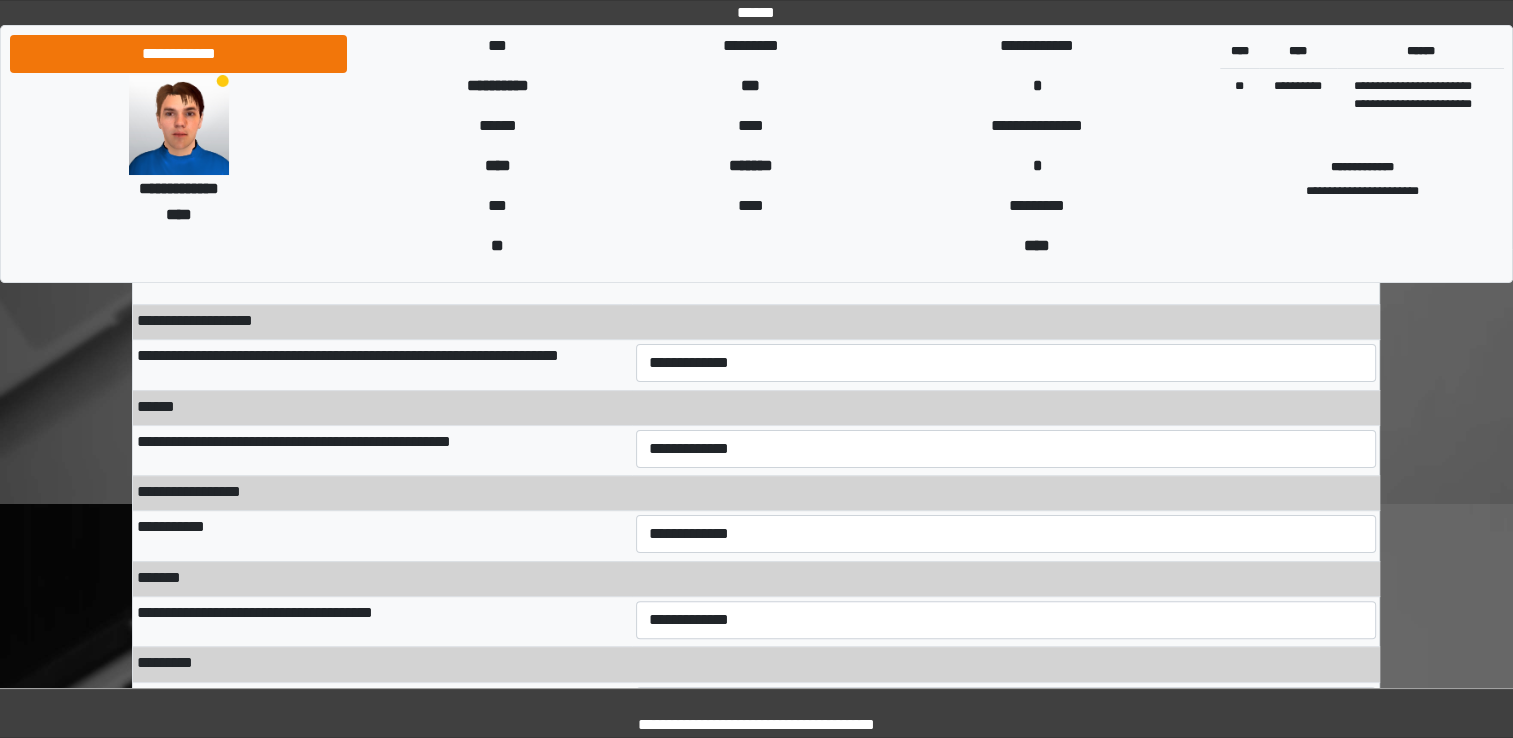 scroll, scrollTop: 349, scrollLeft: 0, axis: vertical 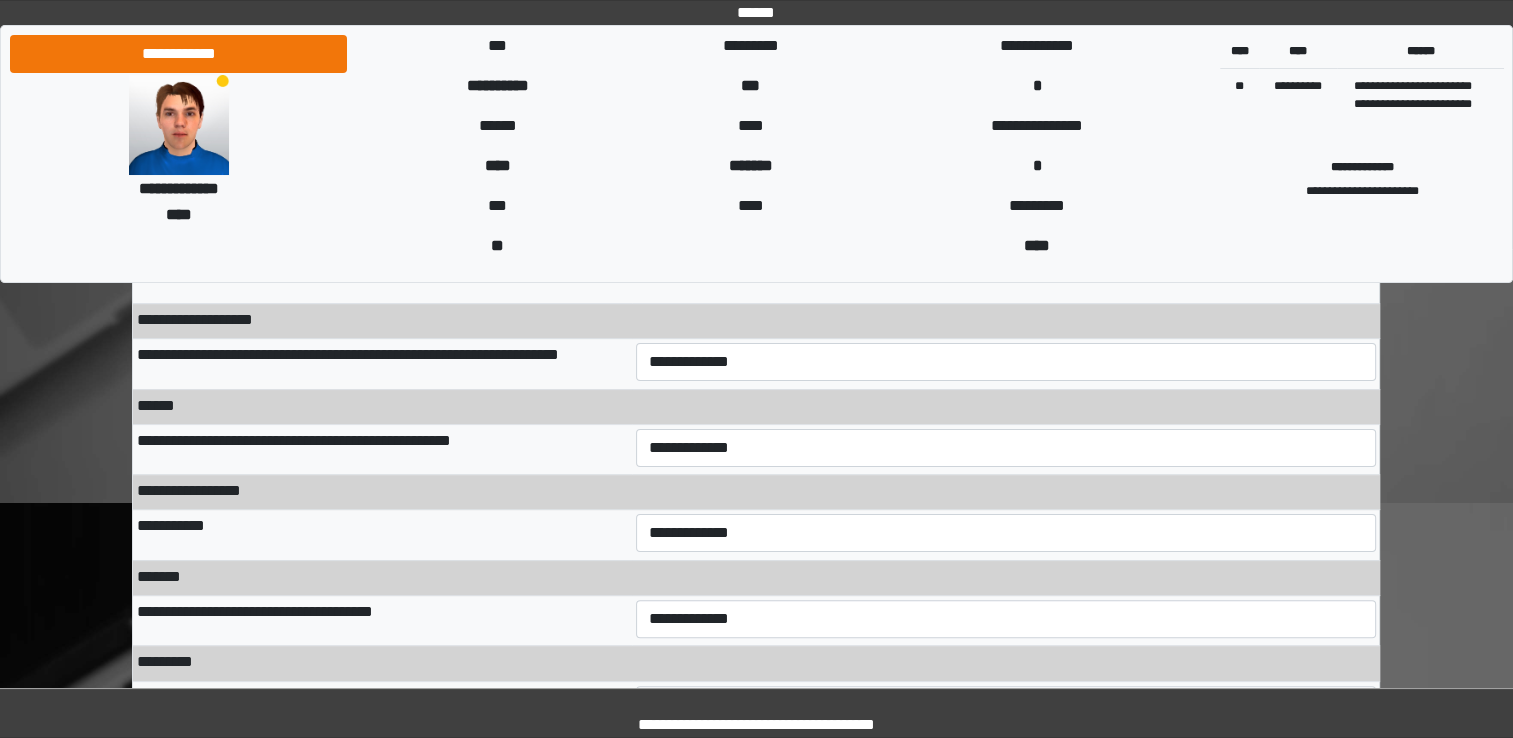type on "****" 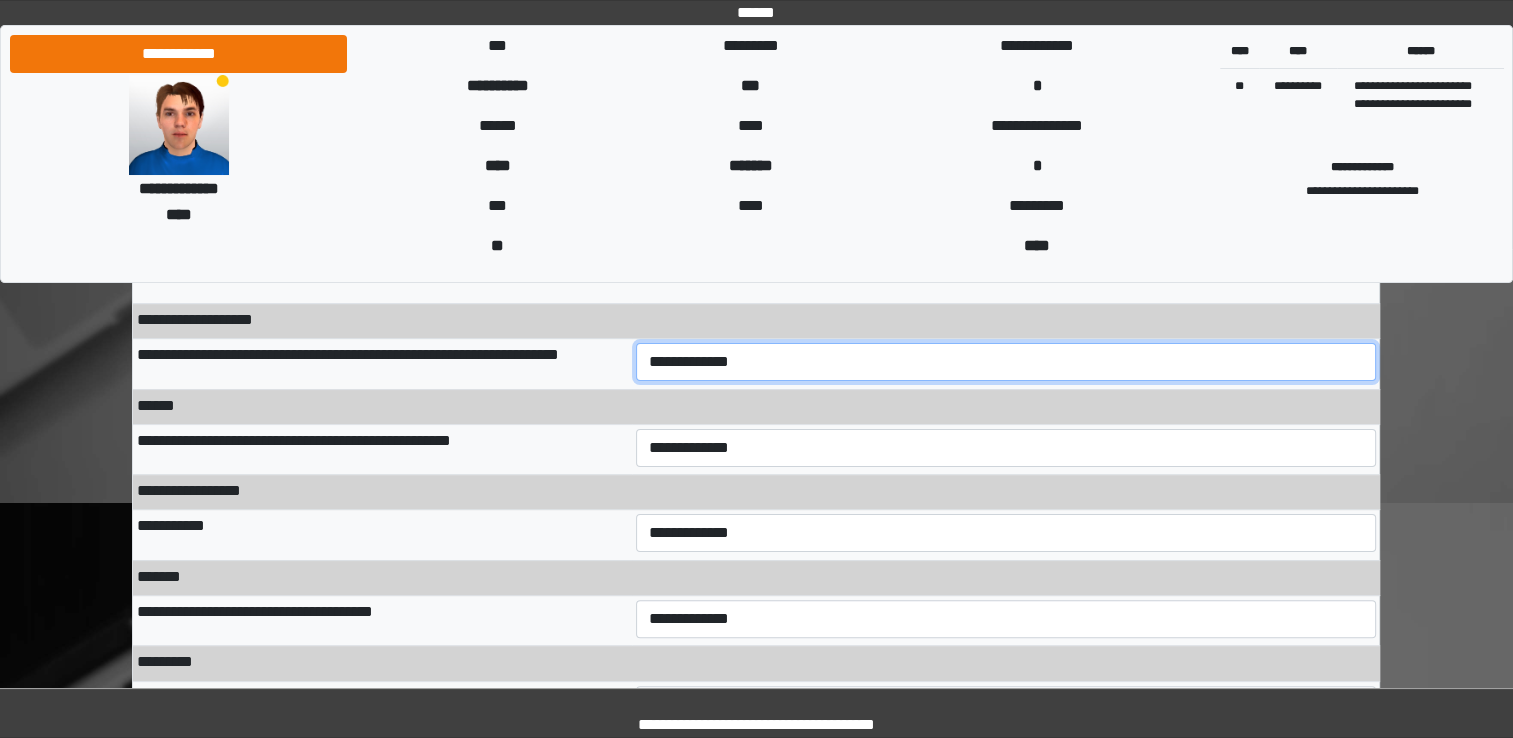 click on "**********" at bounding box center [1006, 362] 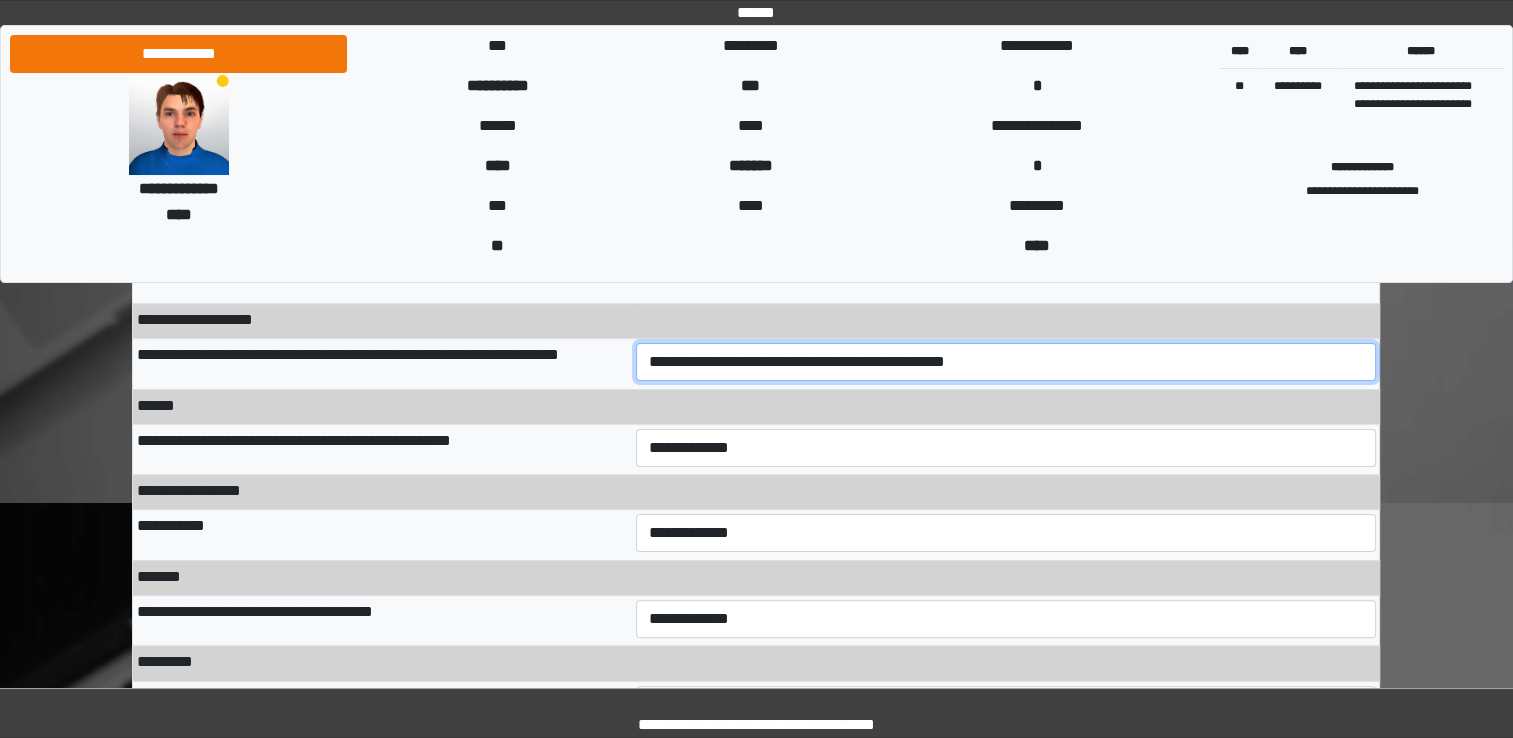 click on "**********" at bounding box center [1006, 362] 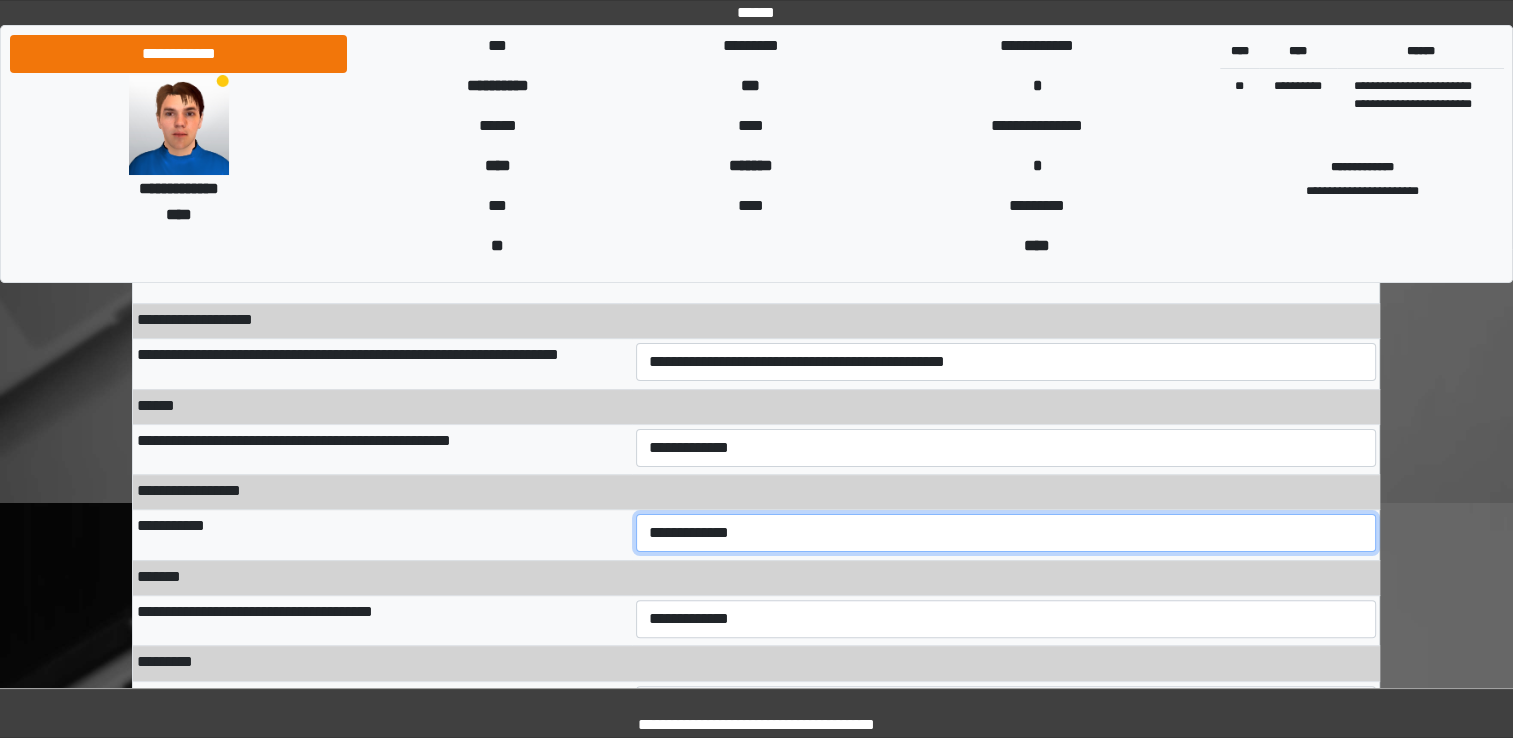 click on "**********" at bounding box center (1006, 533) 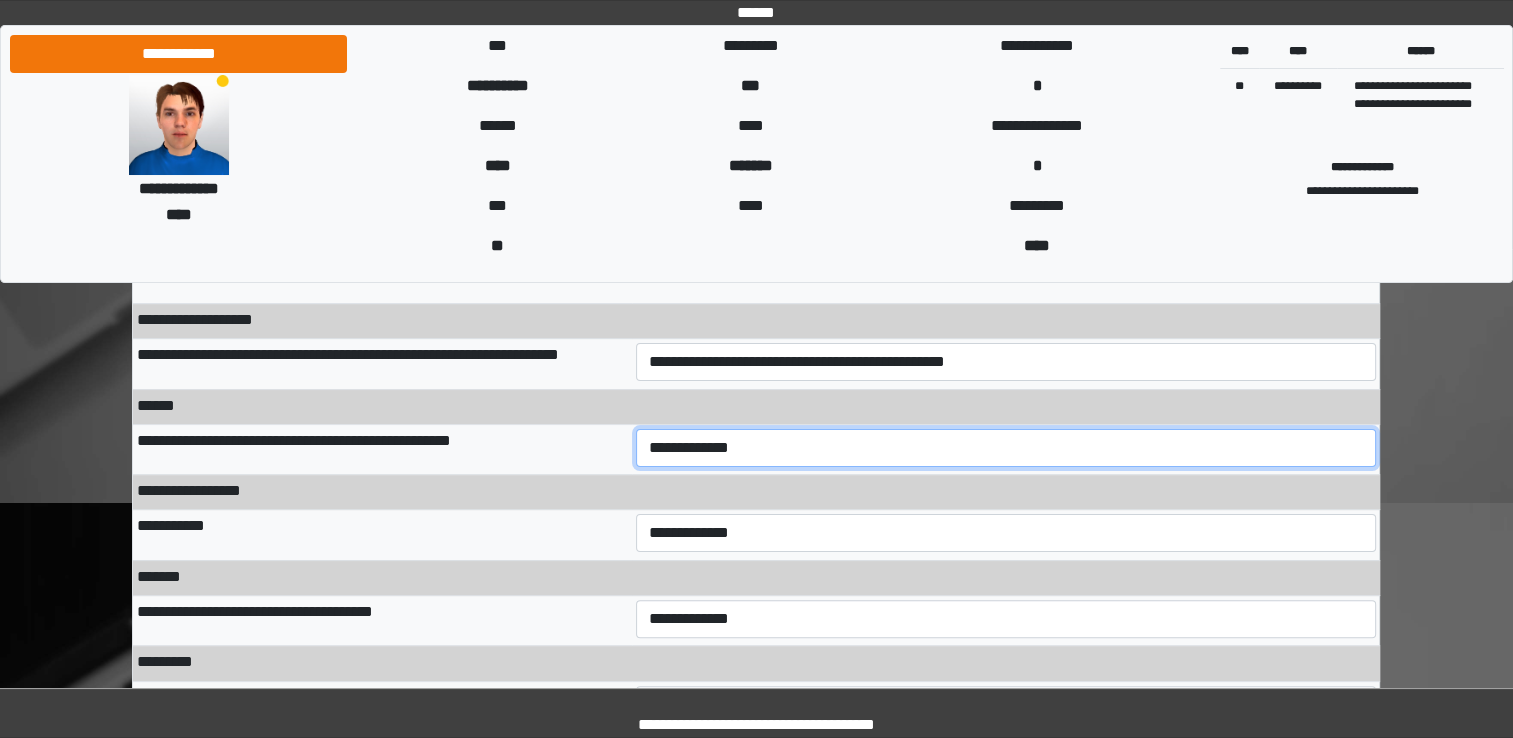 click on "**********" at bounding box center [1006, 448] 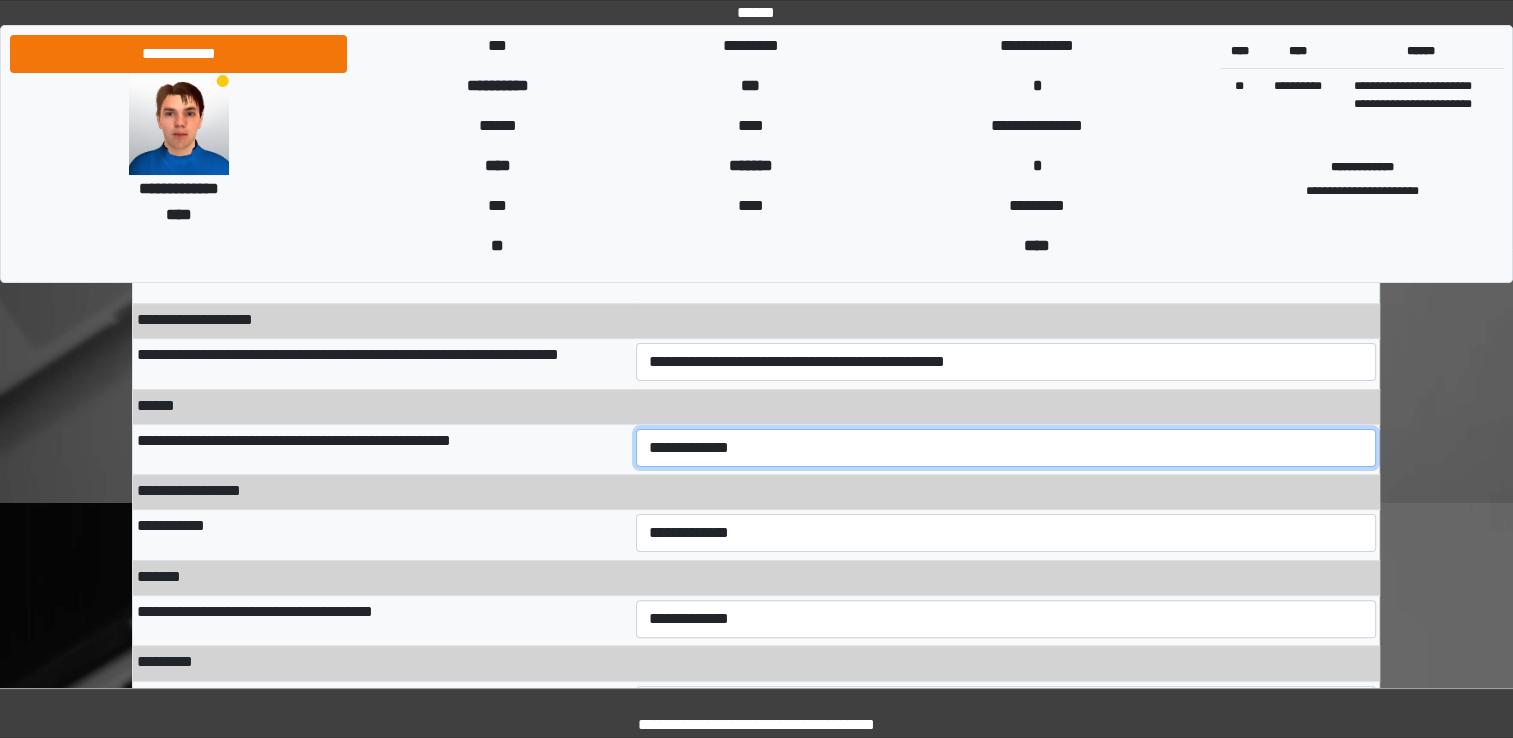 select on "***" 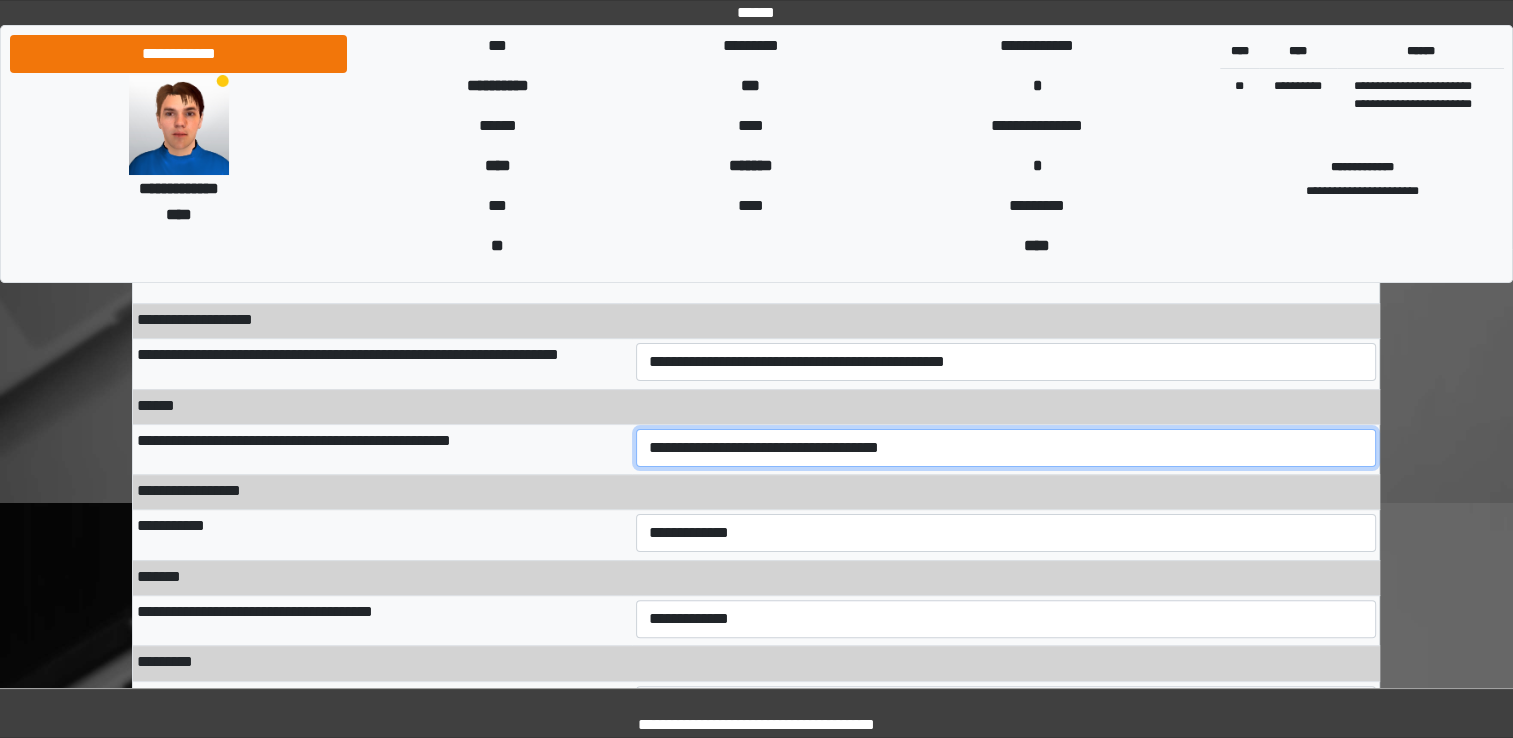 click on "**********" at bounding box center (1006, 448) 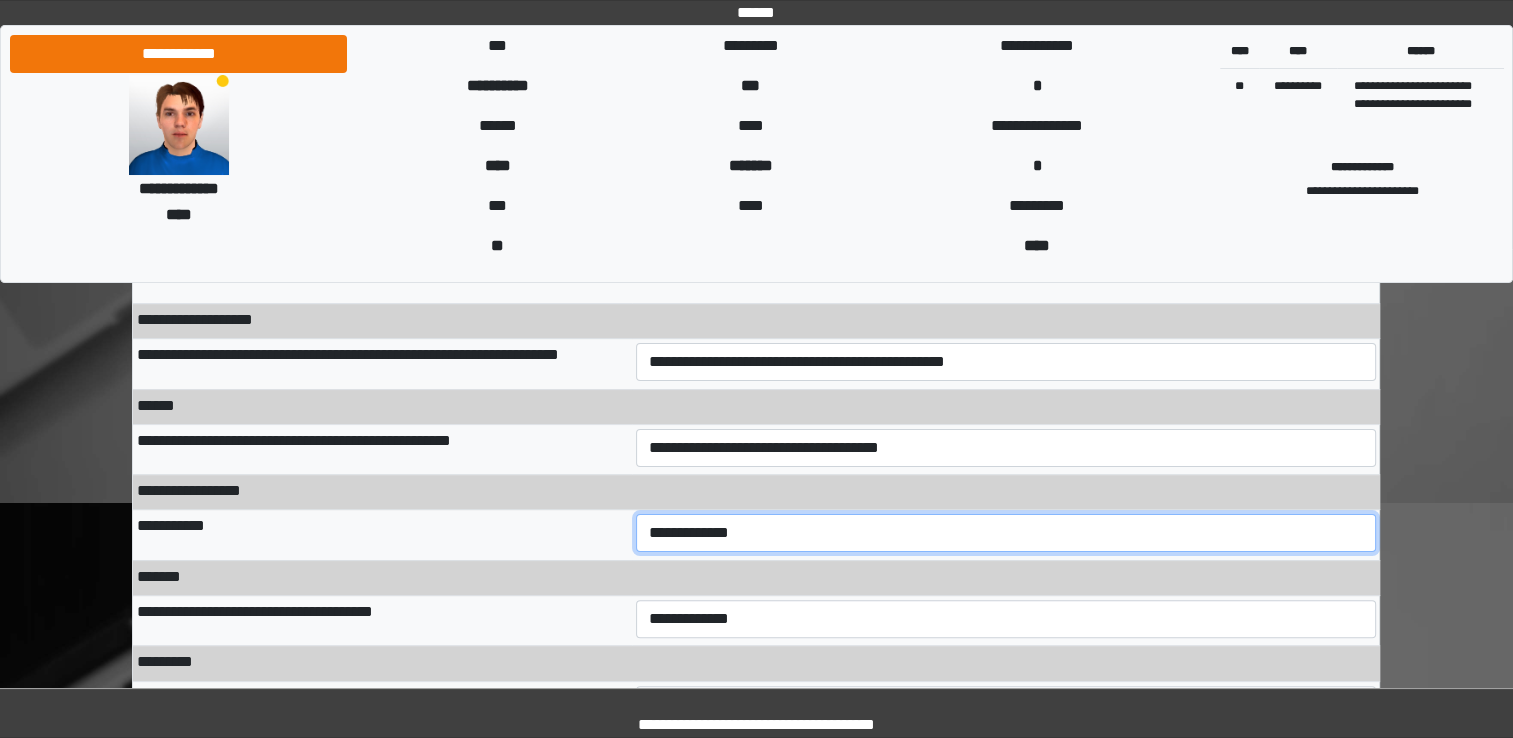 click on "**********" at bounding box center (1006, 533) 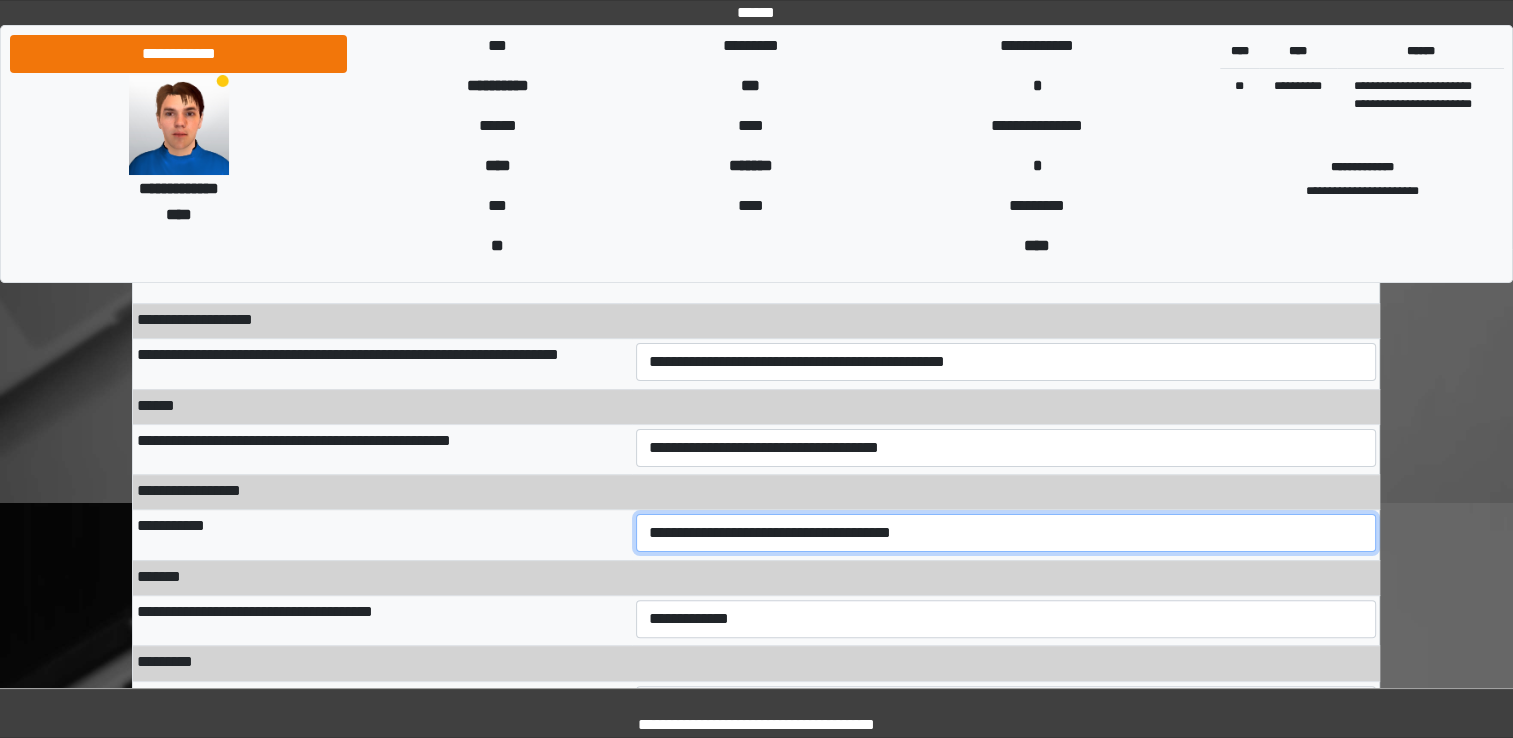 click on "**********" at bounding box center (1006, 533) 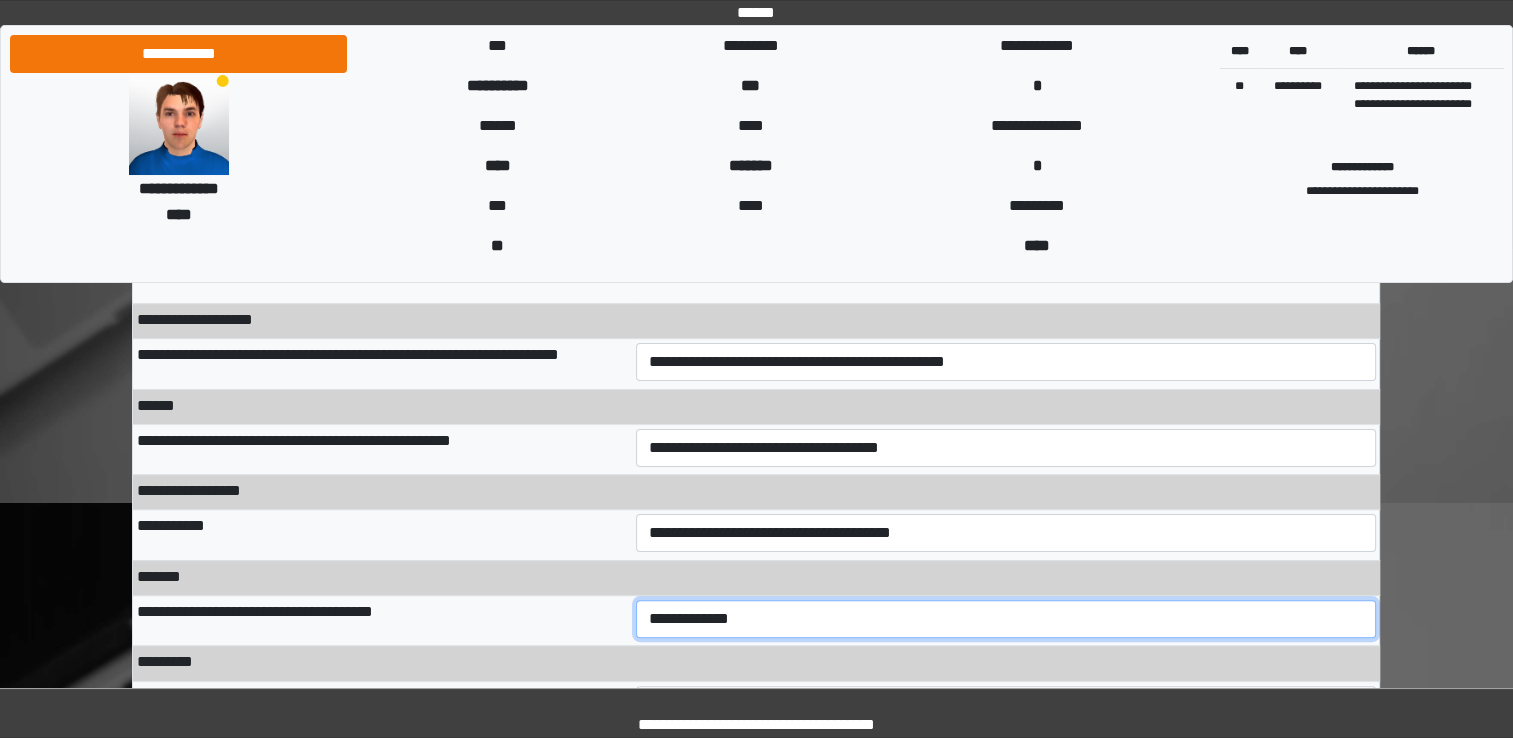click on "**********" at bounding box center [1006, 619] 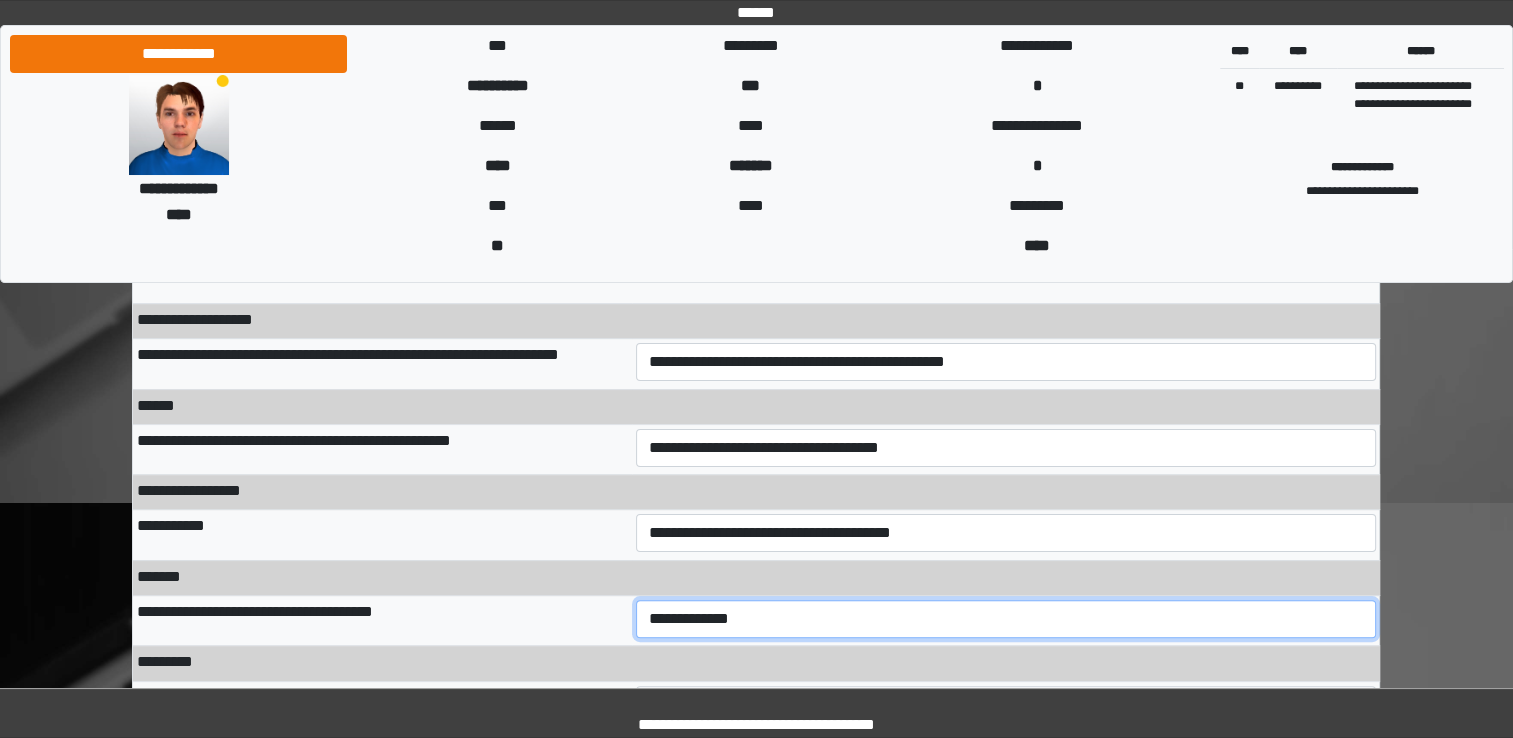 select on "***" 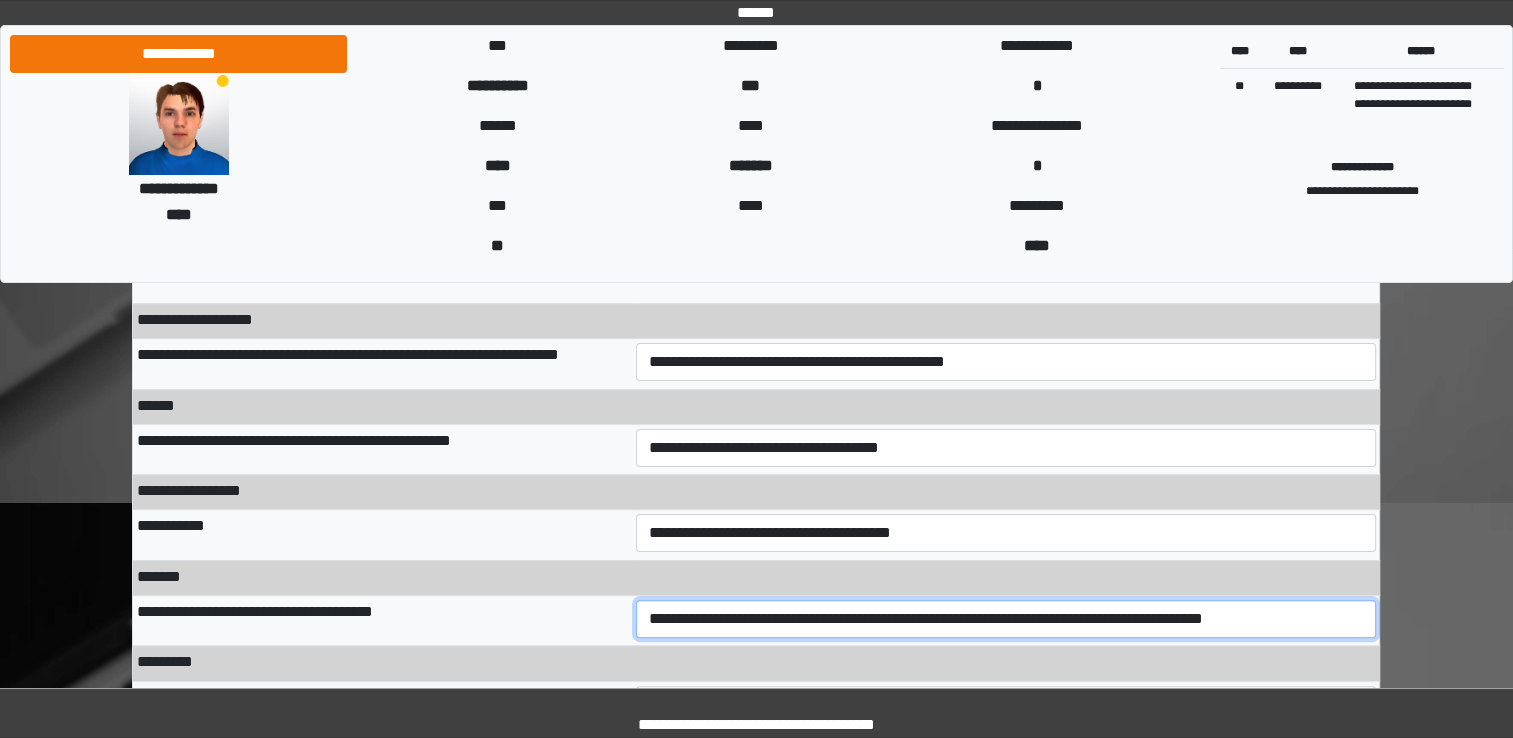 click on "**********" at bounding box center (1006, 619) 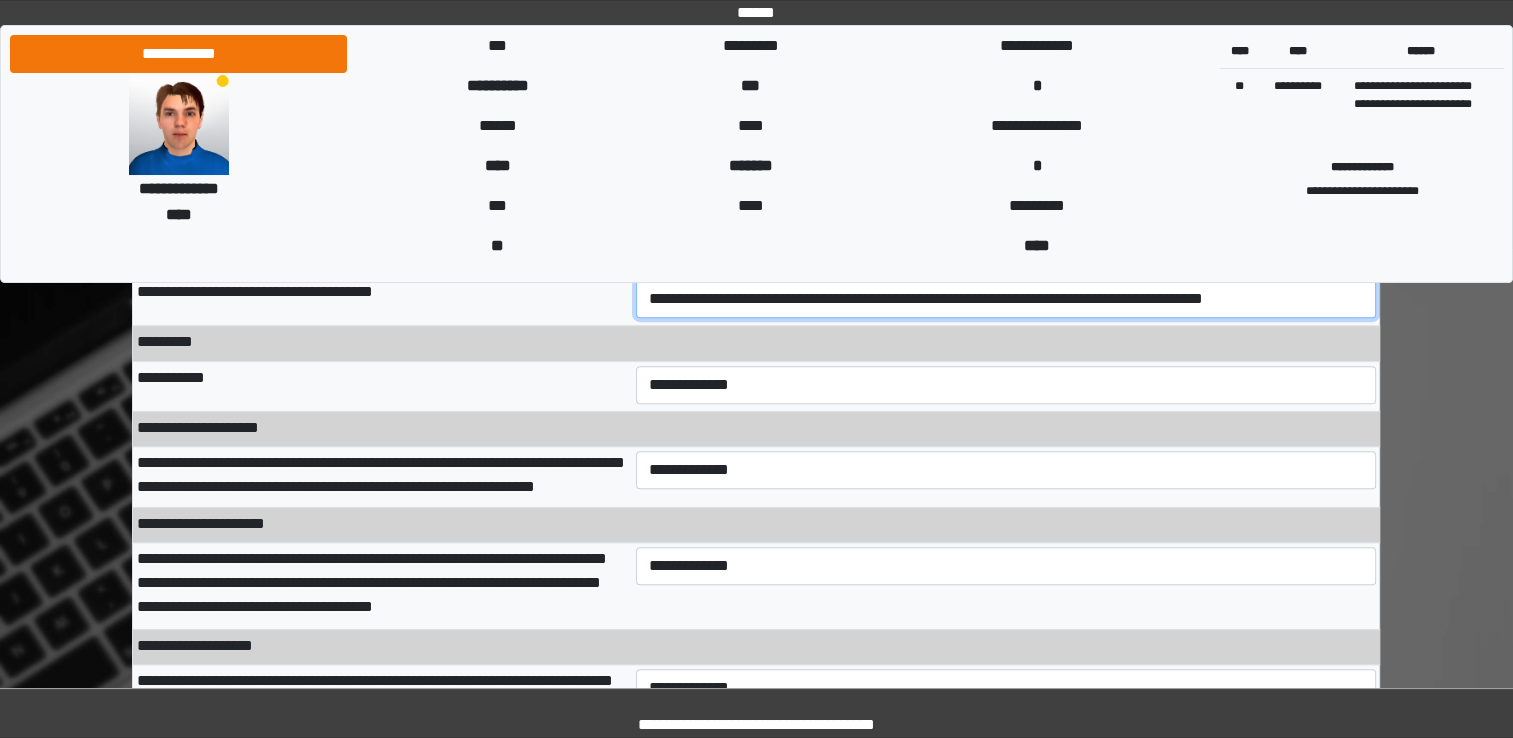 scroll, scrollTop: 672, scrollLeft: 0, axis: vertical 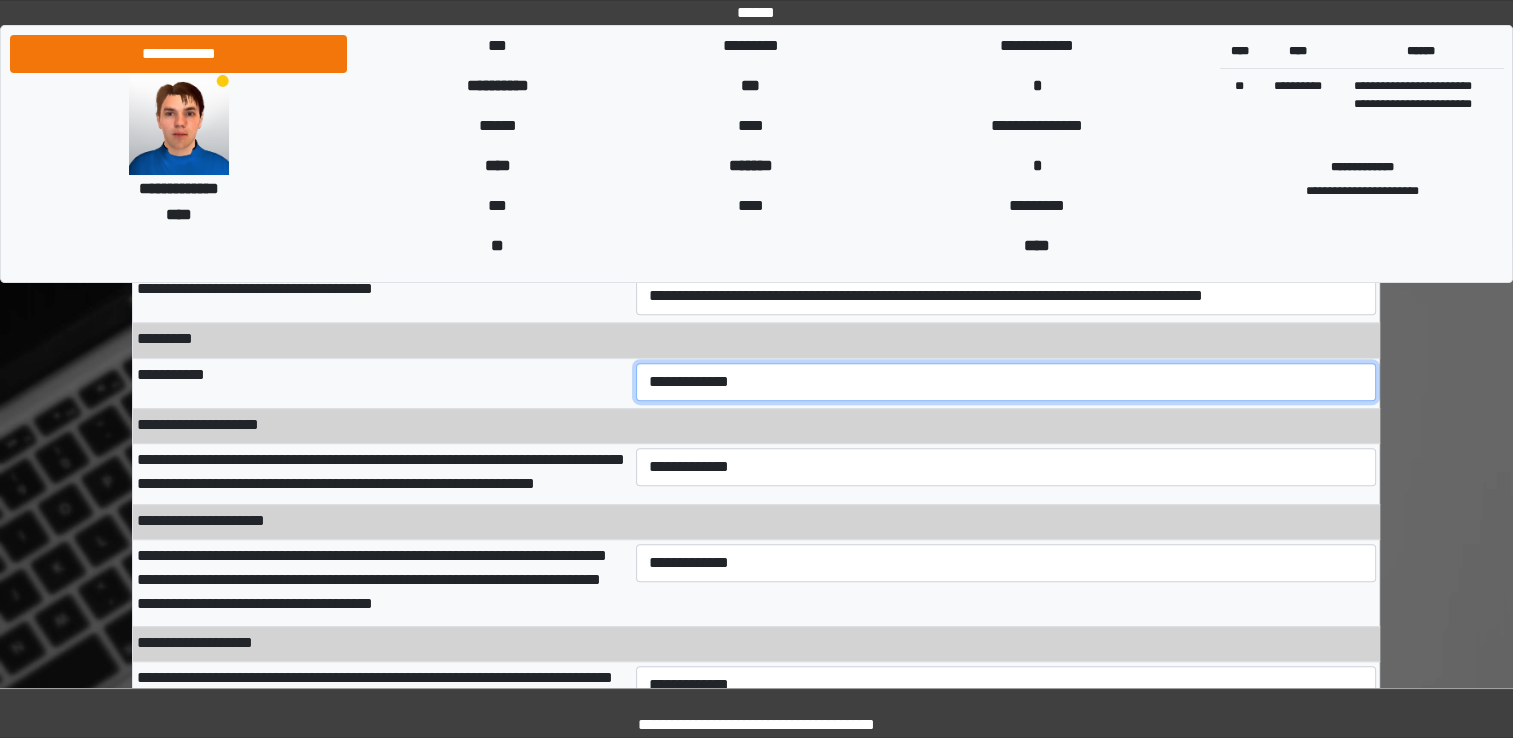 click on "**********" at bounding box center [1006, 382] 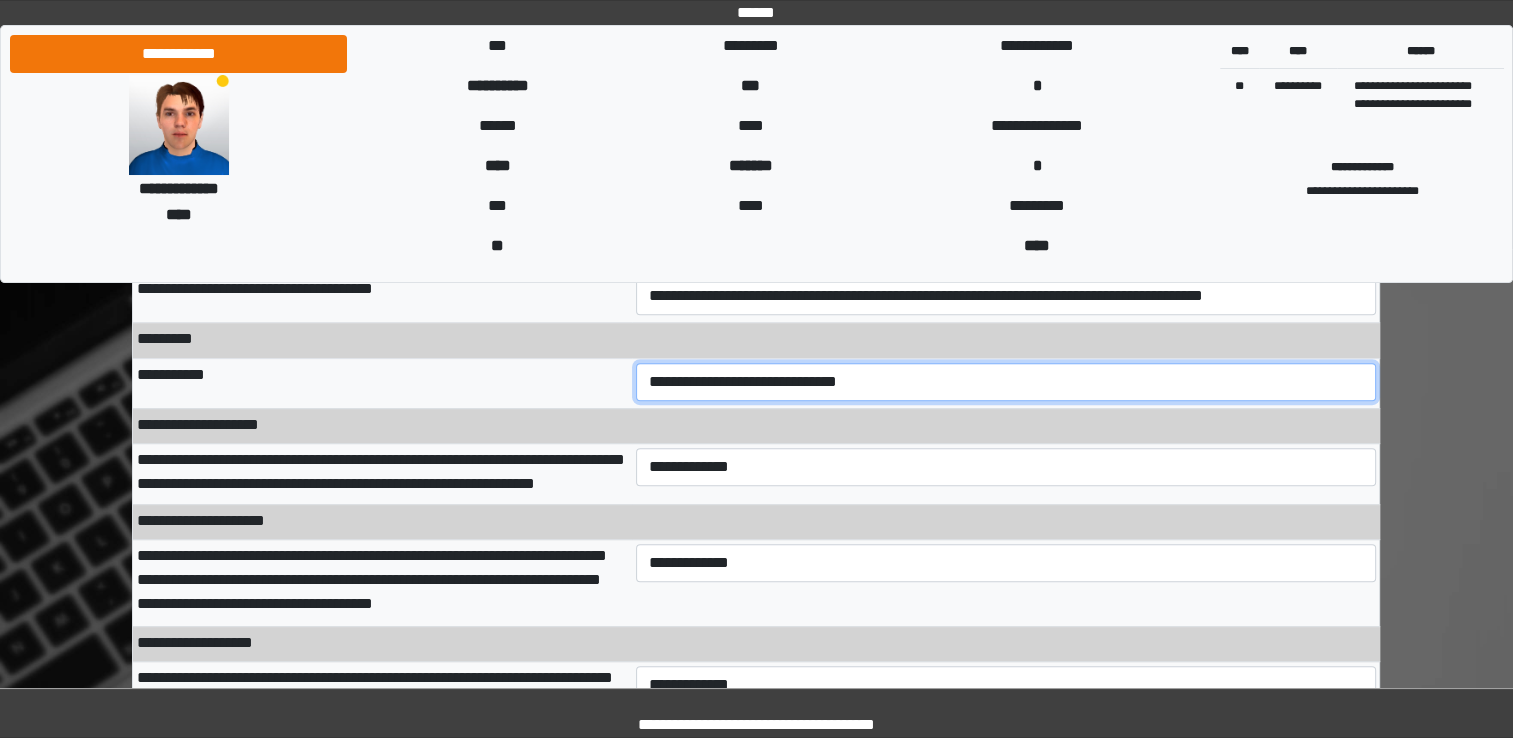 click on "**********" at bounding box center [1006, 382] 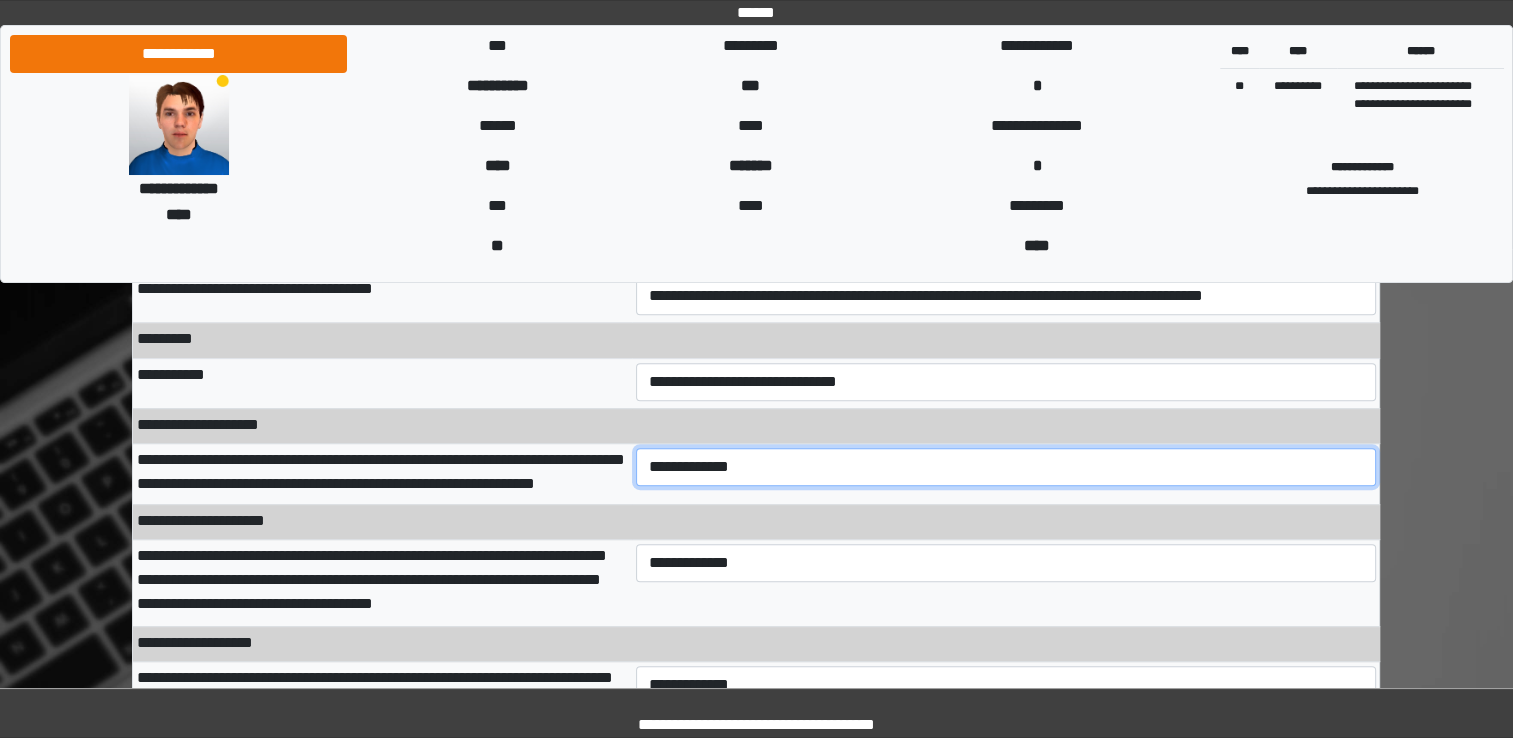 click on "**********" at bounding box center (1006, 467) 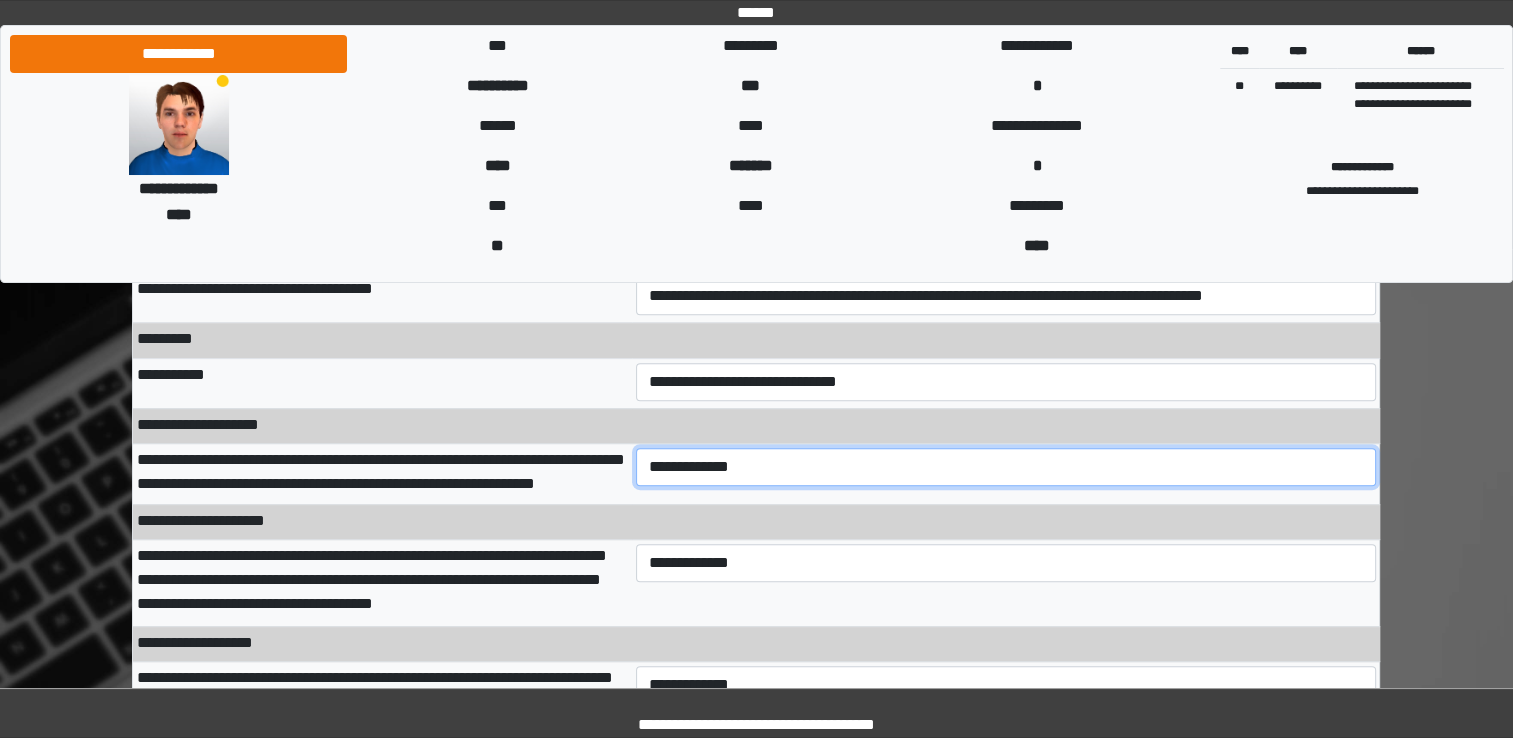 select on "***" 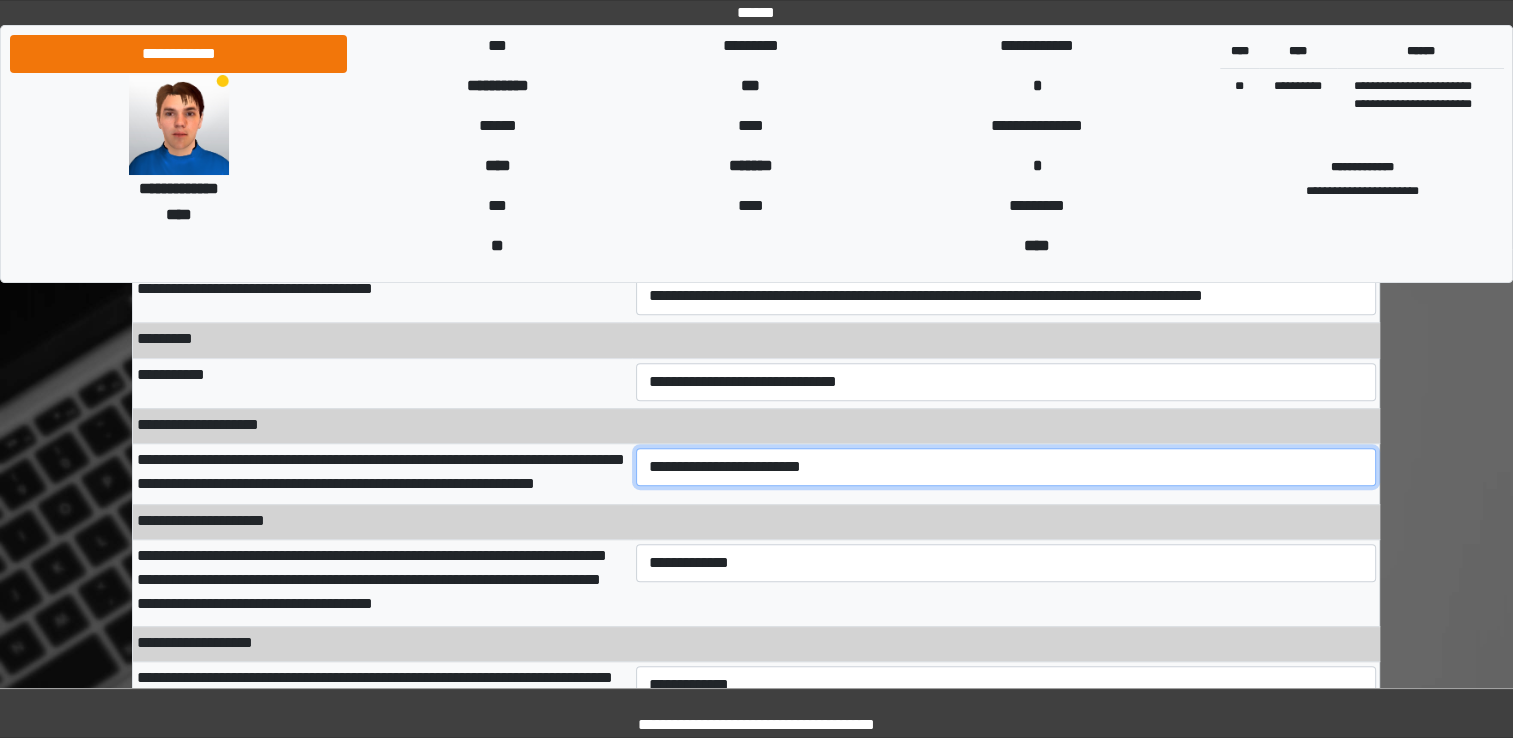 click on "**********" at bounding box center (1006, 467) 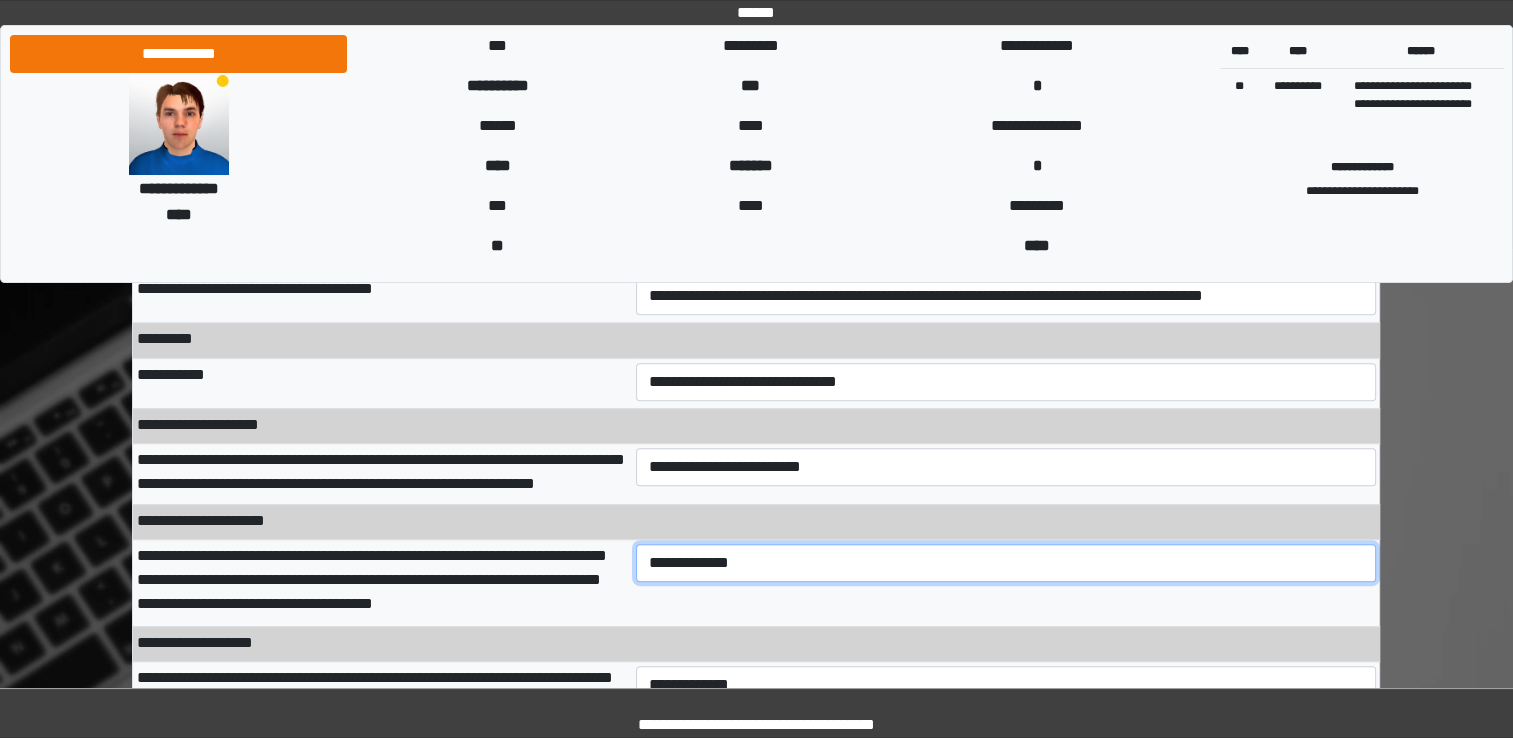 click on "**********" at bounding box center [1006, 563] 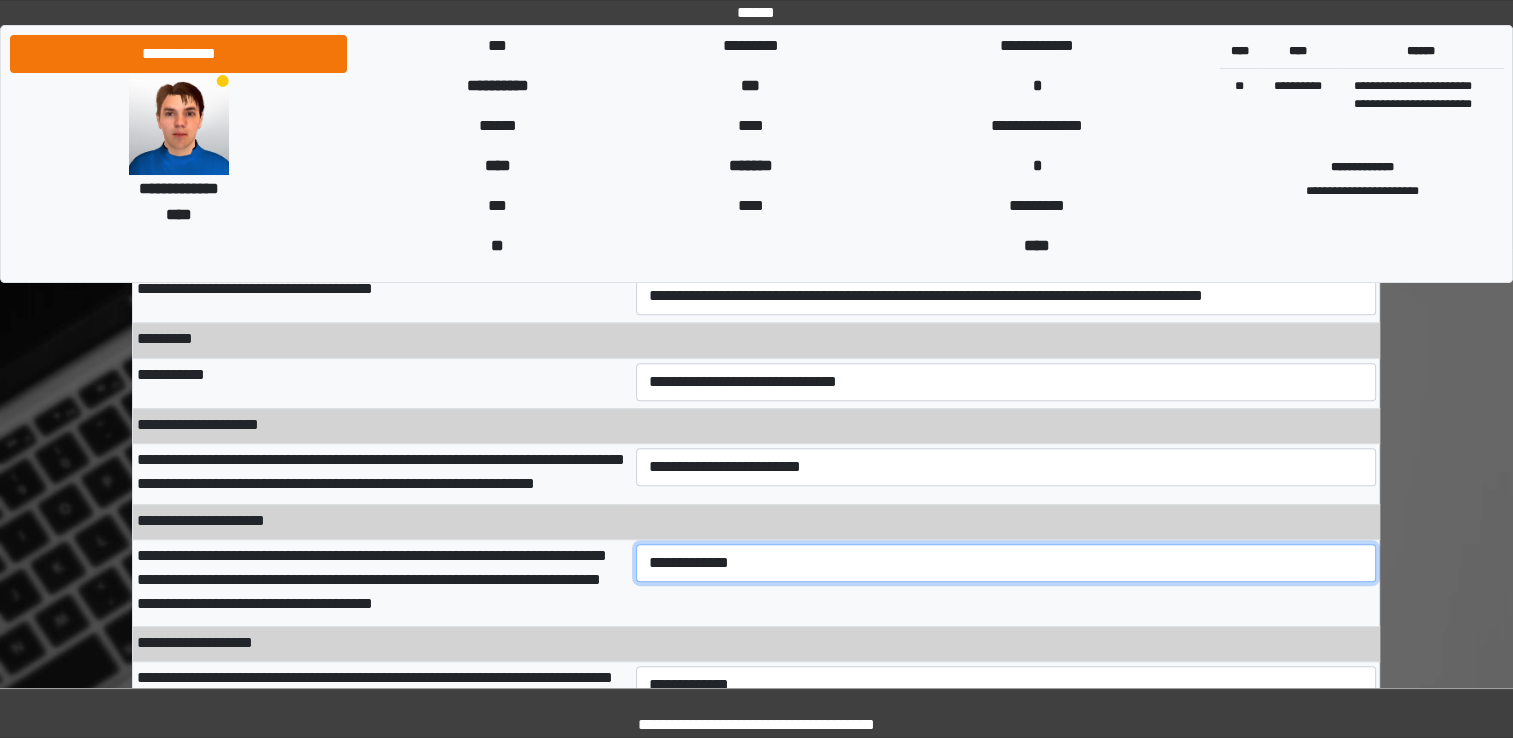 select on "***" 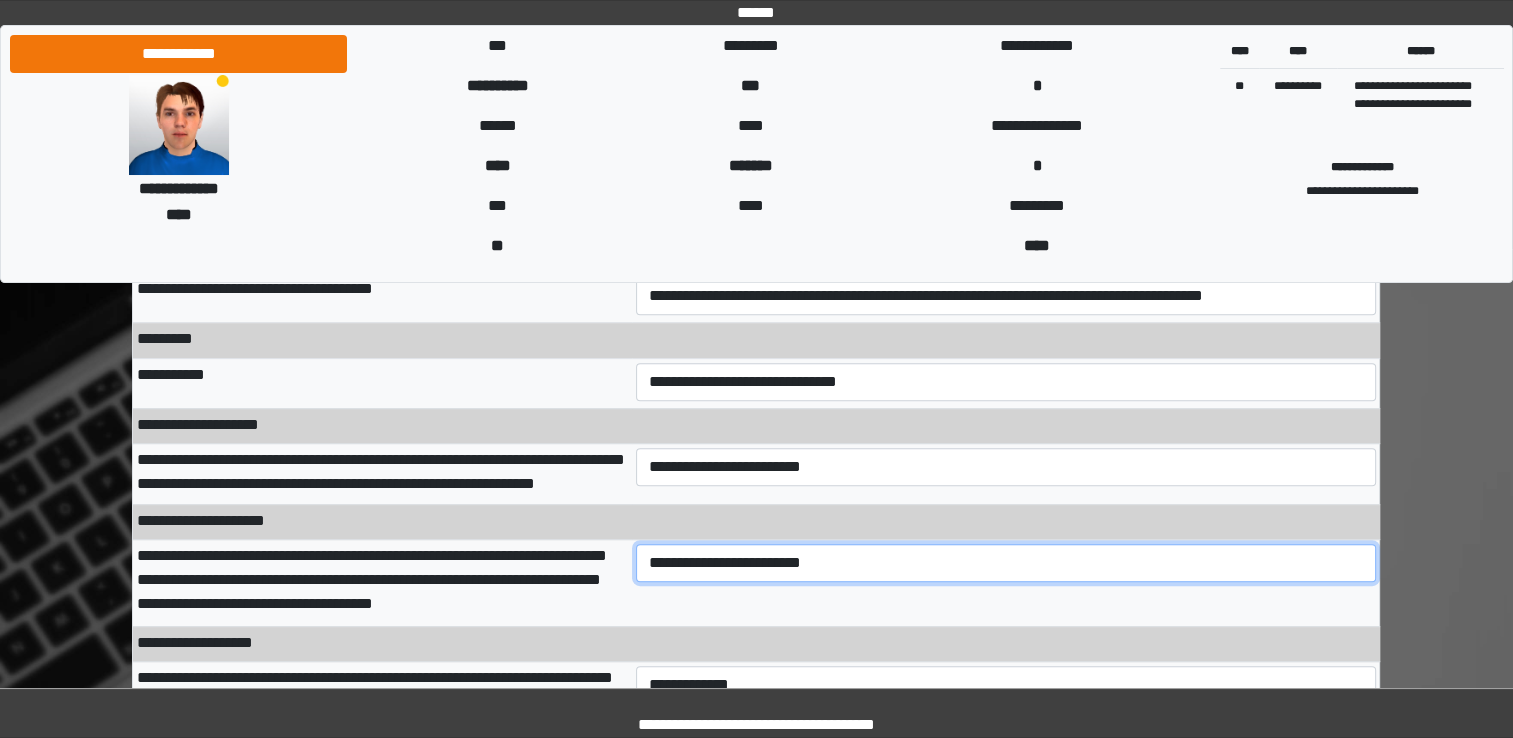 click on "**********" at bounding box center (1006, 563) 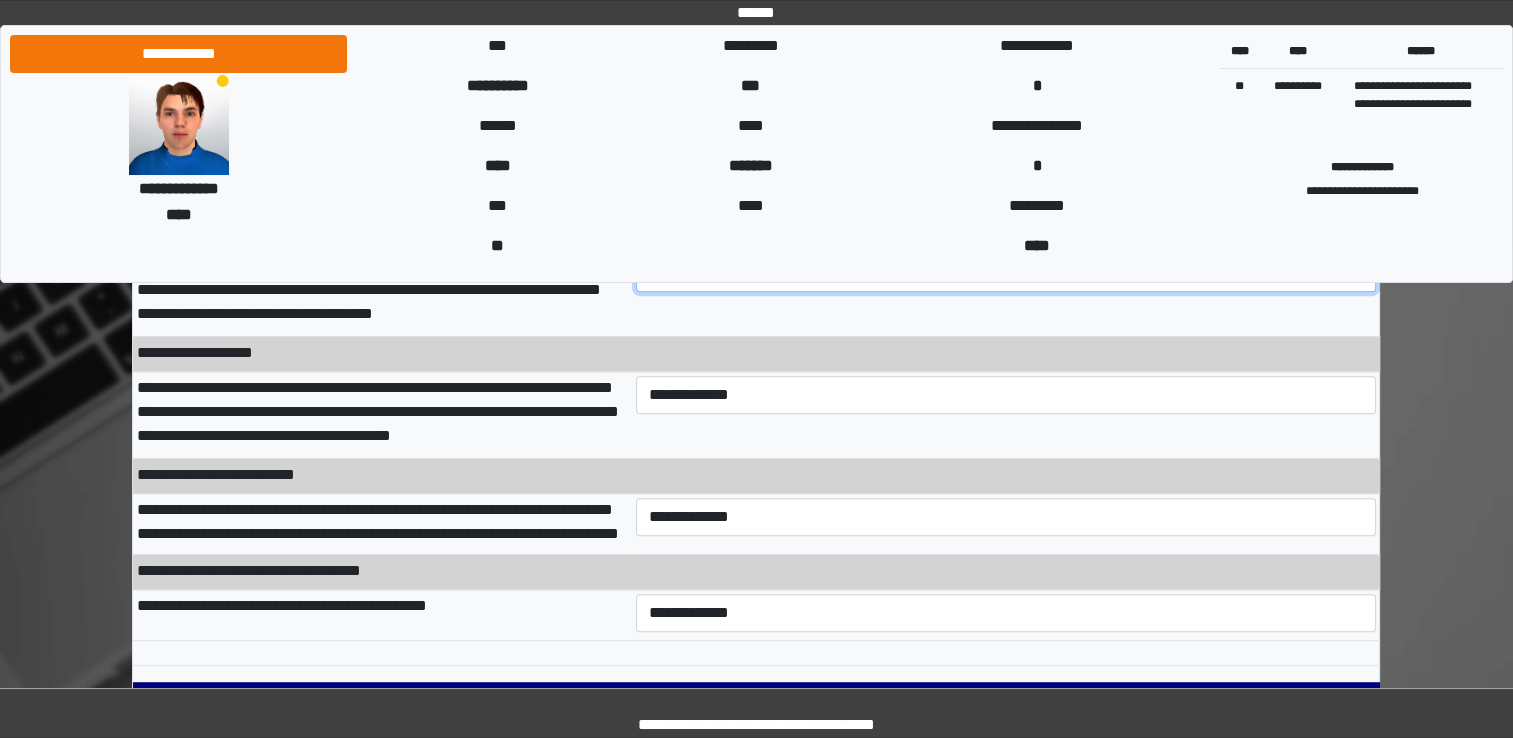scroll, scrollTop: 968, scrollLeft: 0, axis: vertical 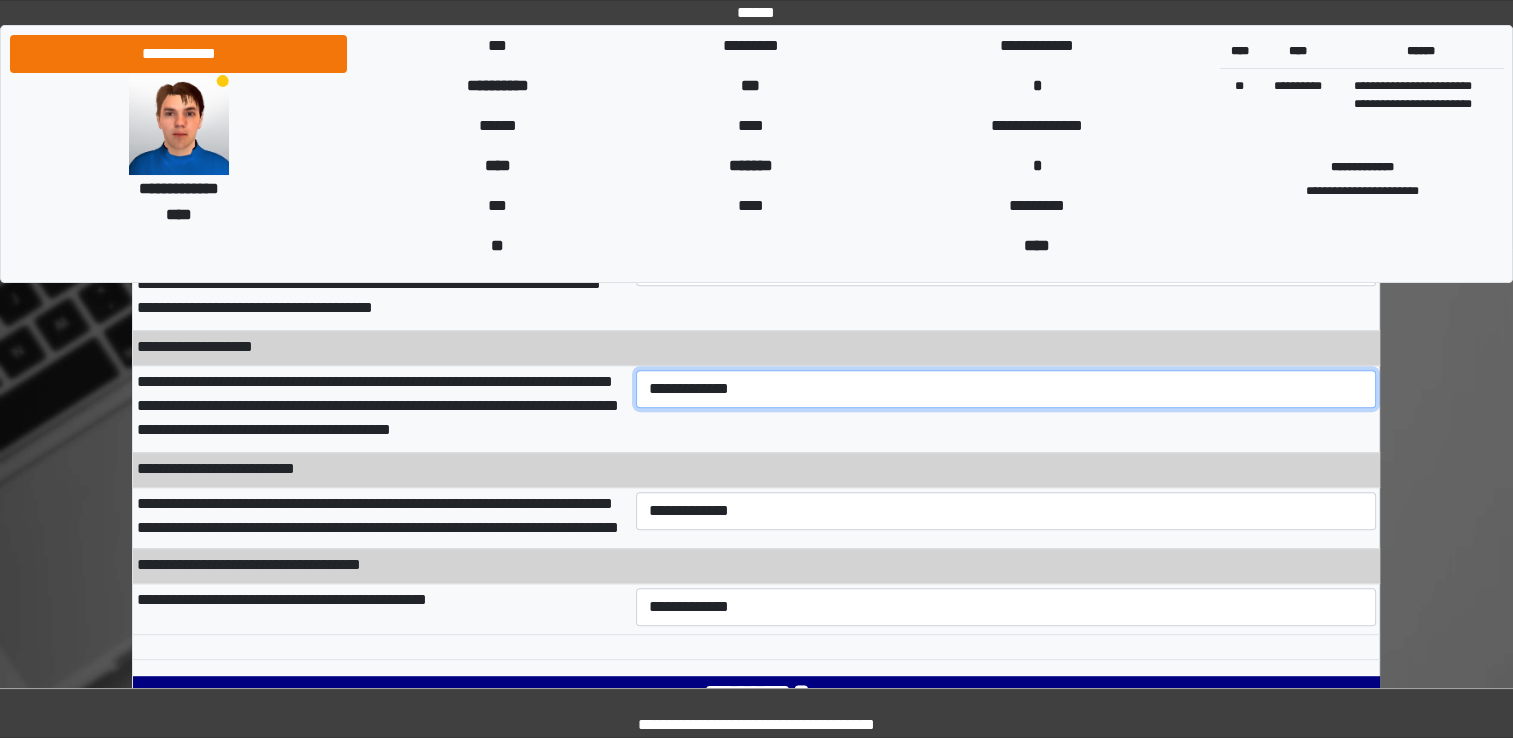click on "**********" at bounding box center (1006, 389) 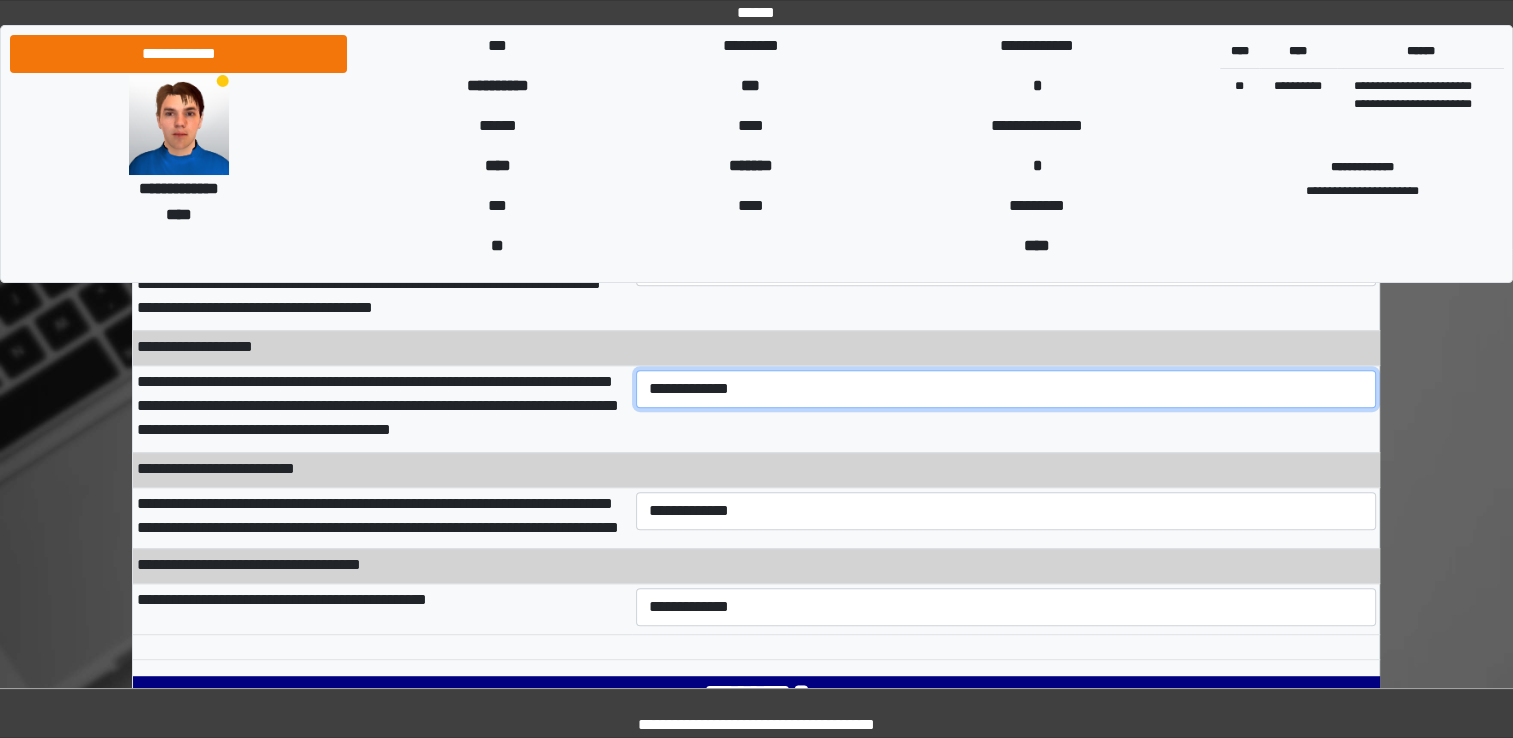 select on "***" 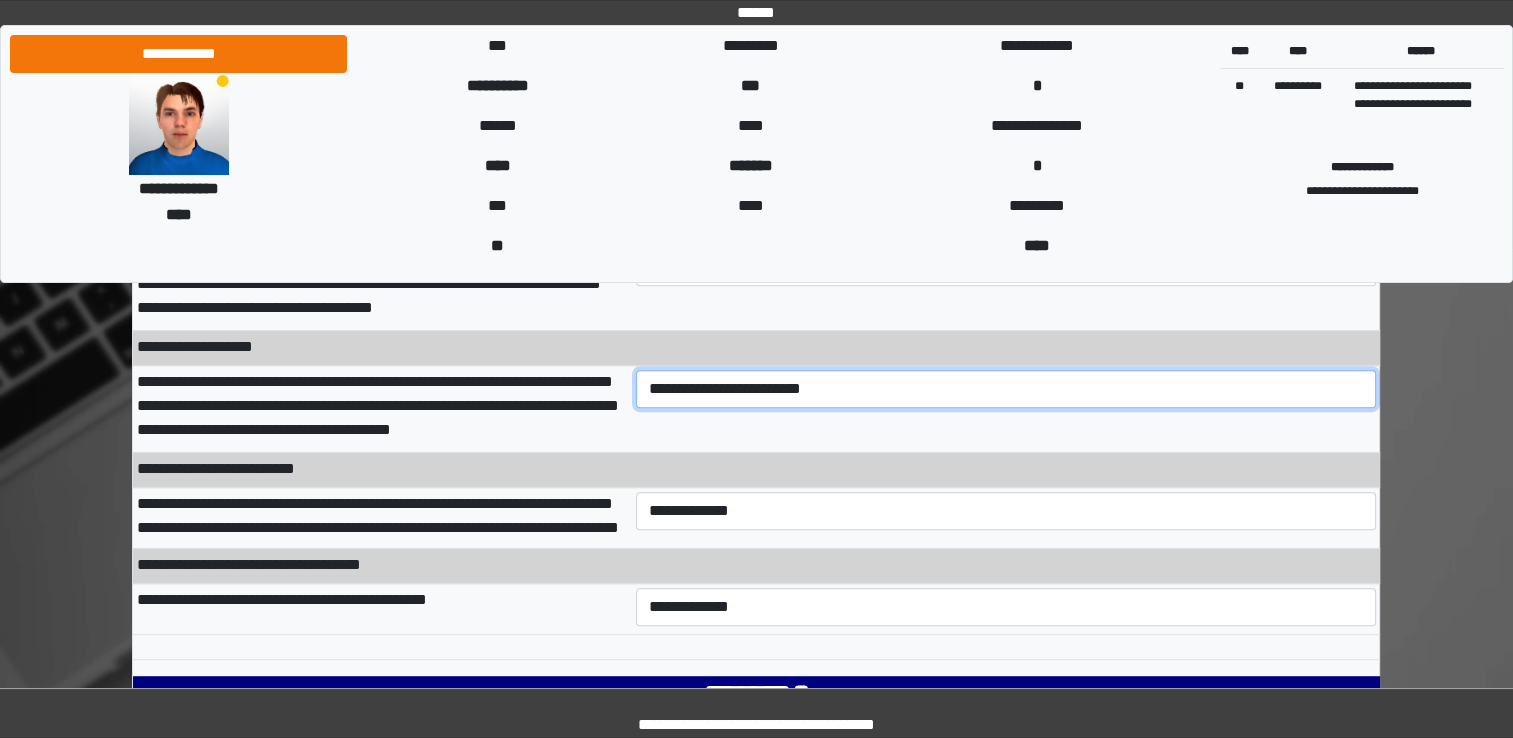click on "**********" at bounding box center [1006, 389] 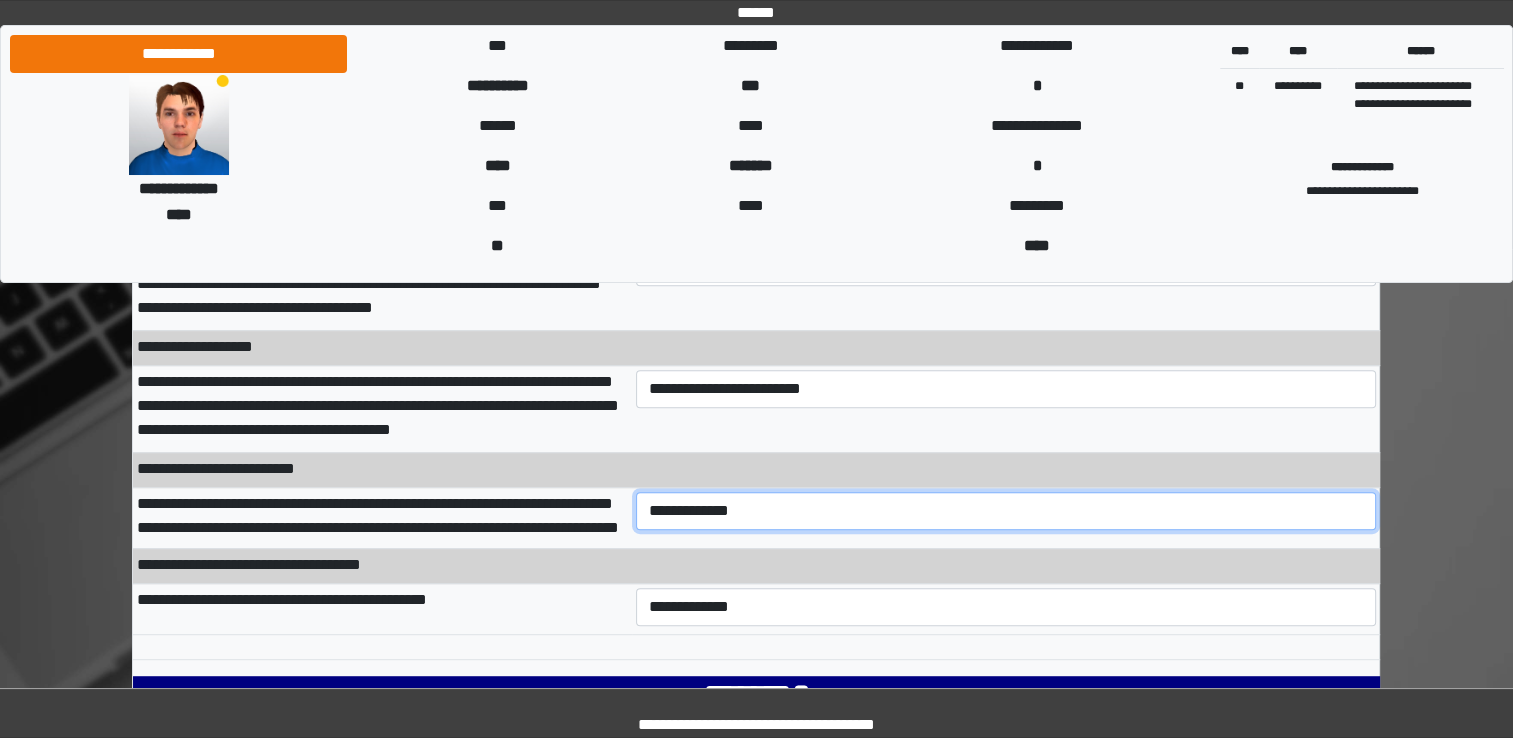click on "**********" at bounding box center (1006, 511) 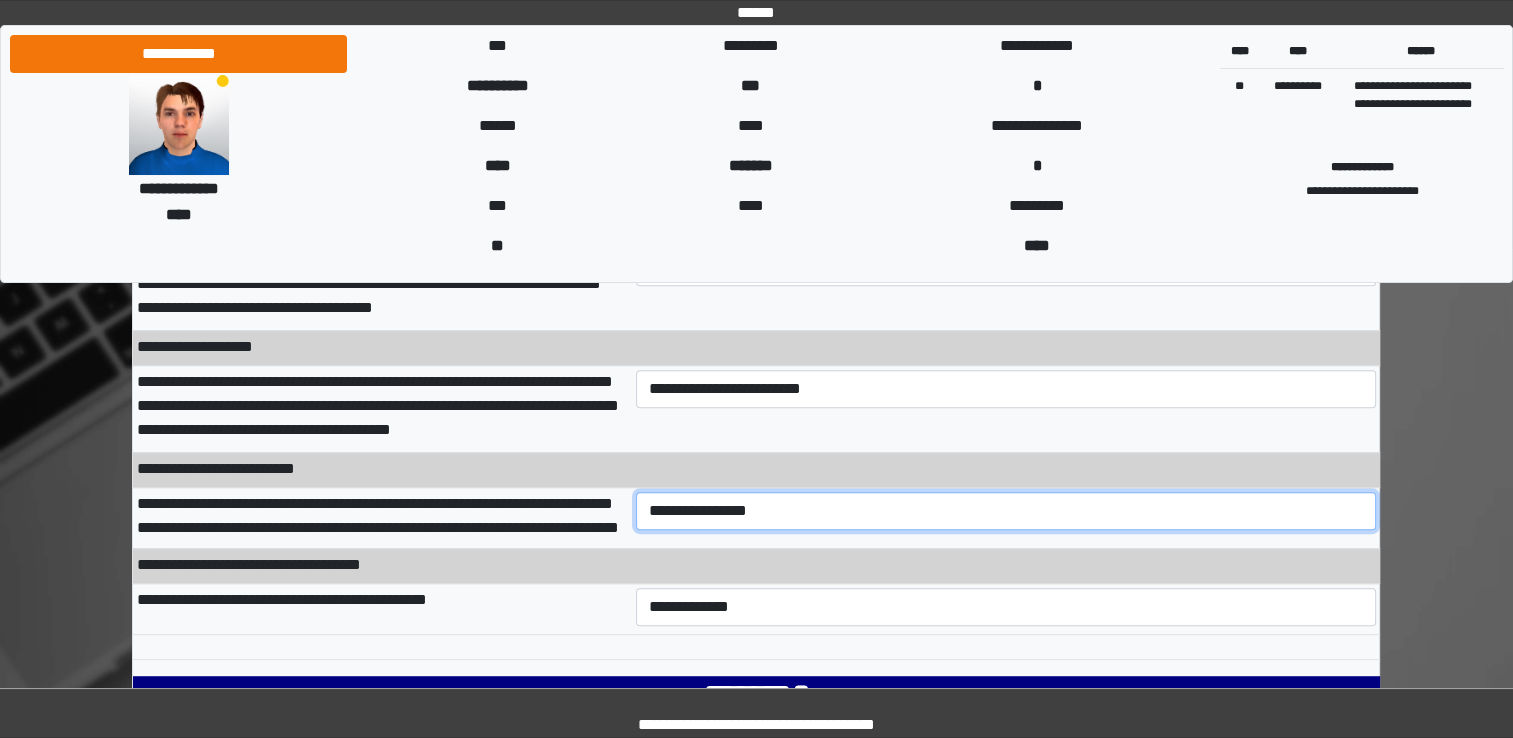 click on "**********" at bounding box center (1006, 511) 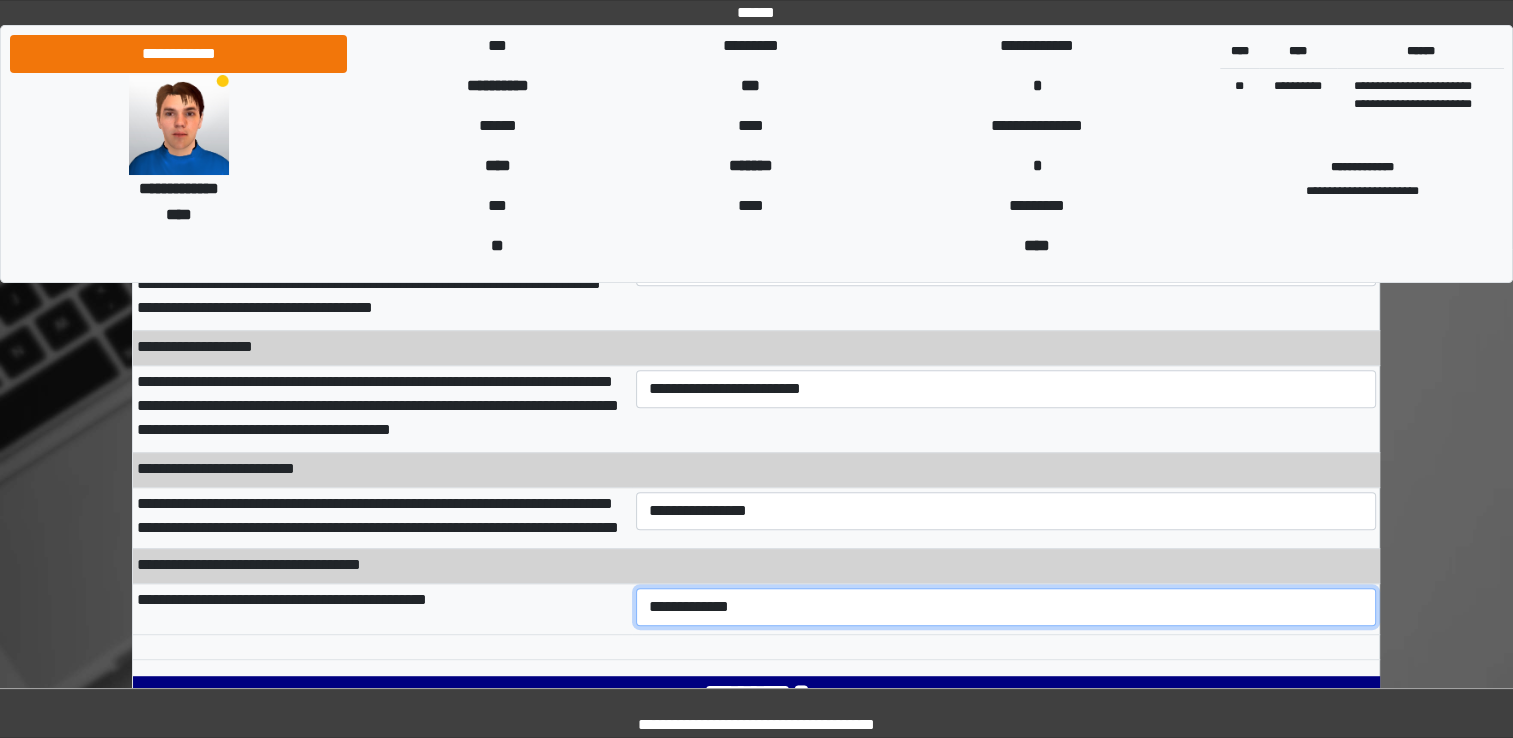 click on "**********" at bounding box center (1006, 607) 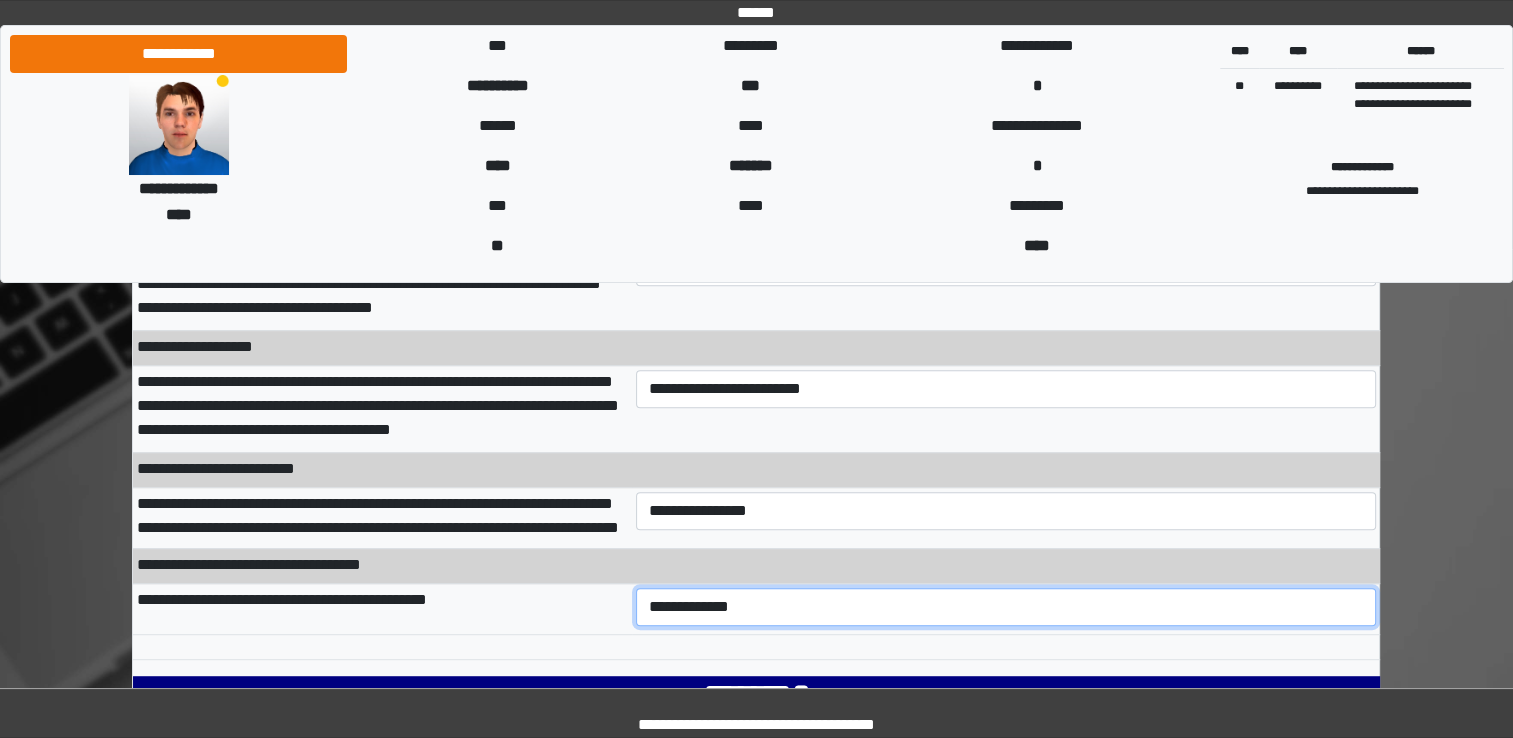 select on "***" 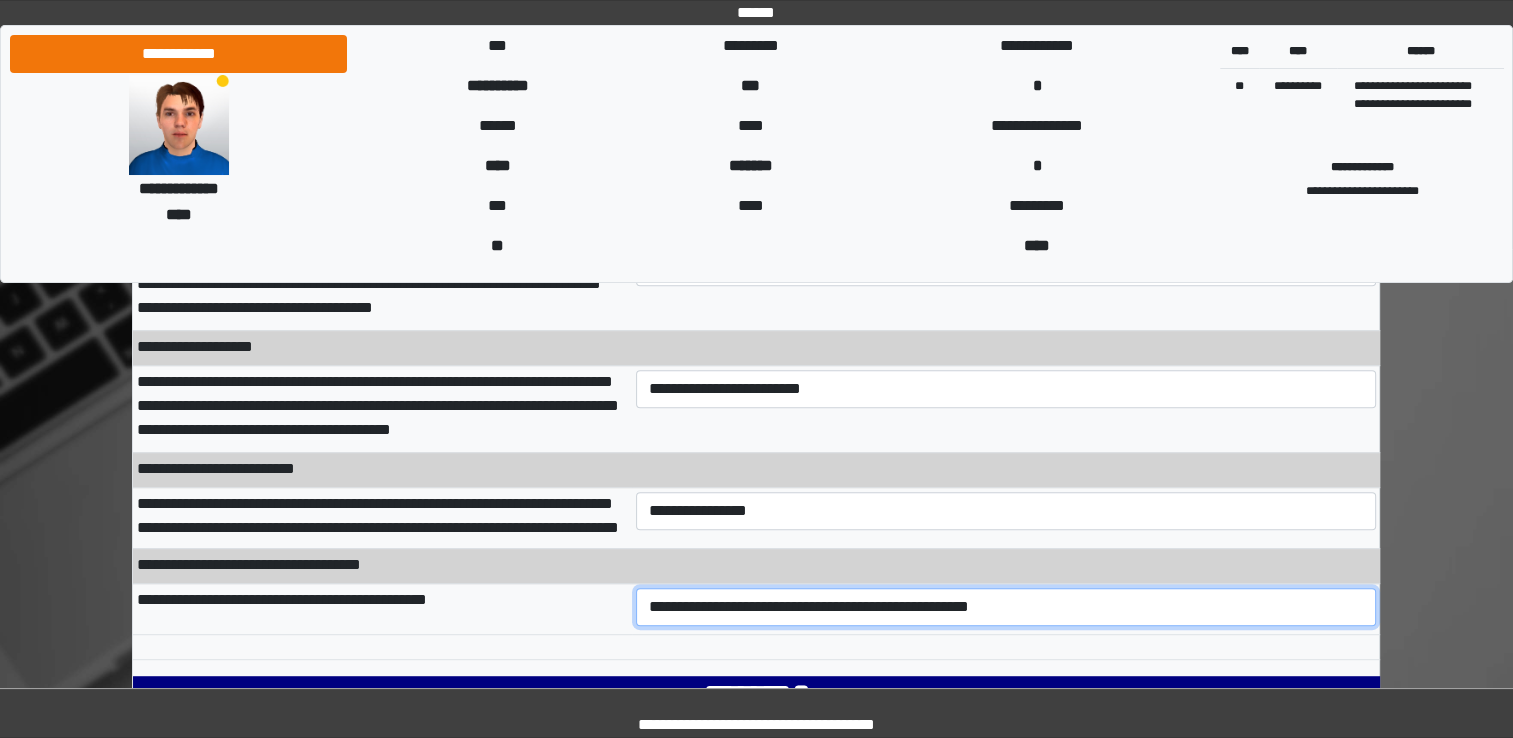 click on "**********" at bounding box center (1006, 607) 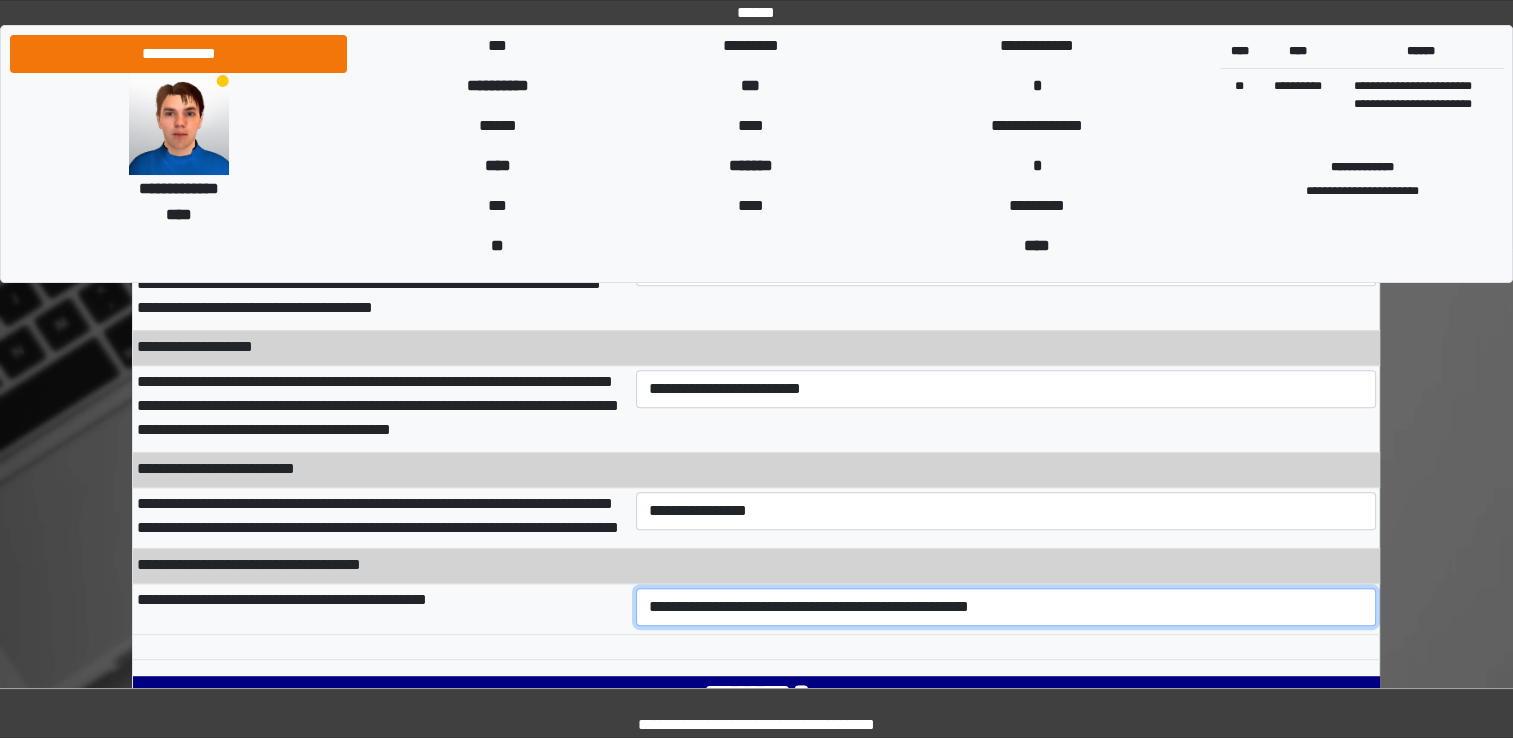 scroll, scrollTop: 1101, scrollLeft: 0, axis: vertical 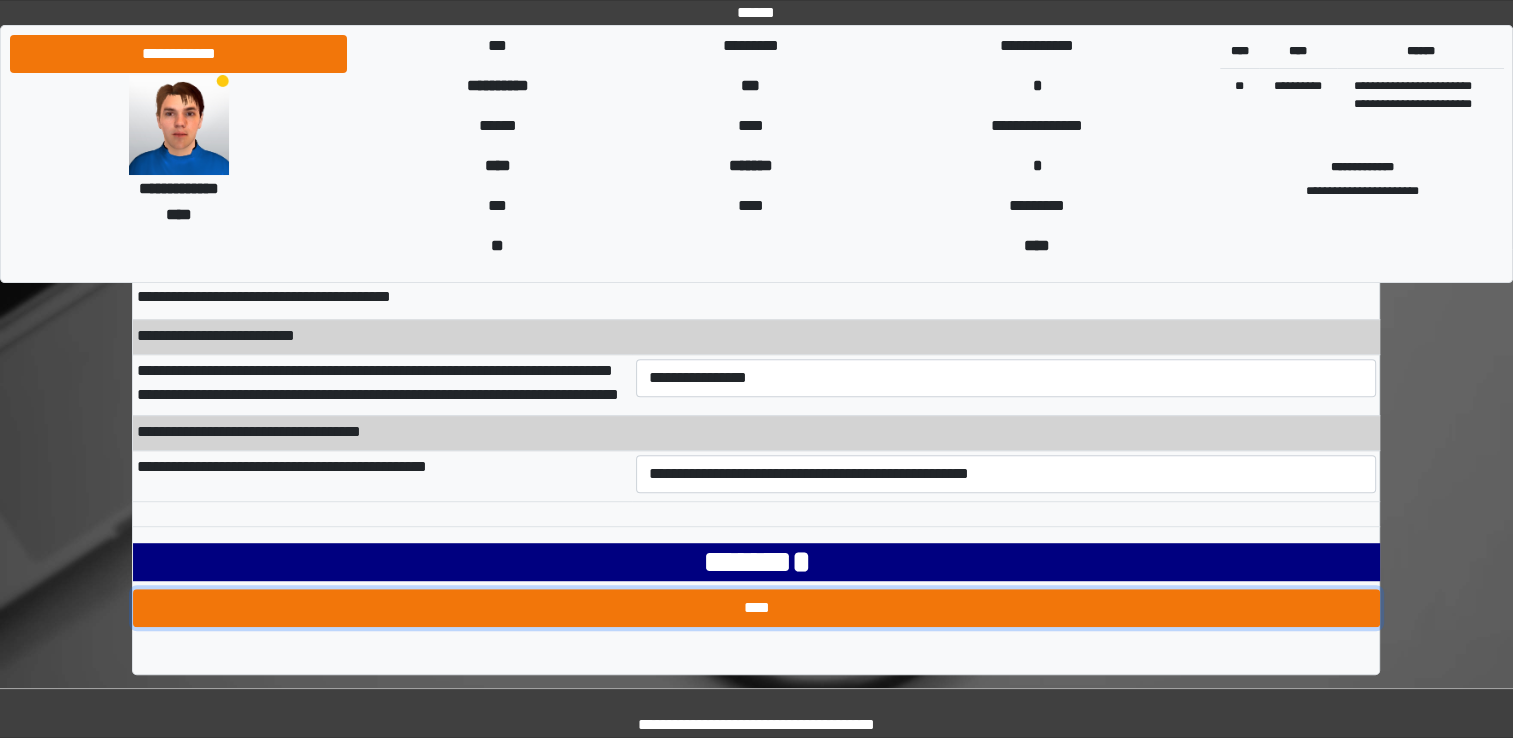 click on "****" at bounding box center [756, 608] 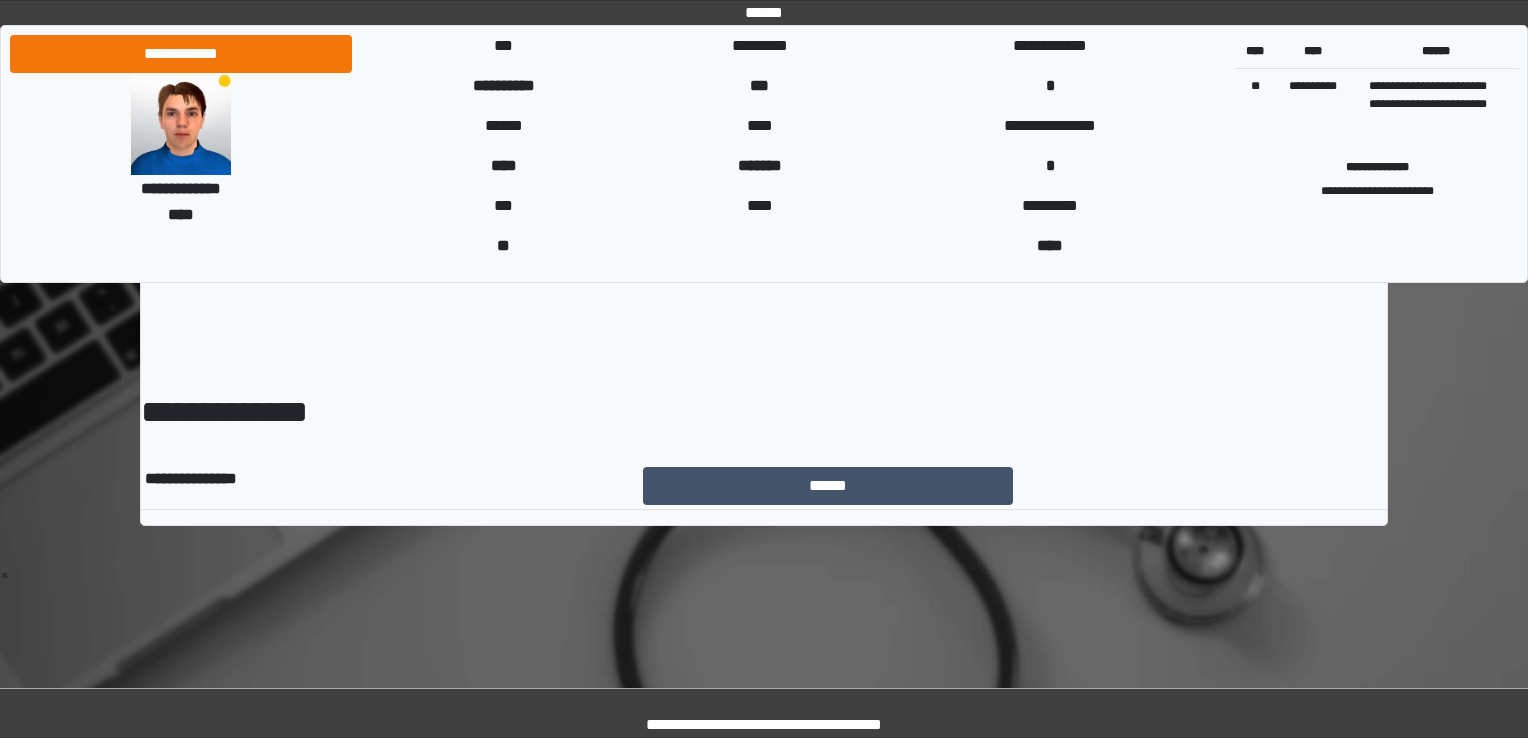 scroll, scrollTop: 0, scrollLeft: 0, axis: both 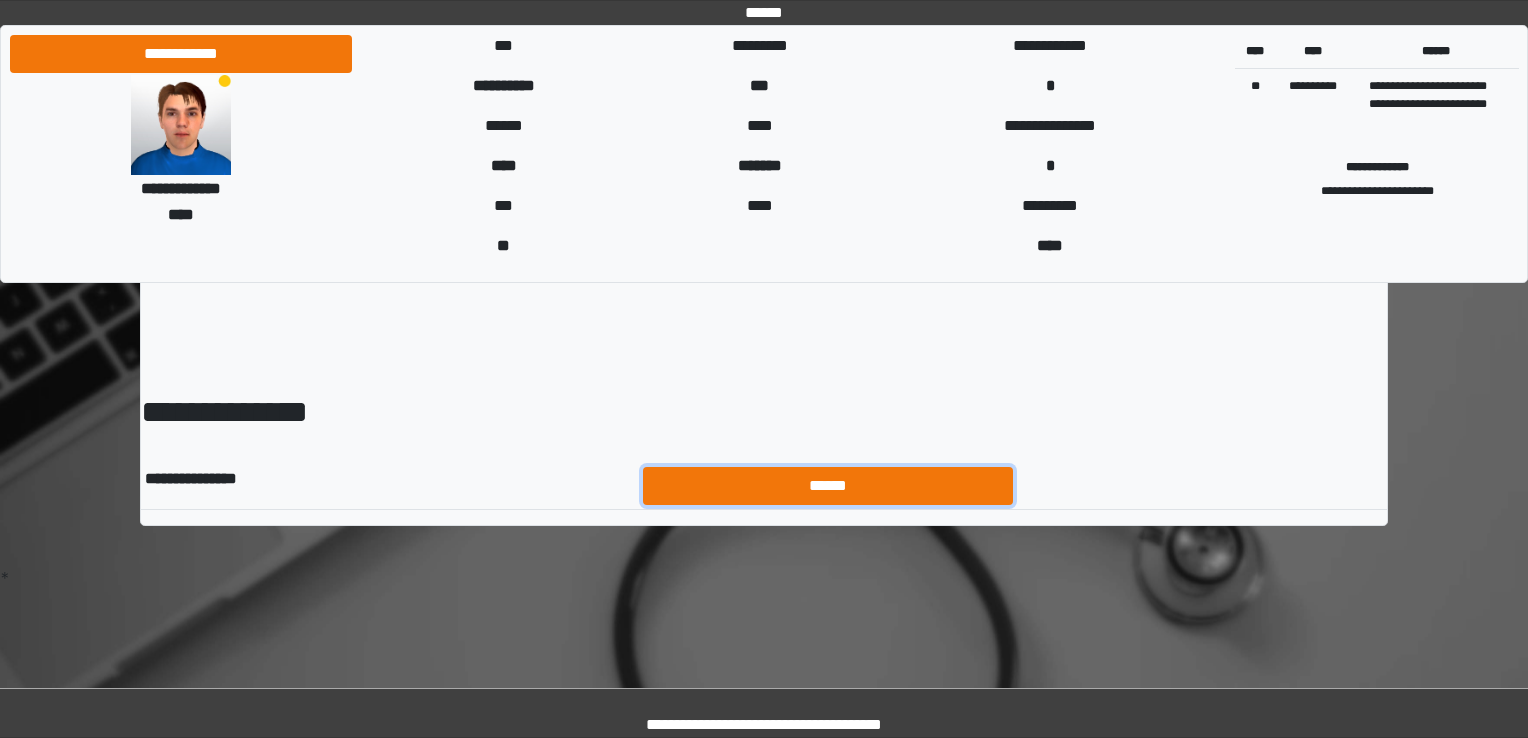 click on "******" at bounding box center [828, 486] 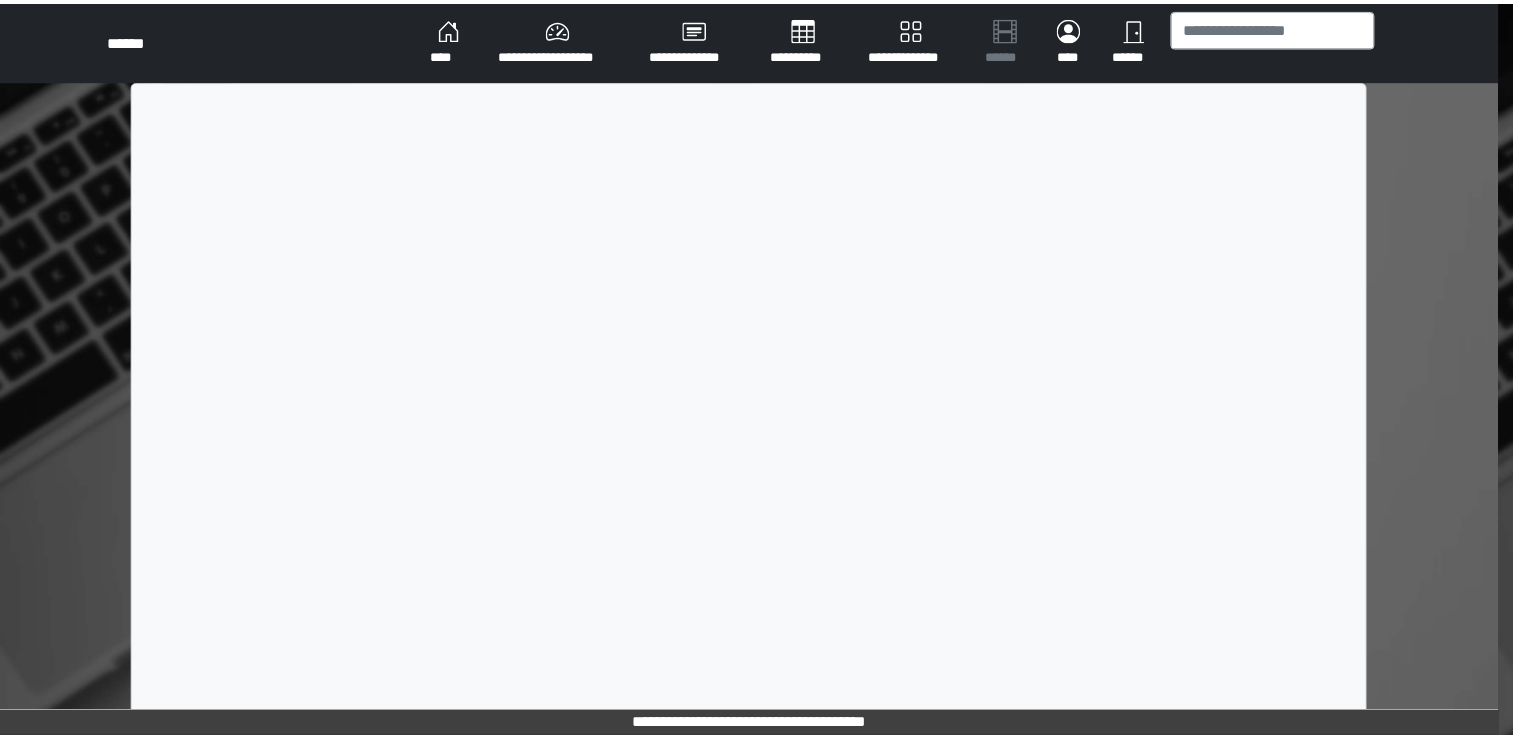 scroll, scrollTop: 0, scrollLeft: 0, axis: both 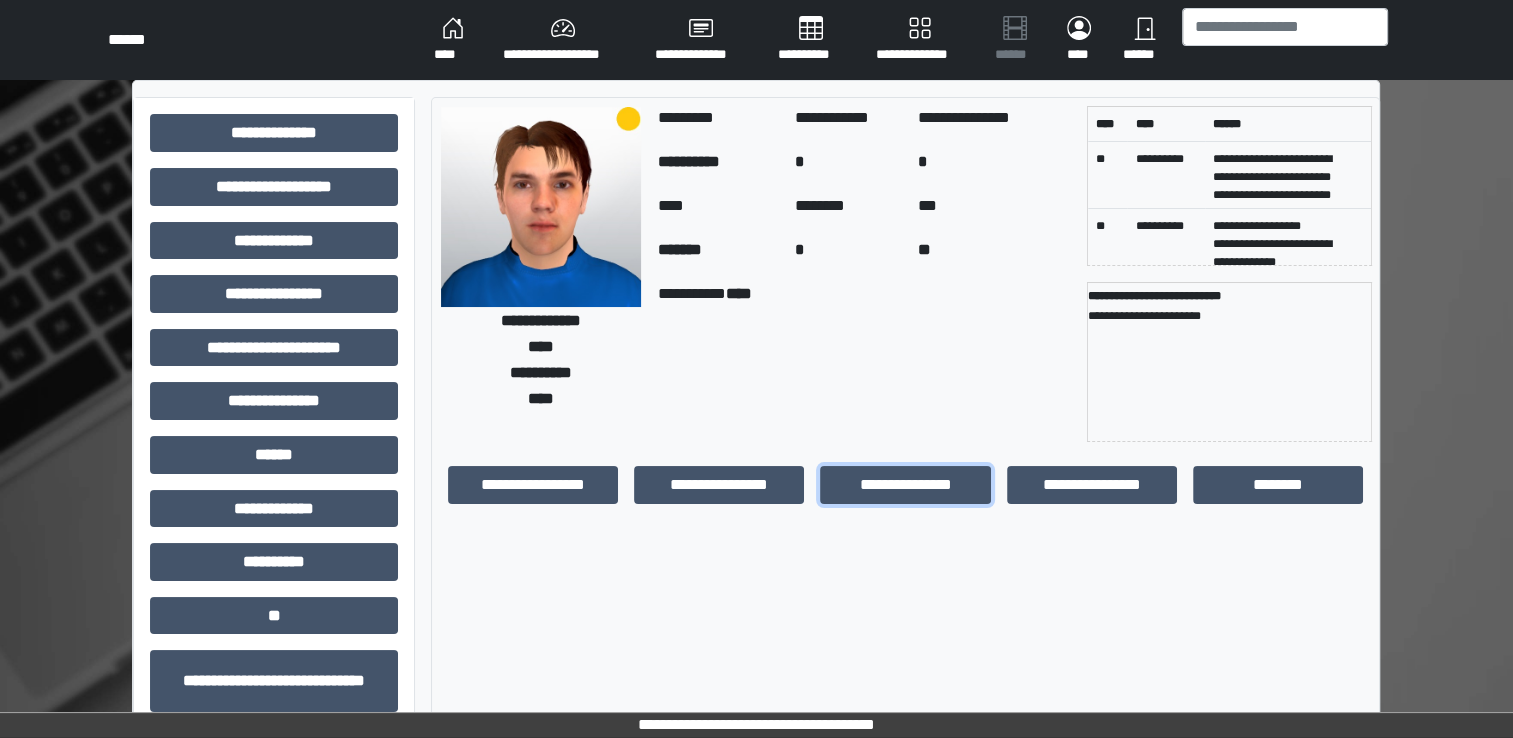 click on "**********" at bounding box center [905, 485] 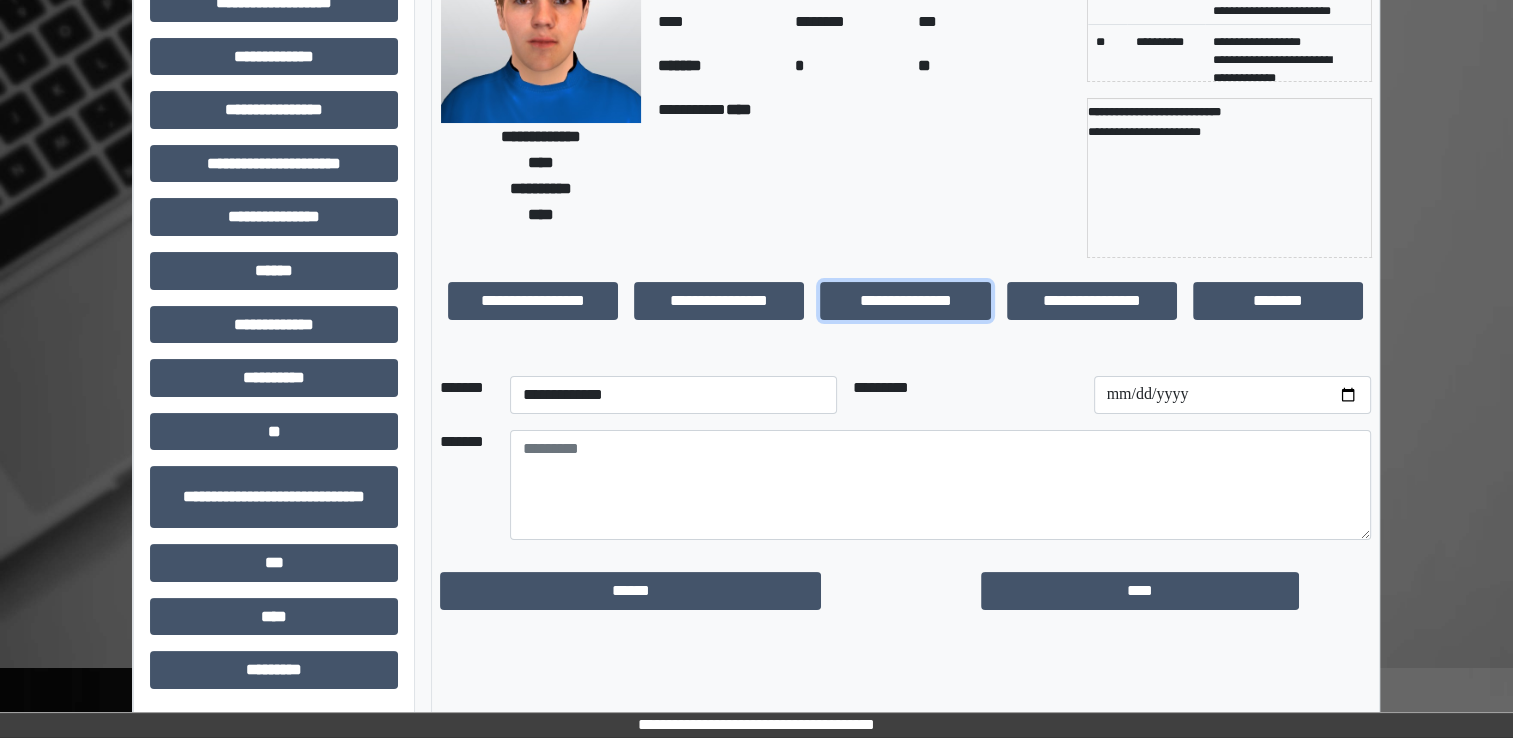 scroll, scrollTop: 0, scrollLeft: 0, axis: both 